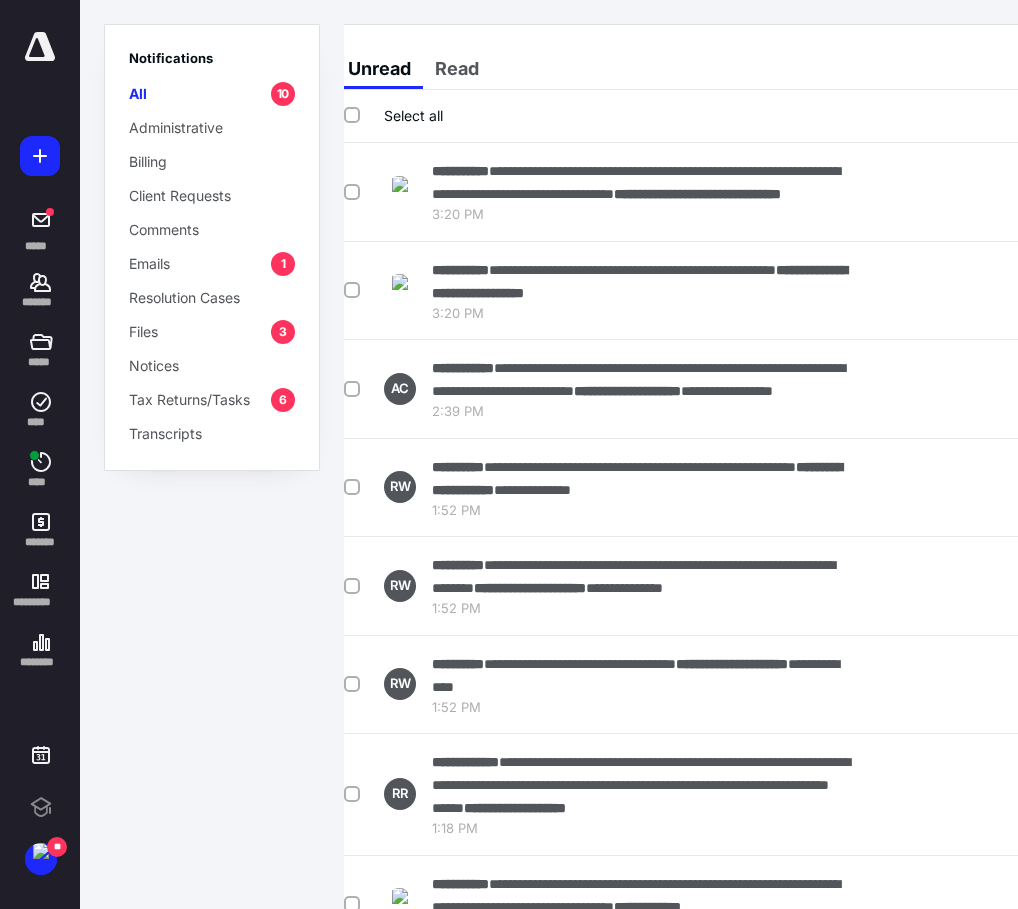 scroll, scrollTop: 0, scrollLeft: 0, axis: both 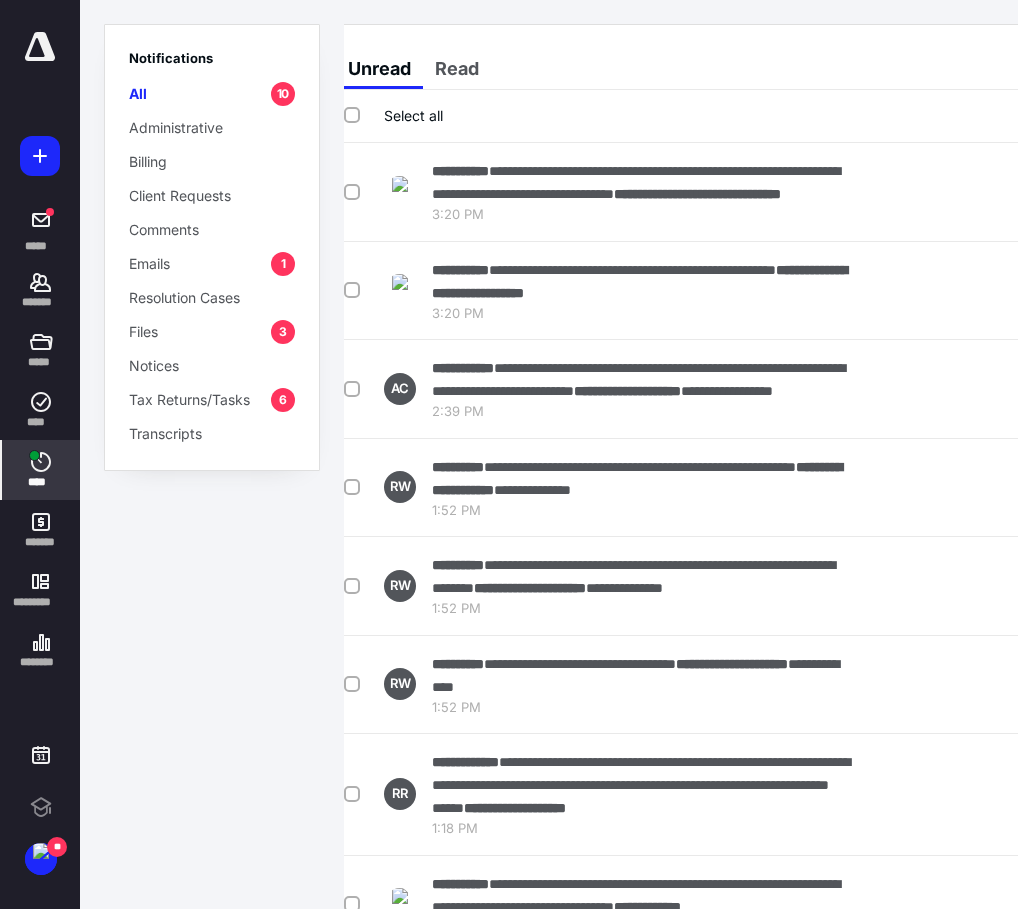 click on "****" at bounding box center [41, 470] 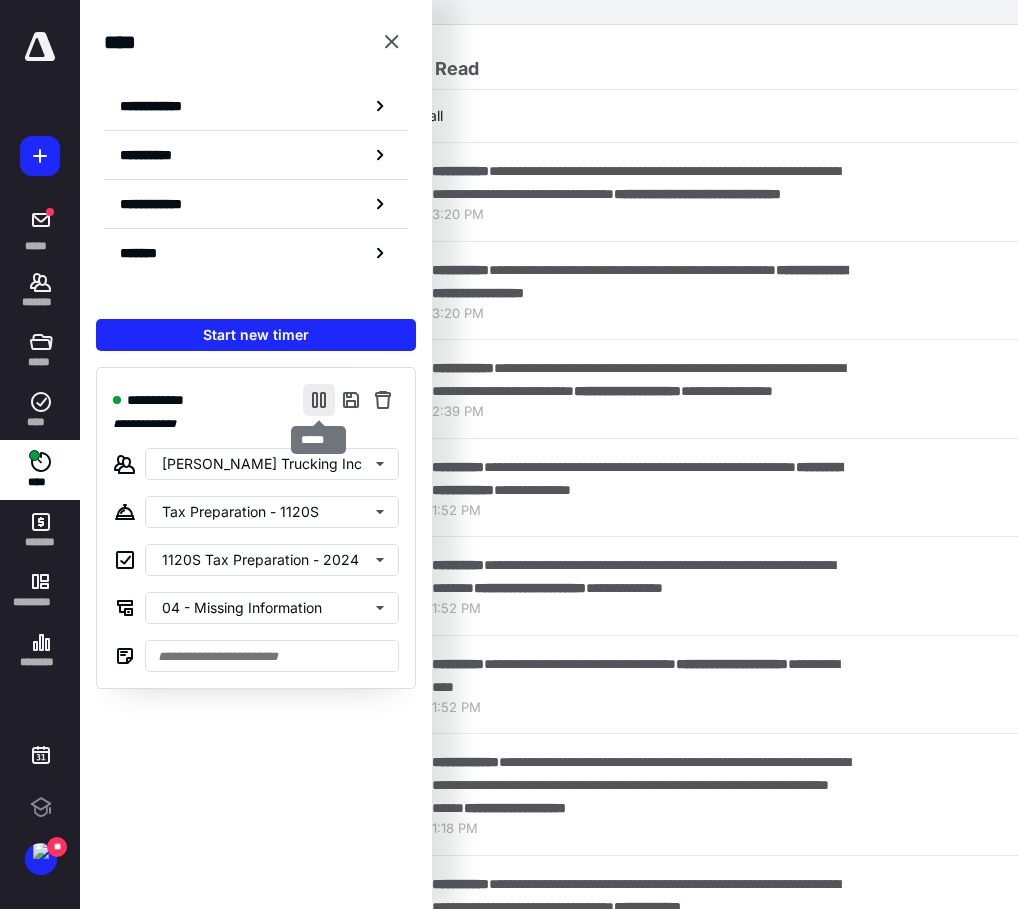 click at bounding box center (319, 400) 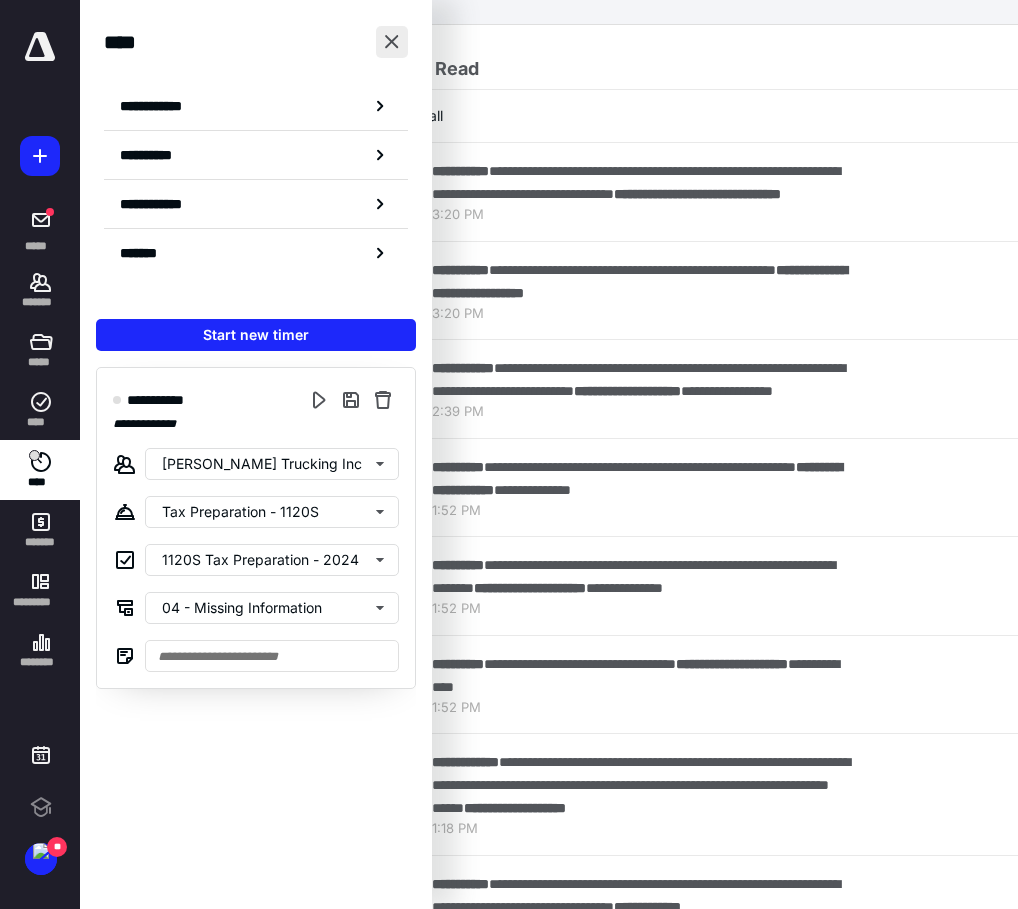 click at bounding box center [392, 42] 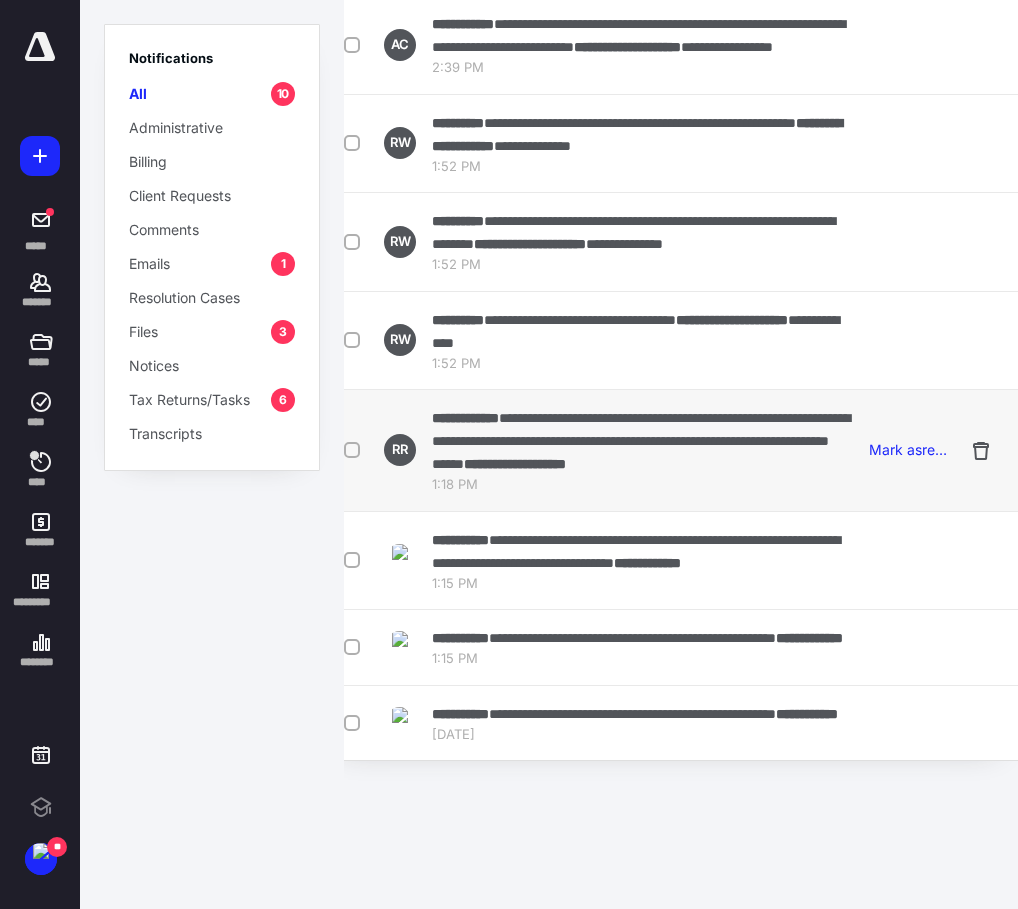 scroll, scrollTop: 349, scrollLeft: 25, axis: both 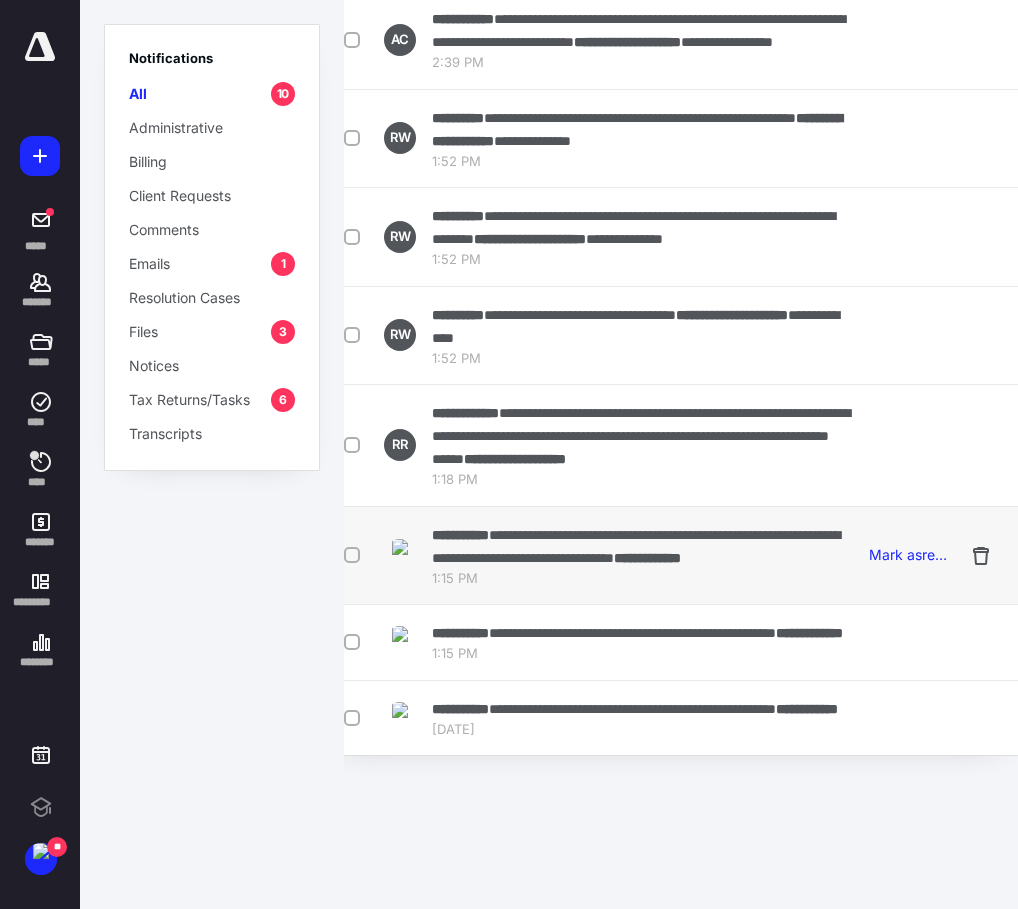 click at bounding box center (356, 554) 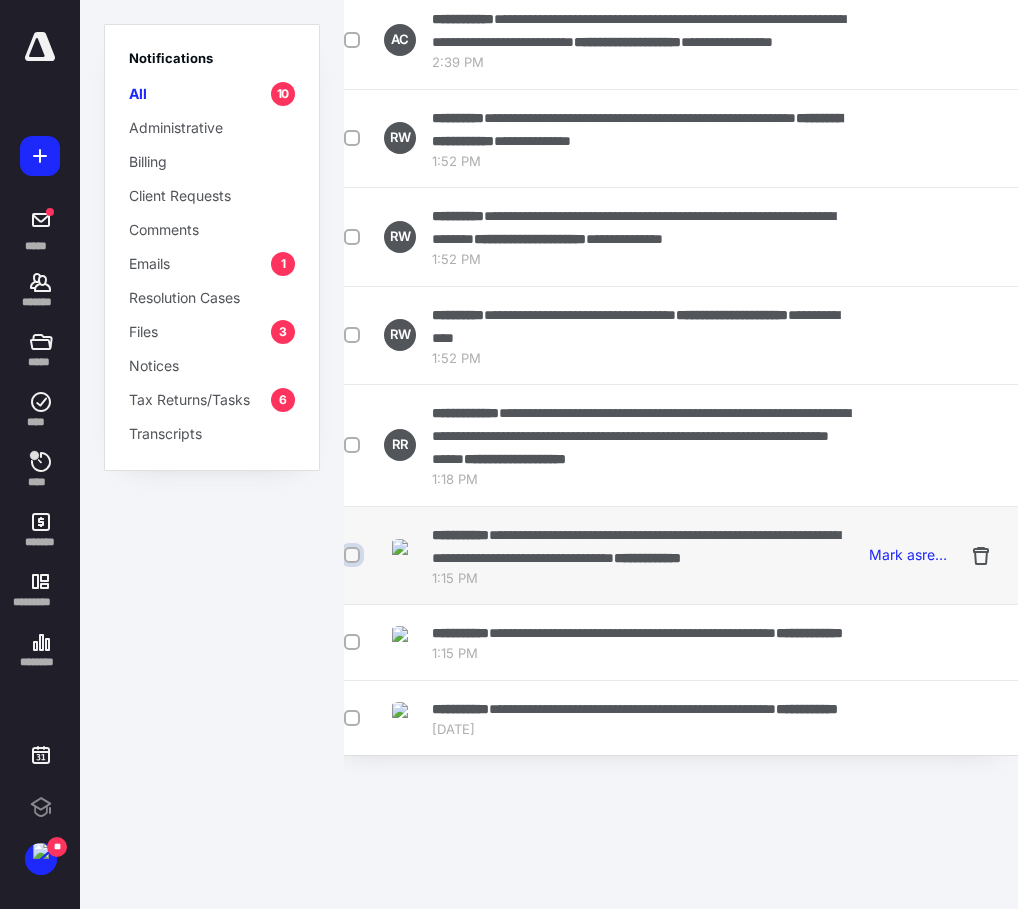 click at bounding box center [354, 555] 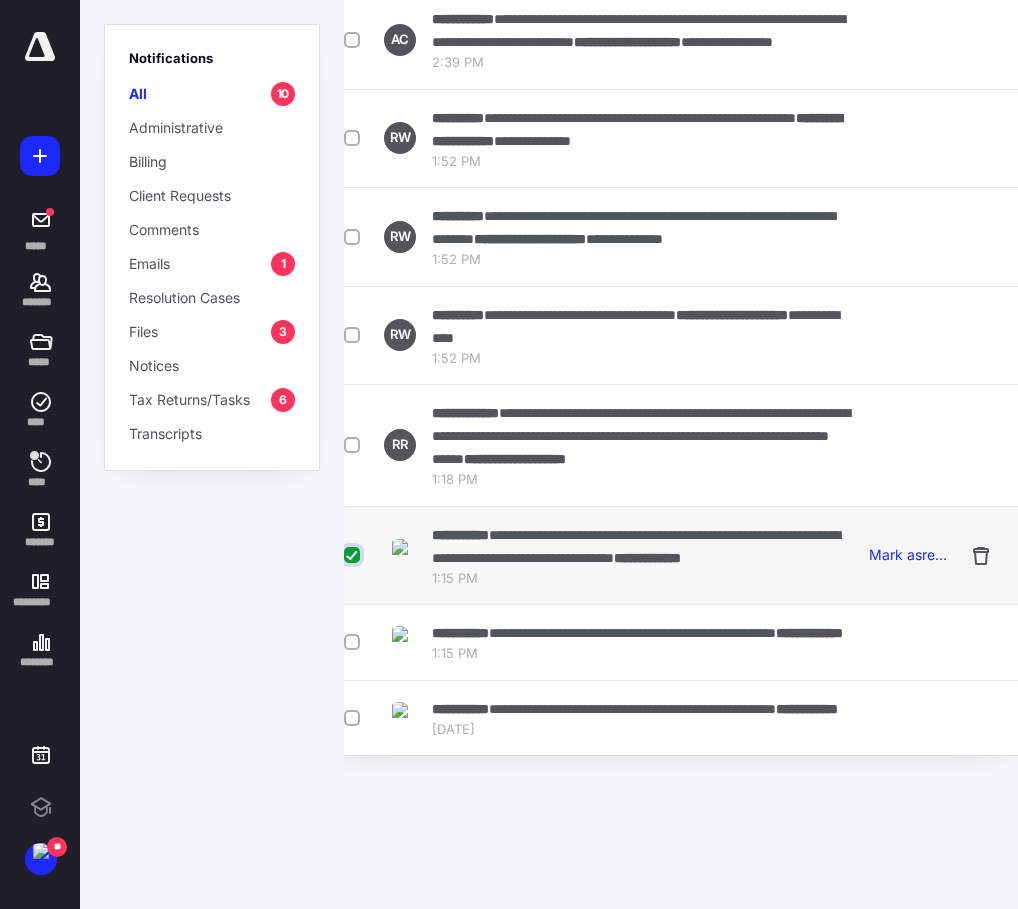 checkbox on "true" 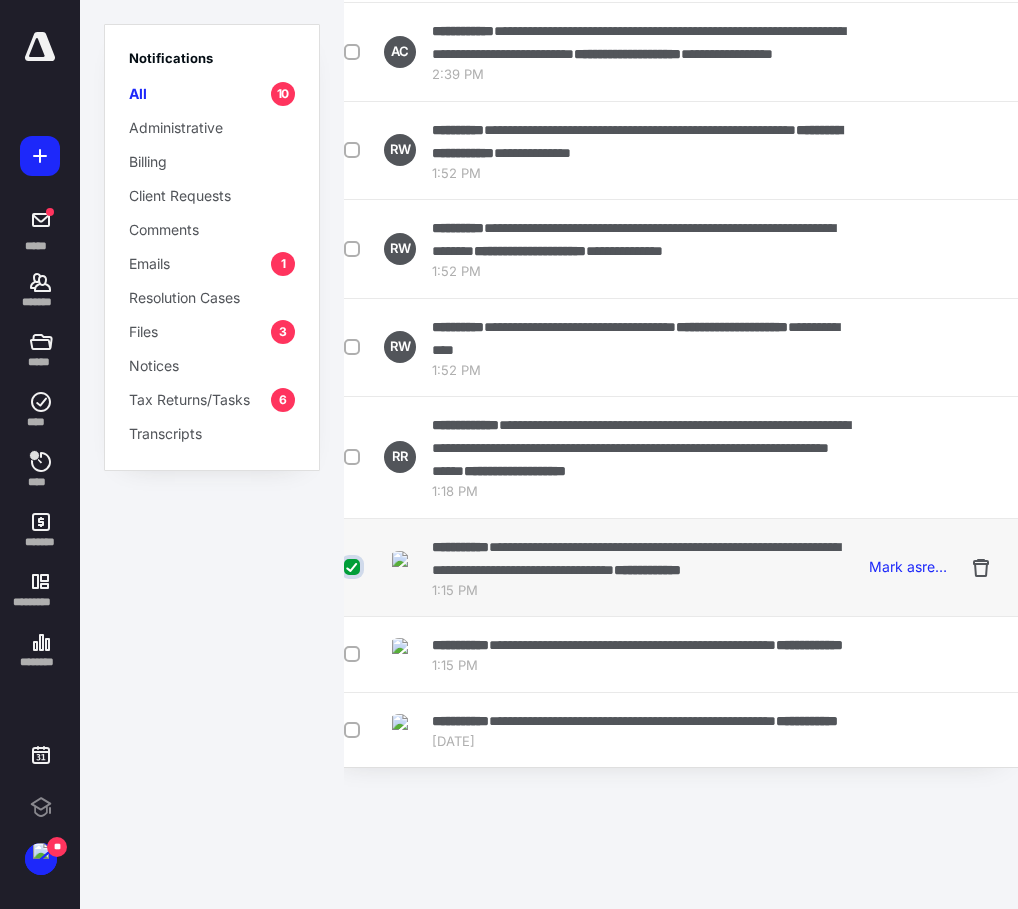 scroll, scrollTop: 361, scrollLeft: 25, axis: both 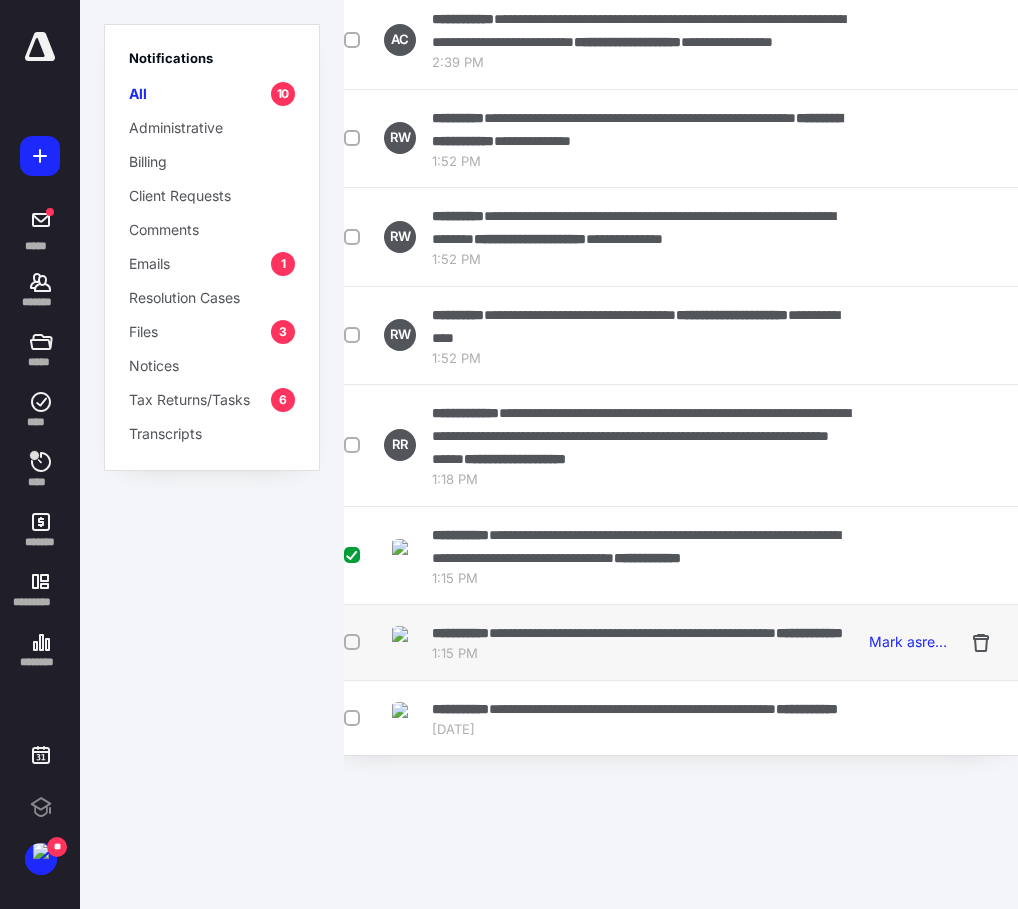 click at bounding box center (356, 642) 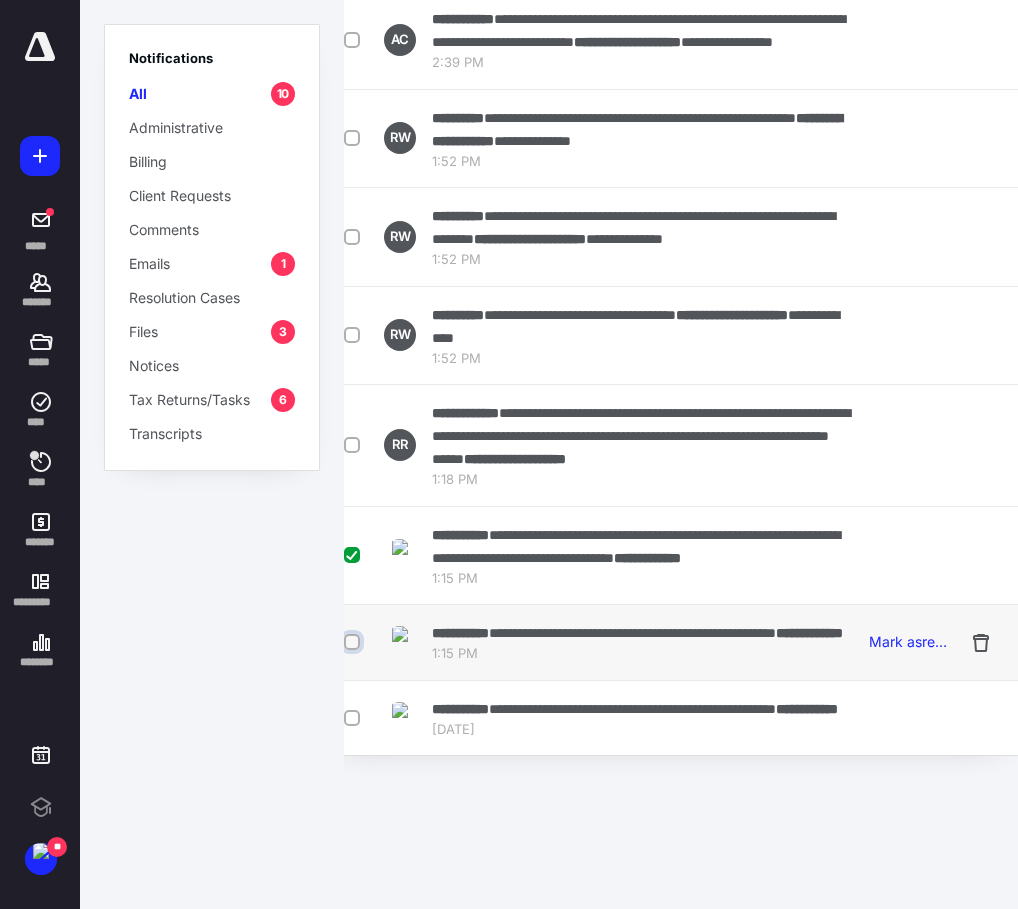 click at bounding box center (354, 642) 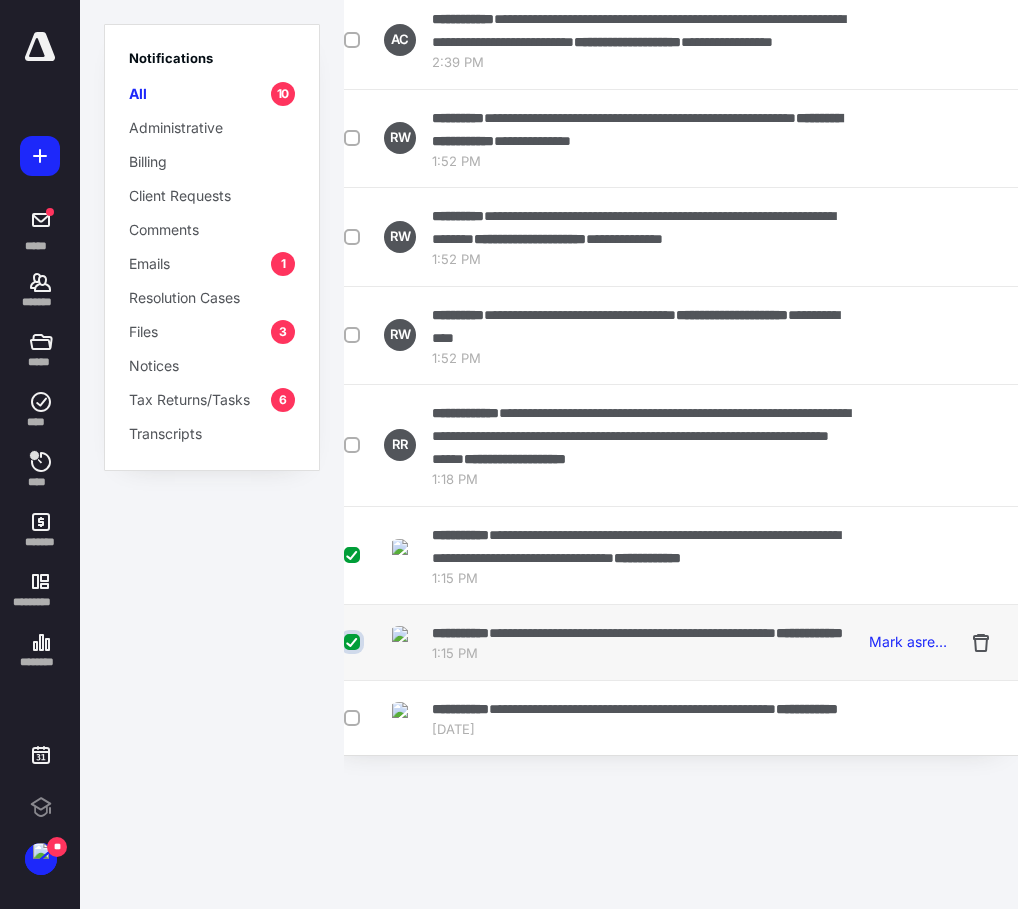 checkbox on "true" 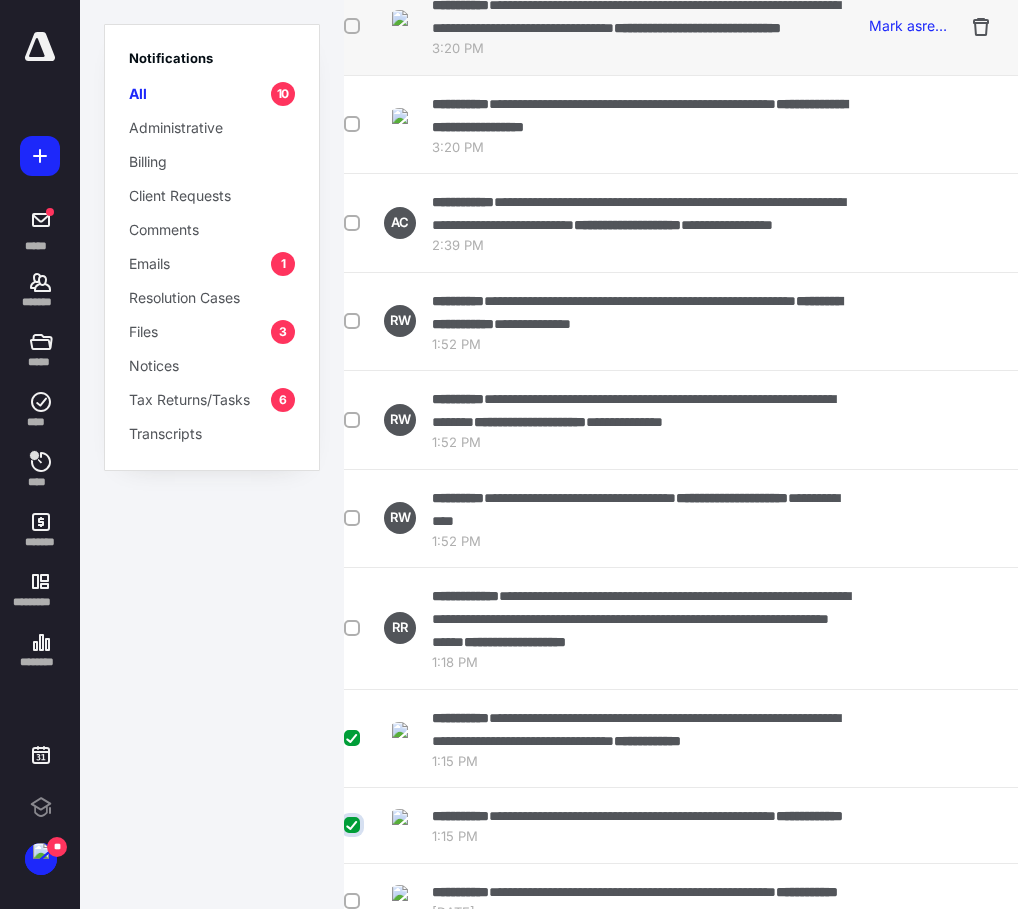 scroll, scrollTop: 0, scrollLeft: 25, axis: horizontal 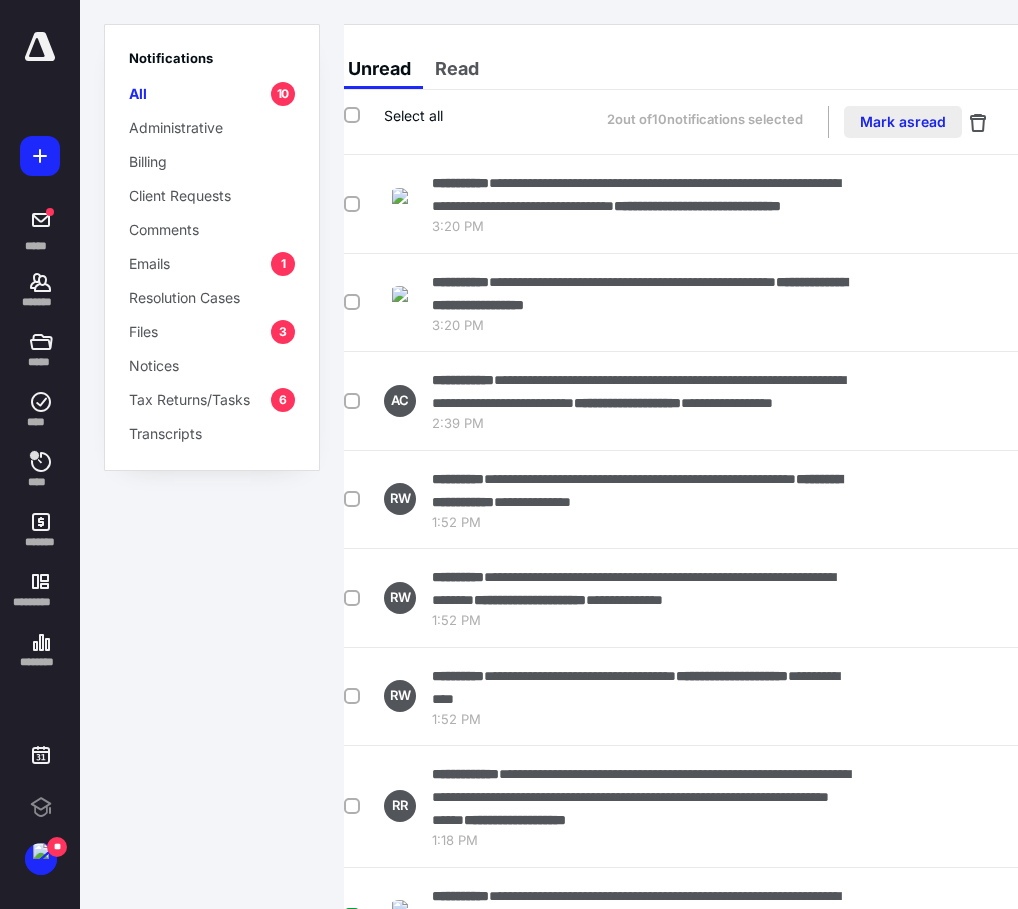 click on "Mark as  read" at bounding box center (903, 122) 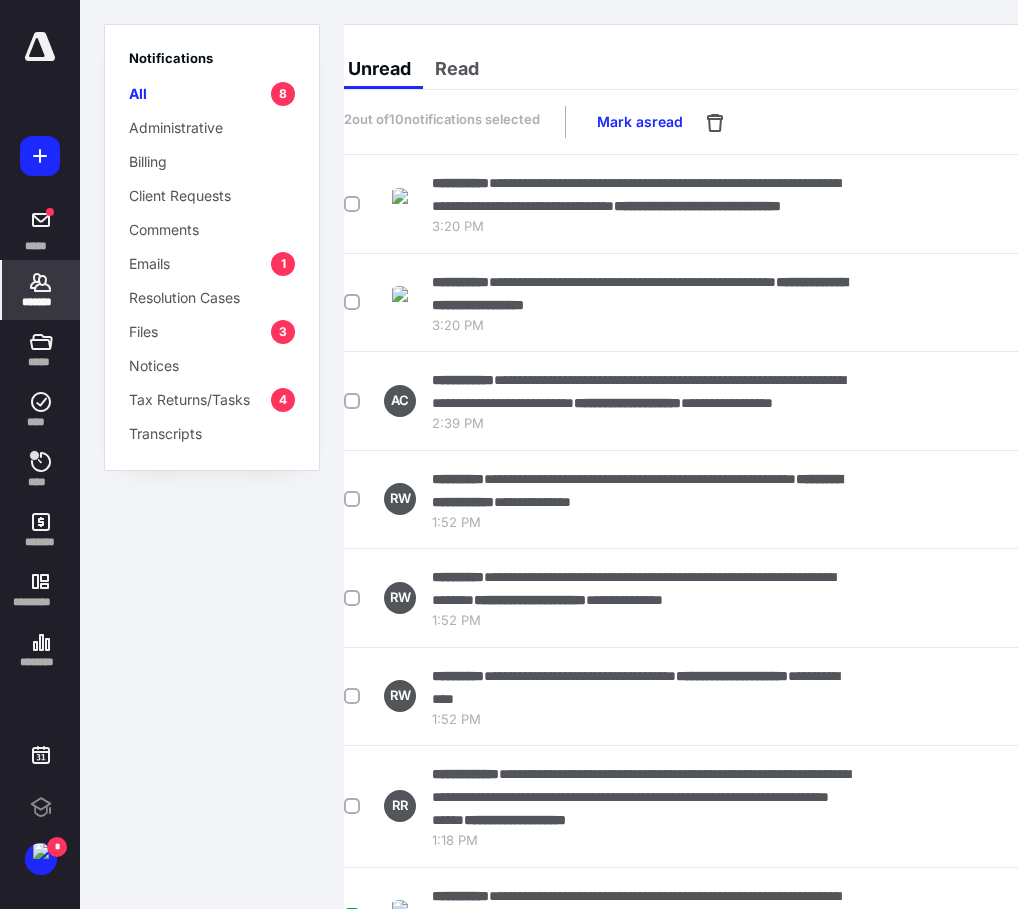 click on "*******" at bounding box center [41, 302] 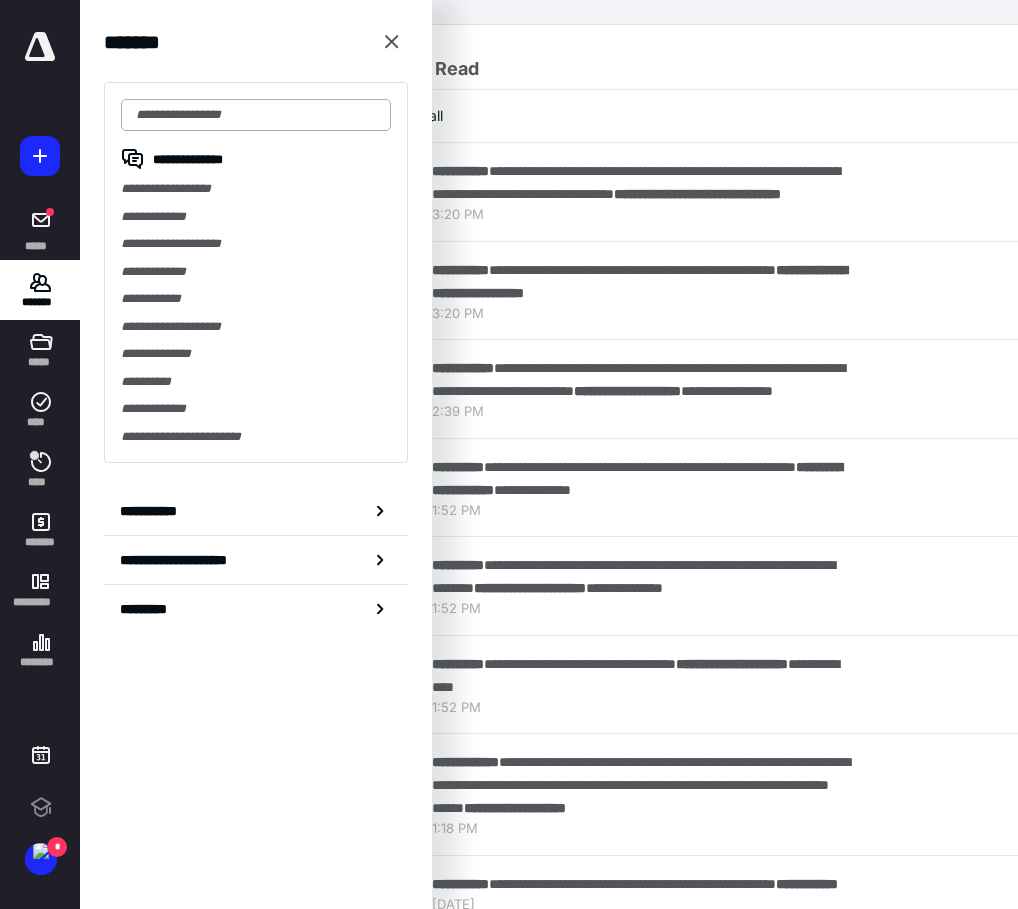 click at bounding box center (256, 115) 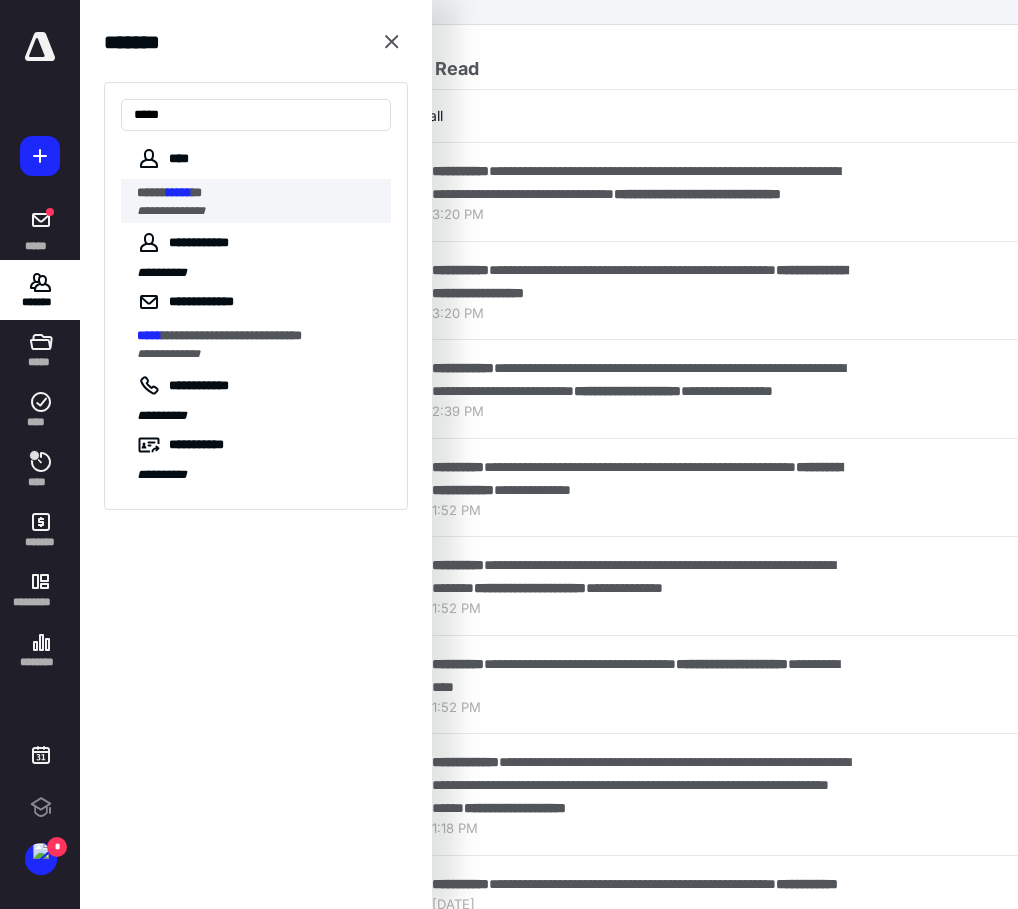 type on "*****" 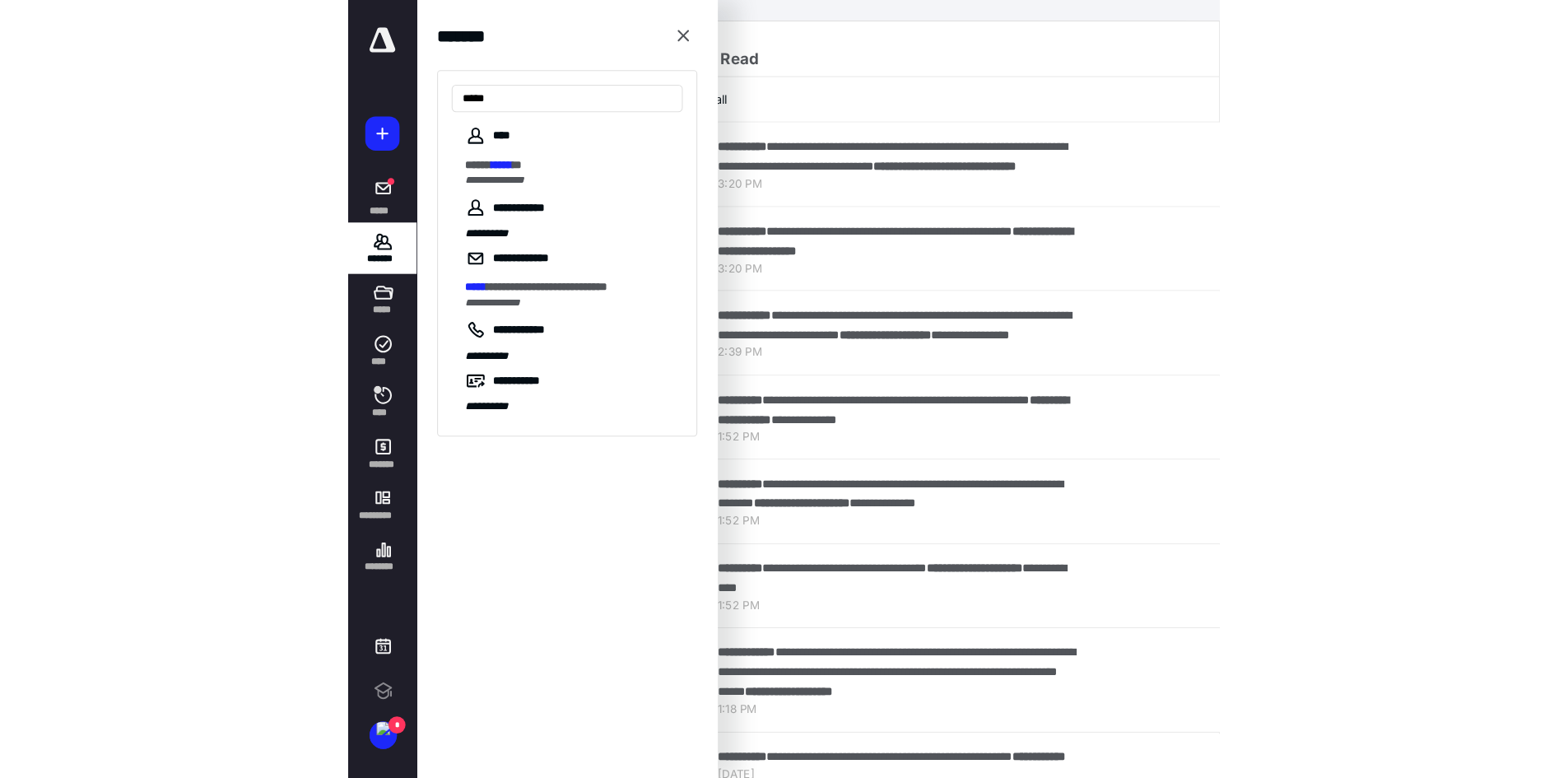 scroll, scrollTop: 0, scrollLeft: 0, axis: both 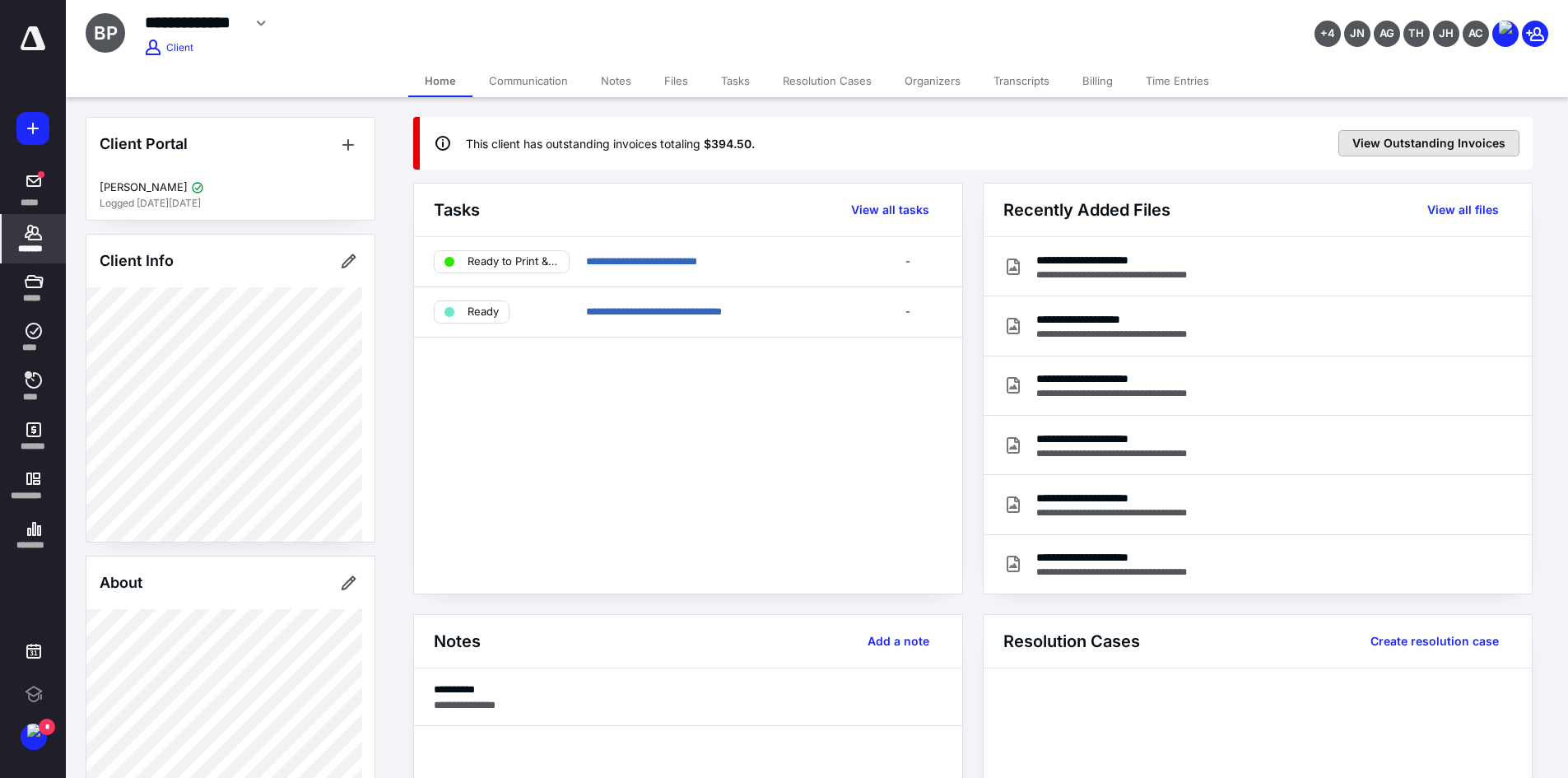 click on "View Outstanding Invoices" at bounding box center [1429, 143] 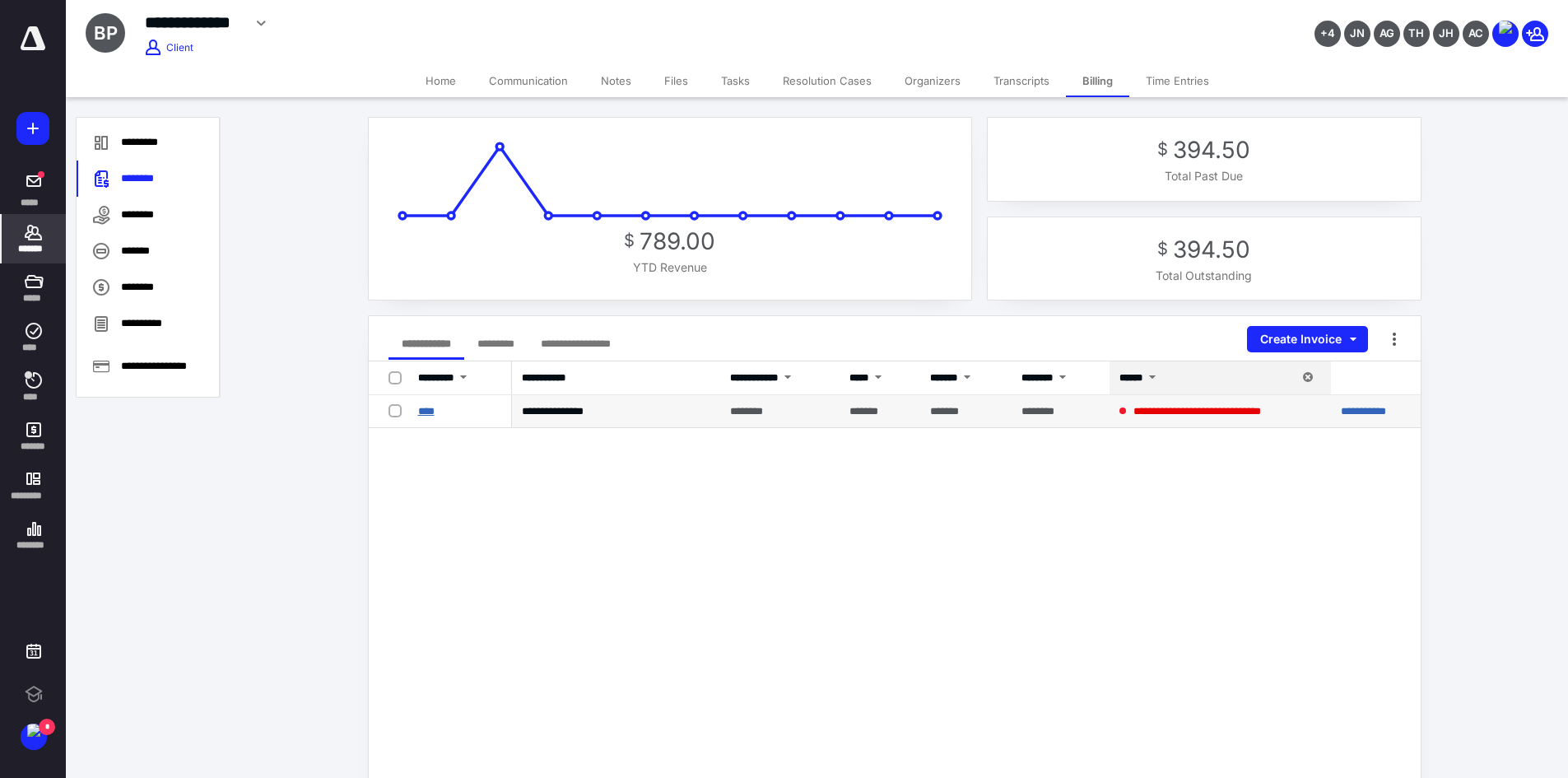 click on "****" at bounding box center (426, 411) 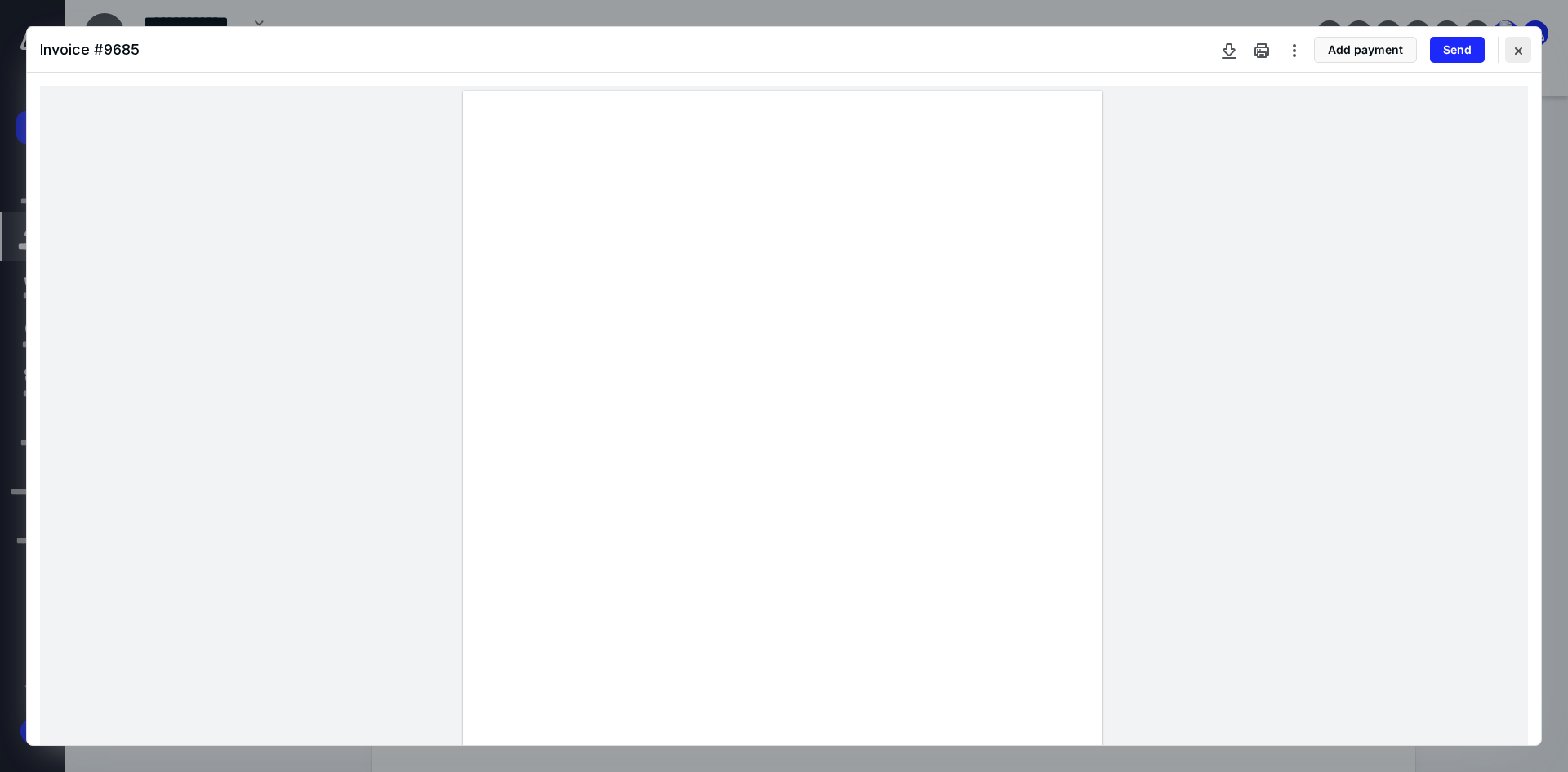 click at bounding box center [1518, 50] 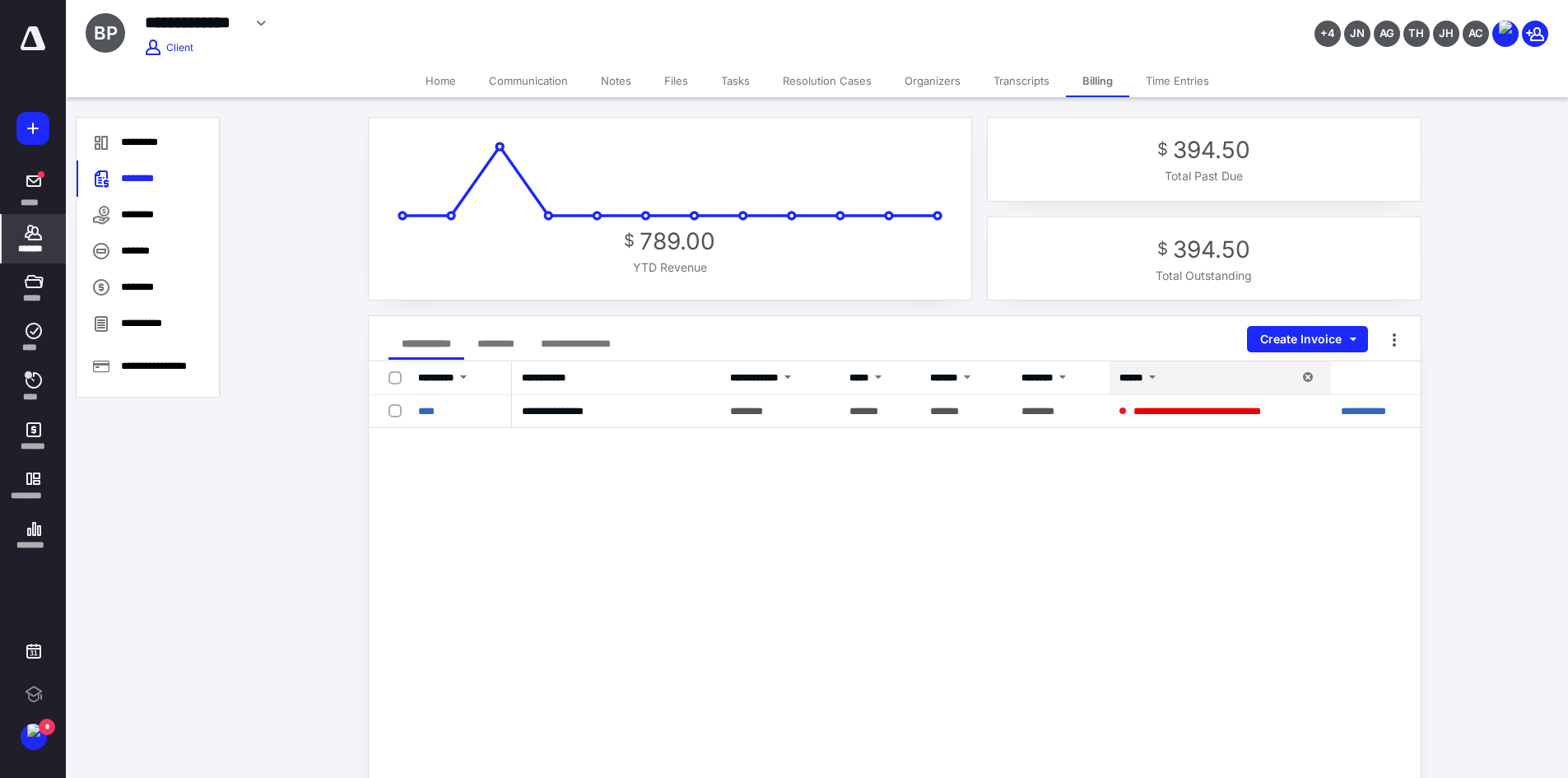 click on "Notes" at bounding box center [616, 81] 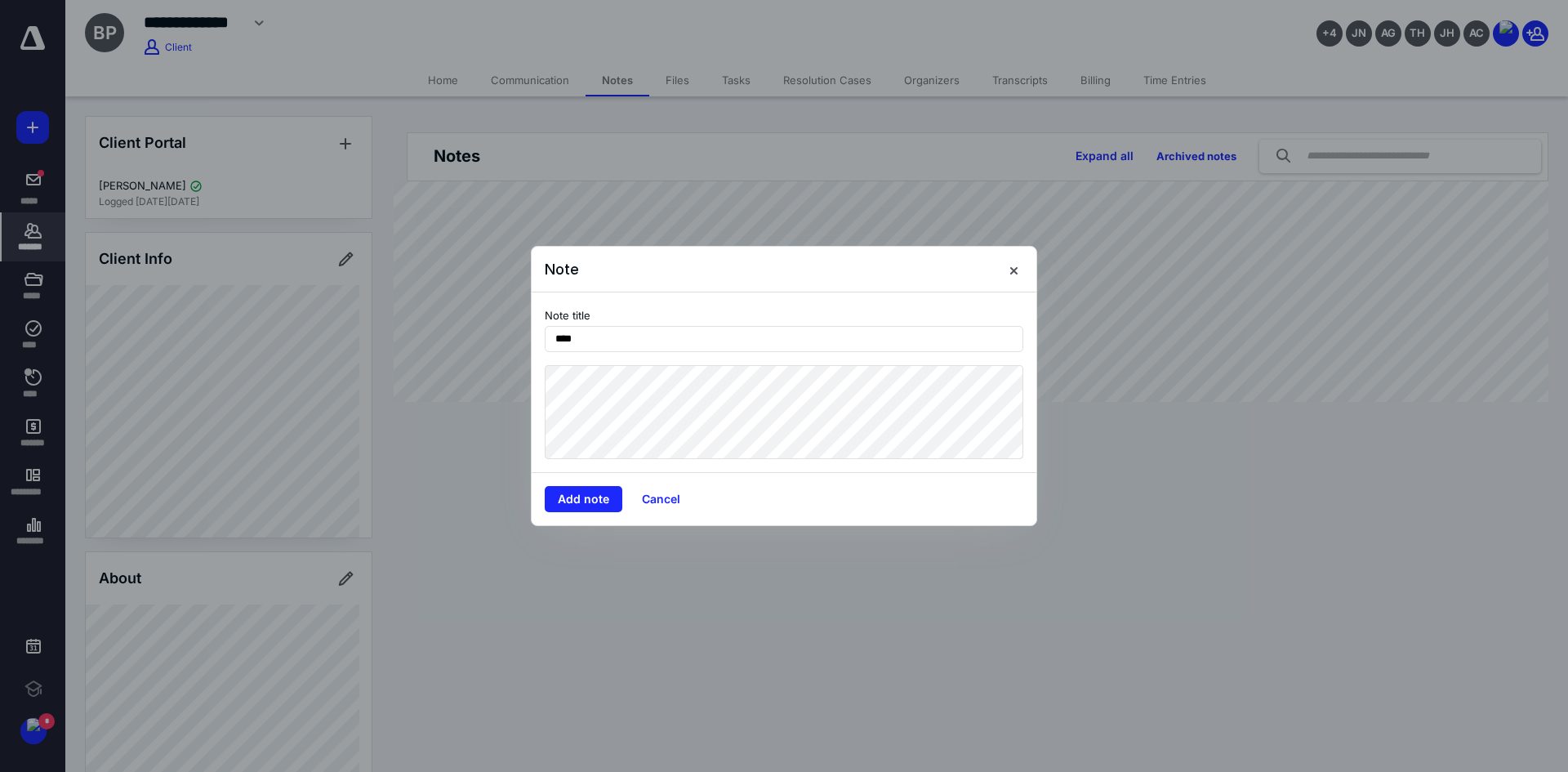 type on "****" 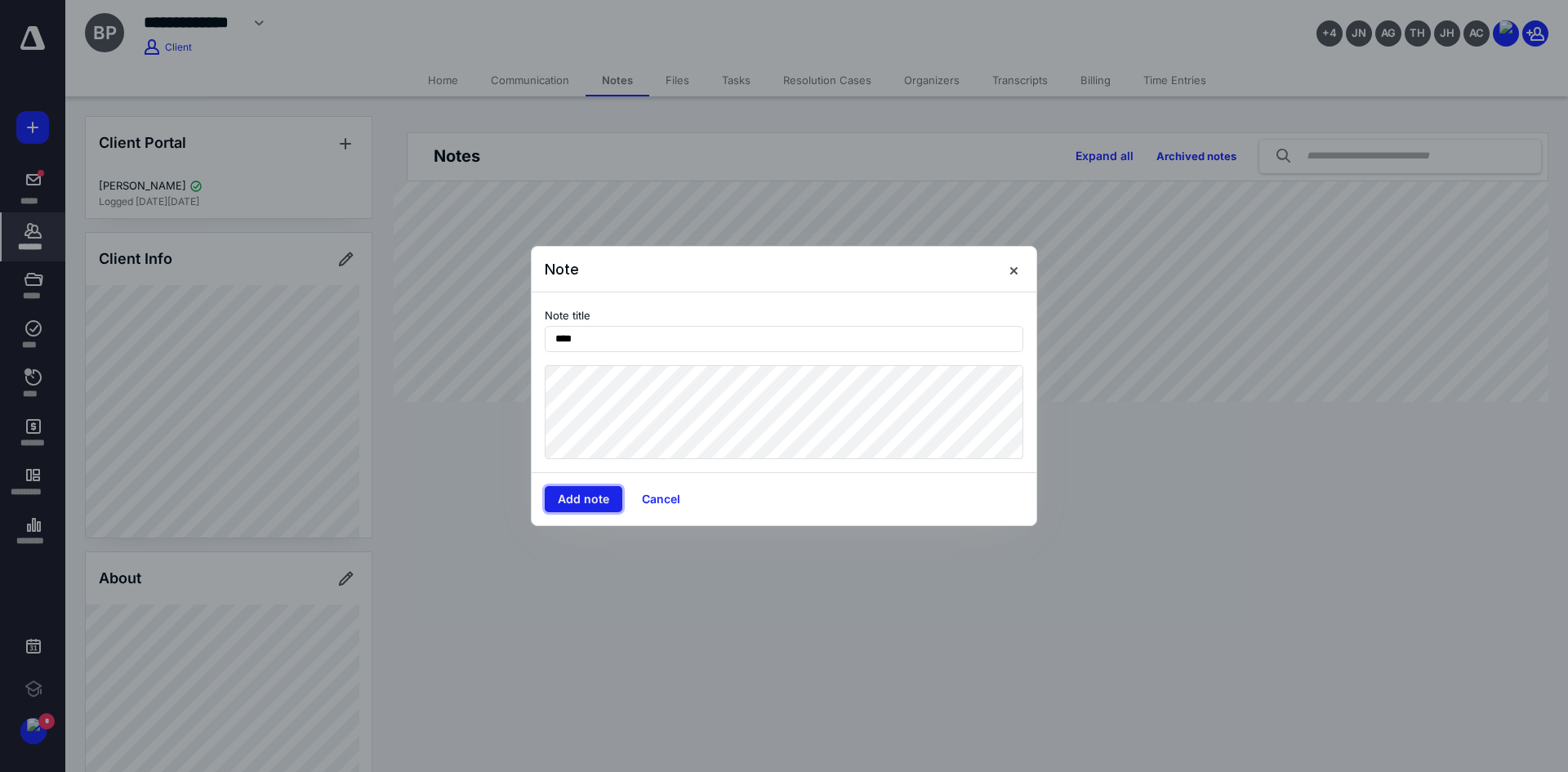click on "Add note" at bounding box center [583, 499] 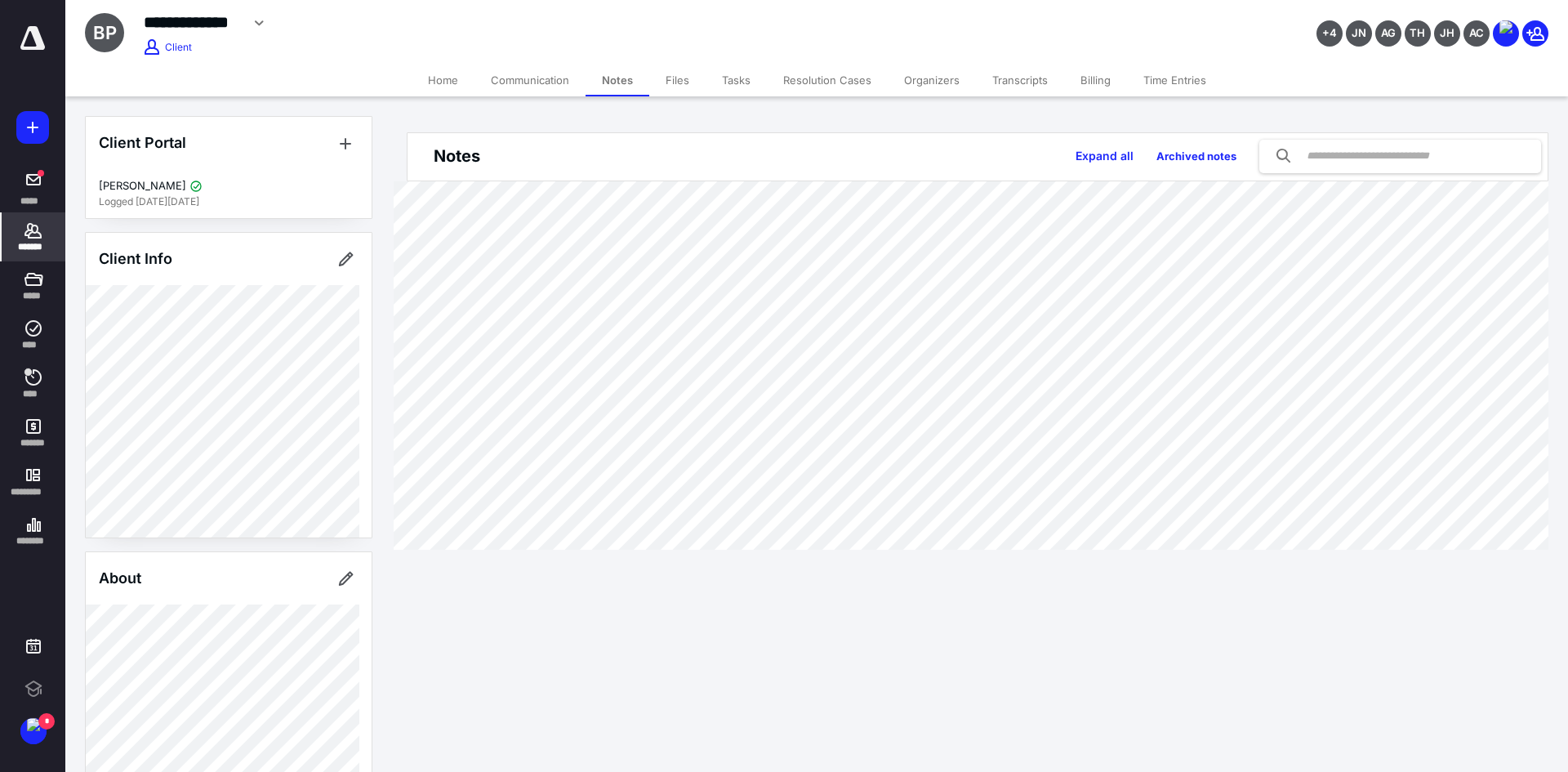 click on "Tasks" at bounding box center [736, 80] 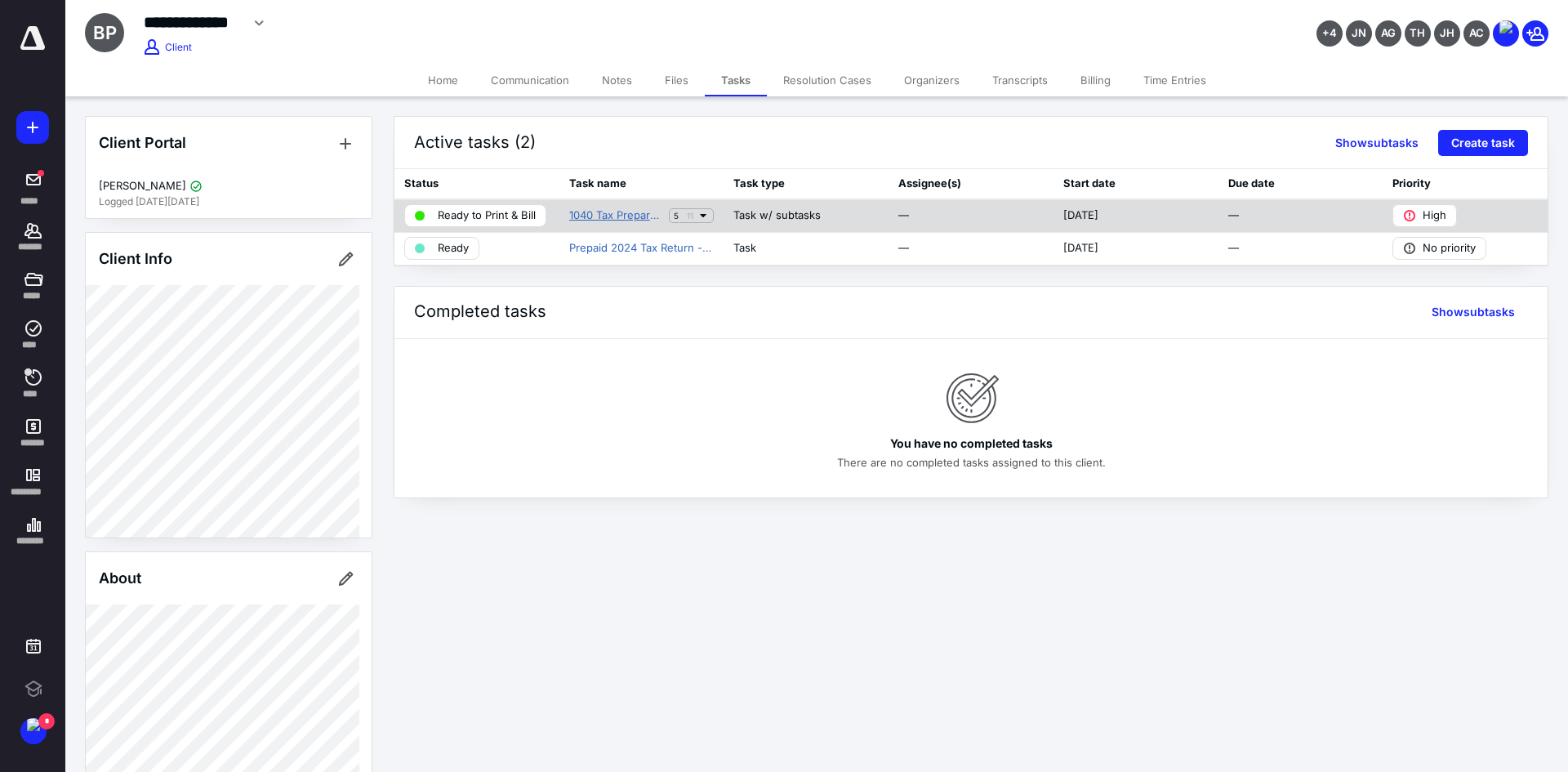 click on "1040 Tax Preparation - 2024" at bounding box center (616, 216) 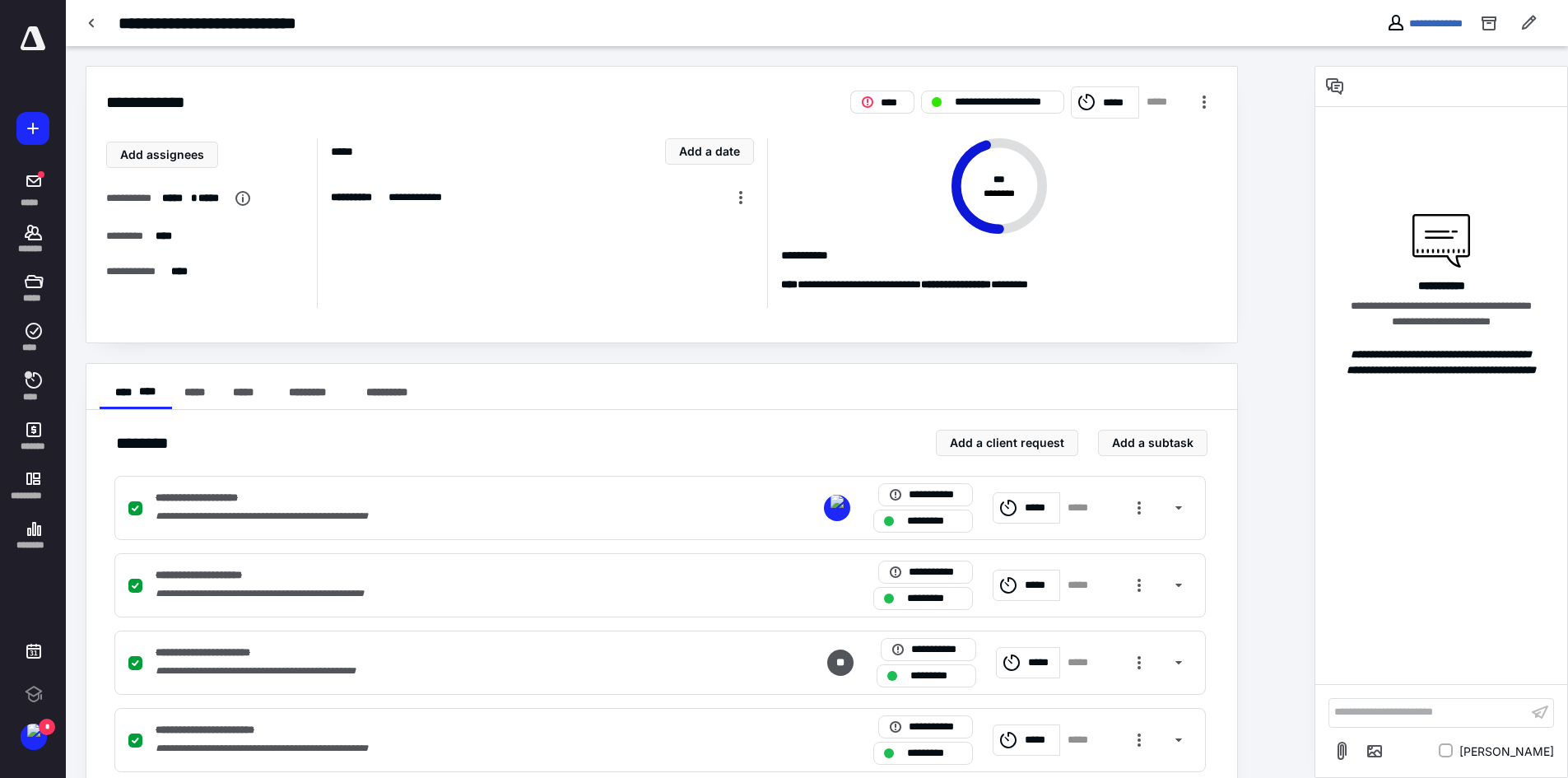 click 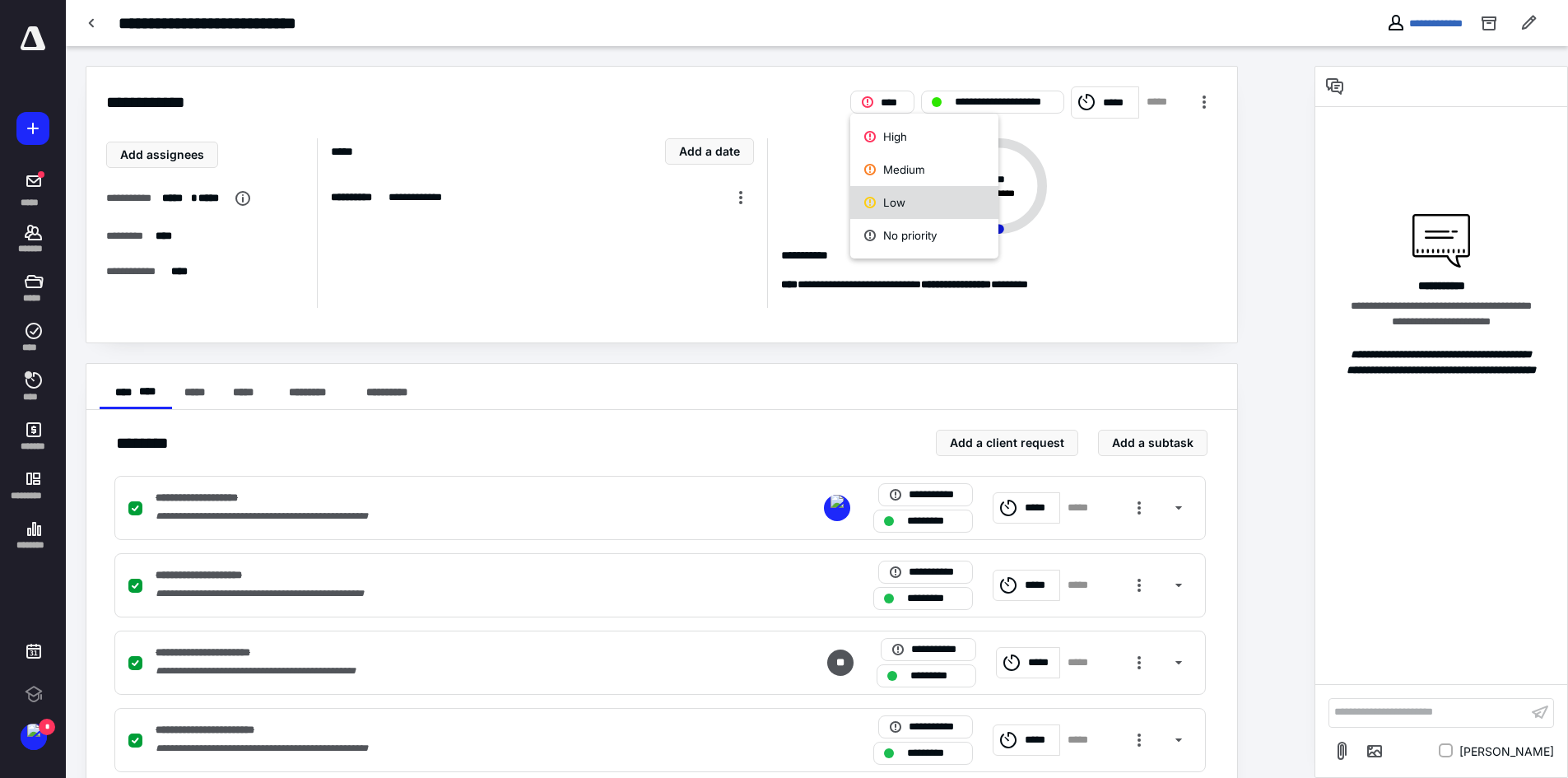 drag, startPoint x: 877, startPoint y: 238, endPoint x: 916, endPoint y: 191, distance: 61.07373 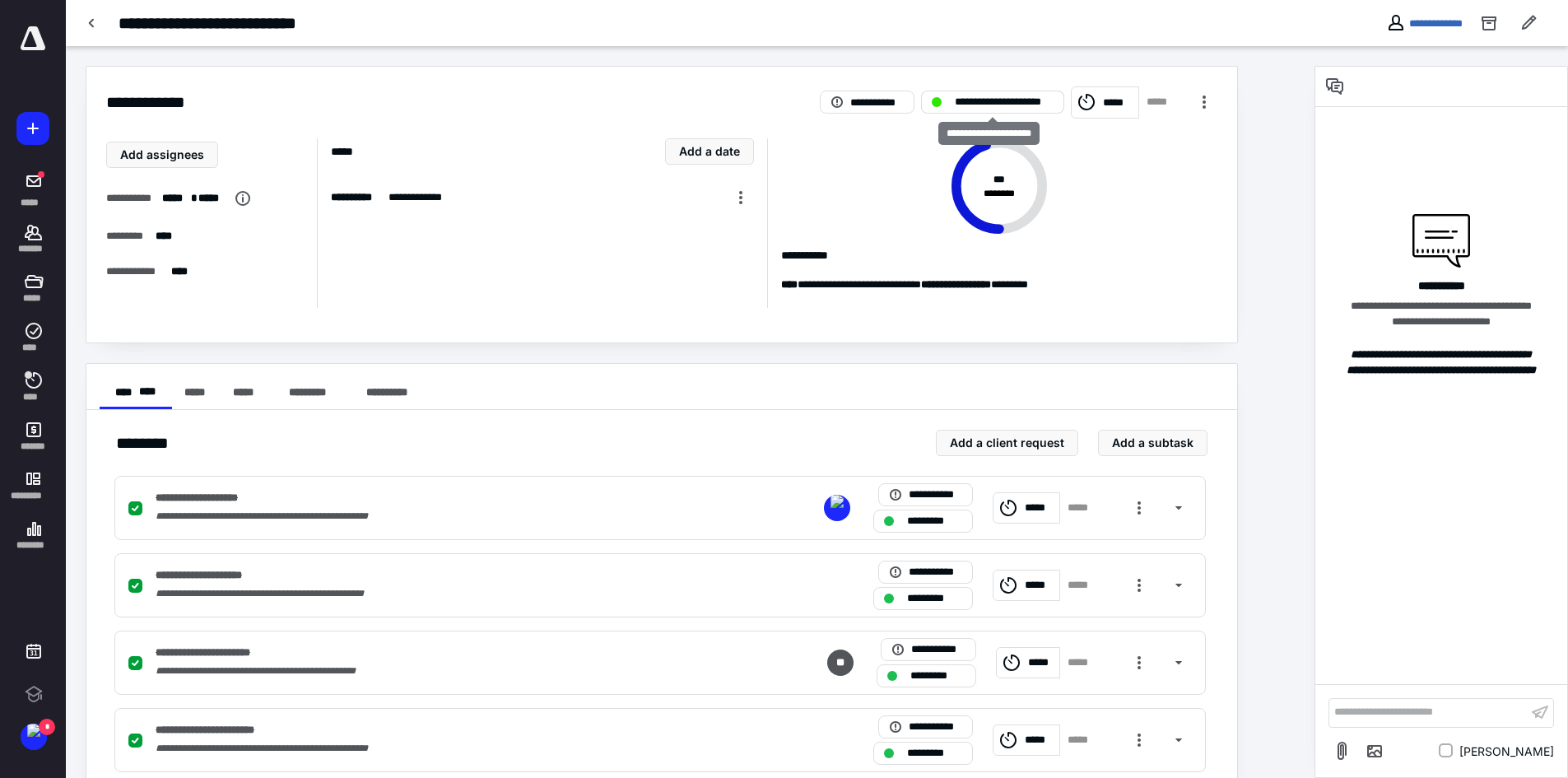 click on "**********" at bounding box center [993, 102] 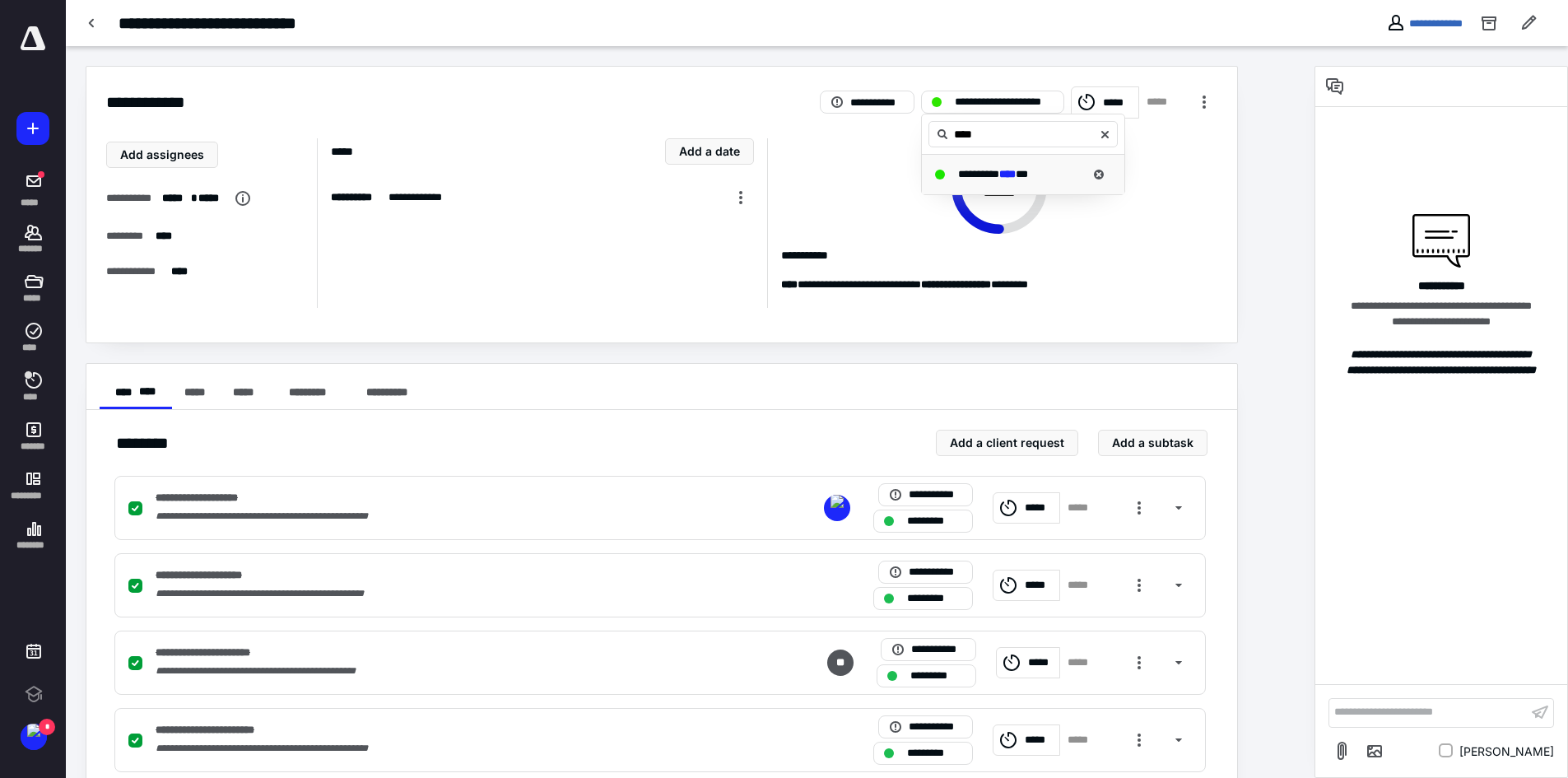 type on "****" 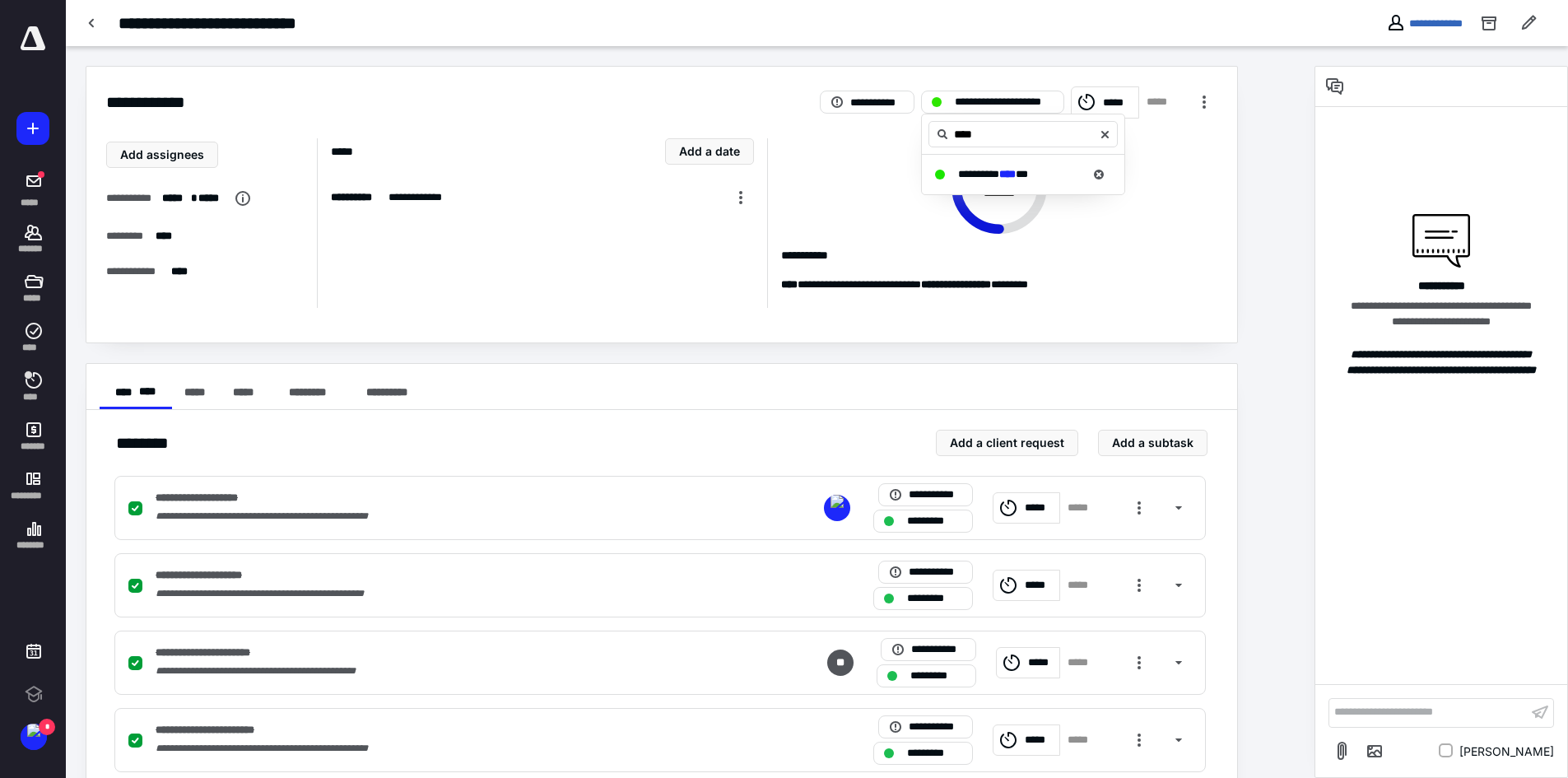 type 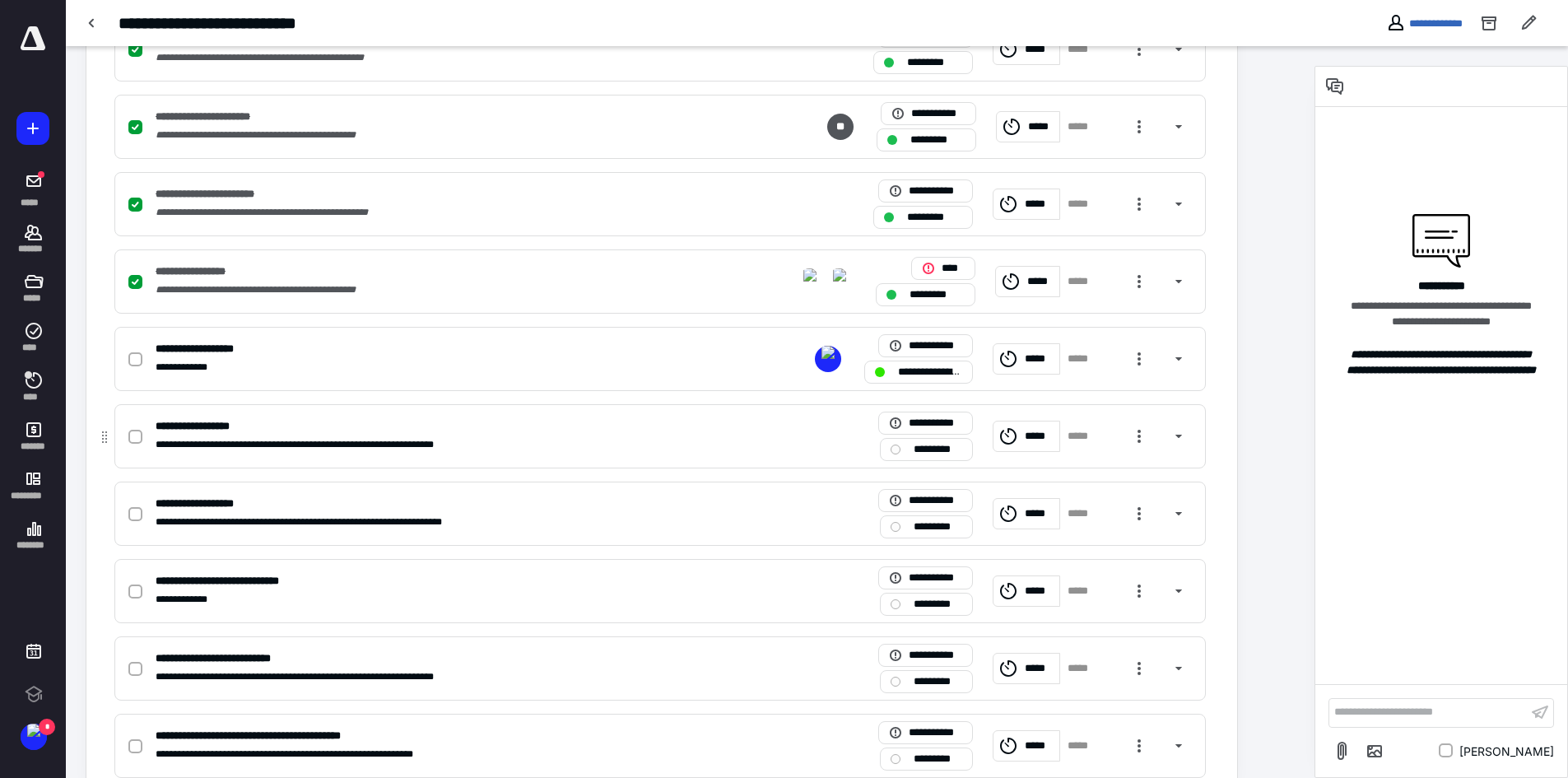 scroll, scrollTop: 576, scrollLeft: 0, axis: vertical 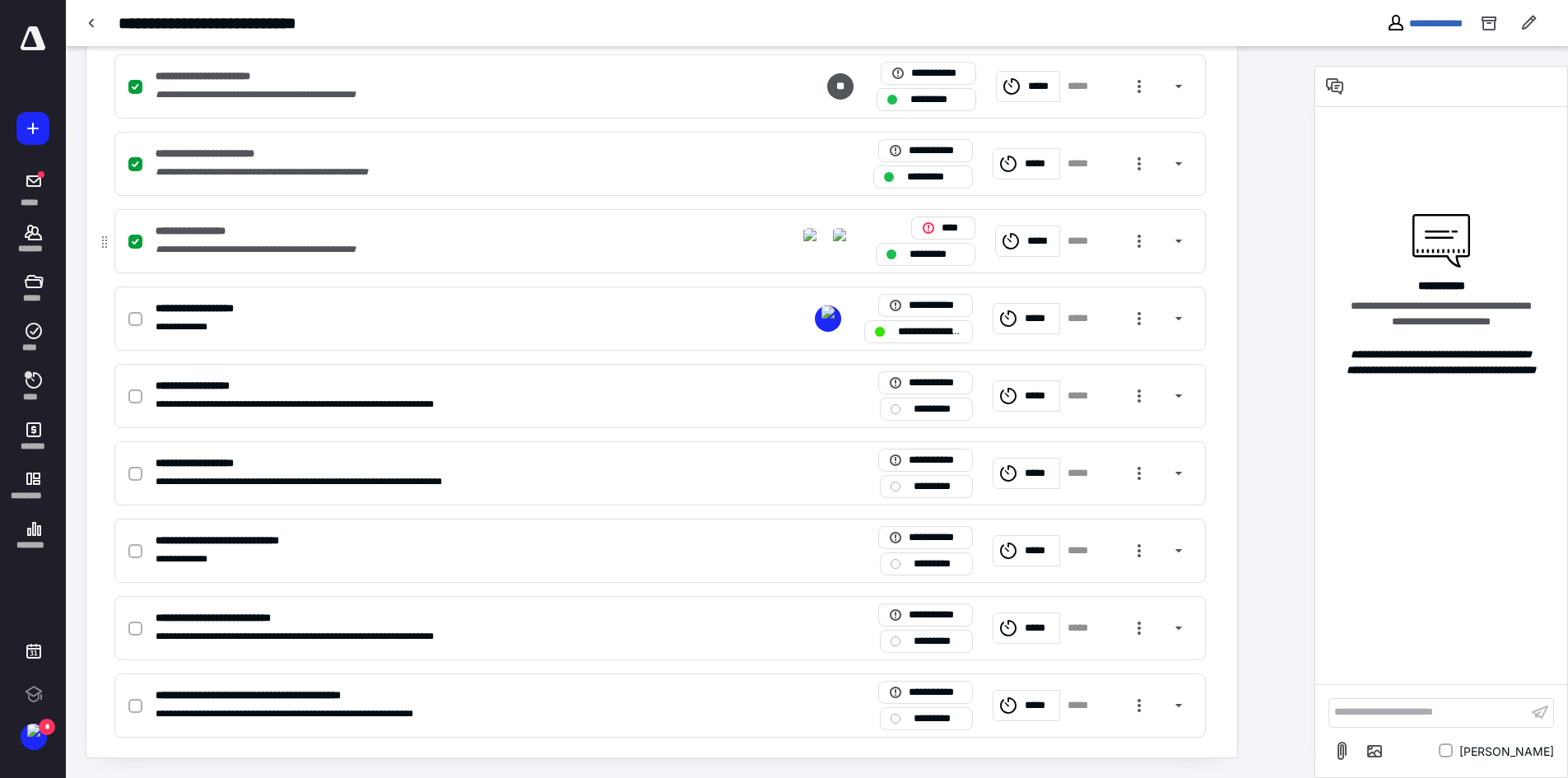 click on "****" at bounding box center [943, 228] 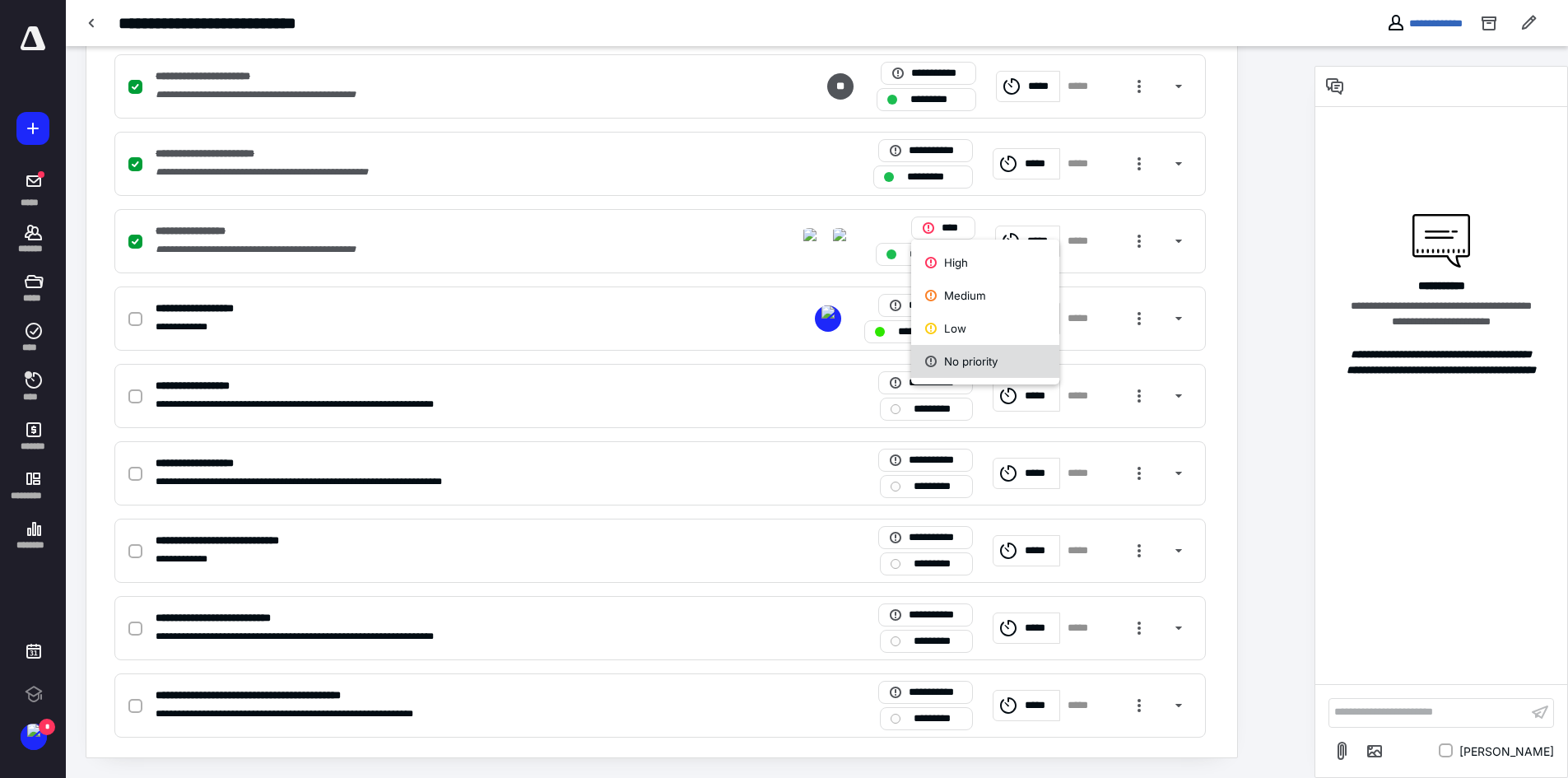 click on "No priority" at bounding box center (985, 361) 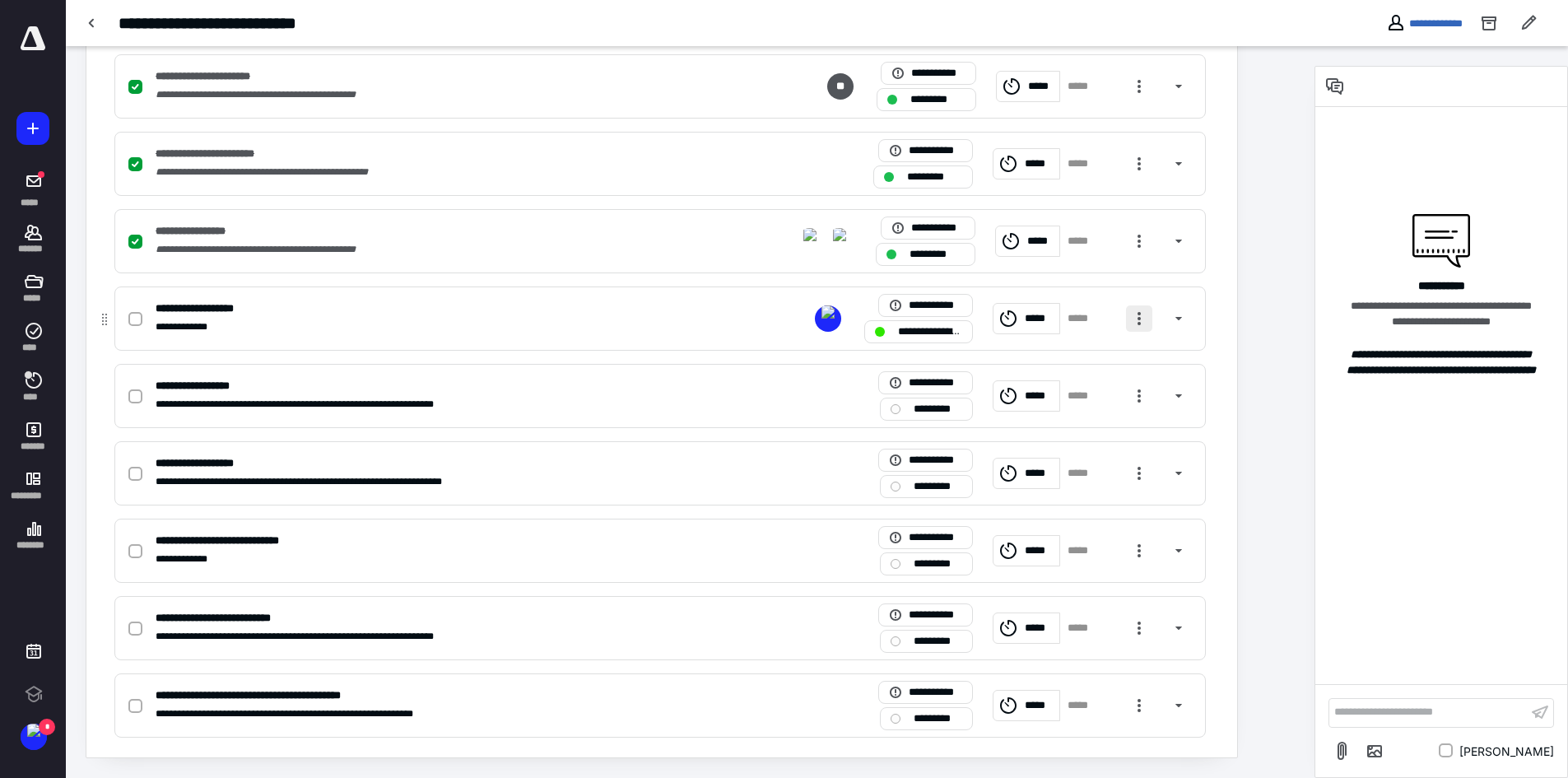 click at bounding box center (1139, 319) 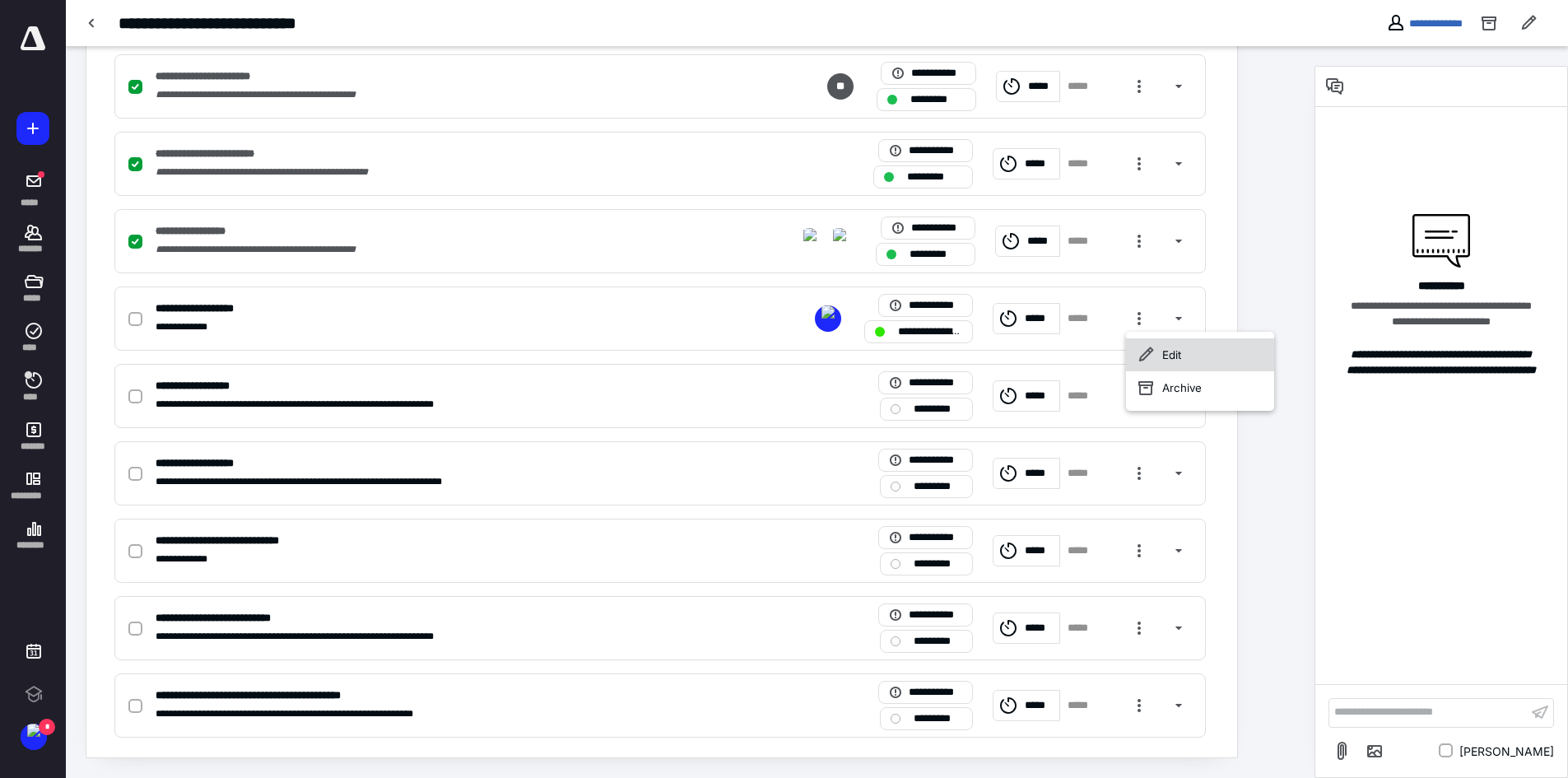 click 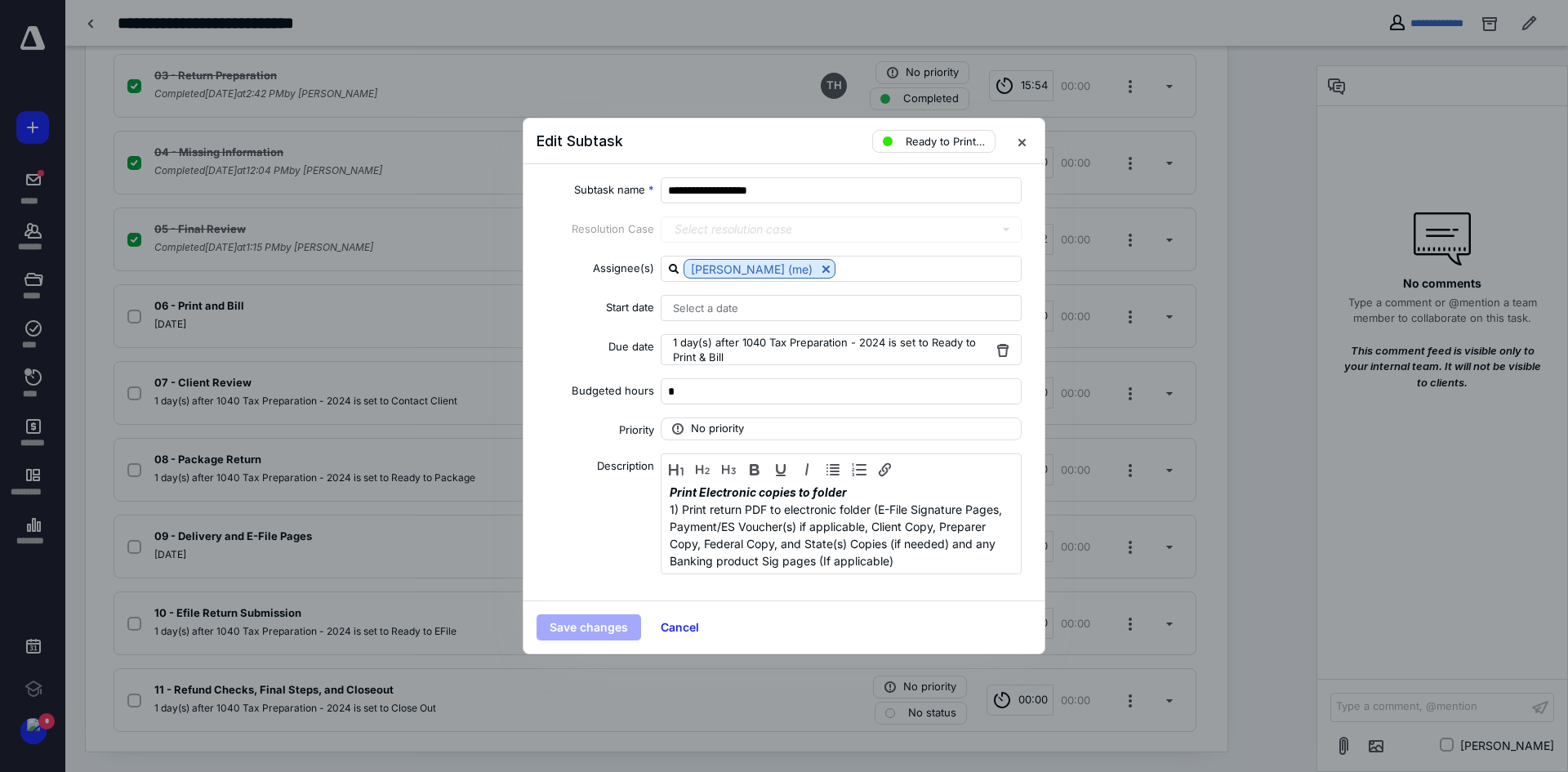 click on "Select a date" at bounding box center (706, 308) 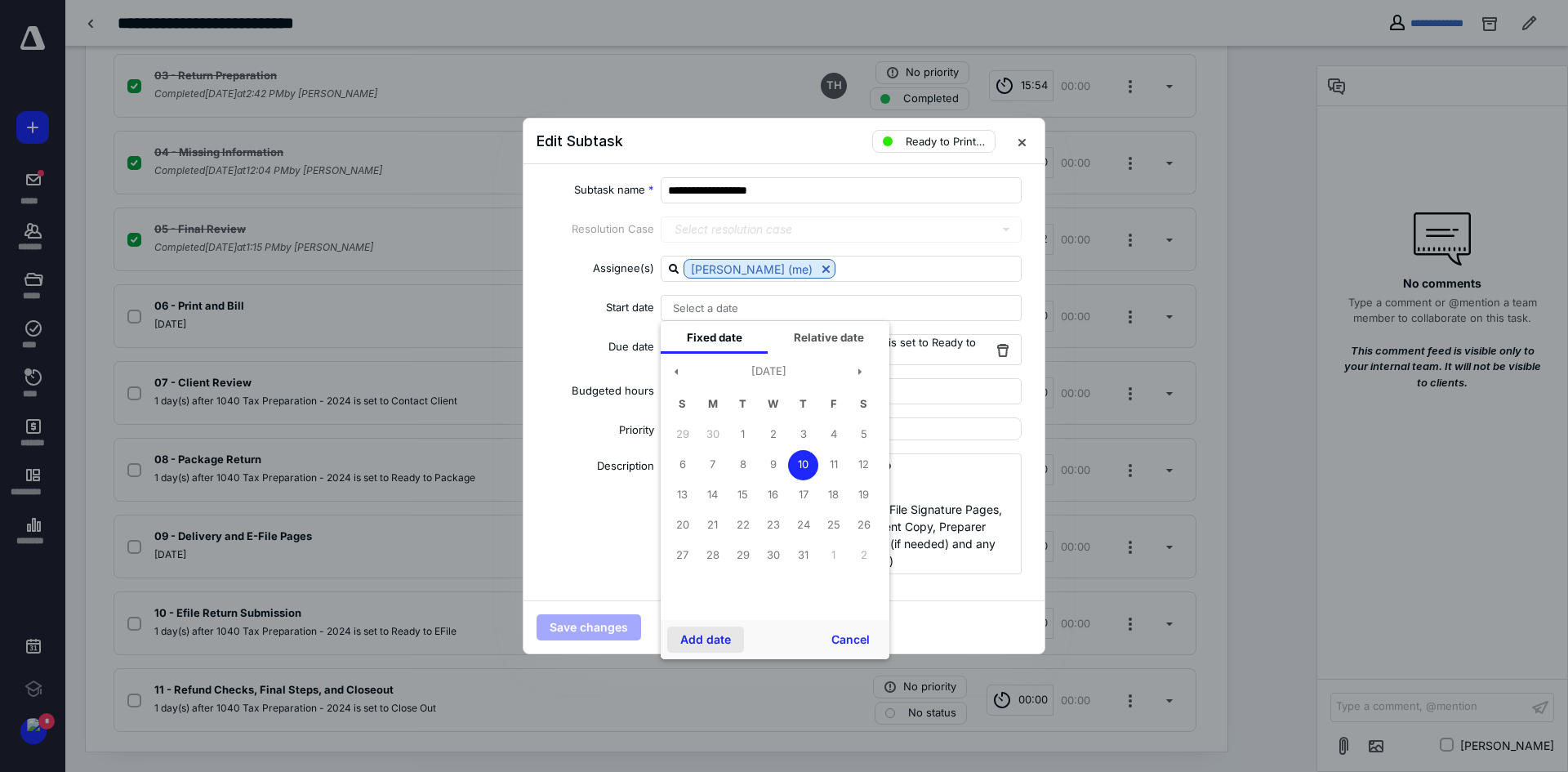 click on "Add date" at bounding box center (706, 640) 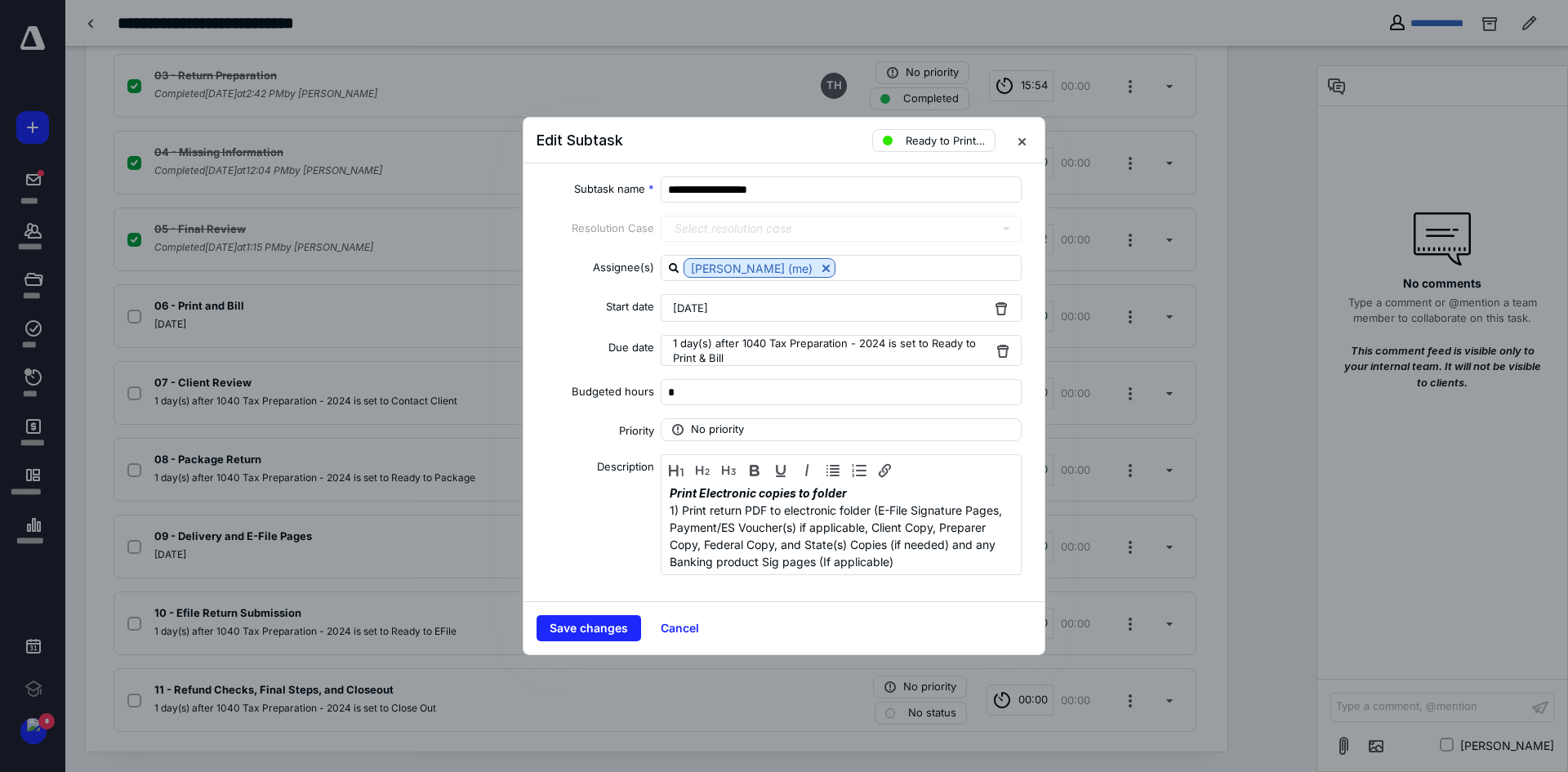 click on "Save changes" at bounding box center [589, 628] 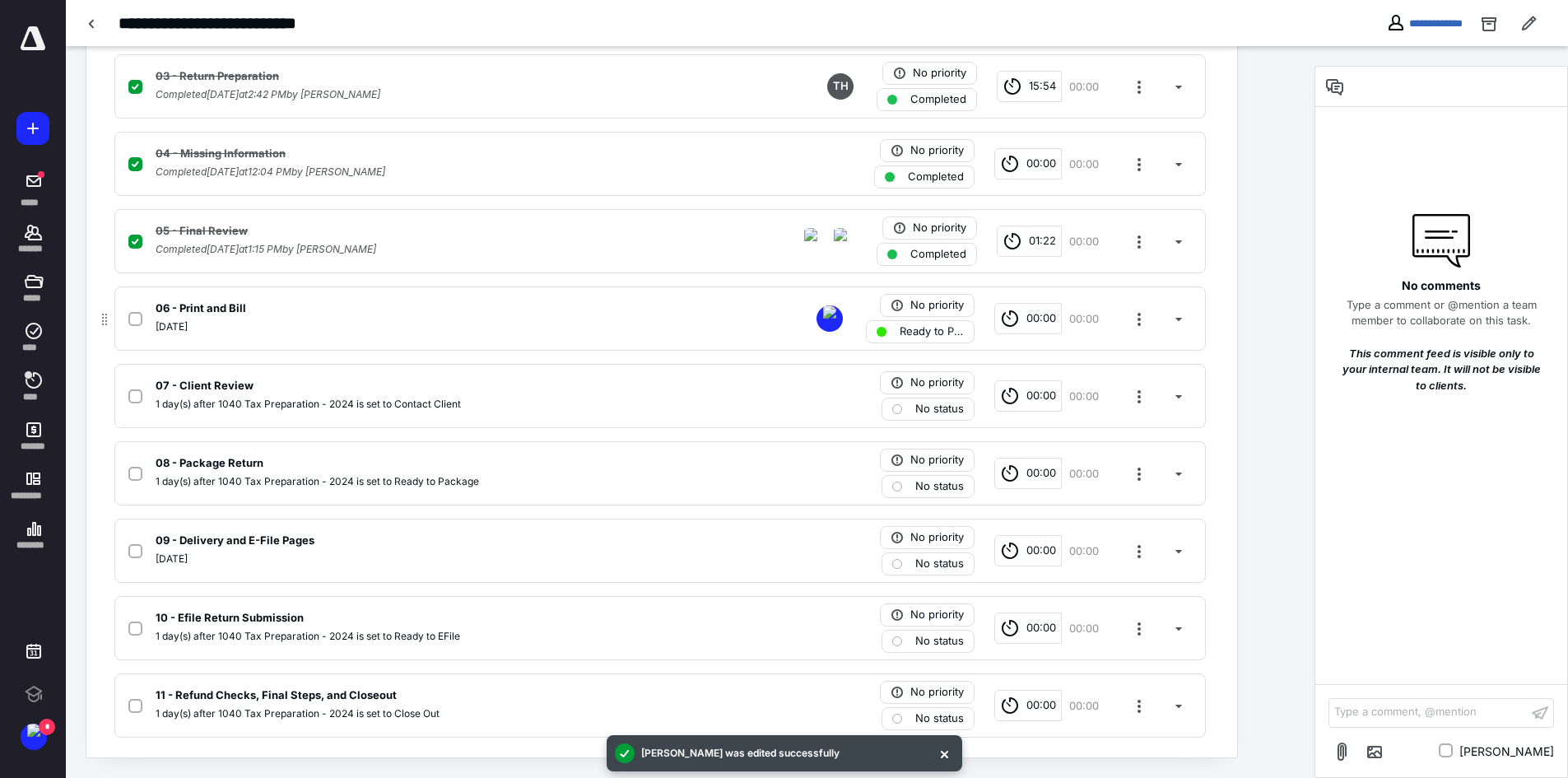click 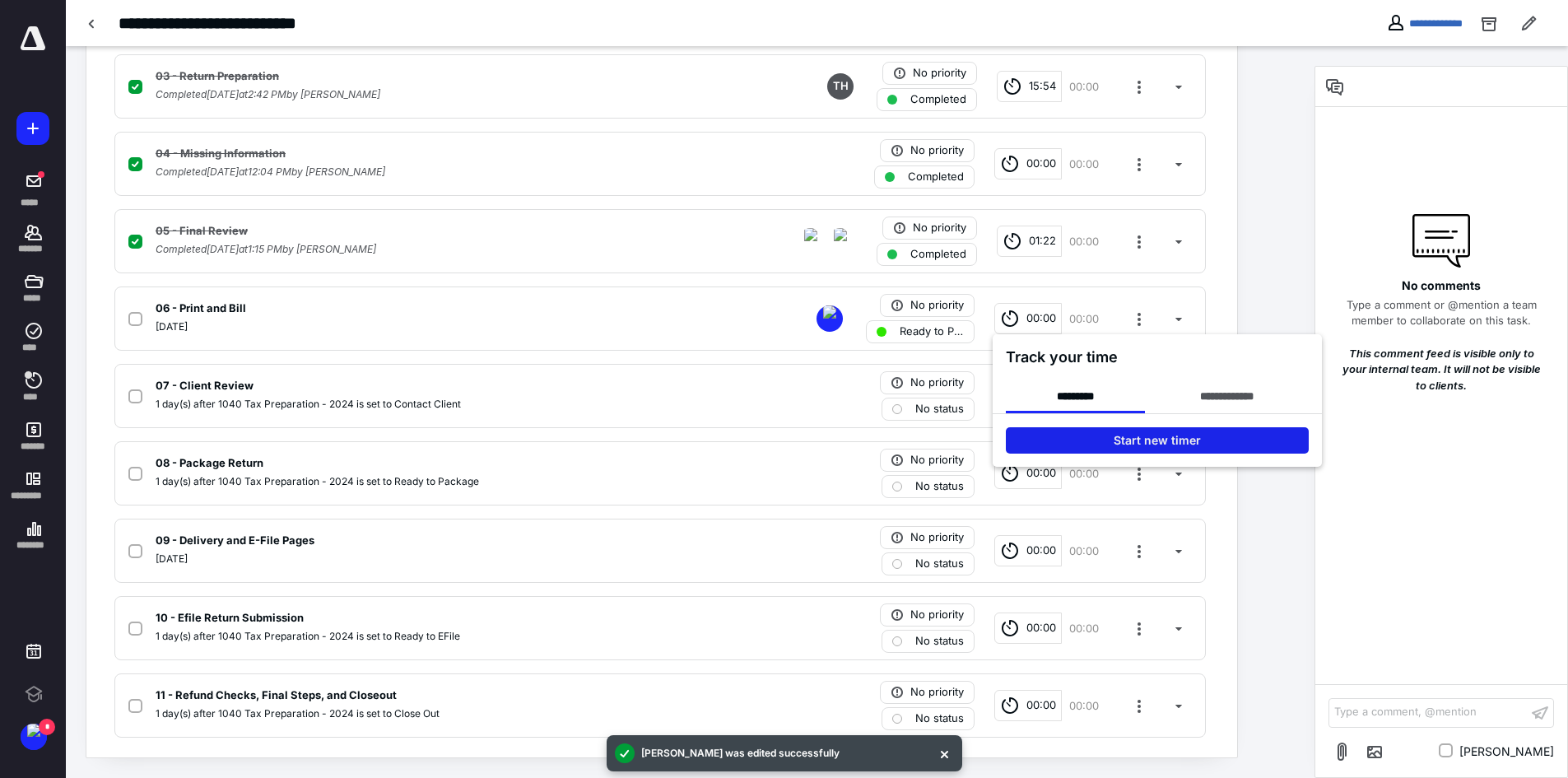 click on "Start new timer" at bounding box center [1157, 440] 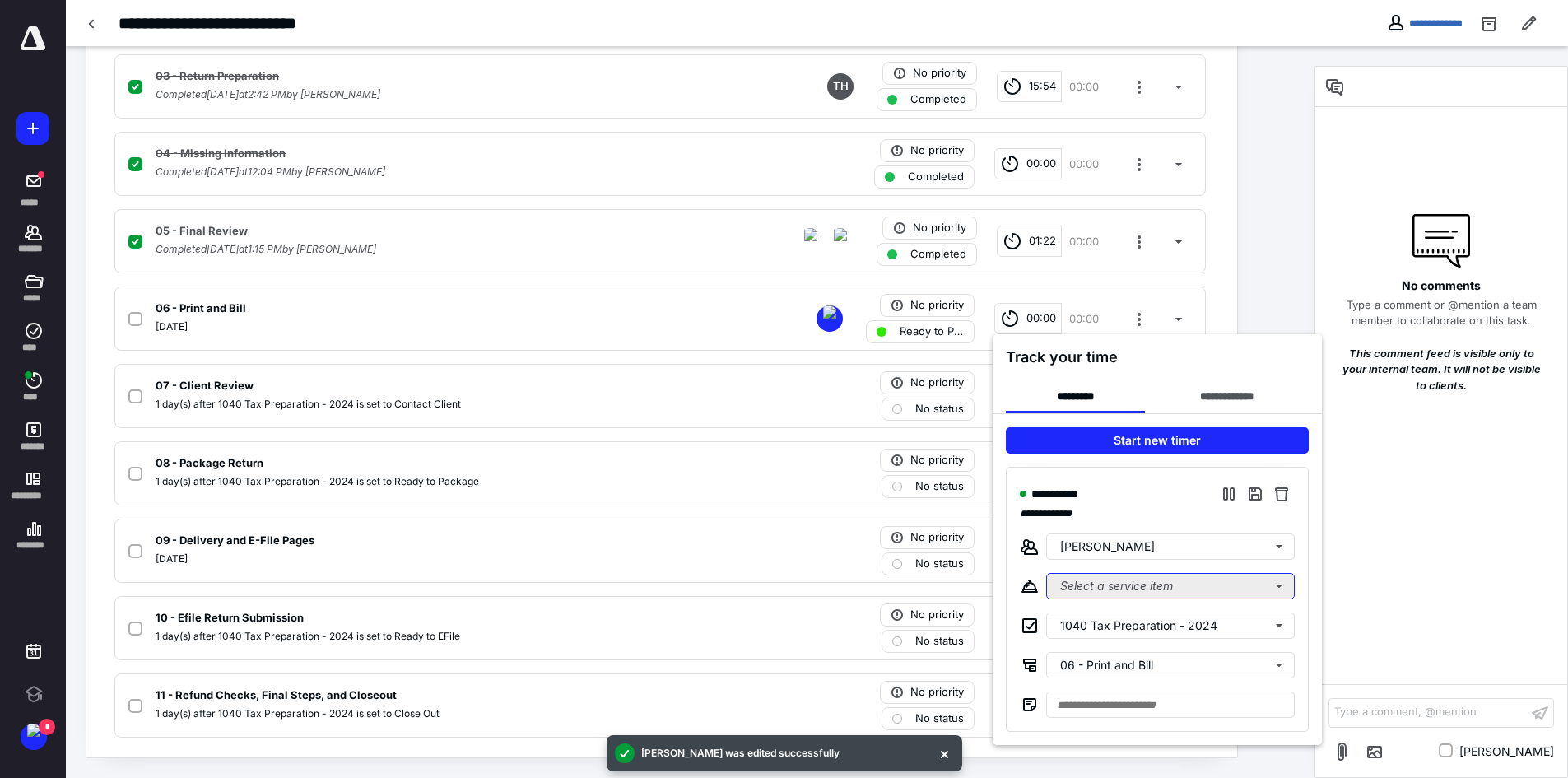 click on "Select a service item" at bounding box center (1170, 586) 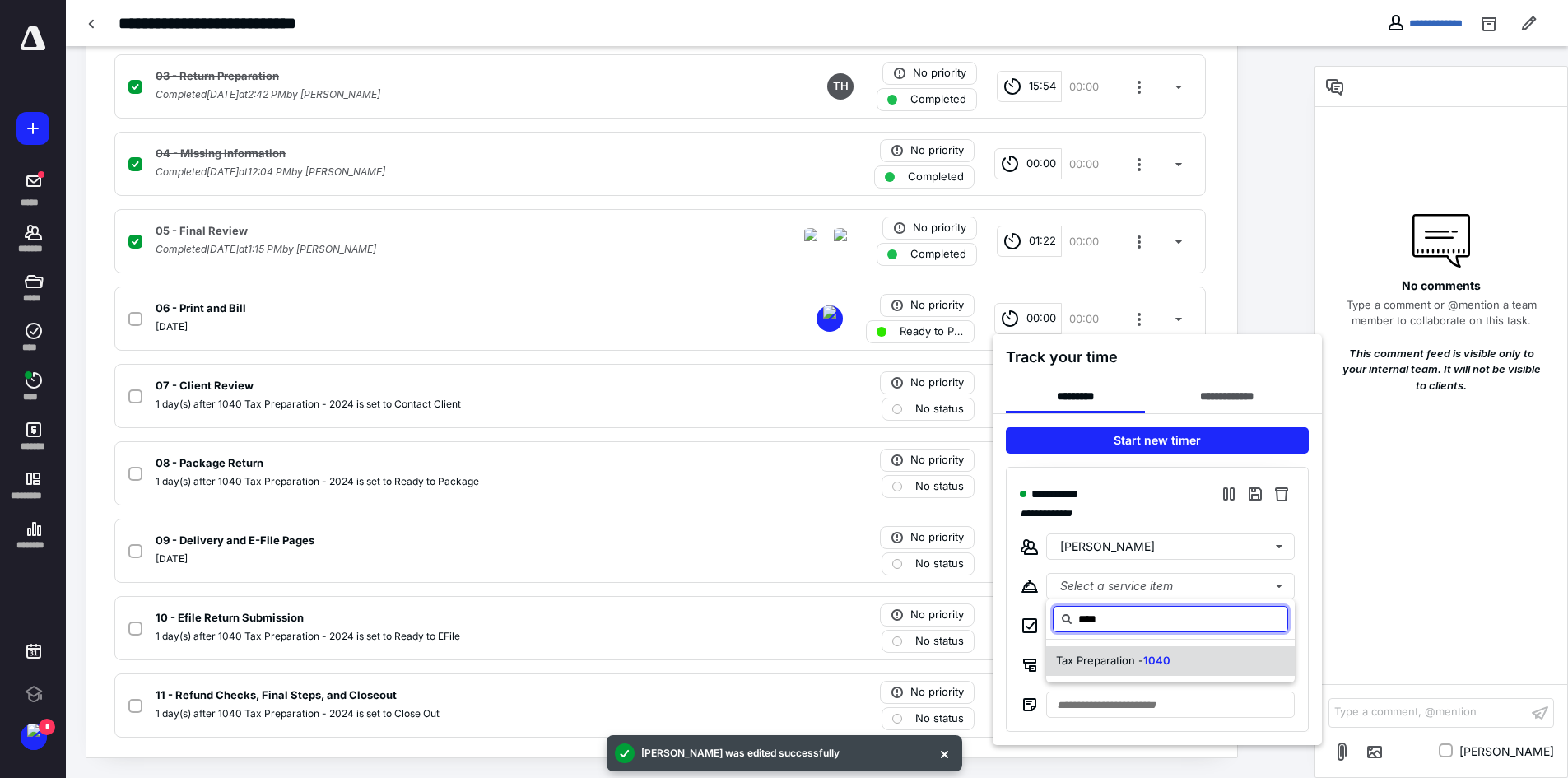 click on "Tax Preparation -" at bounding box center [1100, 660] 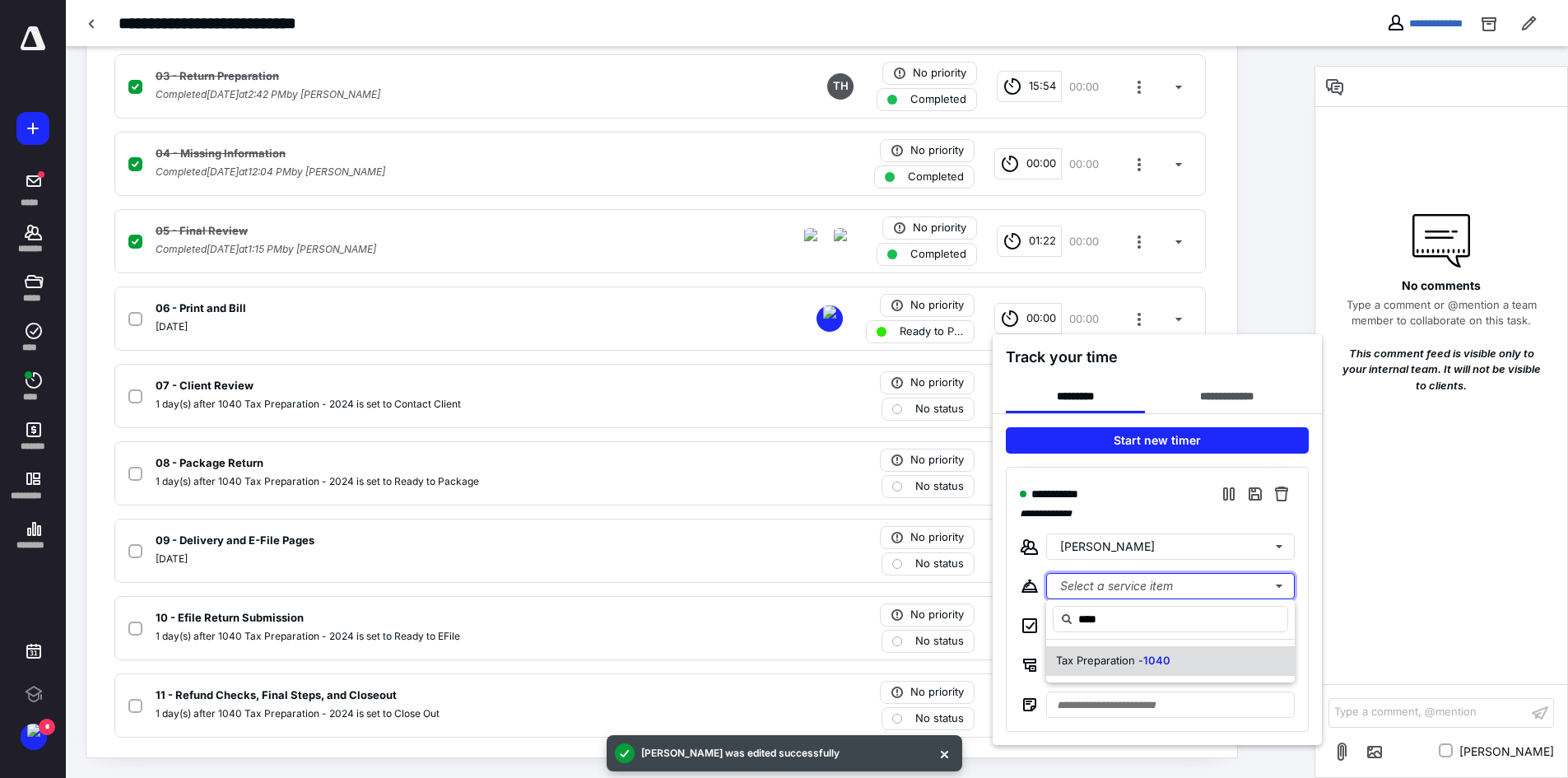 type 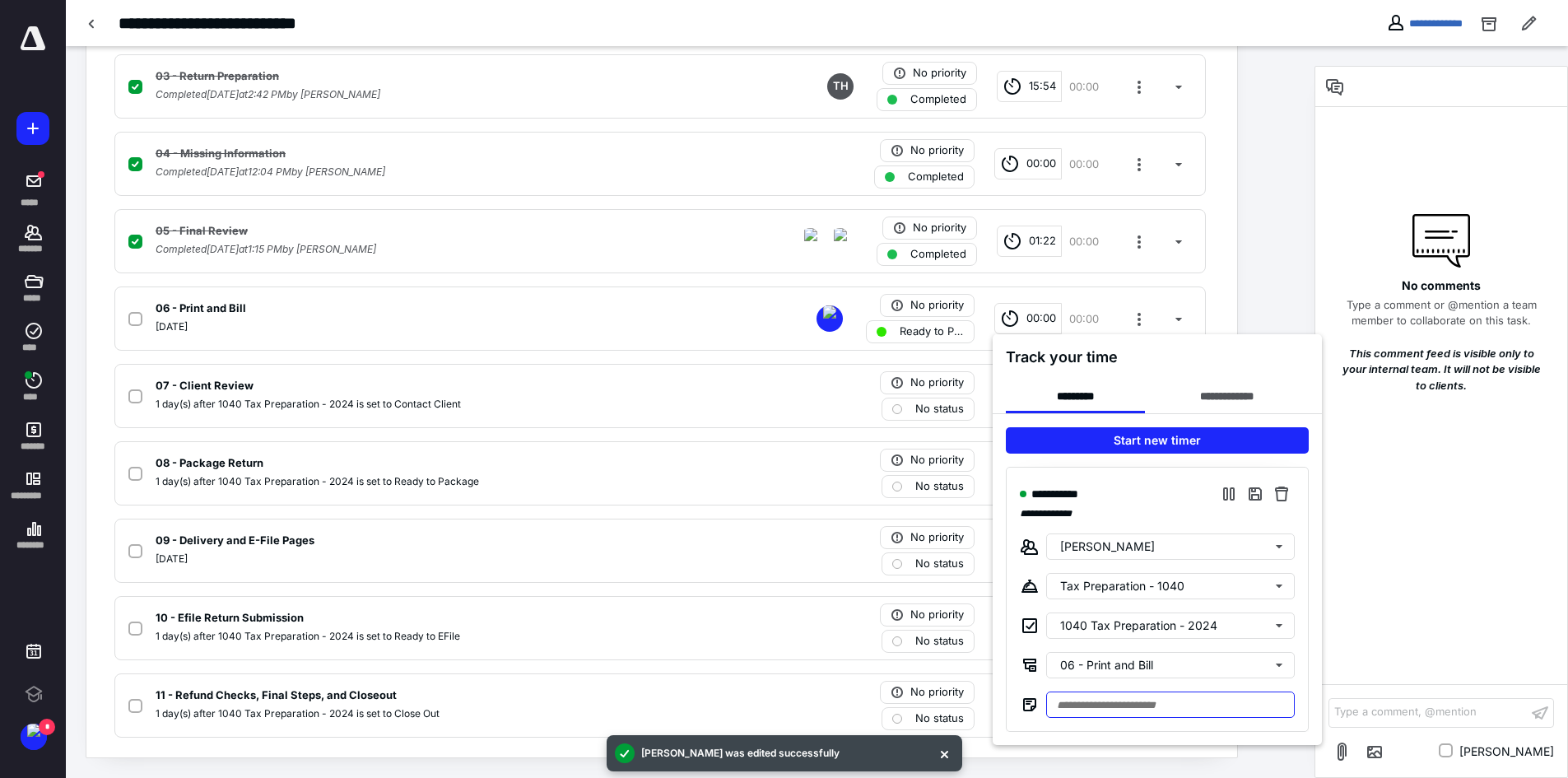 click at bounding box center [1170, 705] 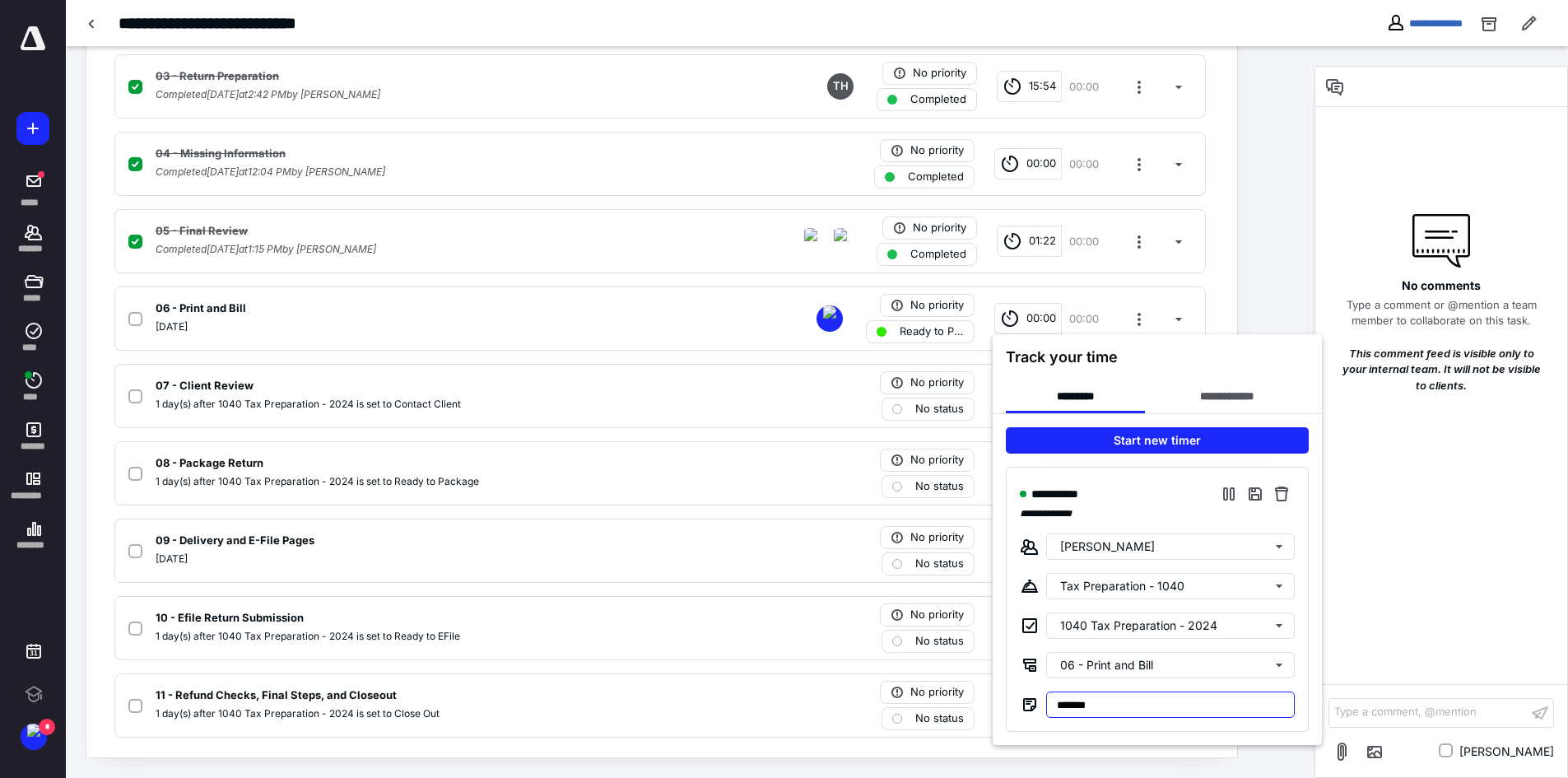 type on "*******" 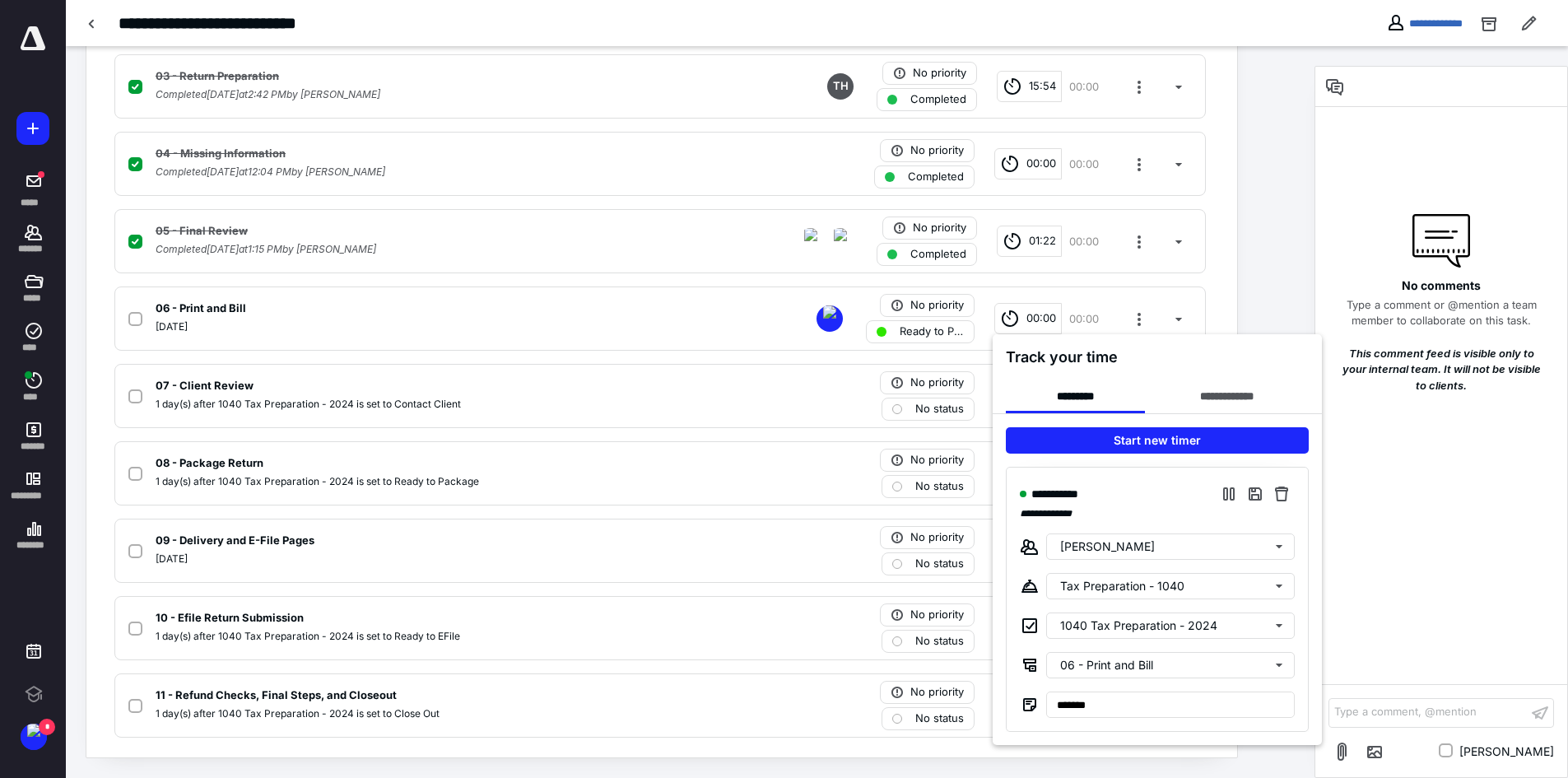 click at bounding box center (784, 389) 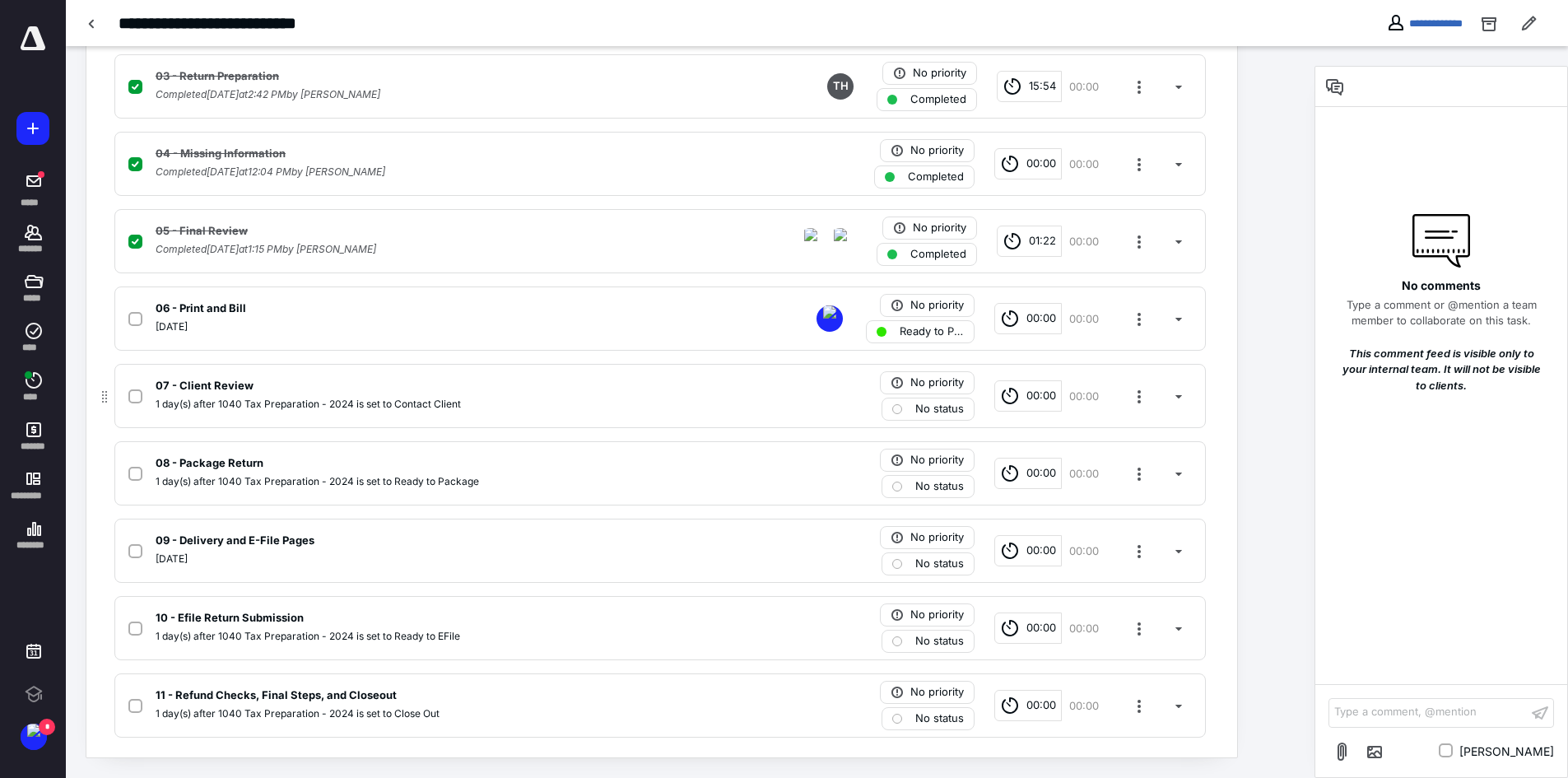 click 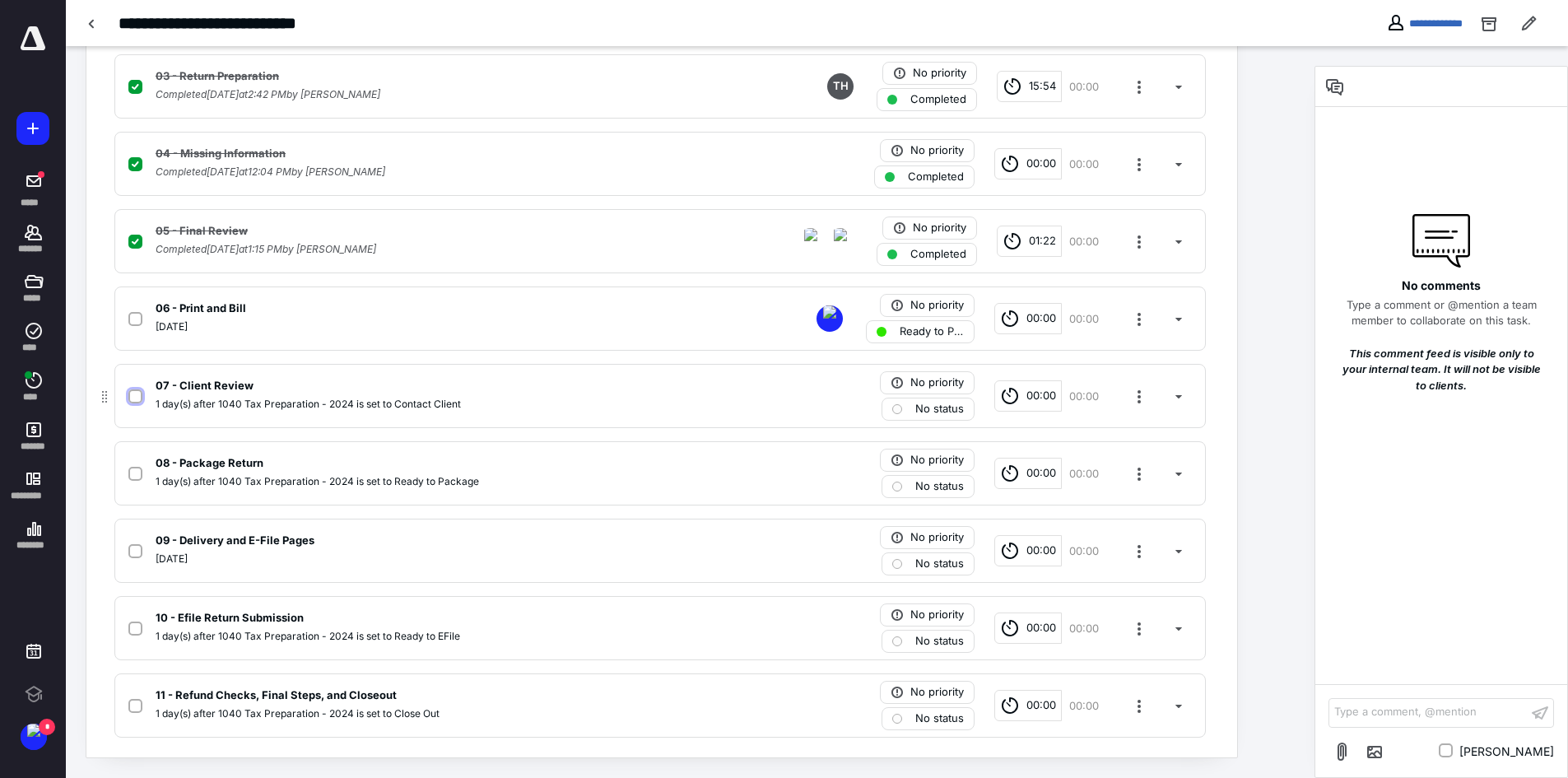 click at bounding box center [135, 397] 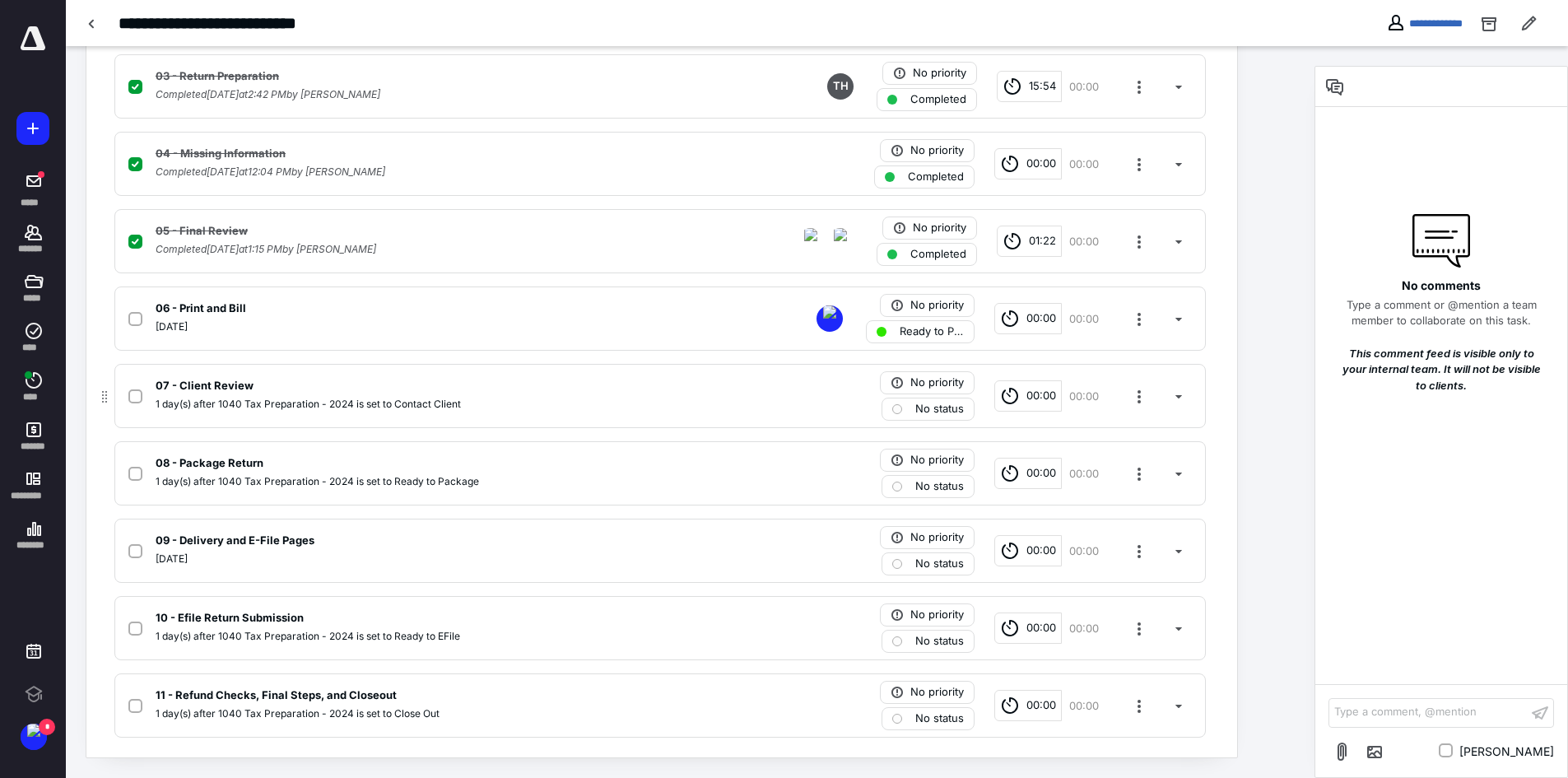 checkbox on "true" 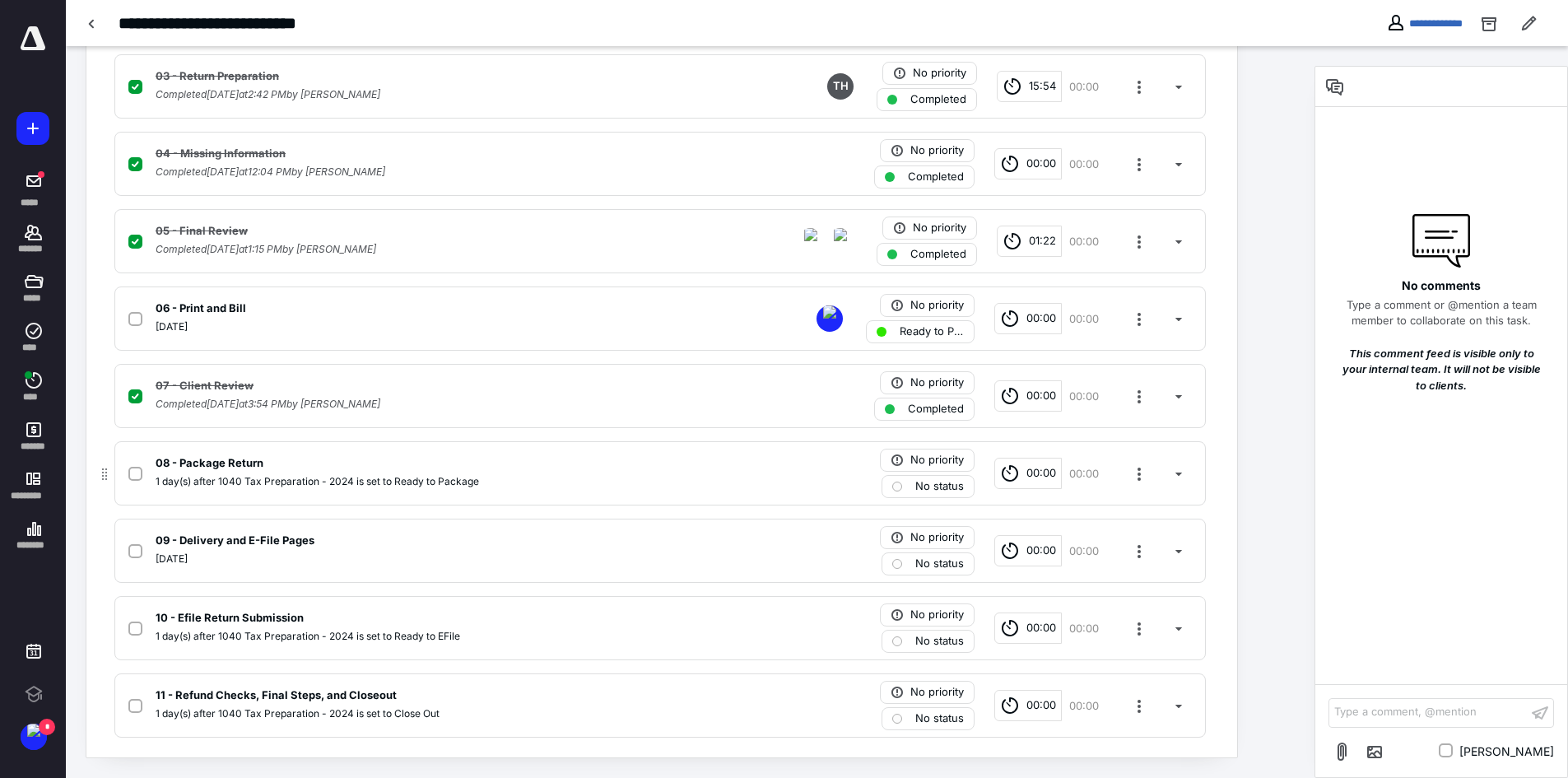 click 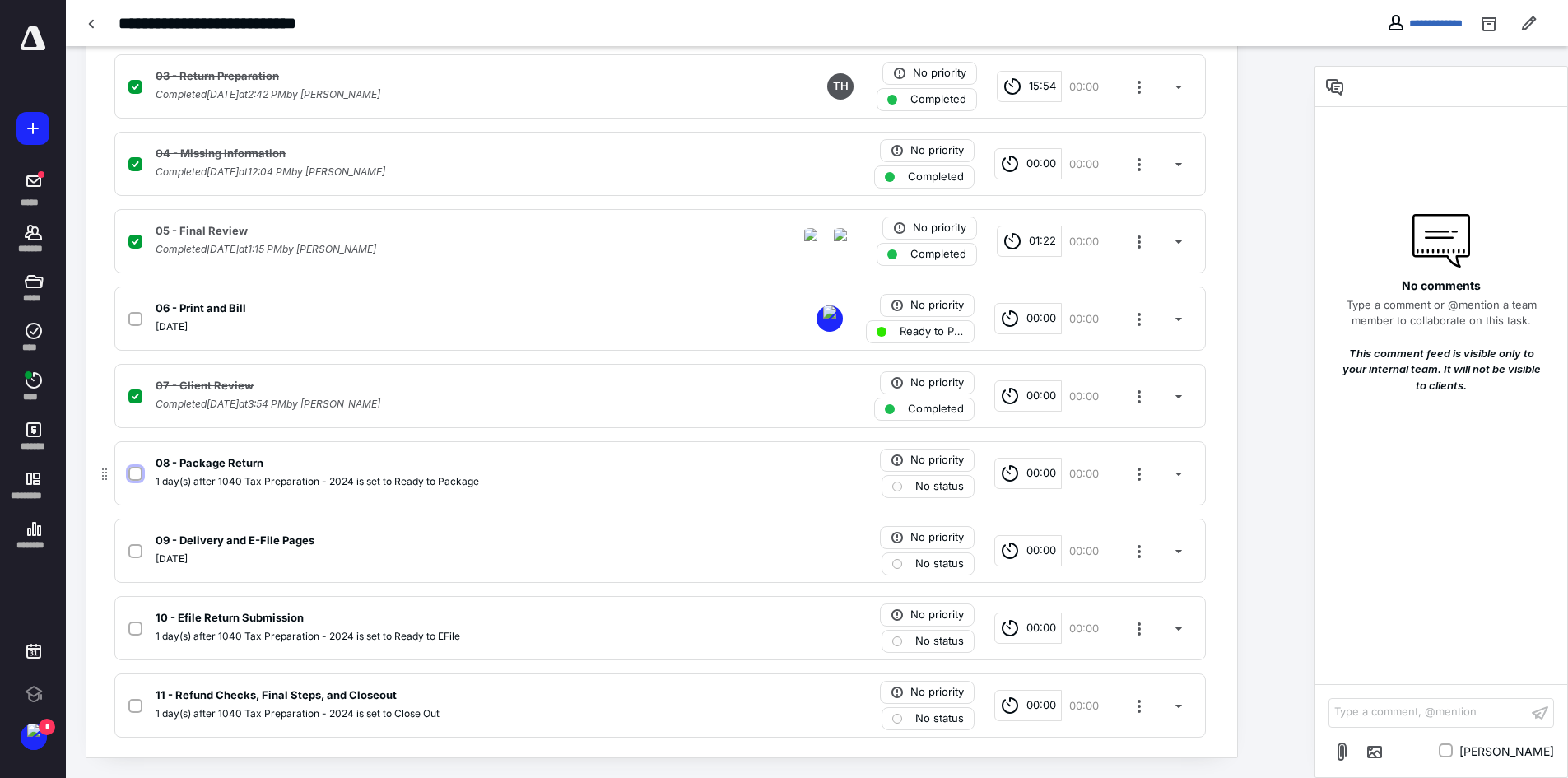 click at bounding box center (135, 474) 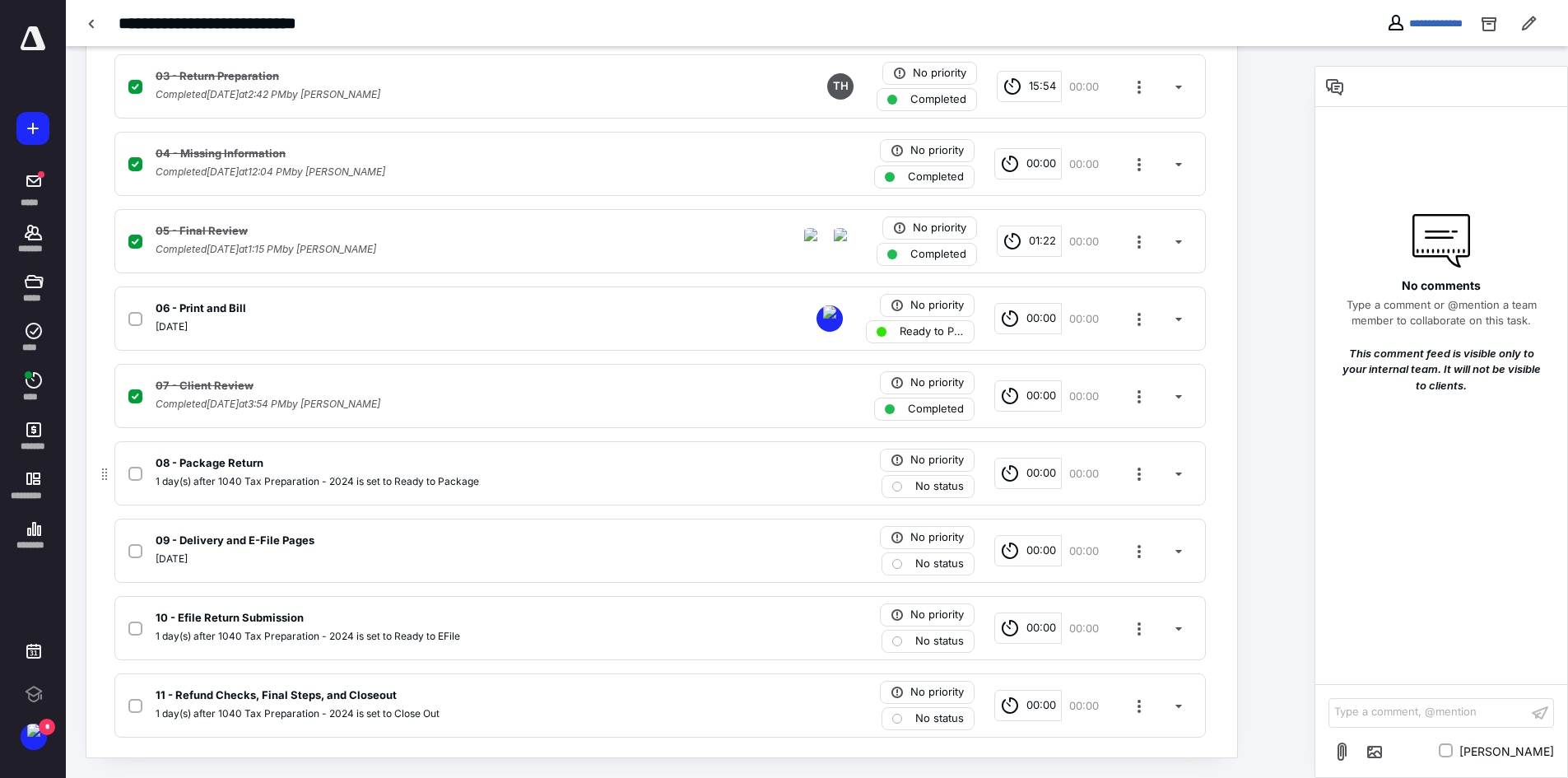 checkbox on "true" 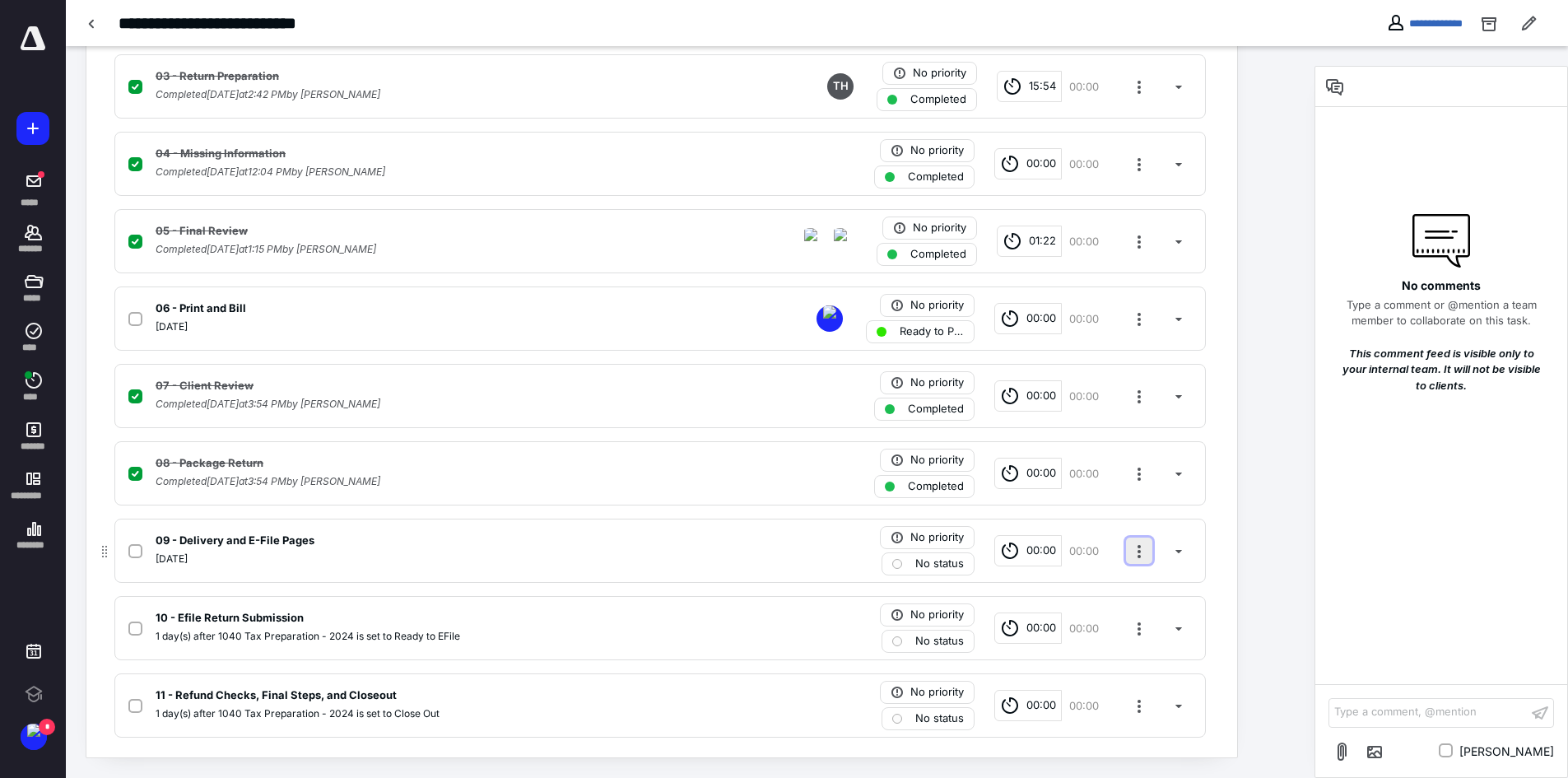 click at bounding box center [1139, 551] 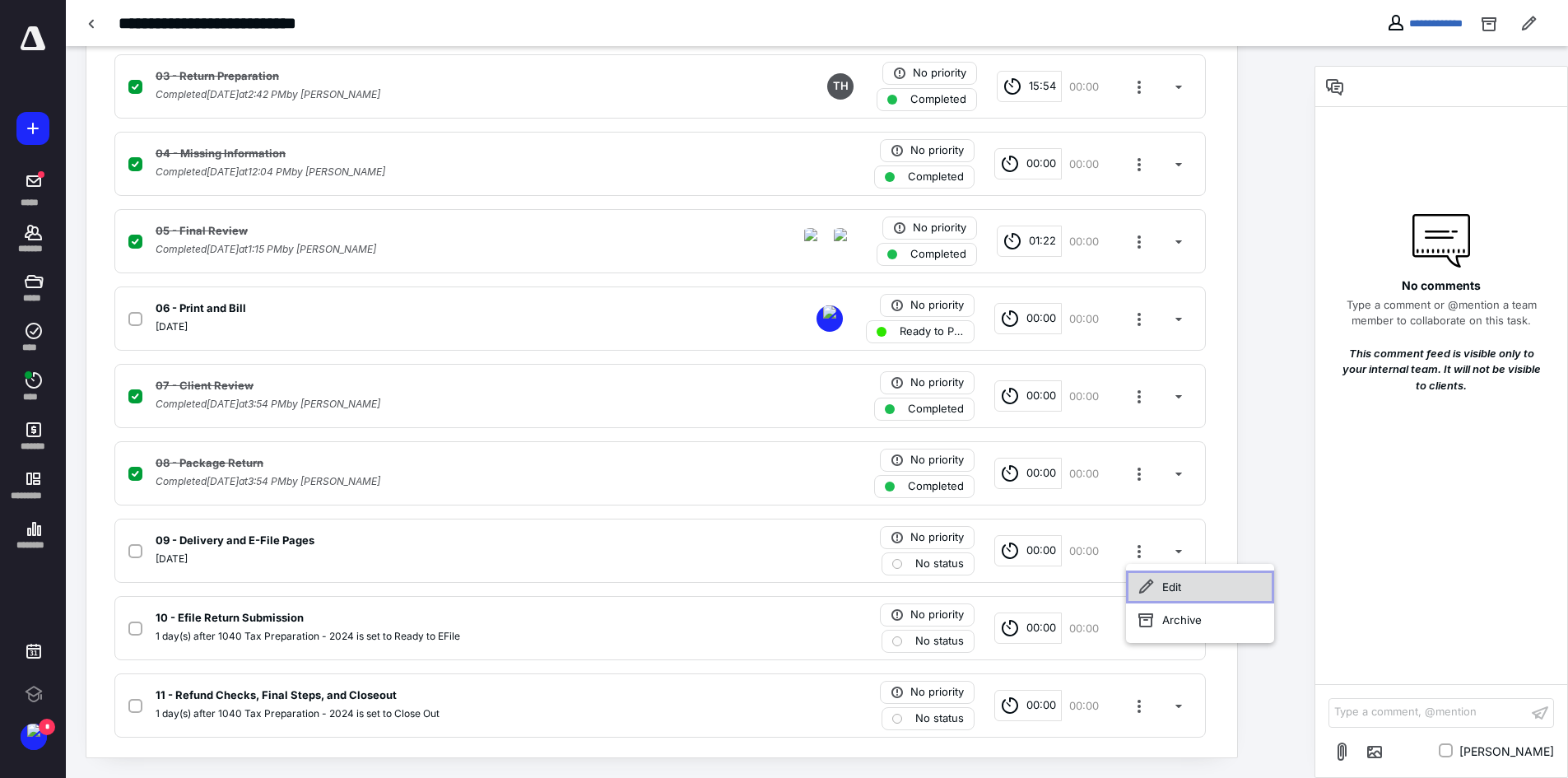 click on "Edit" at bounding box center [1200, 587] 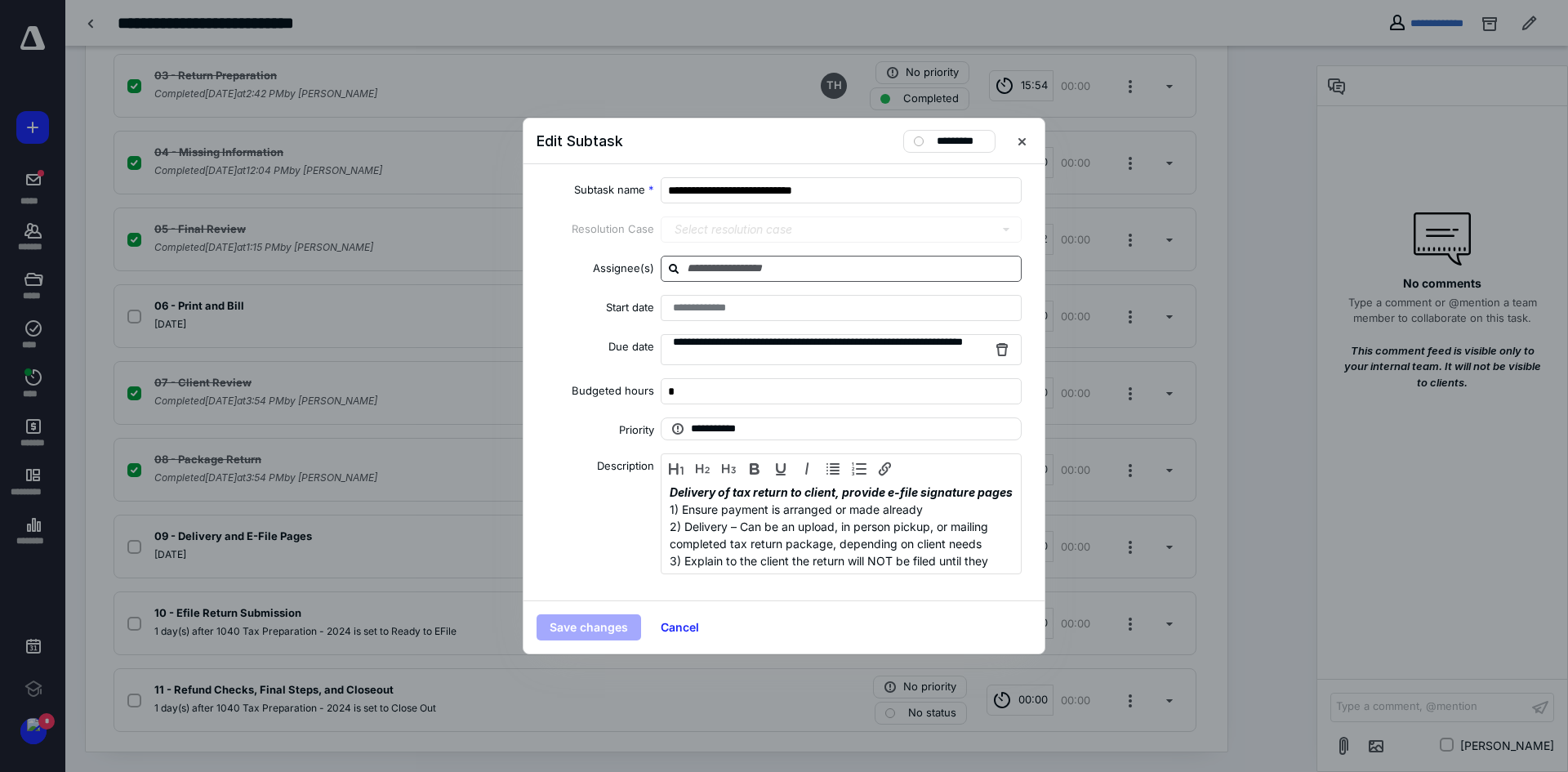 click at bounding box center [851, 268] 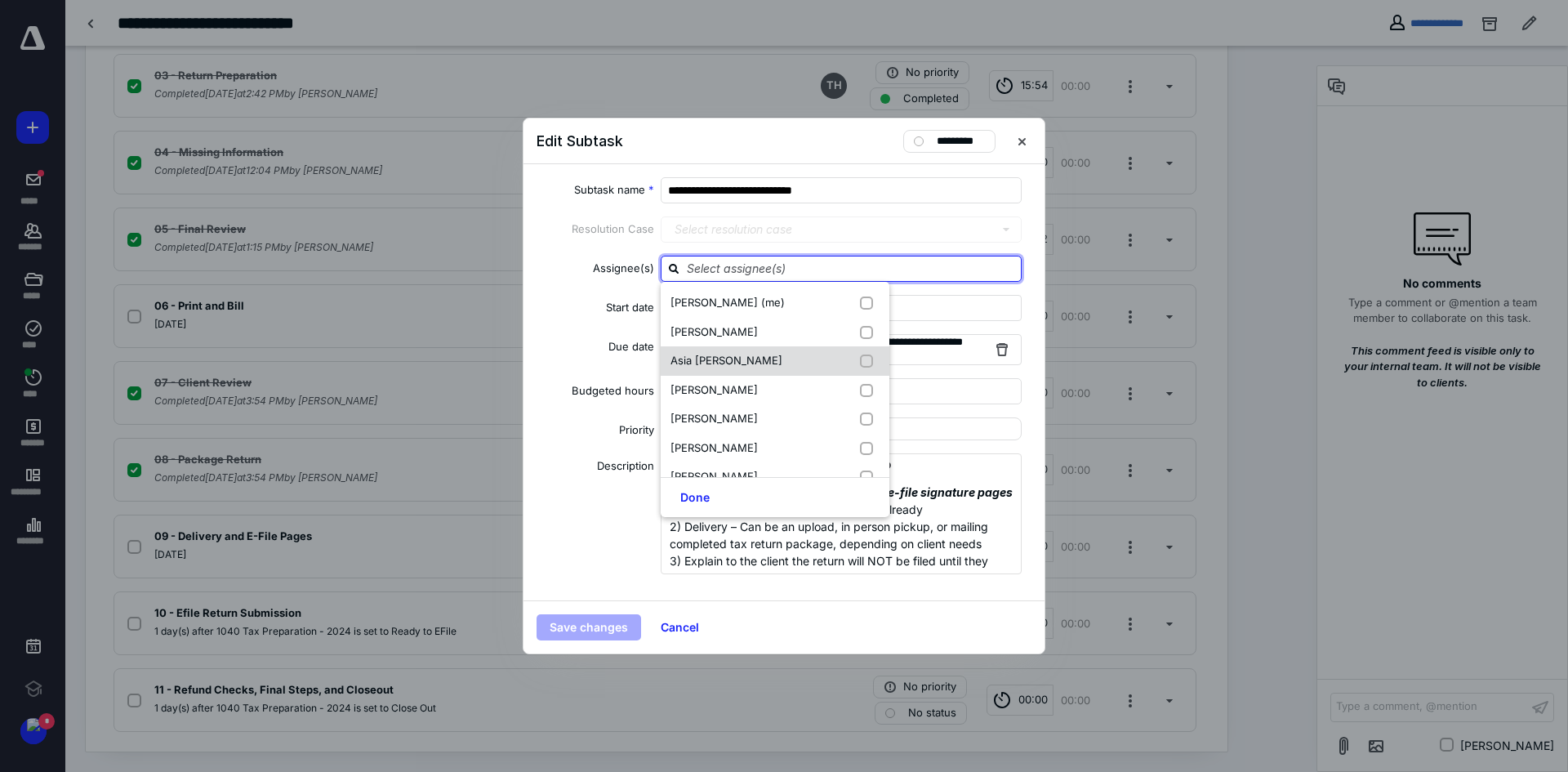 click on "Asia [PERSON_NAME]" at bounding box center (775, 361) 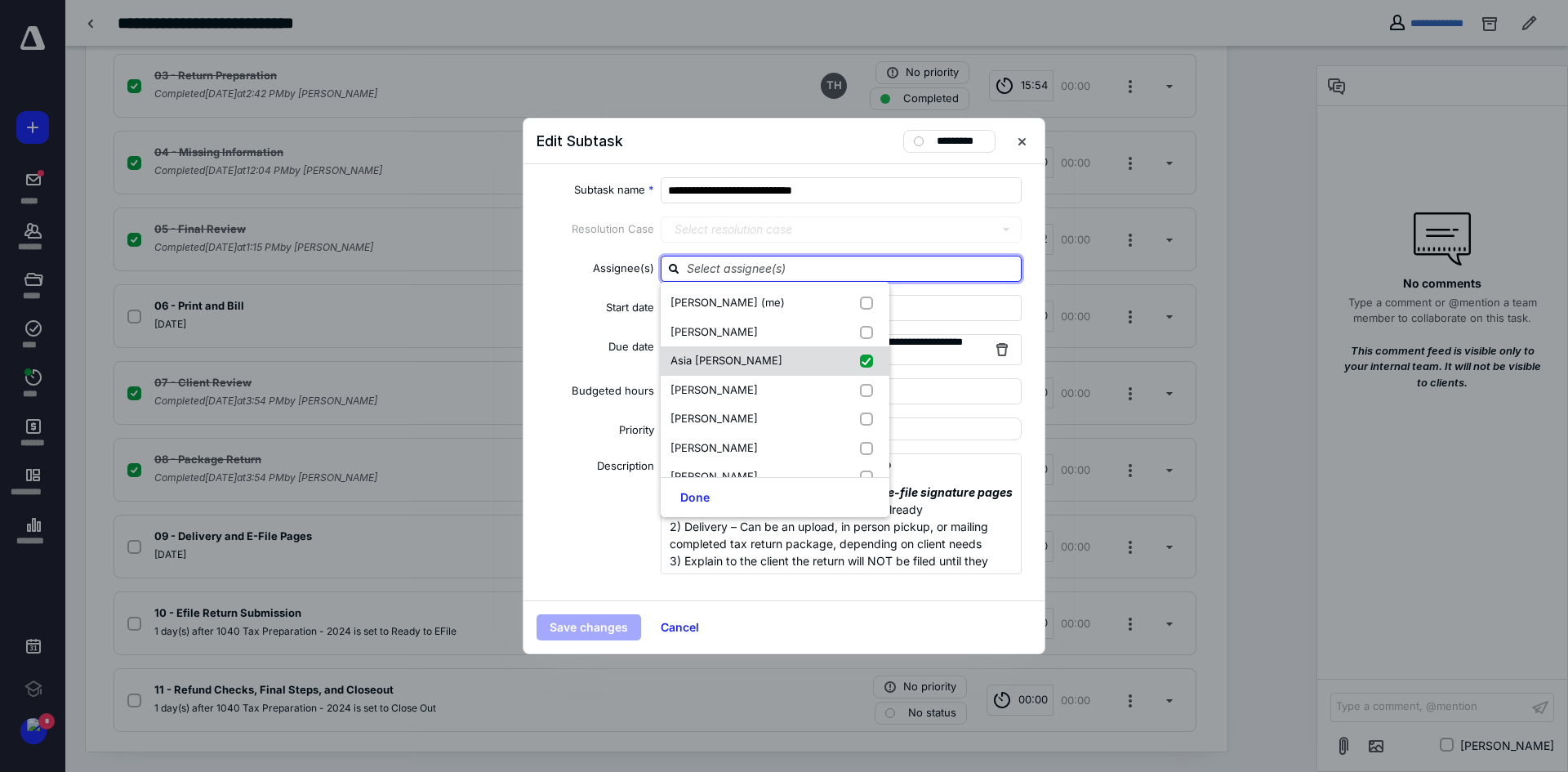 checkbox on "true" 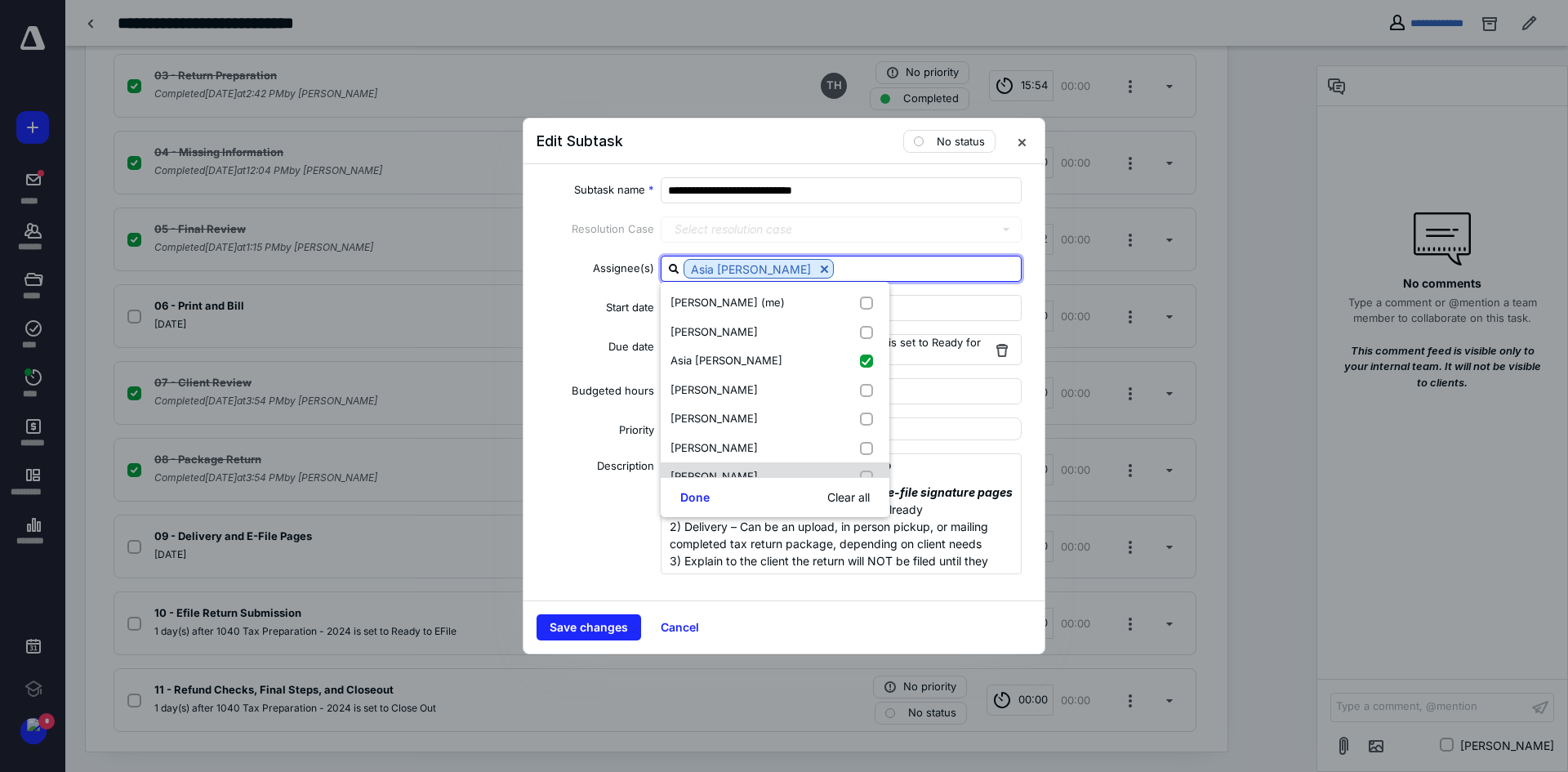 click on "Done" at bounding box center [695, 498] 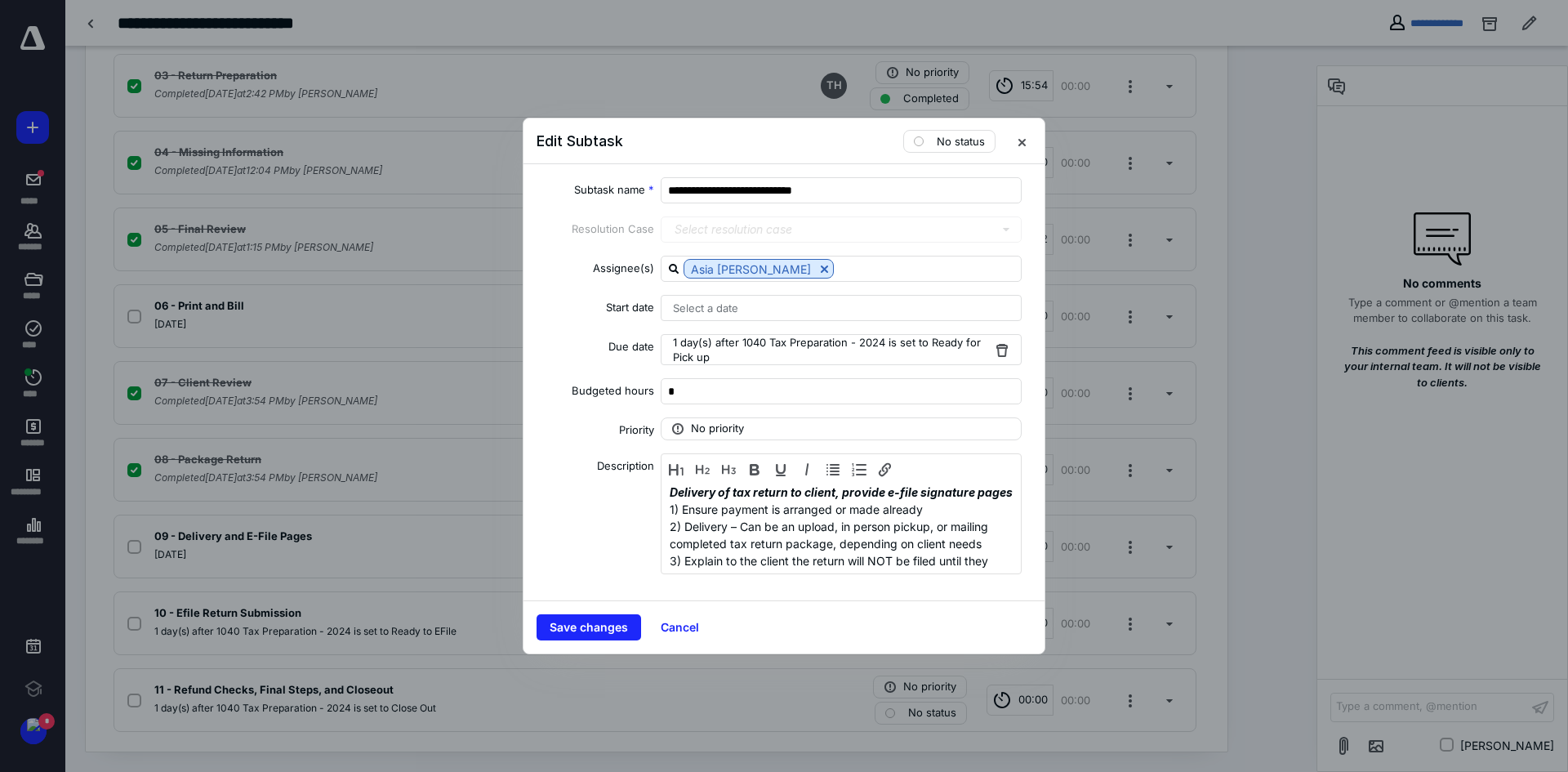click on "Select a date" at bounding box center [706, 308] 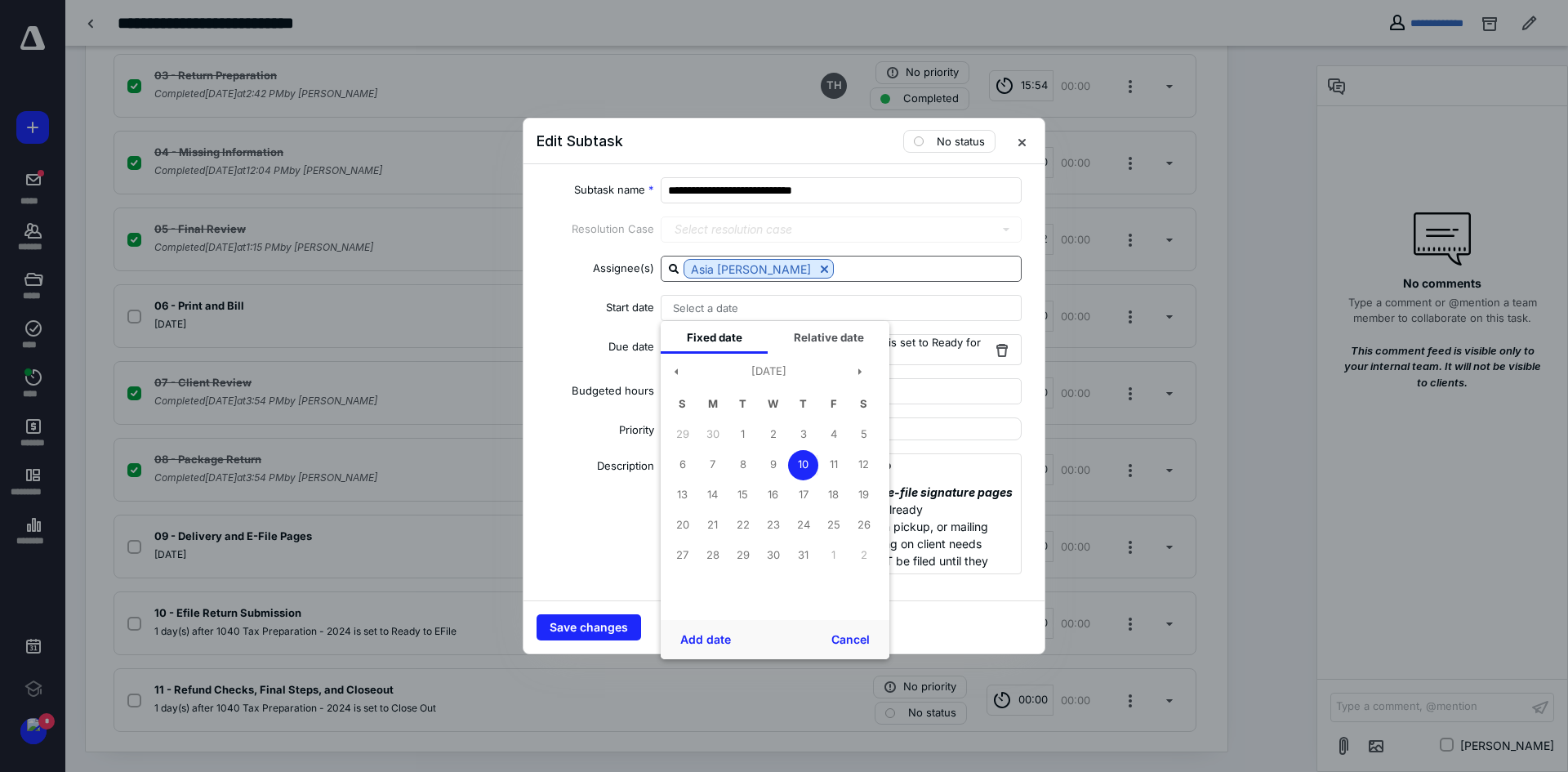drag, startPoint x: 702, startPoint y: 643, endPoint x: 906, endPoint y: 271, distance: 424.26407 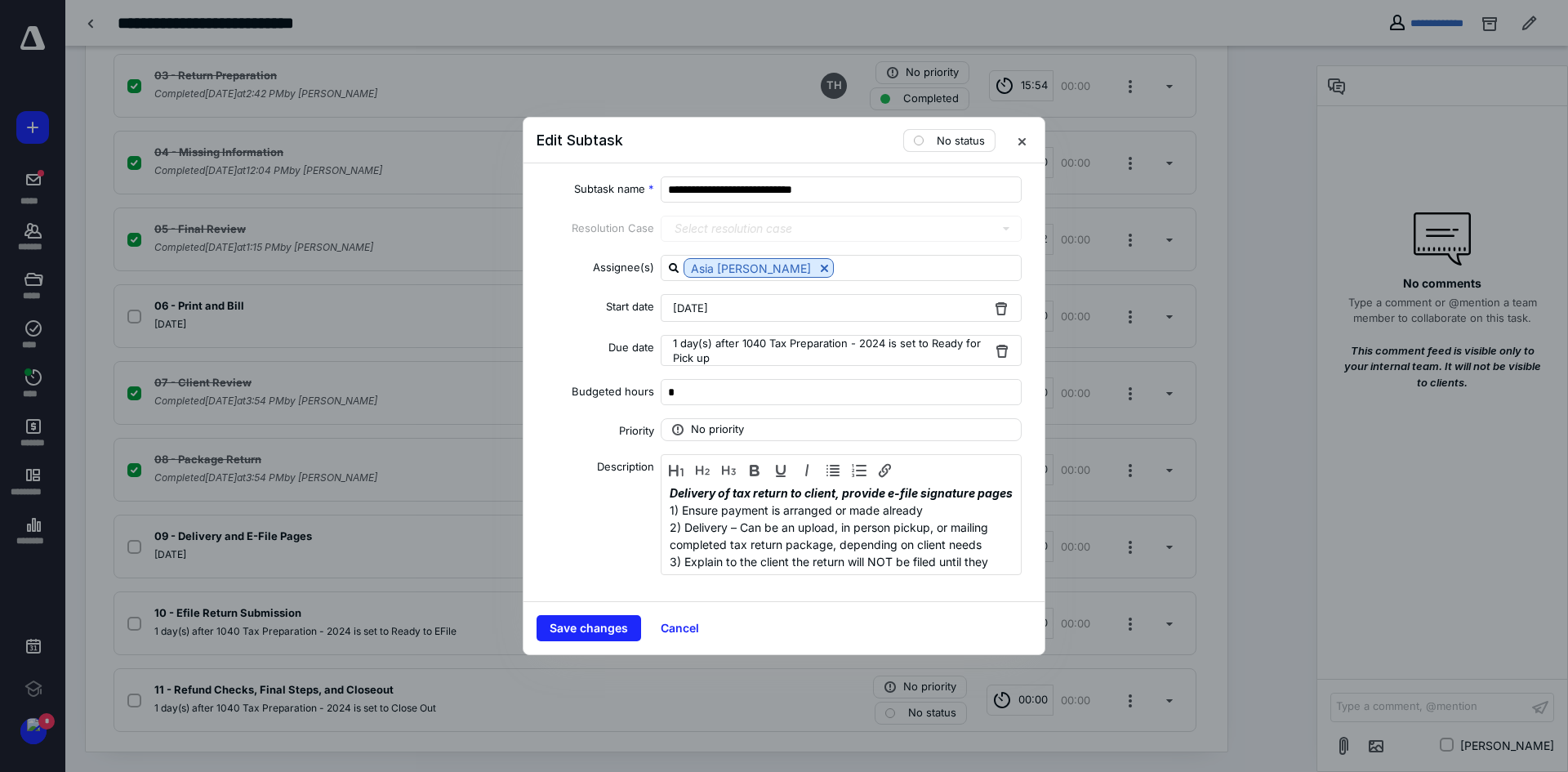 click on "No status" at bounding box center (949, 141) 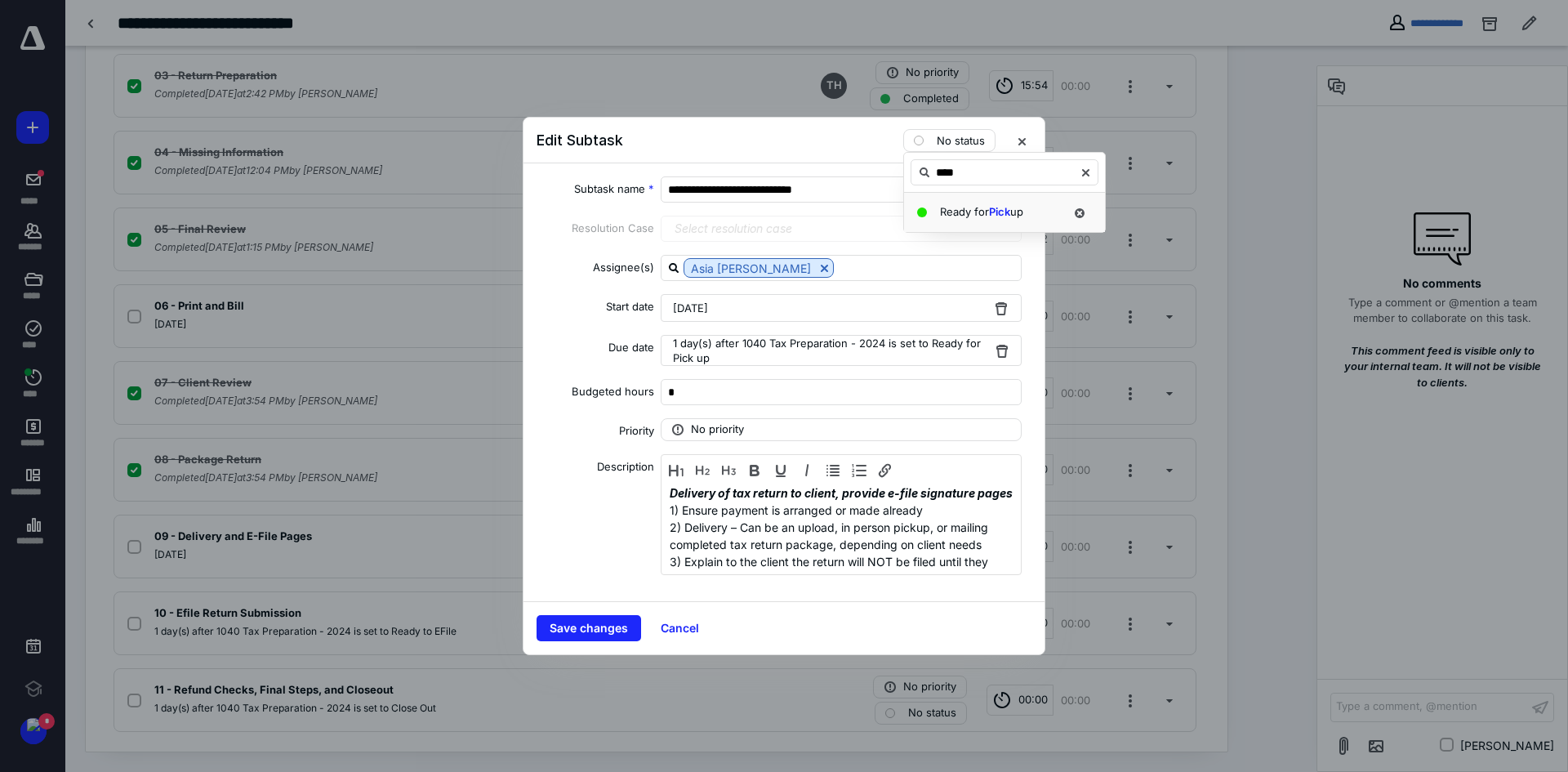 type on "****" 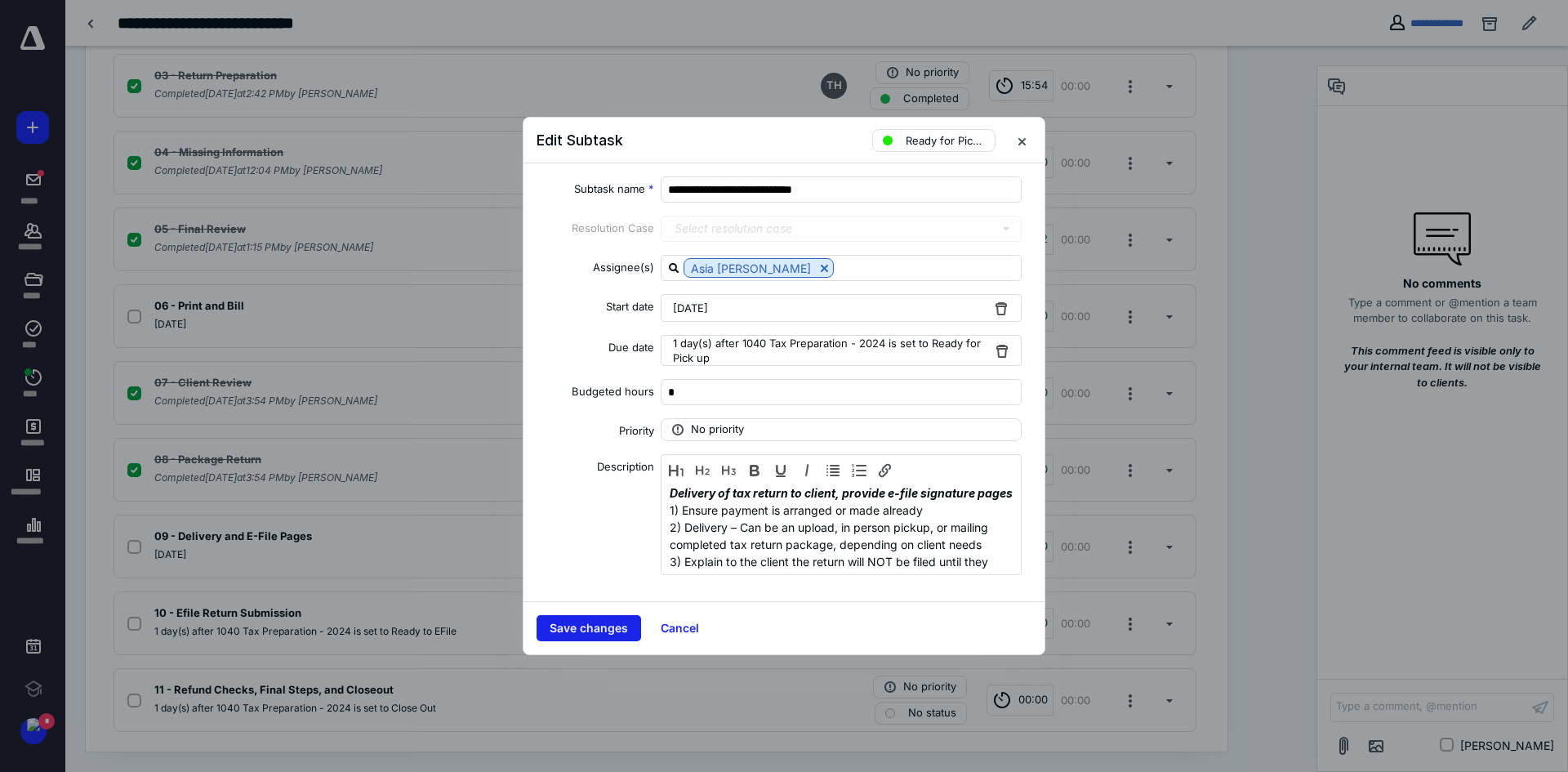 click on "Save changes" at bounding box center (589, 628) 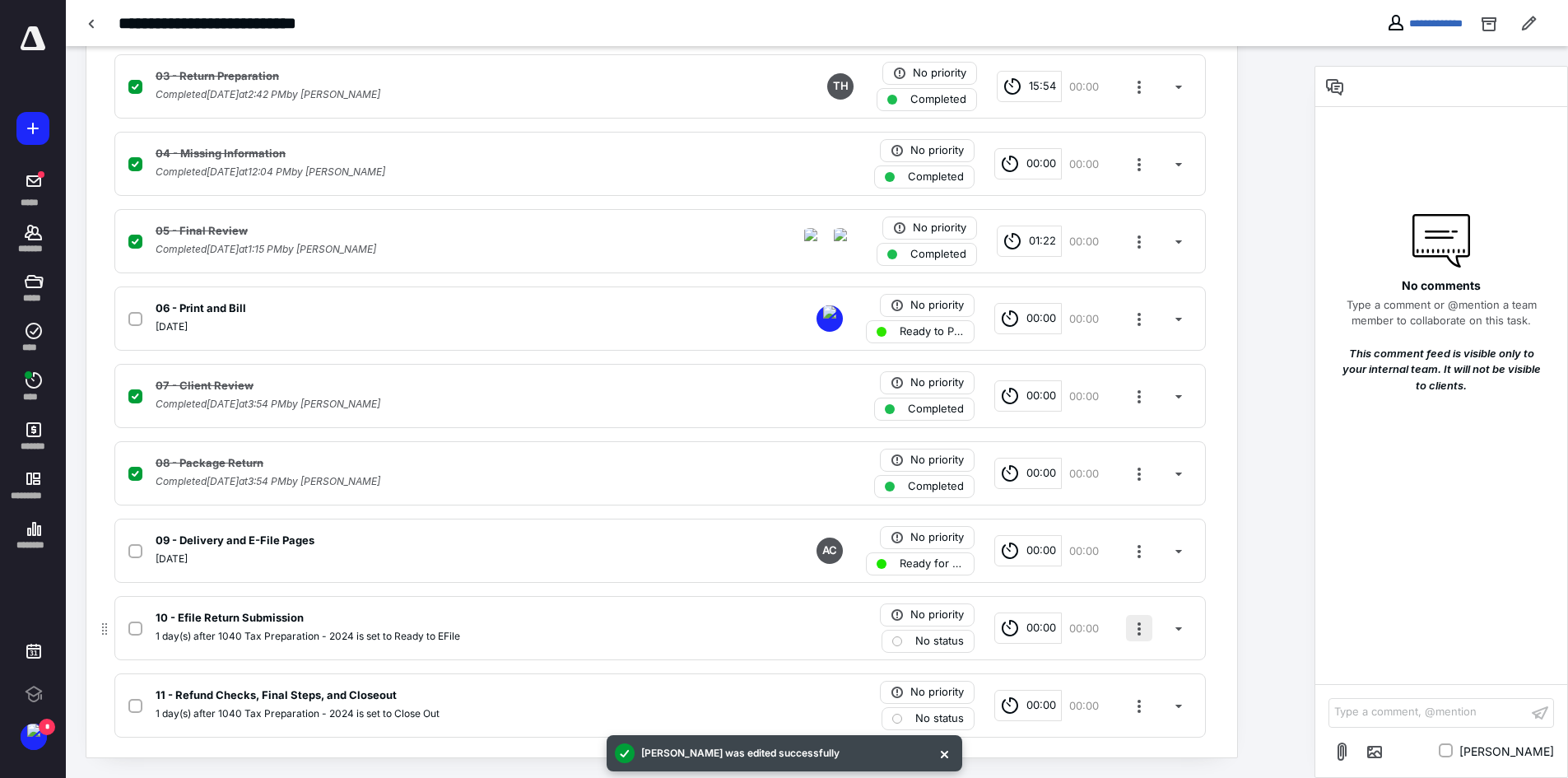 click at bounding box center [1139, 628] 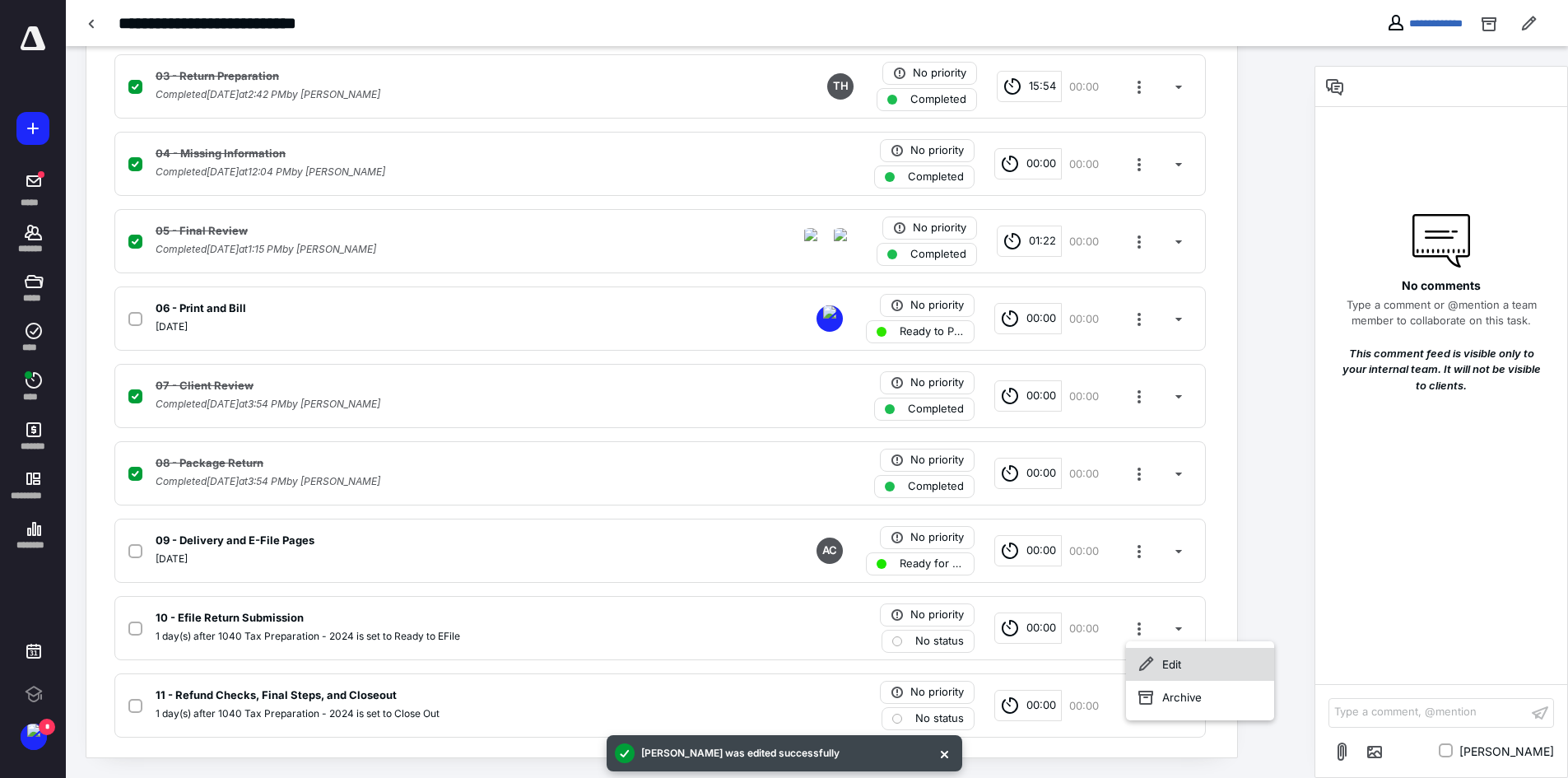 click 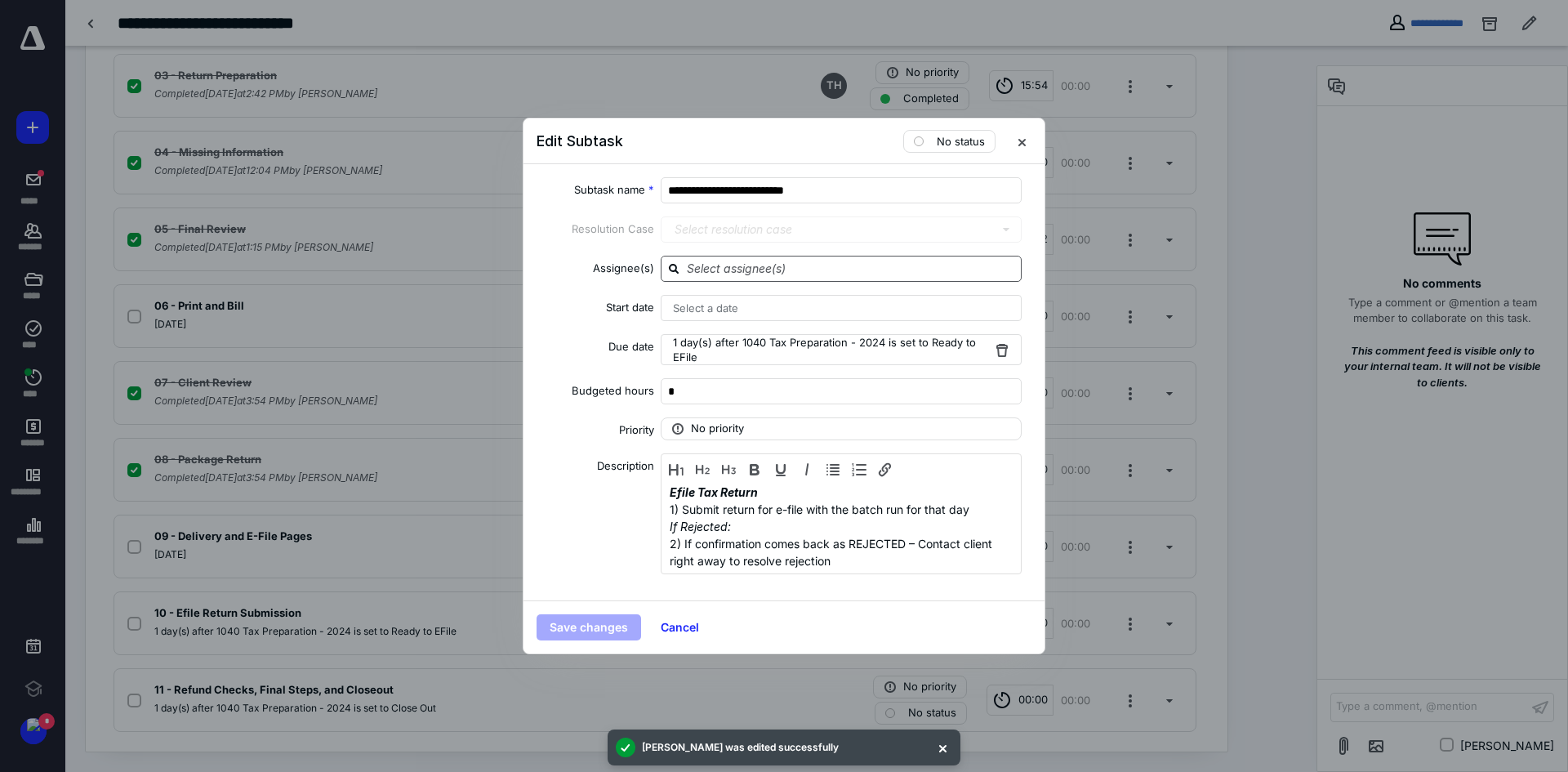 click at bounding box center [851, 268] 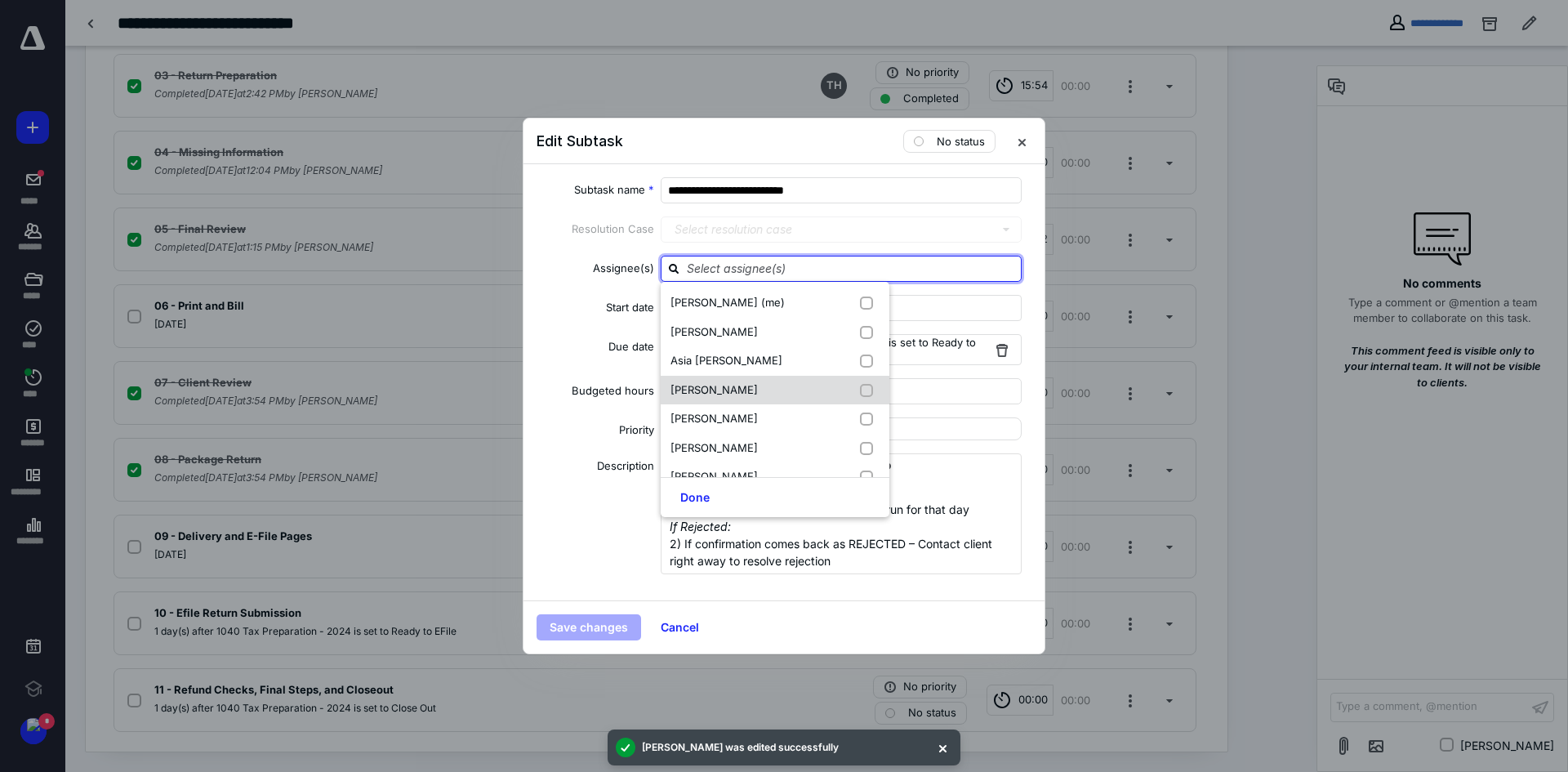 click on "[PERSON_NAME]" at bounding box center [714, 390] 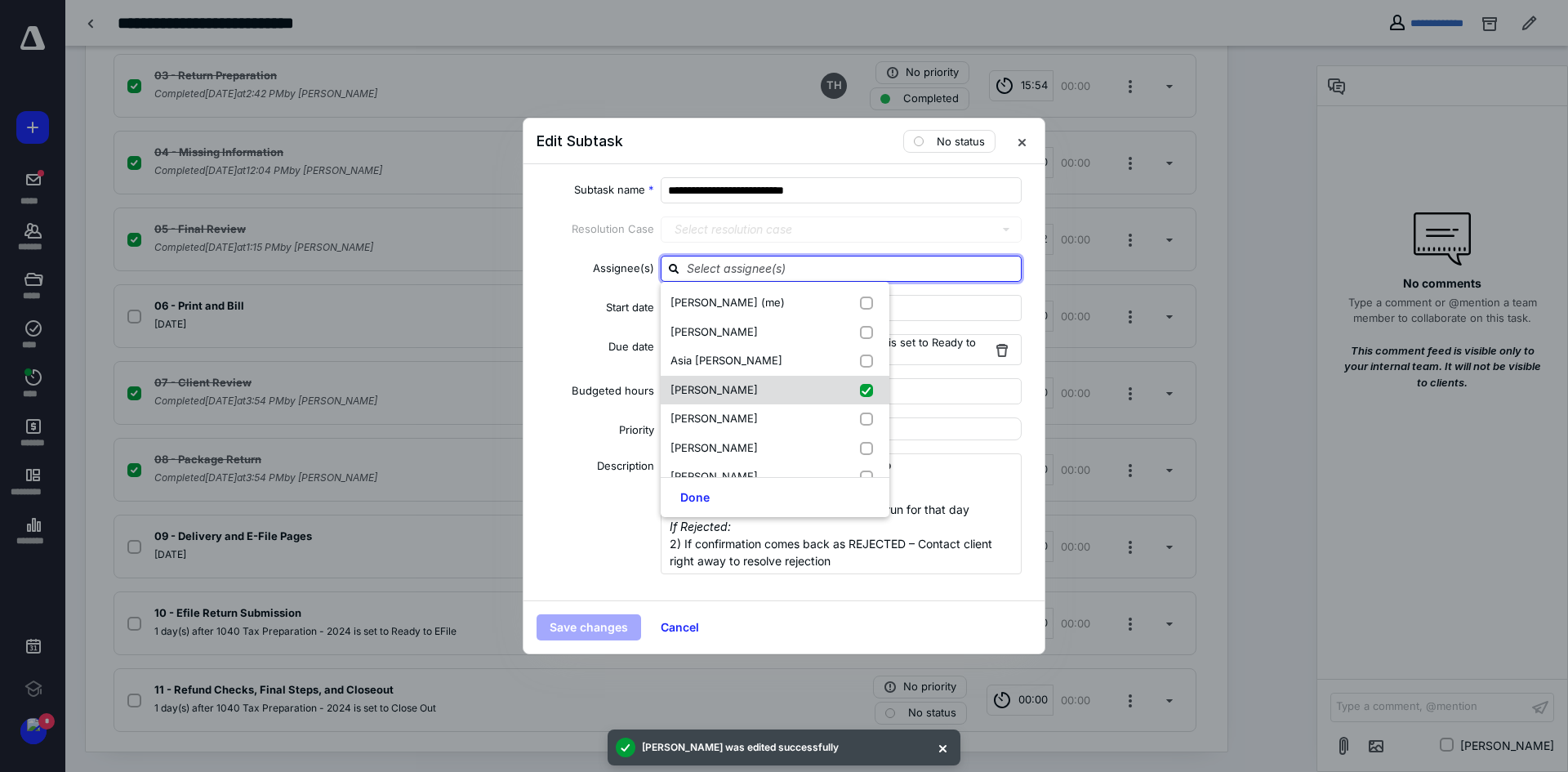checkbox on "true" 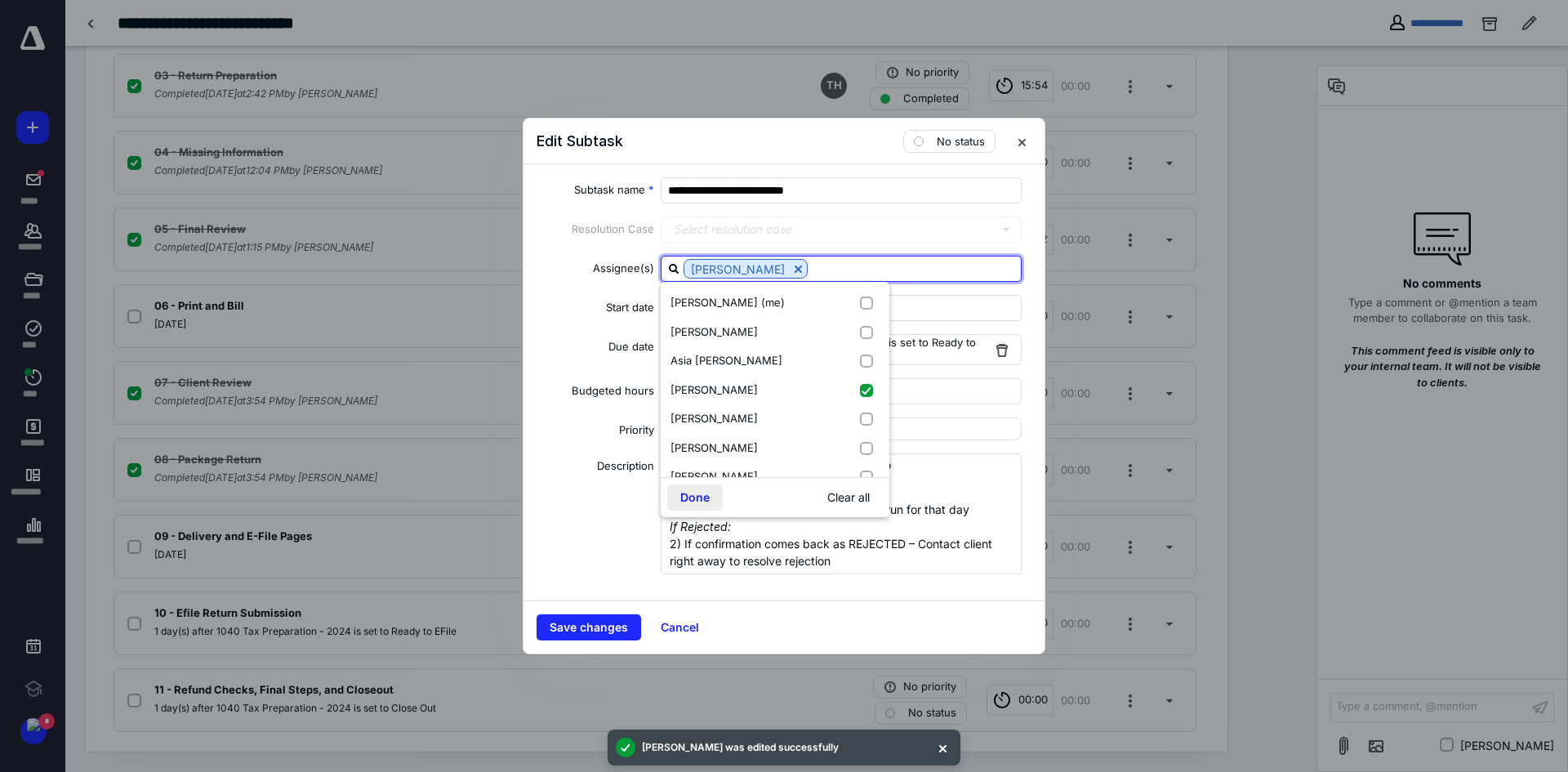 click on "Done" at bounding box center [695, 498] 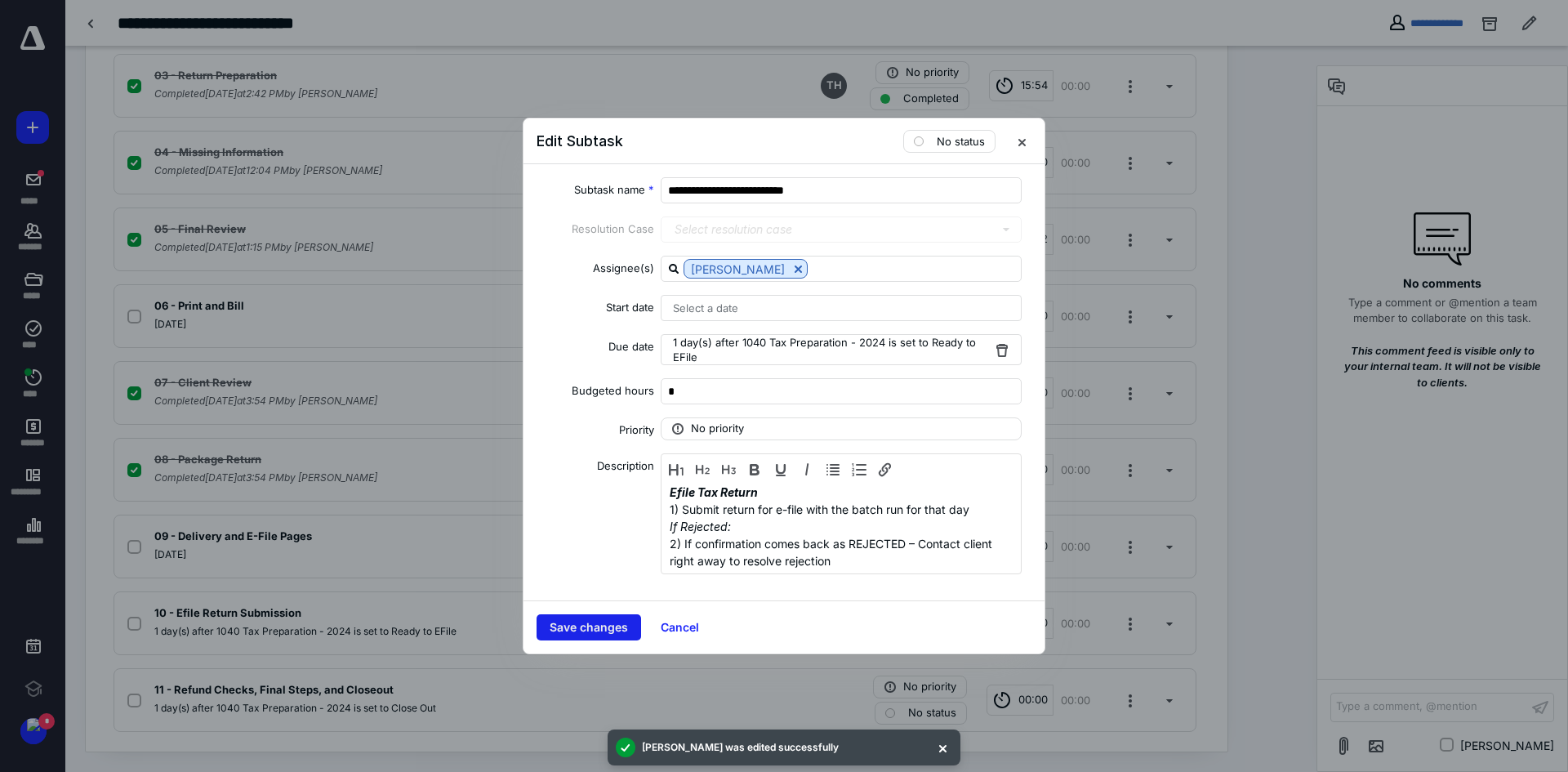 click on "Save changes" at bounding box center [589, 627] 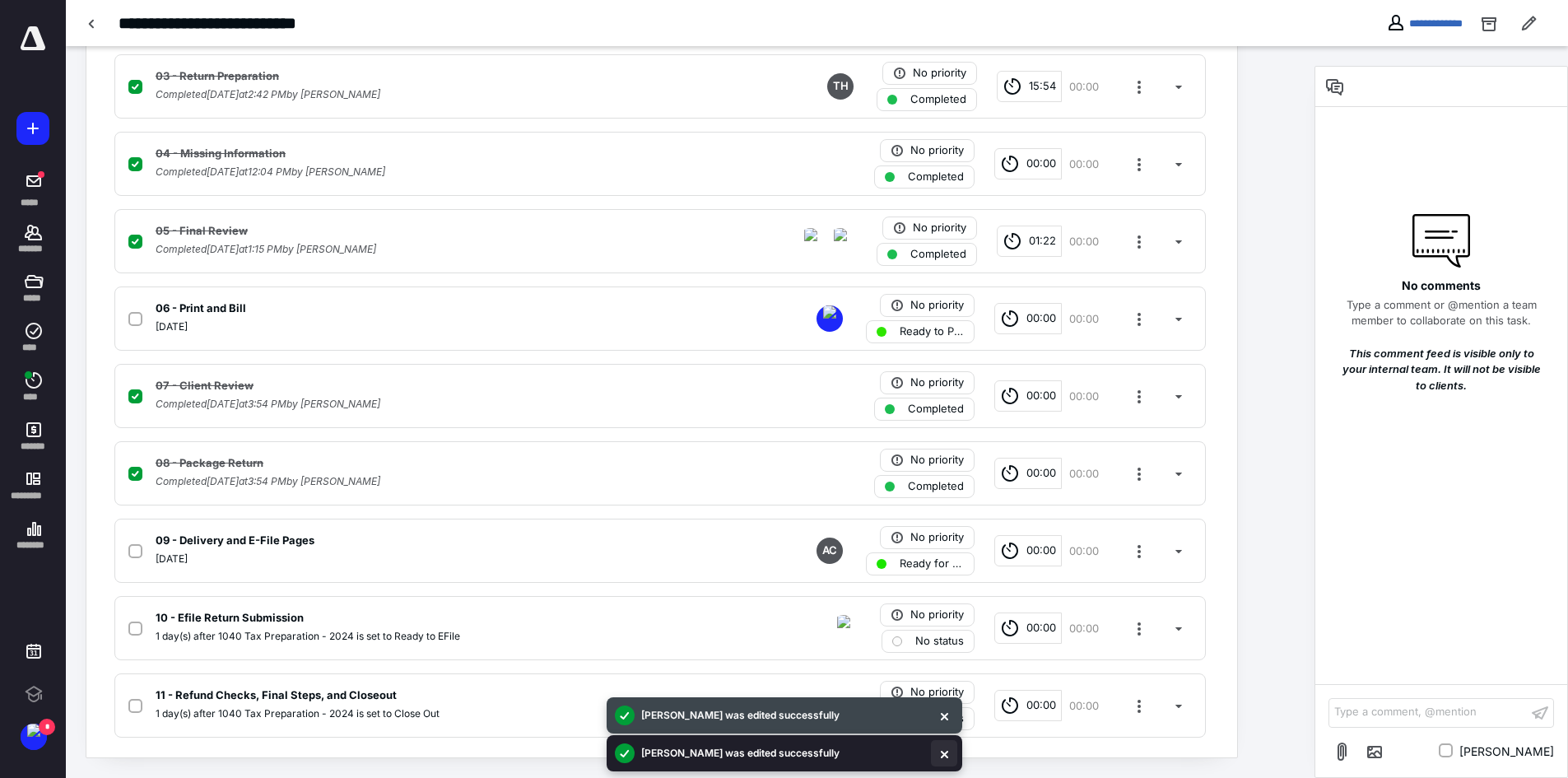 click at bounding box center [944, 753] 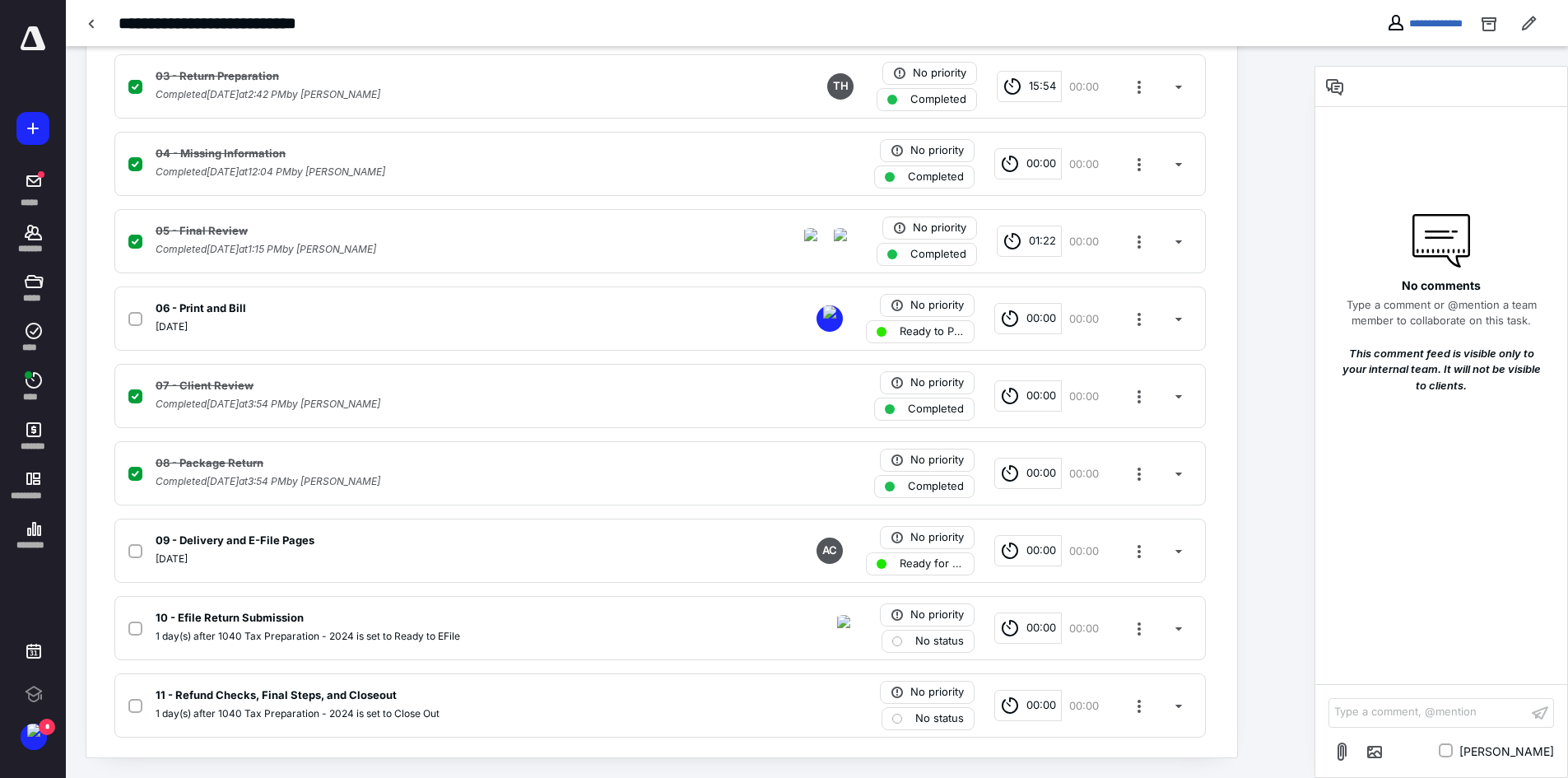 click on "No comments Type a comment or @mention a team member to collaborate on this task. This comment feed is visible only to your internal team. It will not be visible to clients. Type a comment, @mention ﻿ [PERSON_NAME]" at bounding box center (1441, 422) 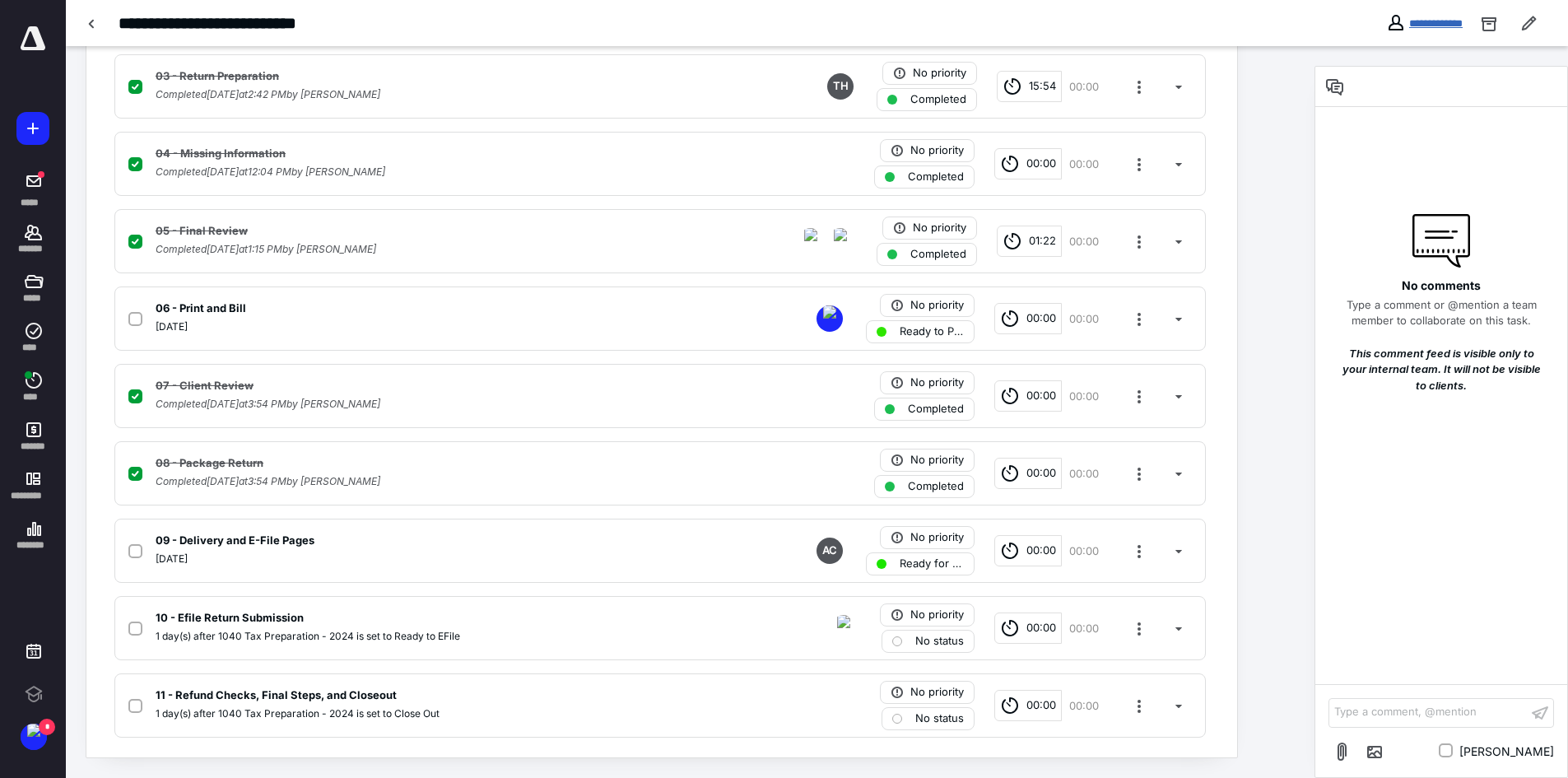 click on "**********" at bounding box center (1435, 23) 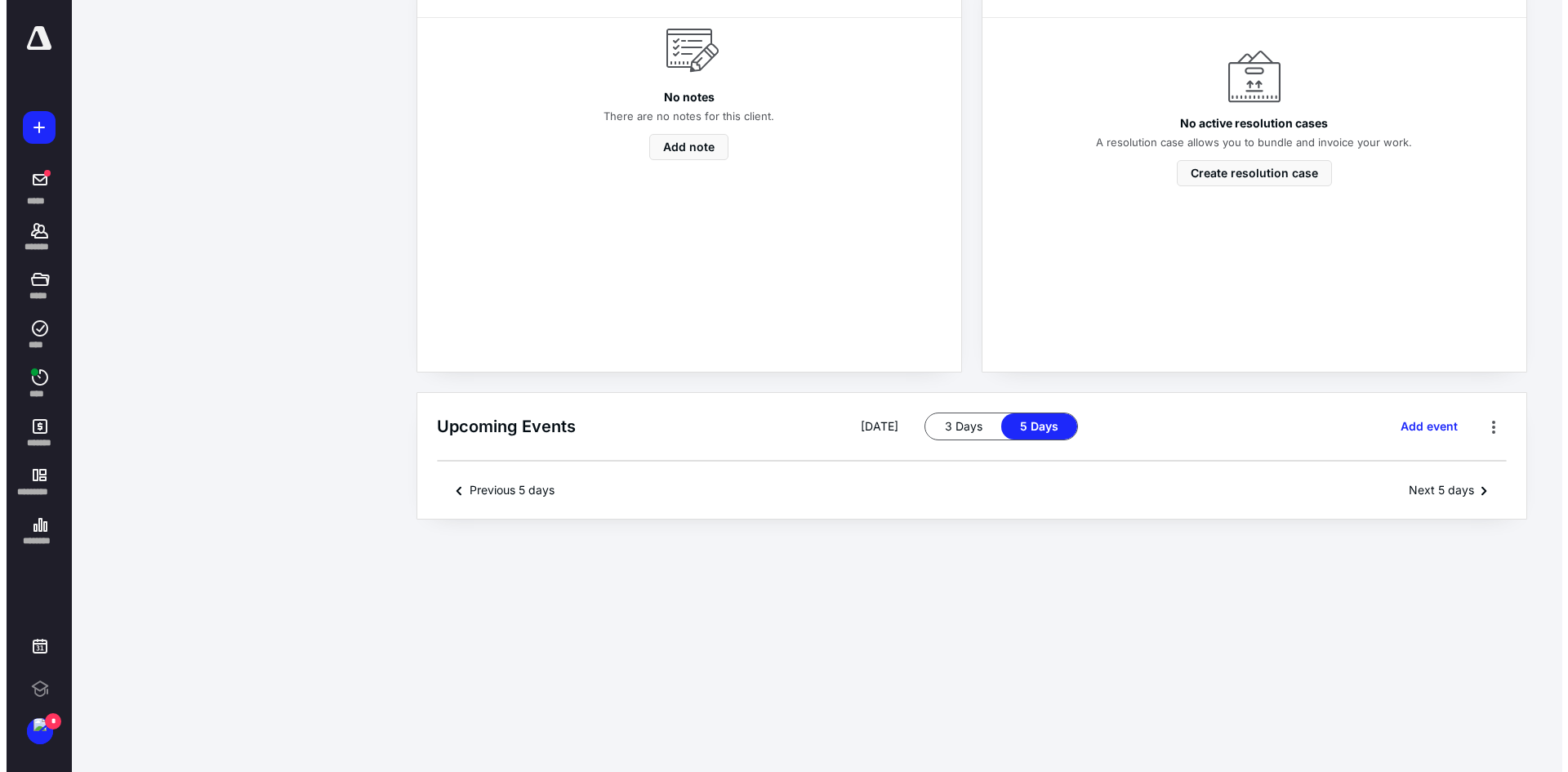 scroll, scrollTop: 0, scrollLeft: 0, axis: both 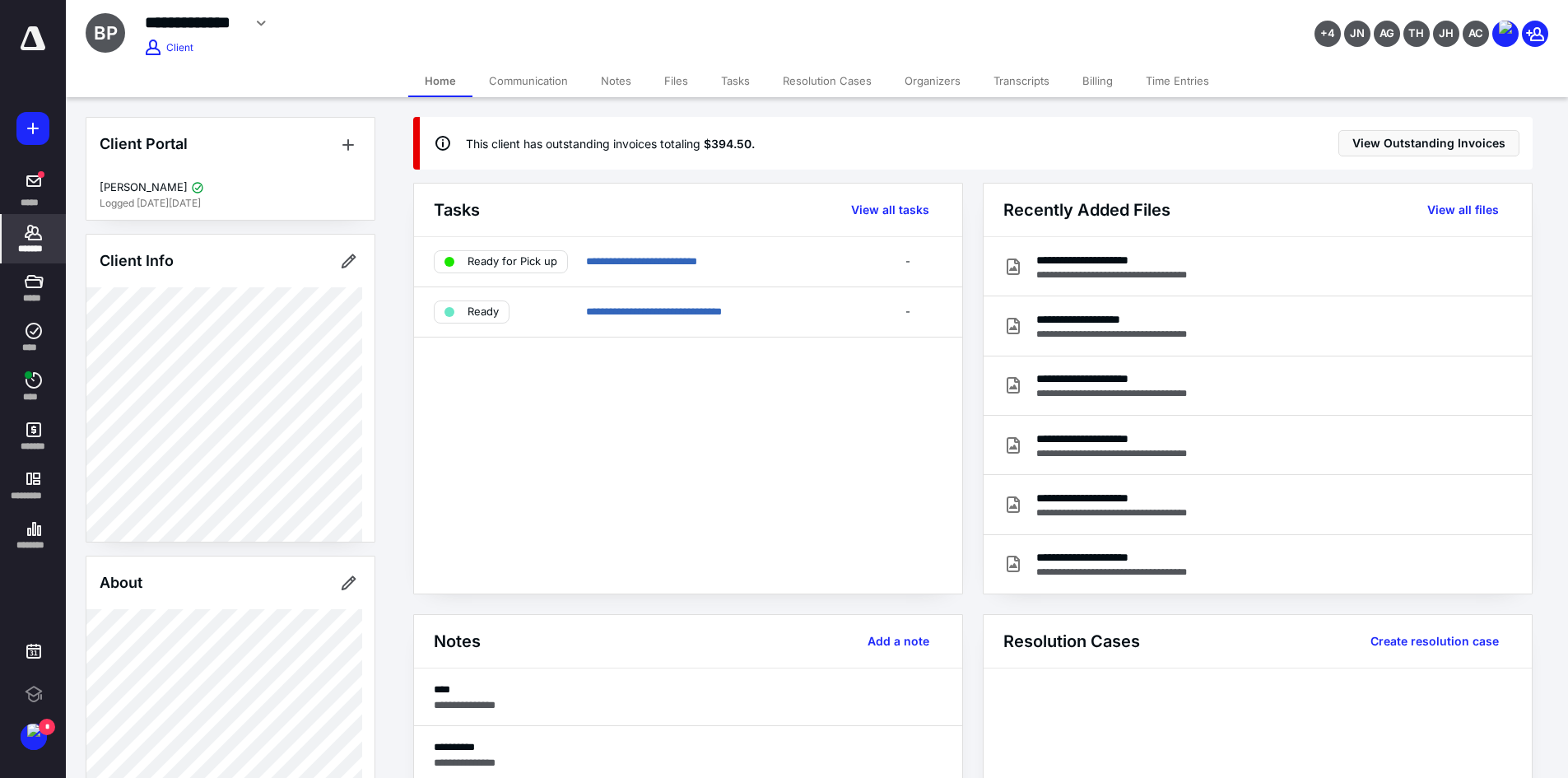 click on "Billing" at bounding box center (1097, 81) 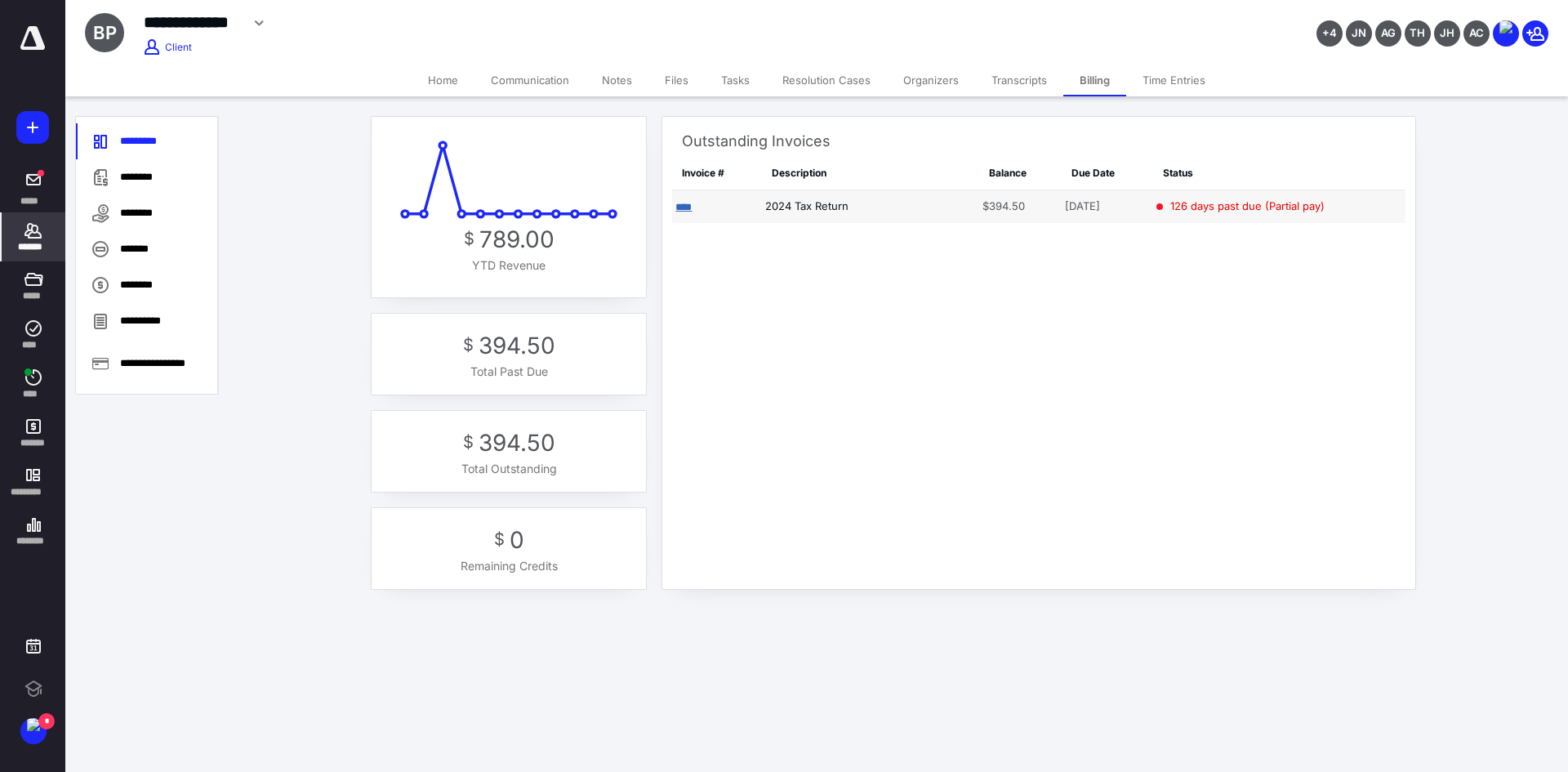 click on "****" at bounding box center (684, 207) 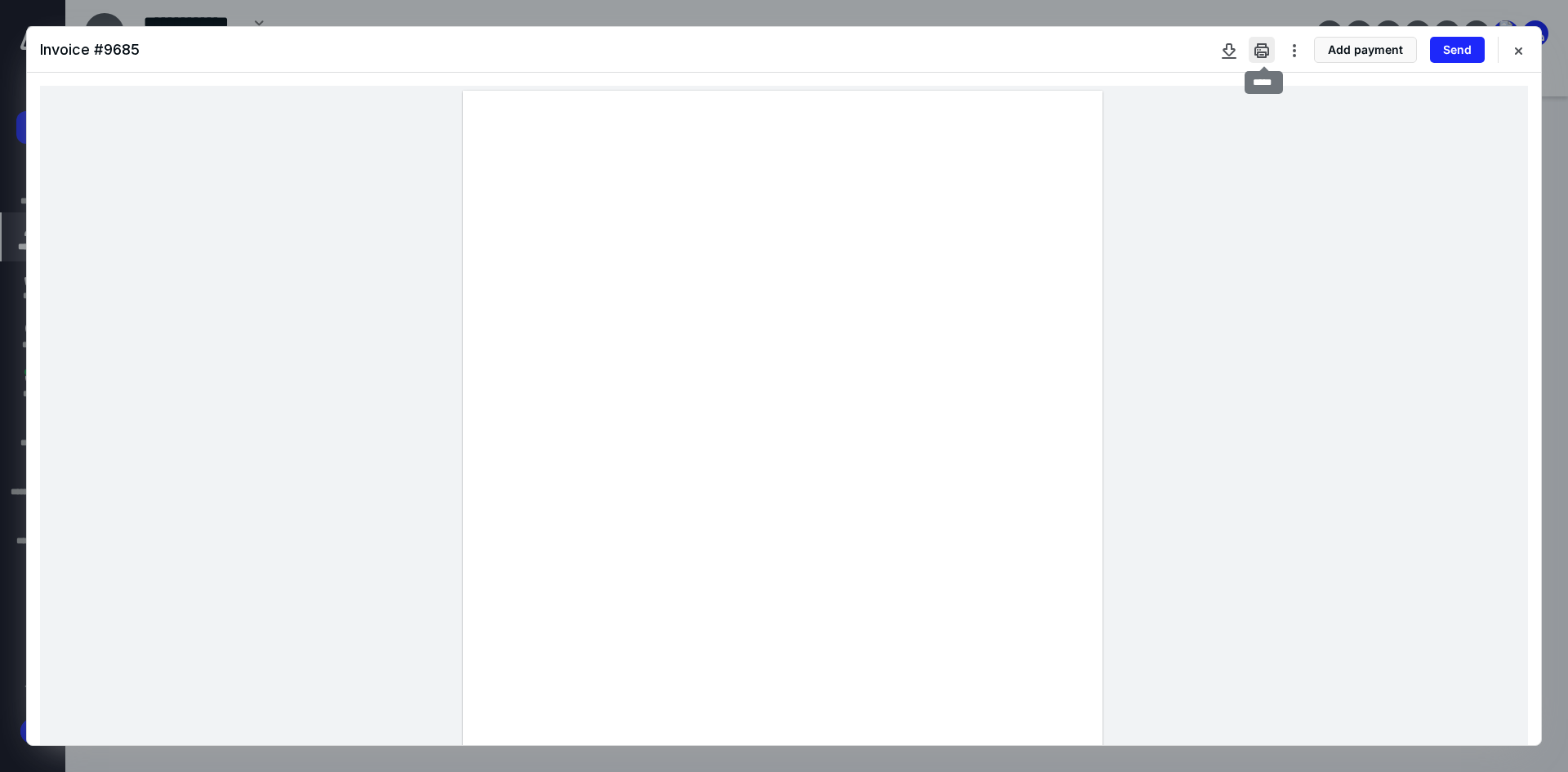 click at bounding box center (1262, 50) 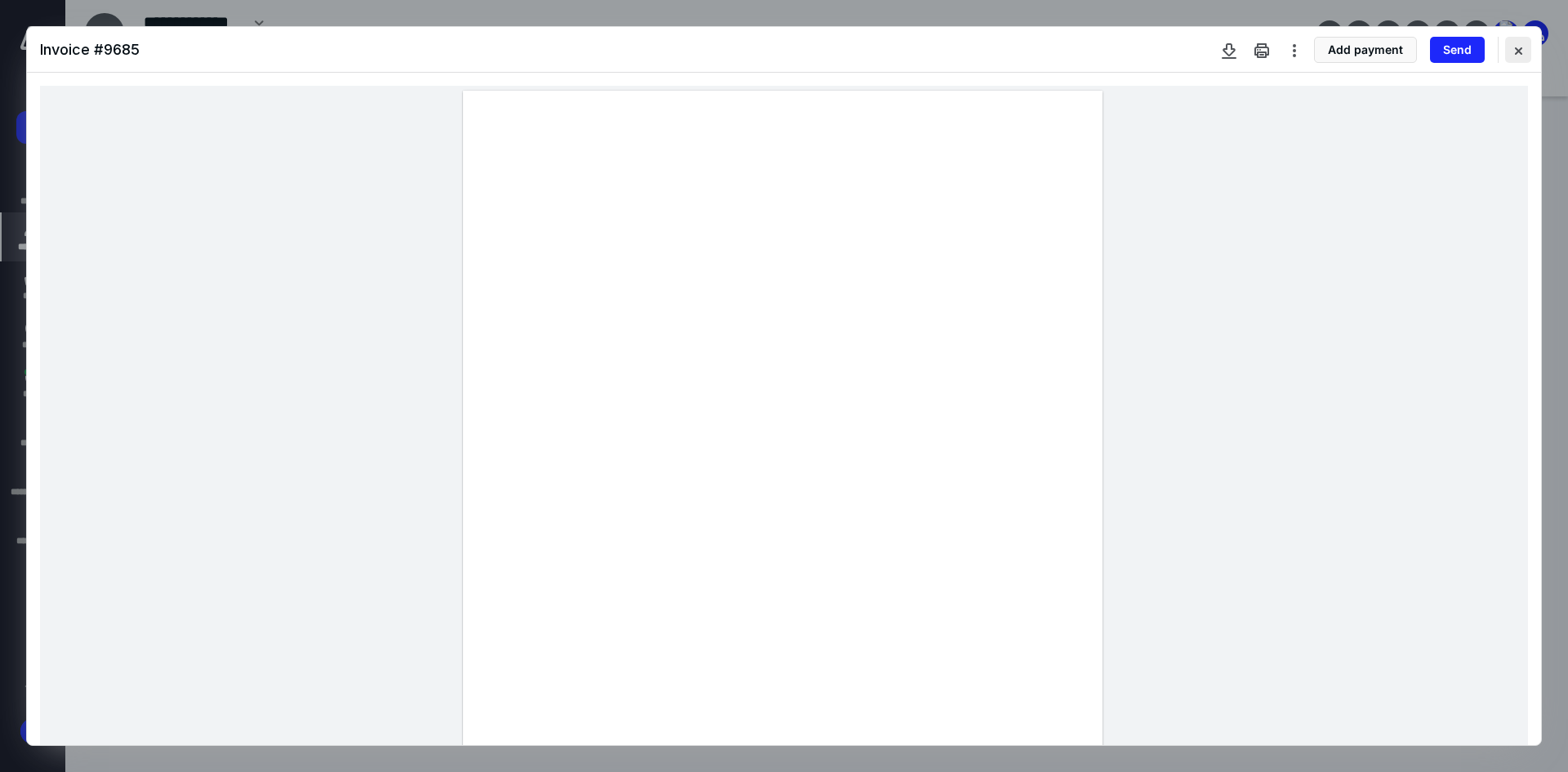 click at bounding box center (1518, 50) 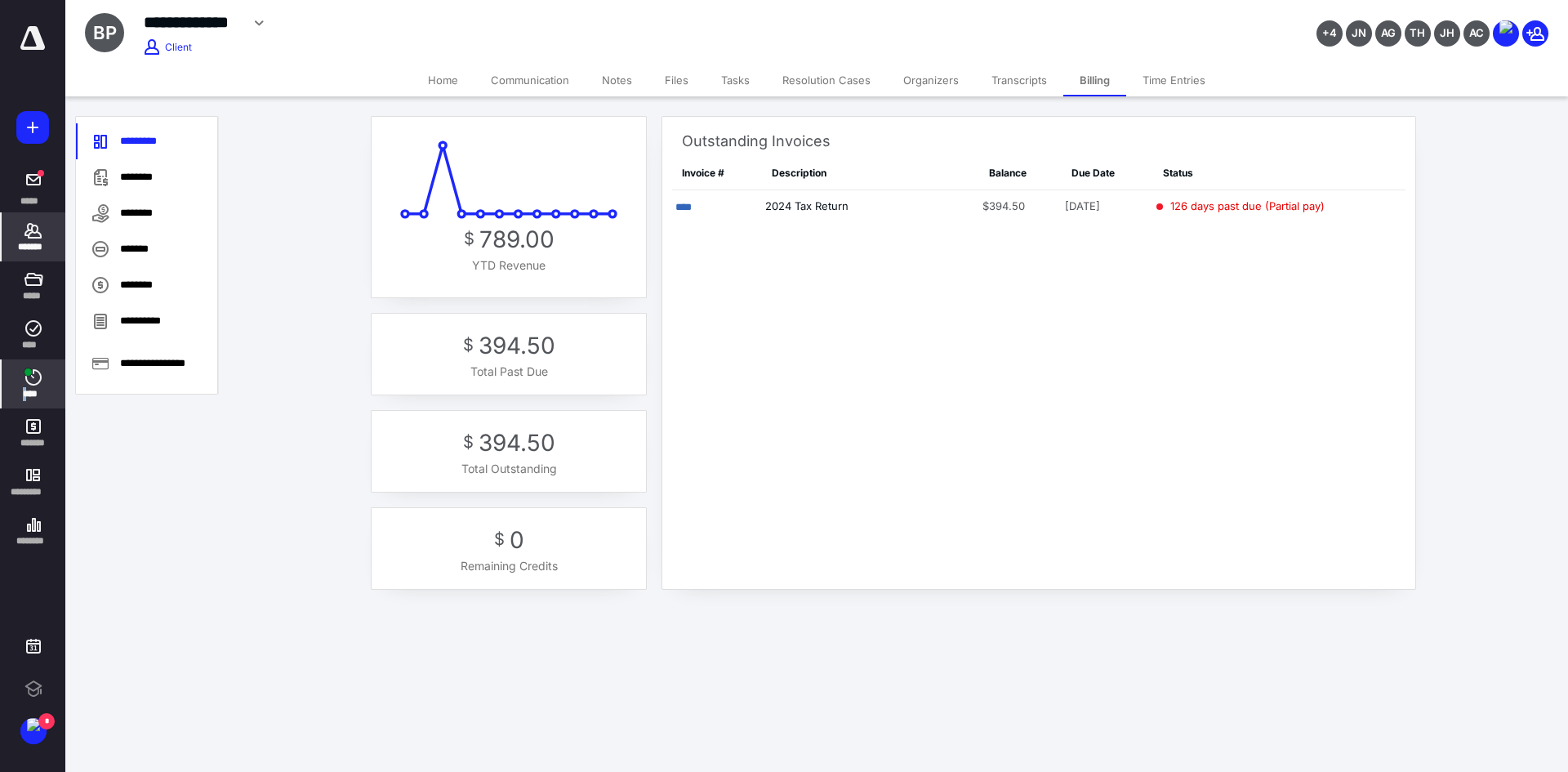 click on "****" at bounding box center (33, 384) 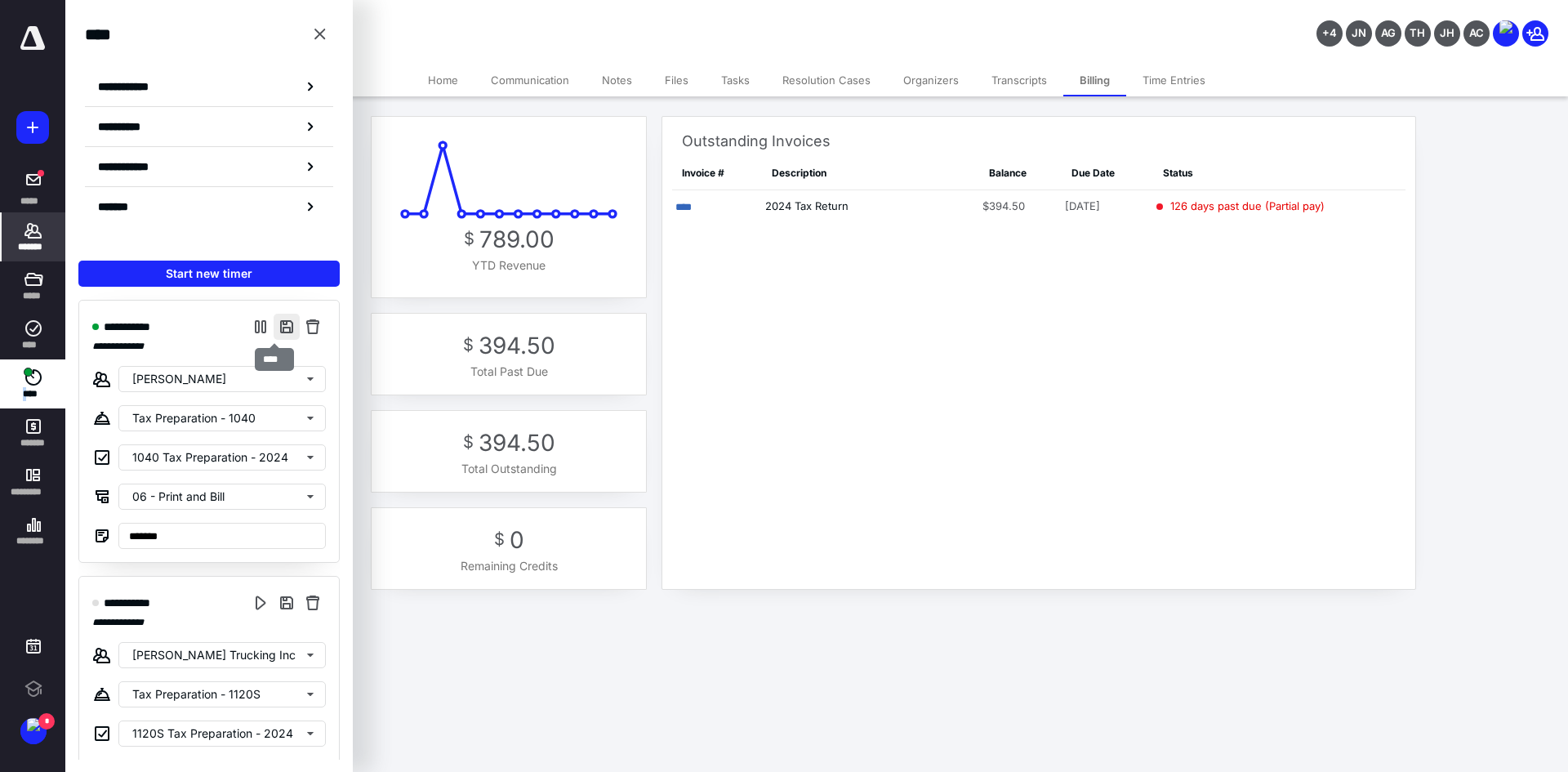 click at bounding box center (287, 327) 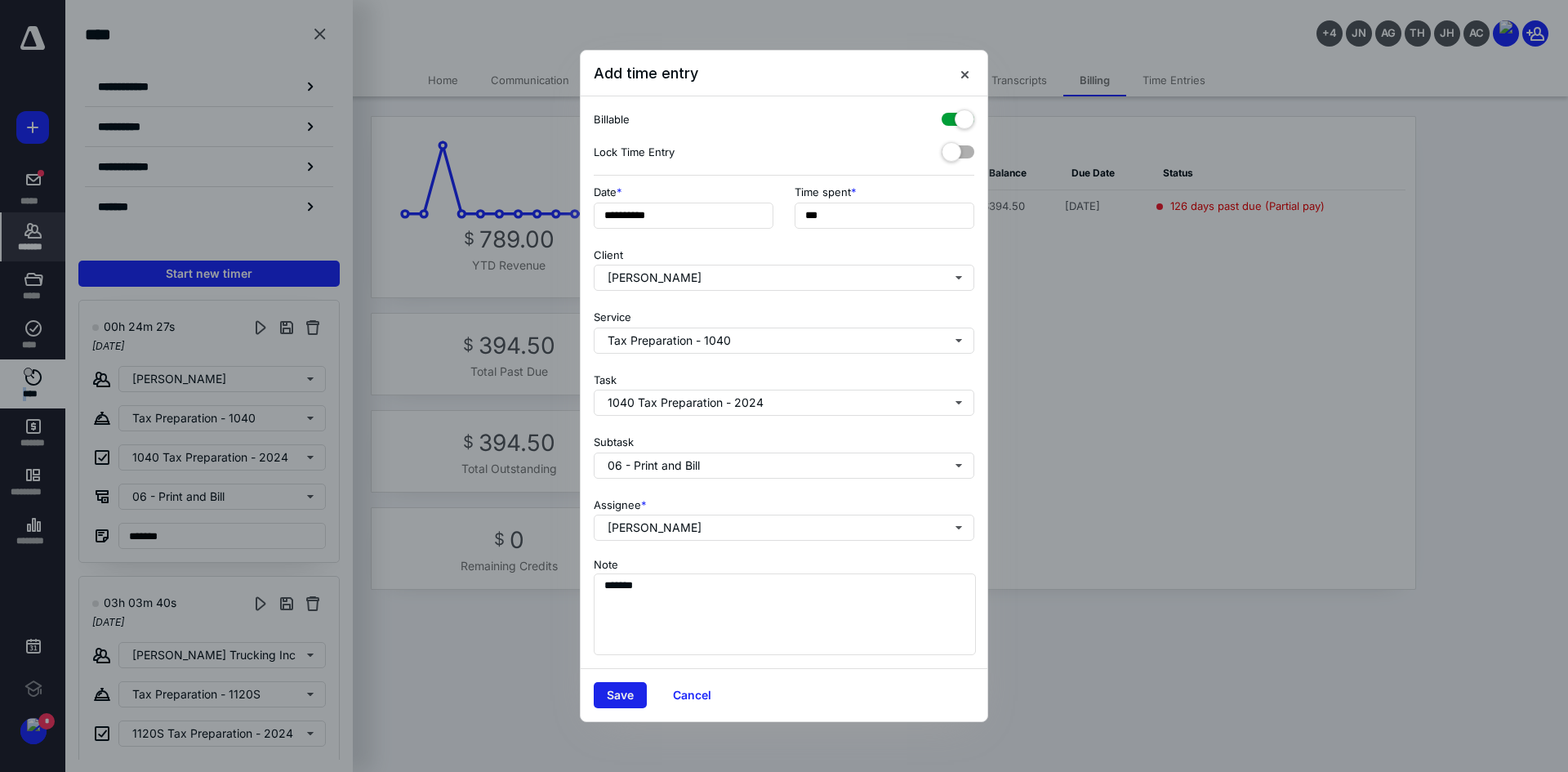 click on "Save" at bounding box center [620, 695] 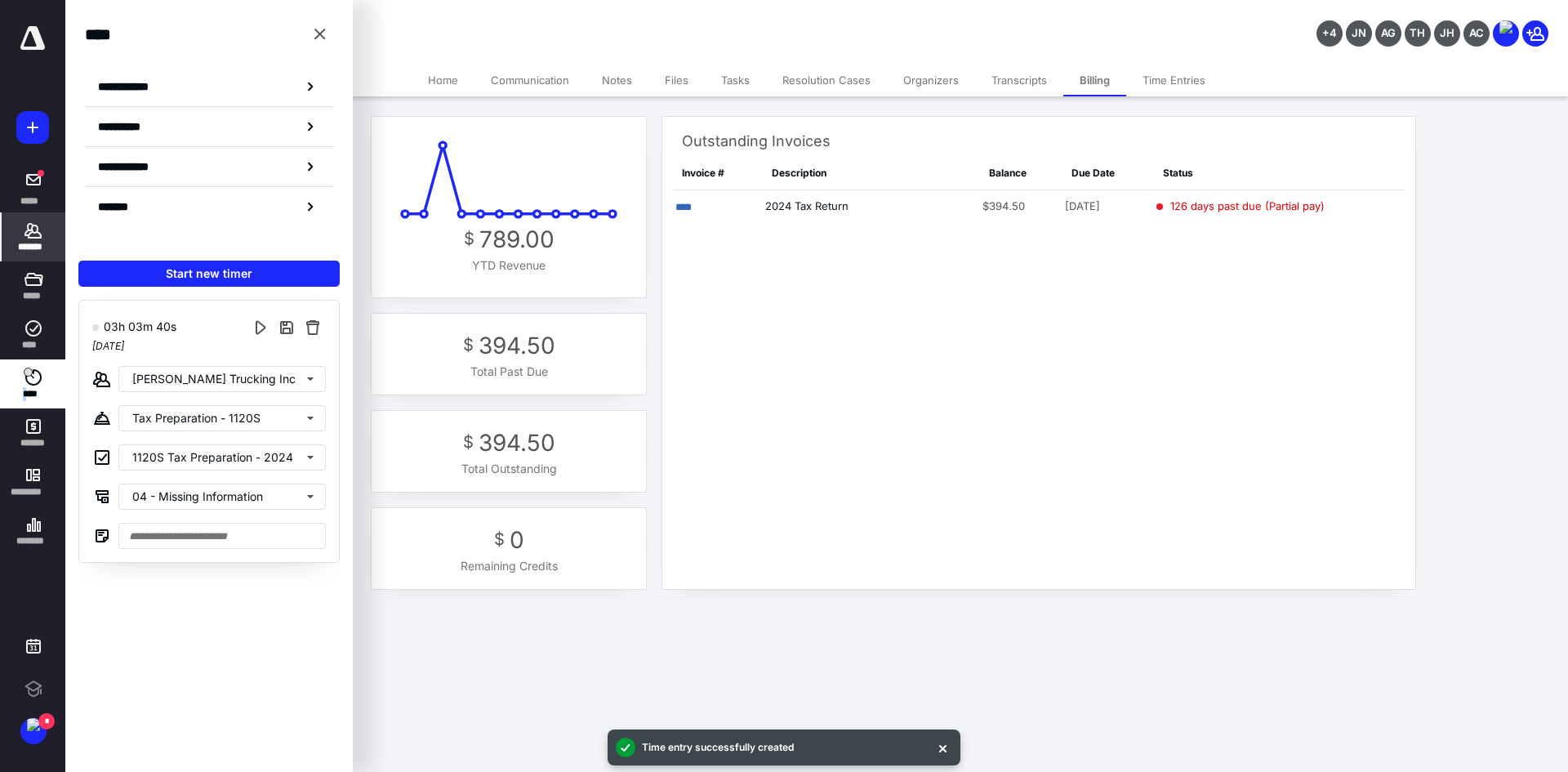 click at bounding box center (320, 34) 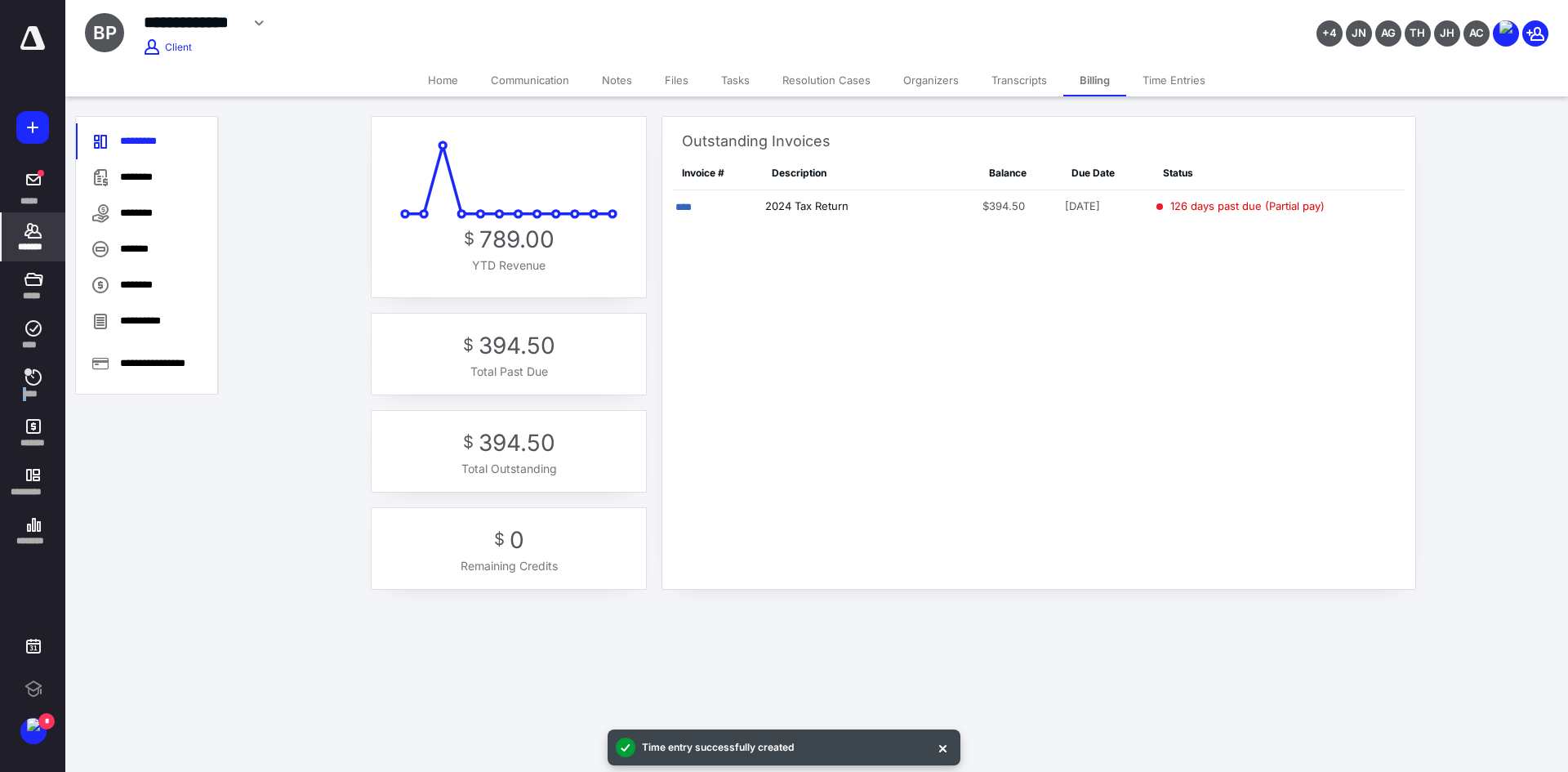 click on "Tasks" at bounding box center [735, 80] 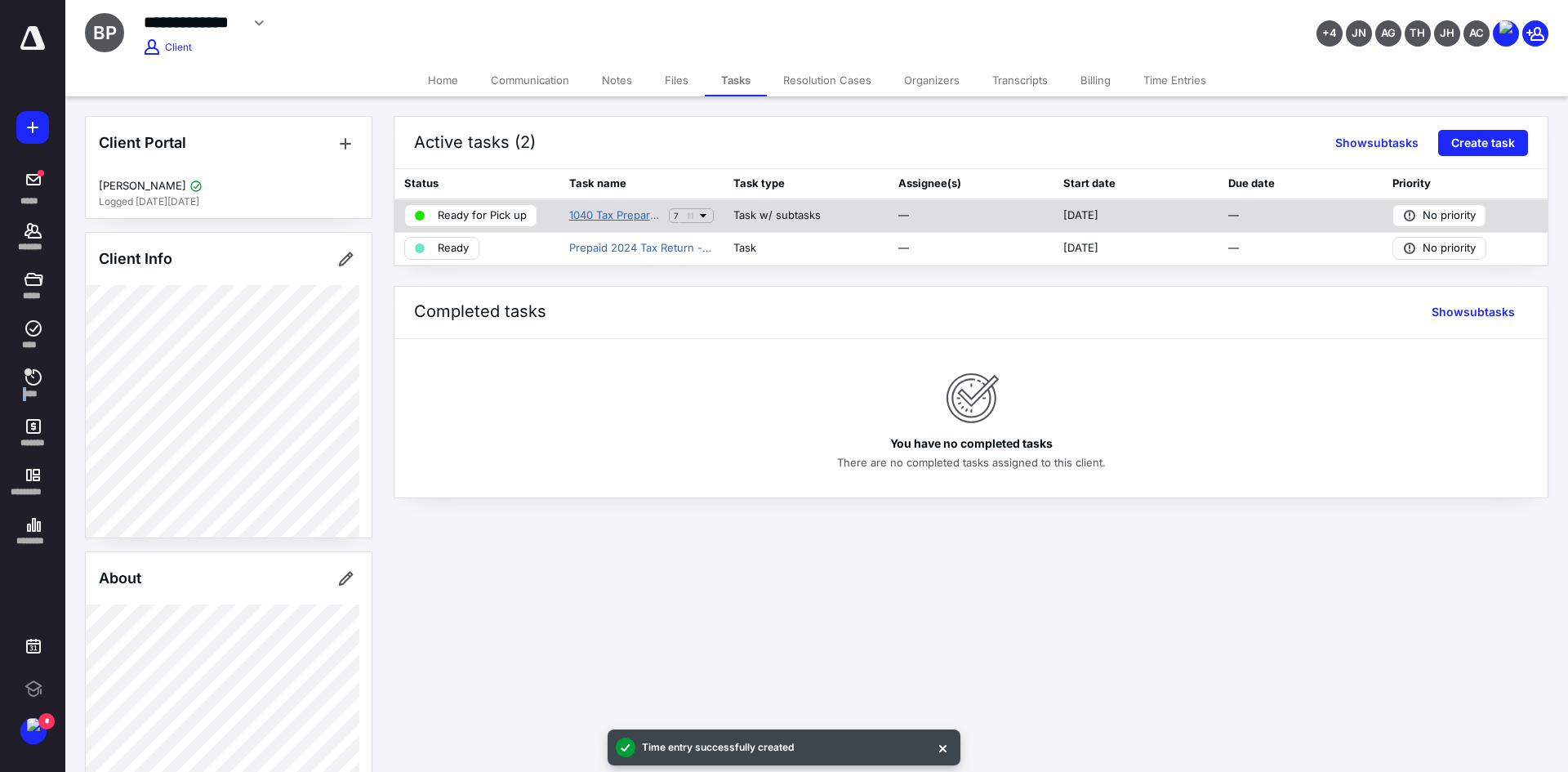 click on "1040 Tax Preparation - 2024" at bounding box center [616, 216] 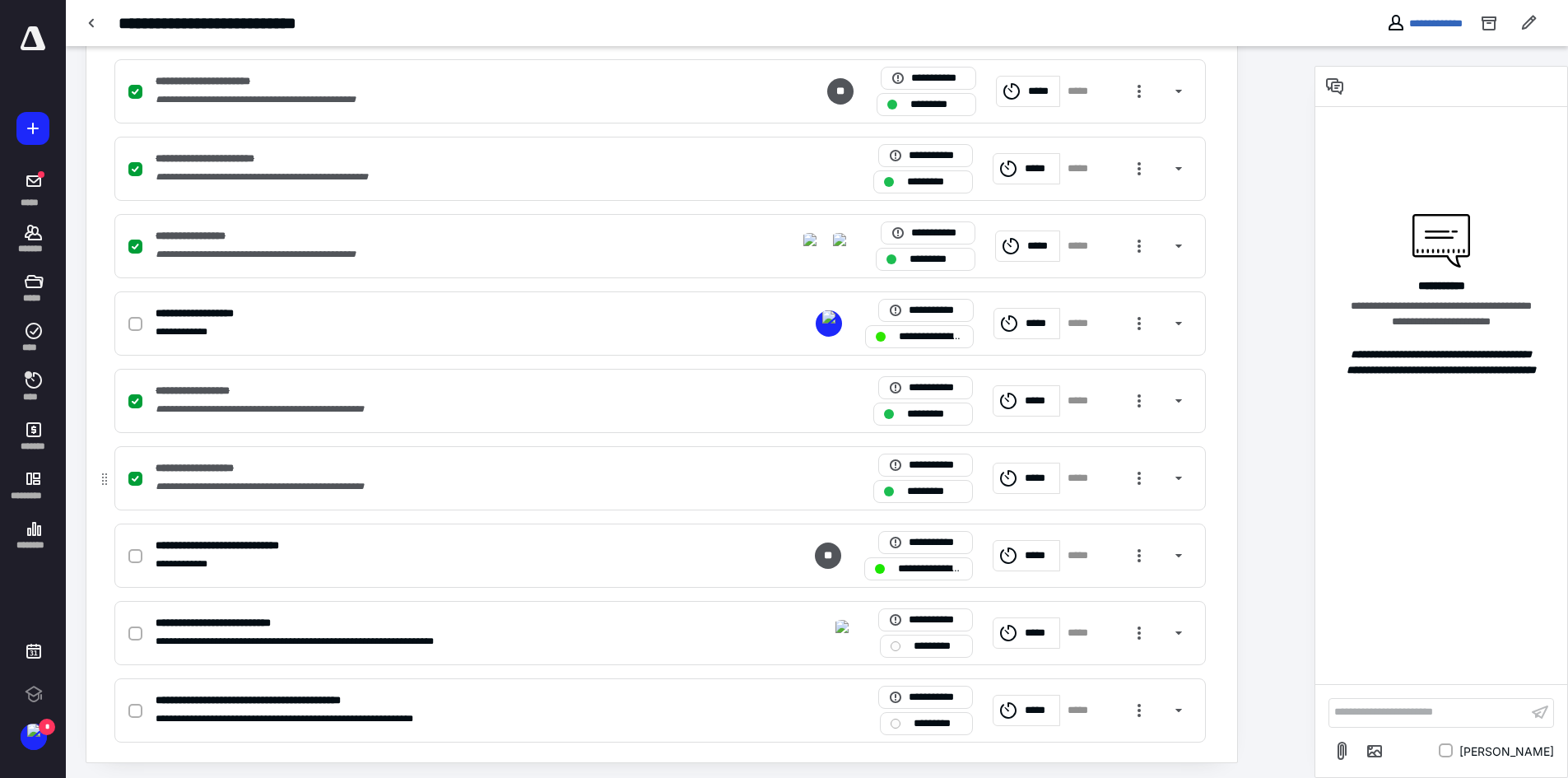scroll, scrollTop: 608, scrollLeft: 0, axis: vertical 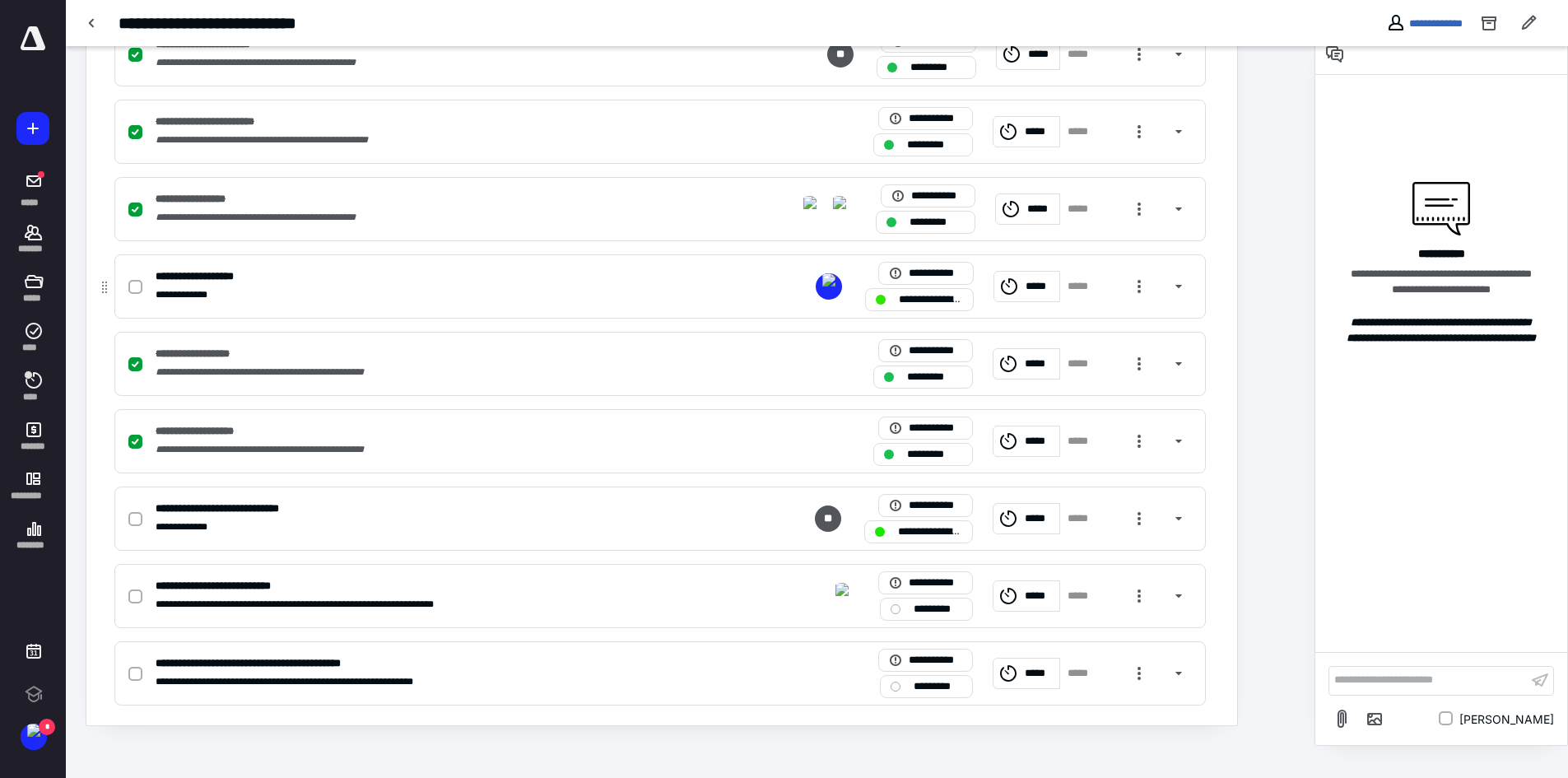click 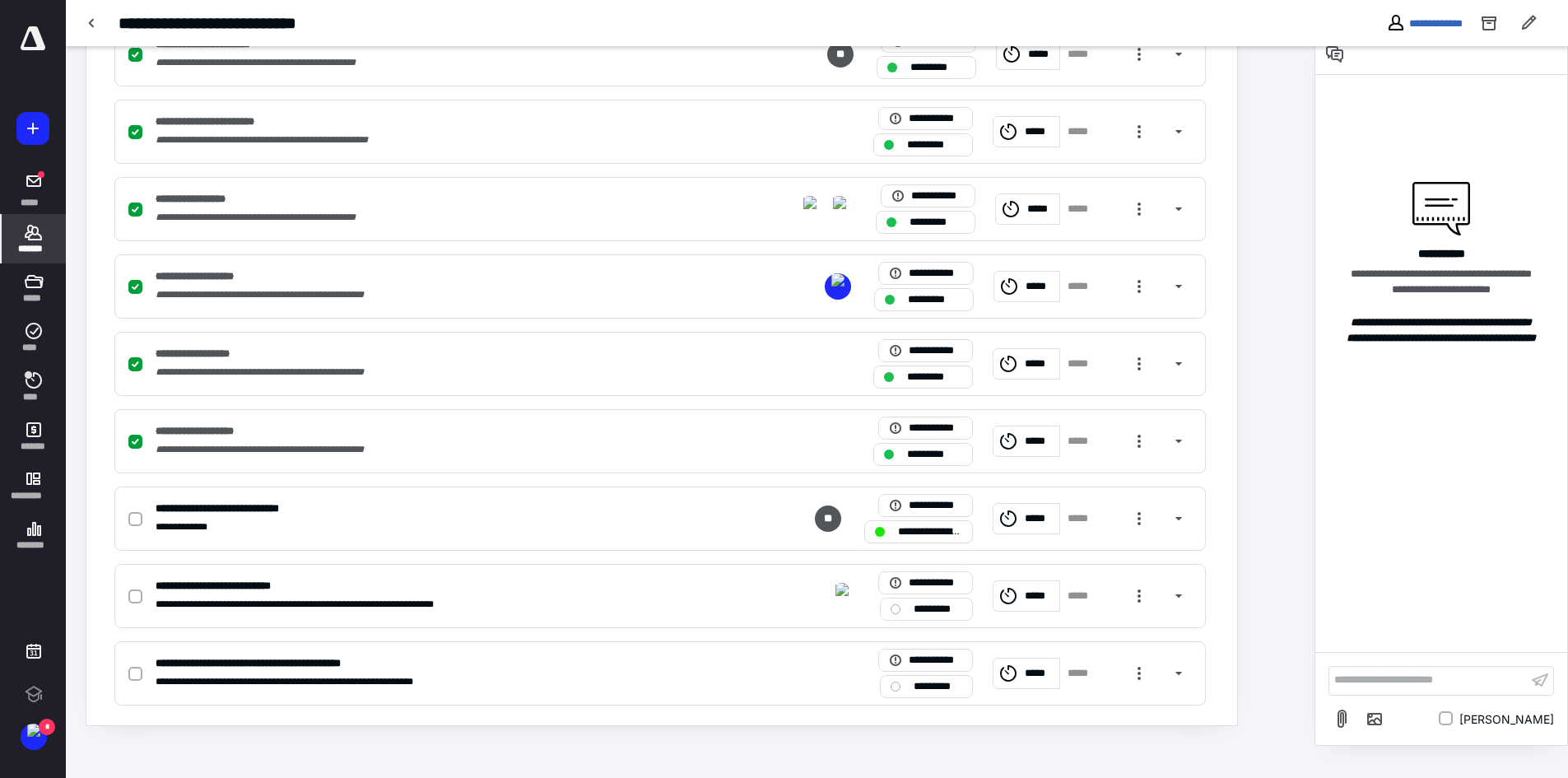 click on "*******" at bounding box center [34, 249] 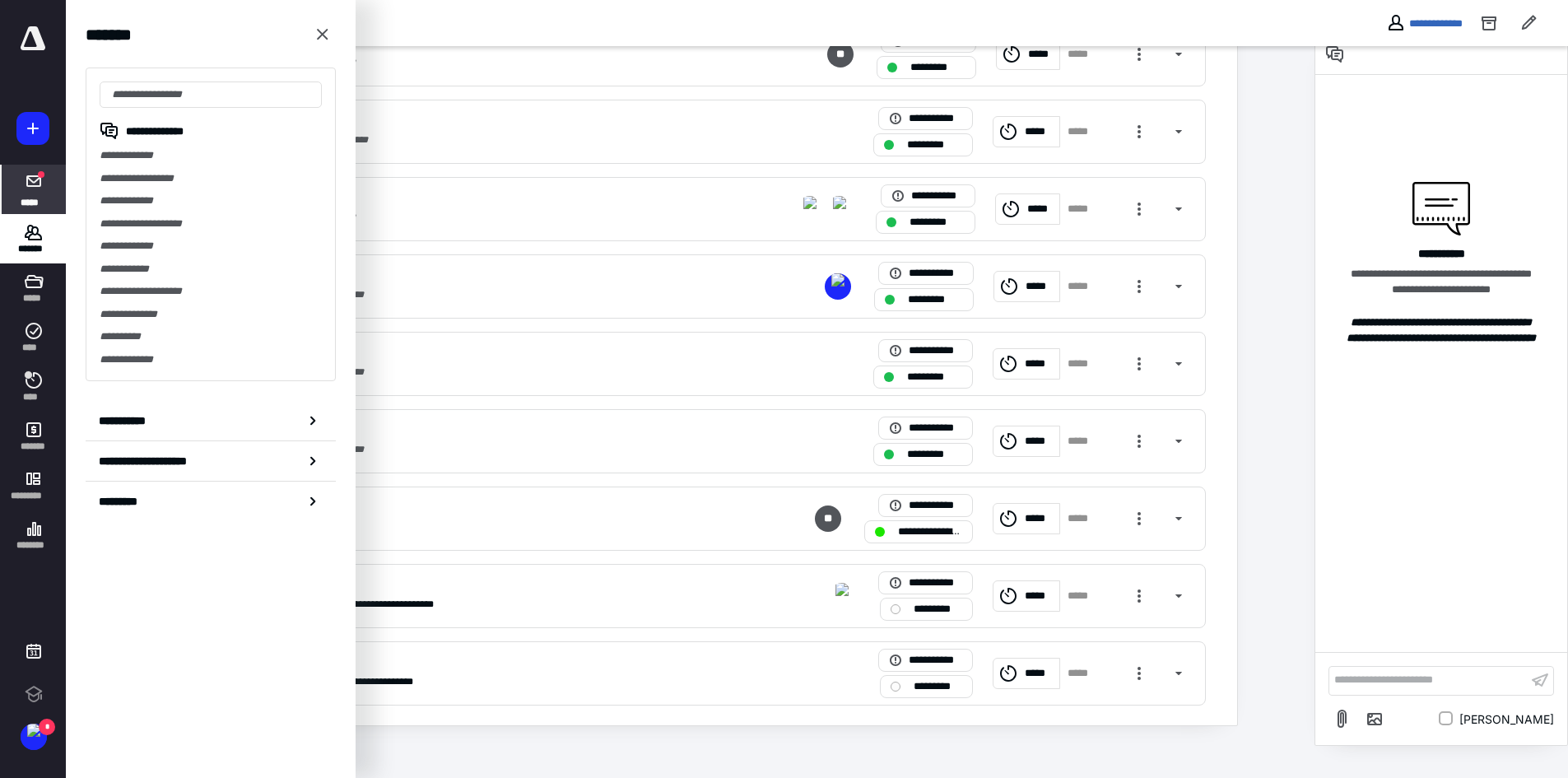 click 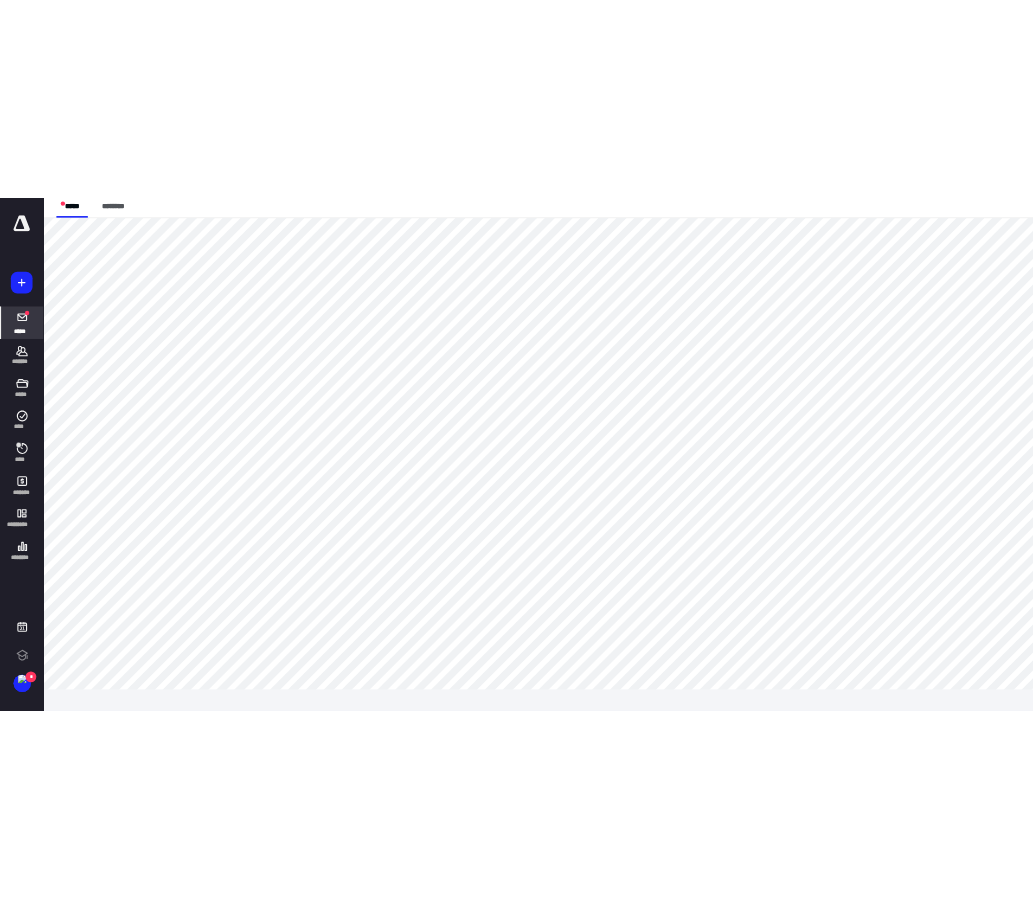 scroll, scrollTop: 0, scrollLeft: 0, axis: both 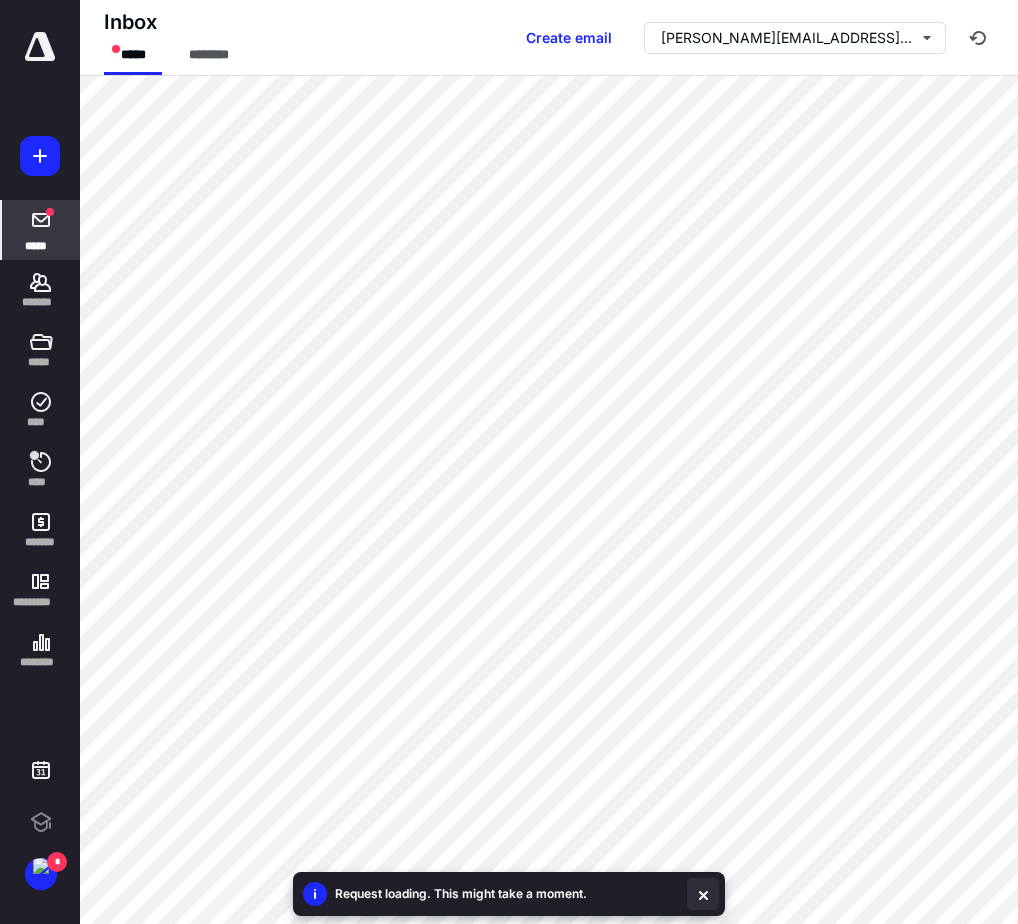 click at bounding box center (703, 894) 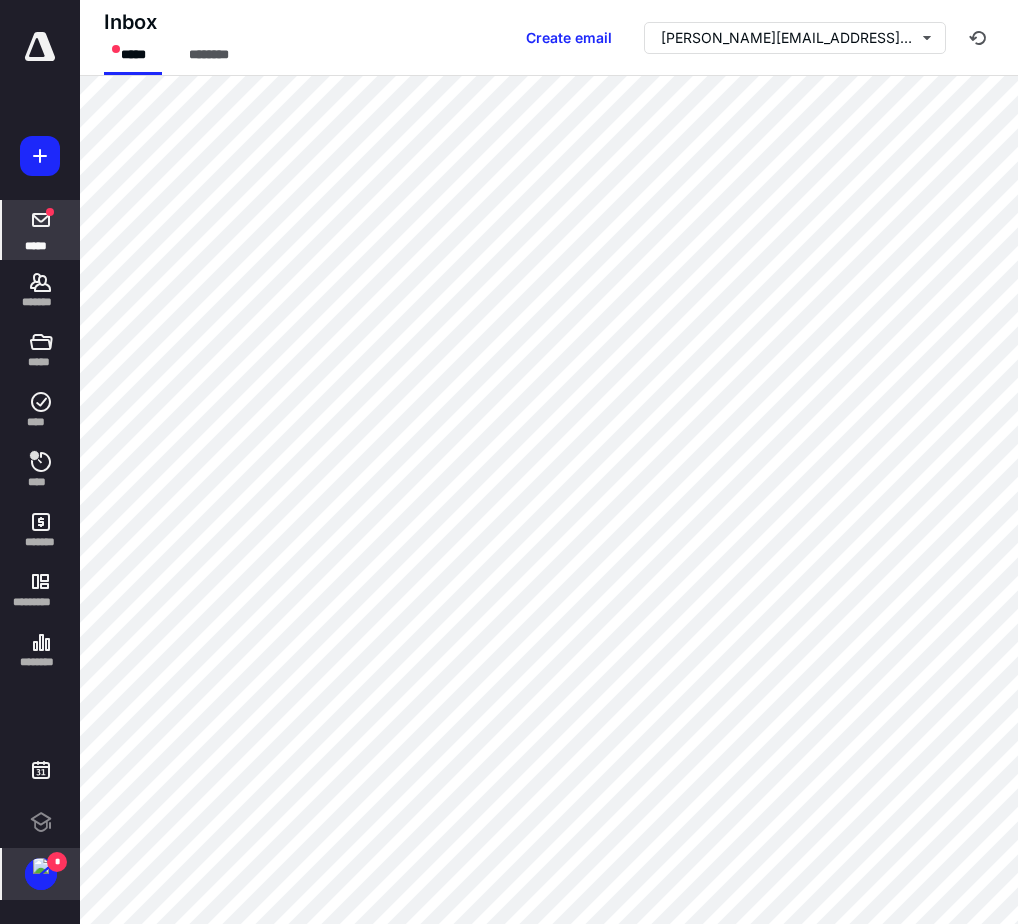 click at bounding box center (41, 866) 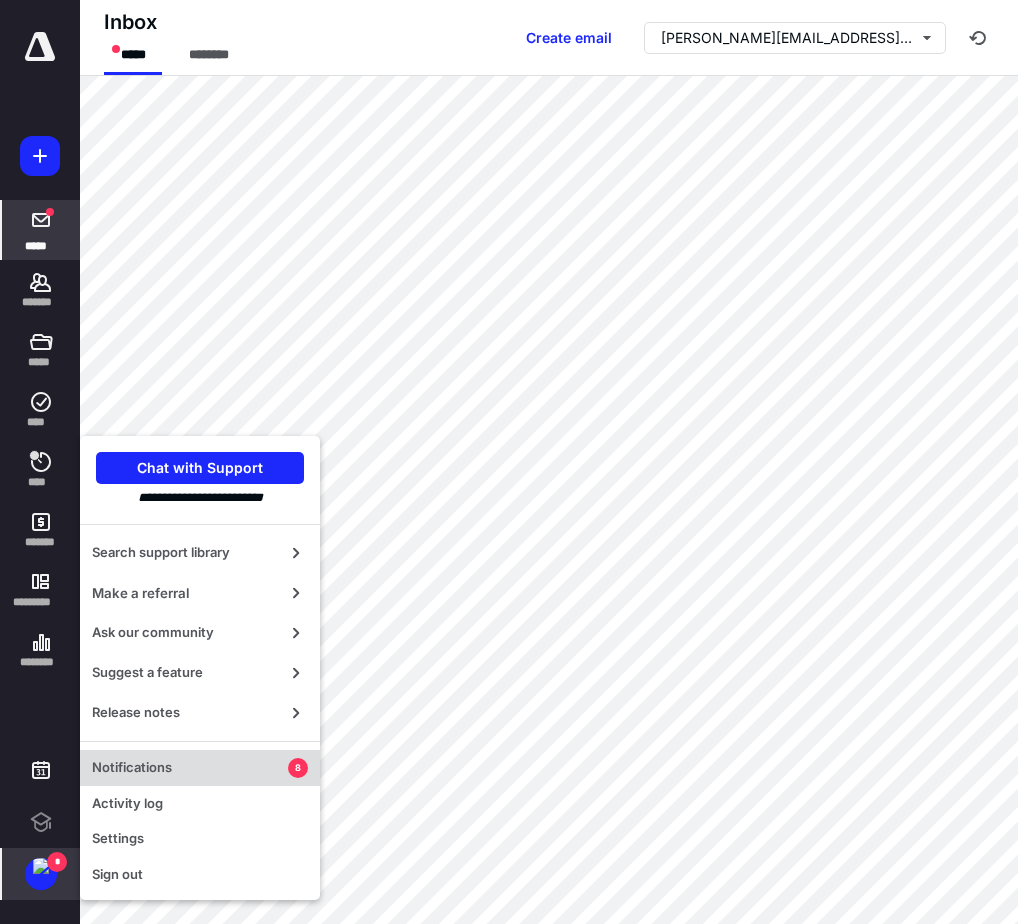 click on "Notifications" at bounding box center (190, 768) 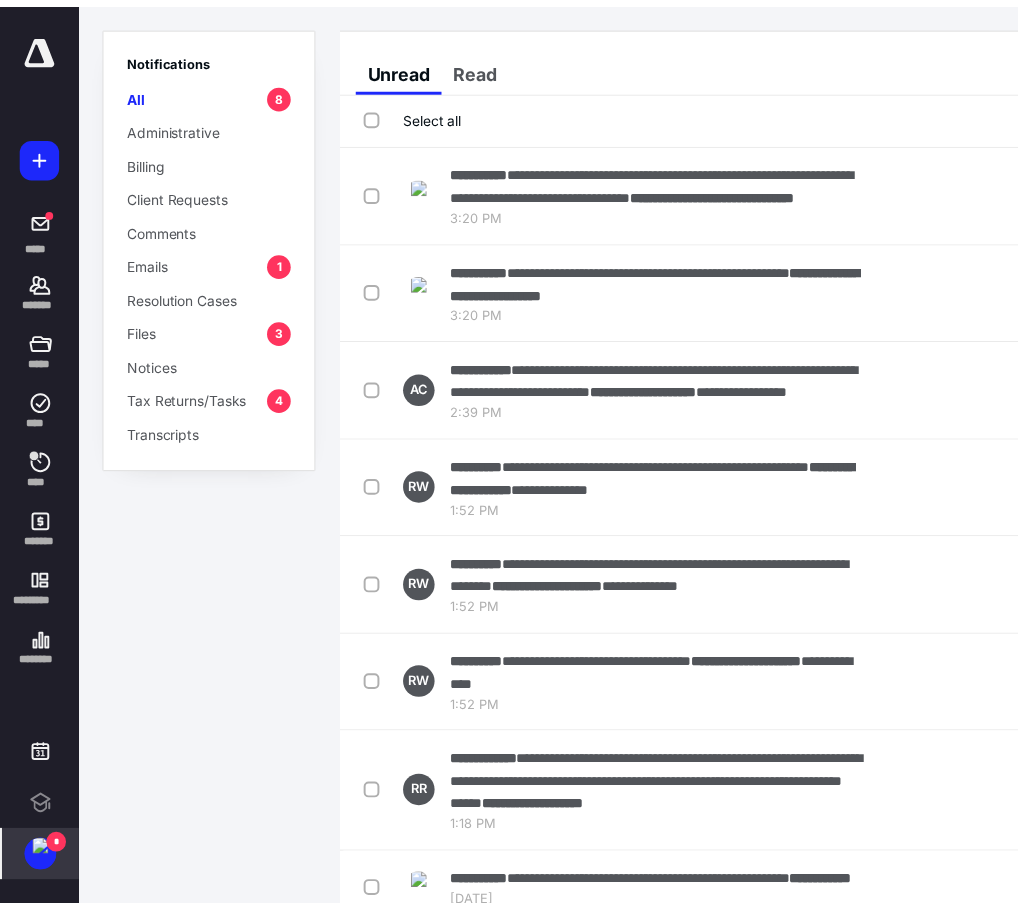 scroll, scrollTop: 0, scrollLeft: 25, axis: horizontal 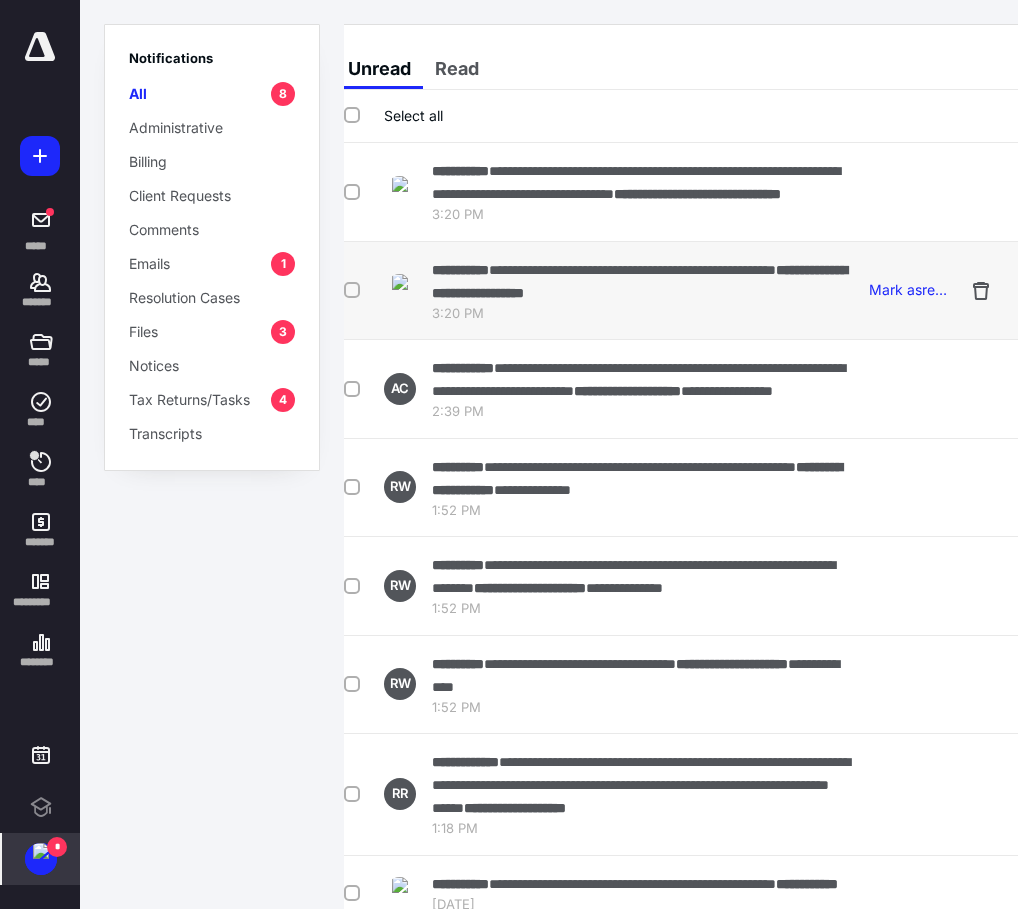 click on "**********" at bounding box center [639, 281] 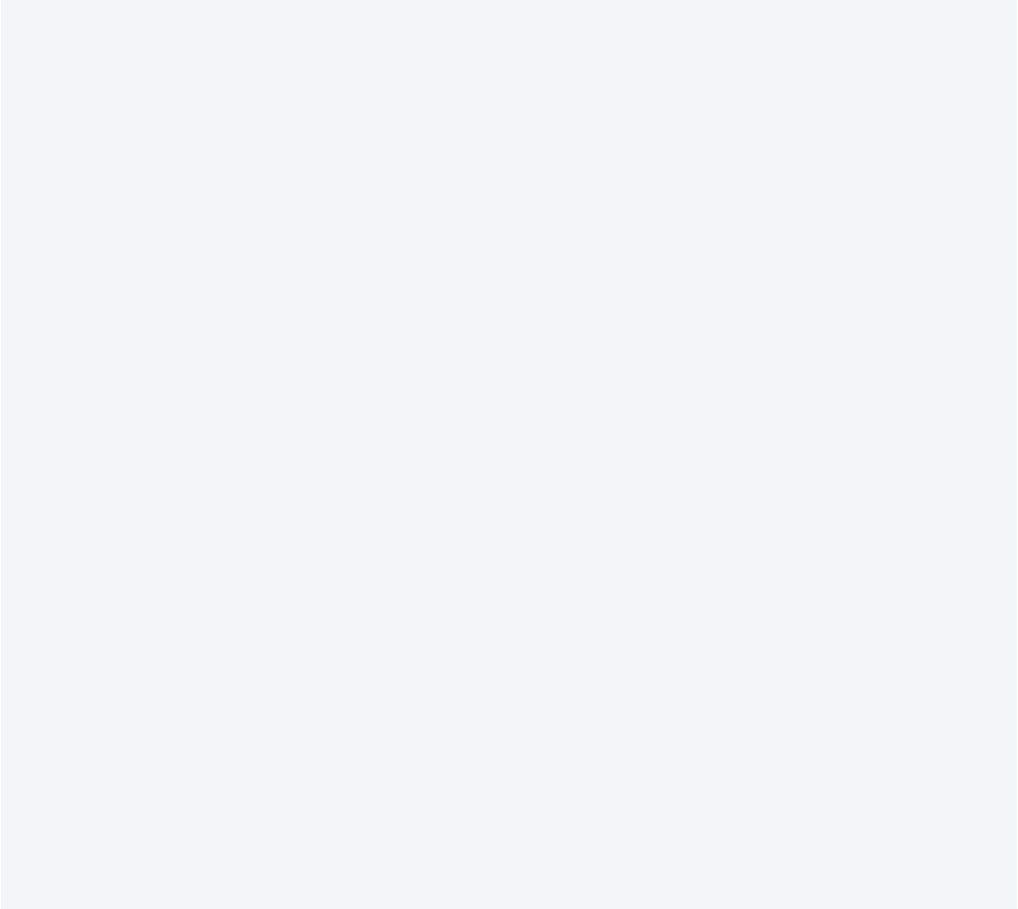 scroll, scrollTop: 0, scrollLeft: 0, axis: both 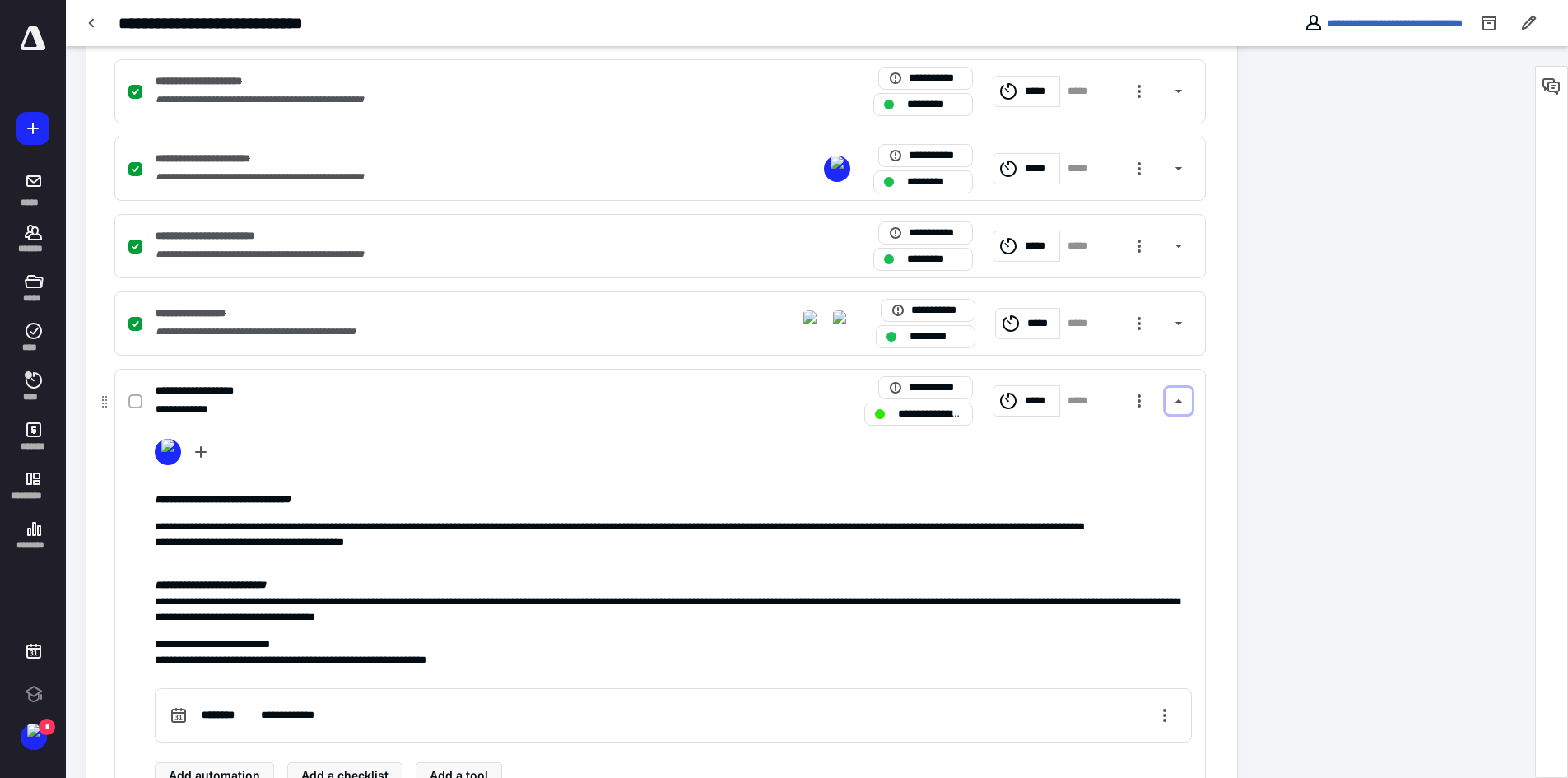 drag, startPoint x: 1179, startPoint y: 401, endPoint x: 1153, endPoint y: 402, distance: 26.01922 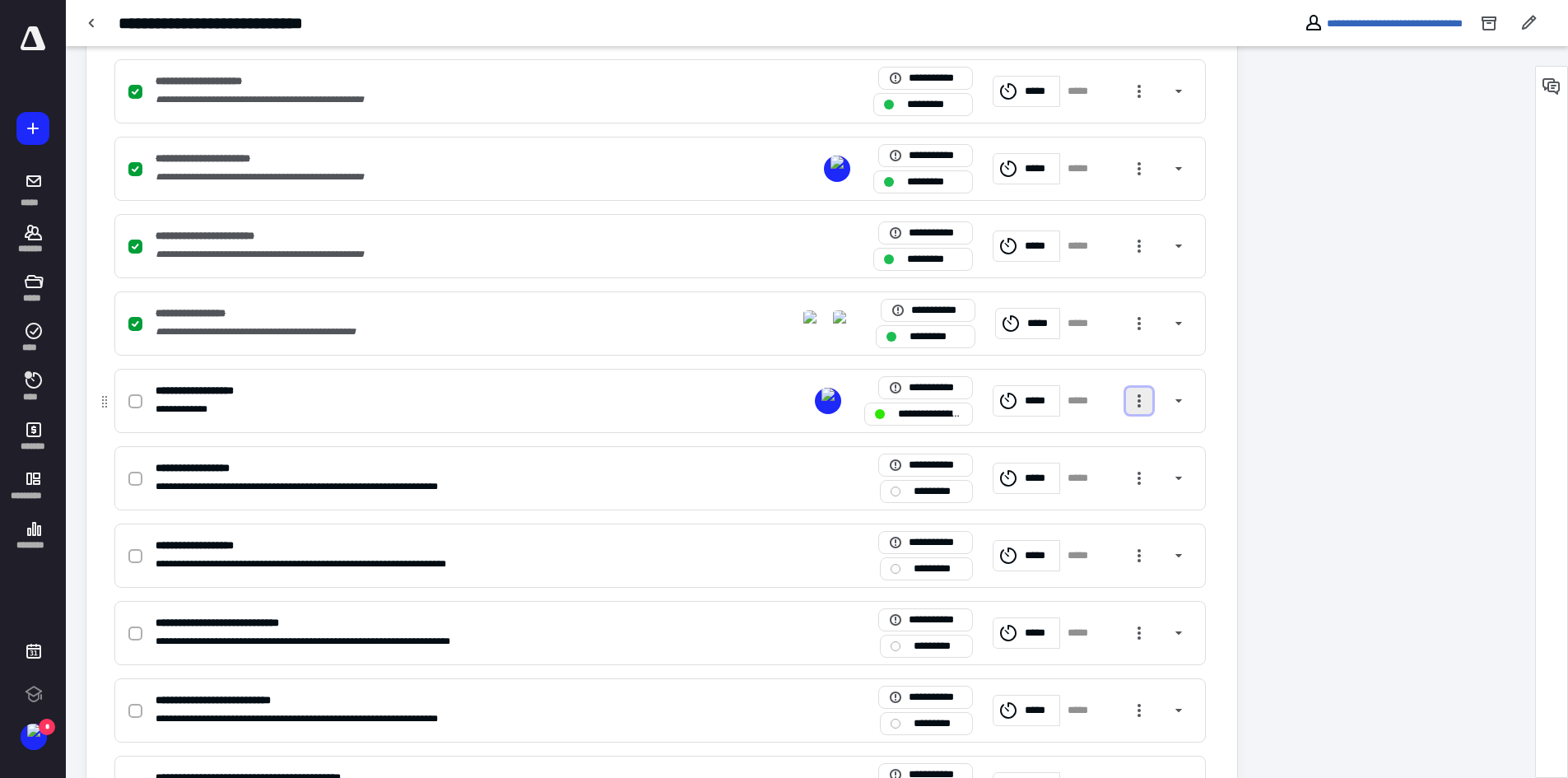 click at bounding box center (1139, 401) 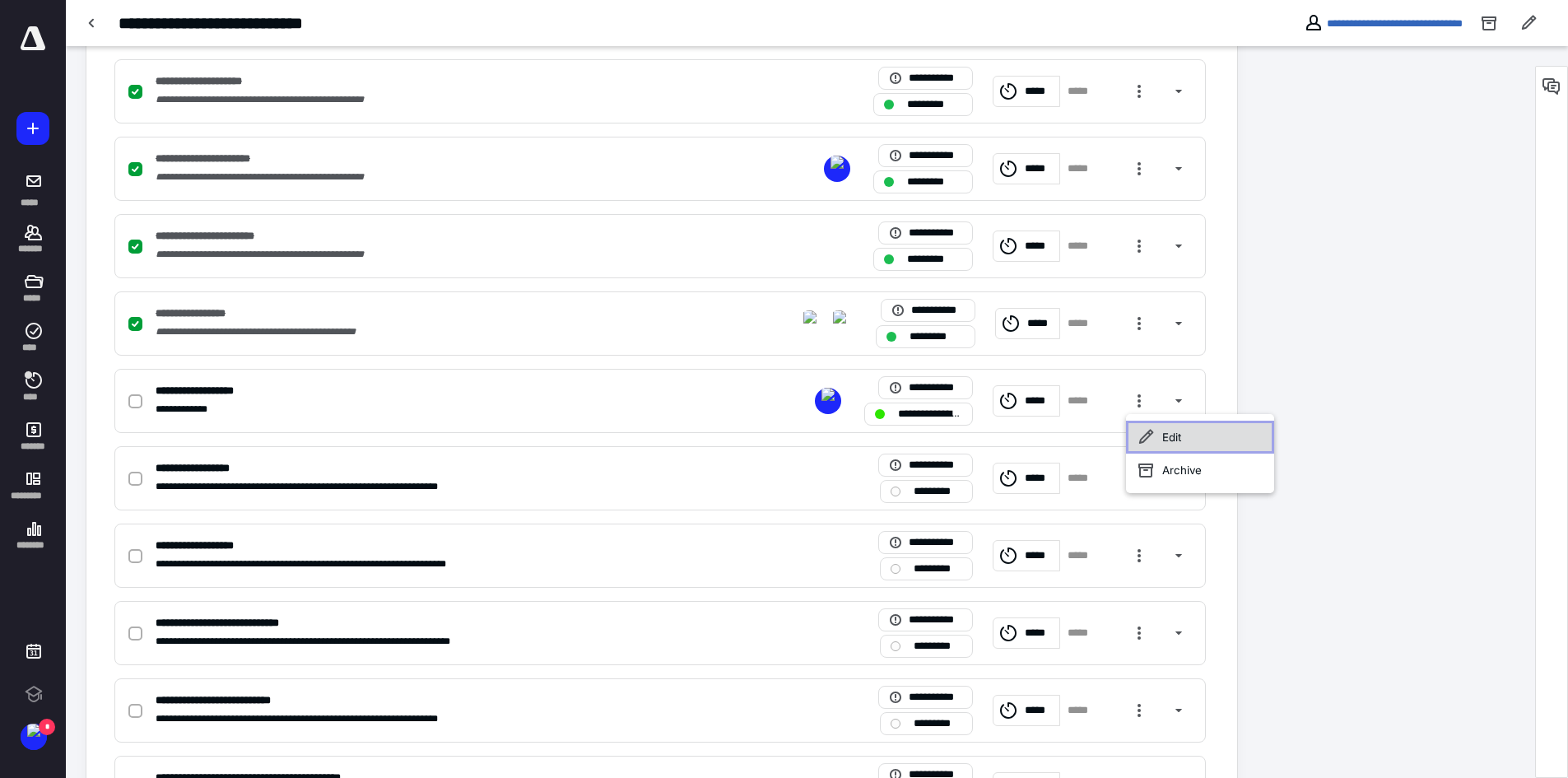 click on "Edit" at bounding box center (1200, 437) 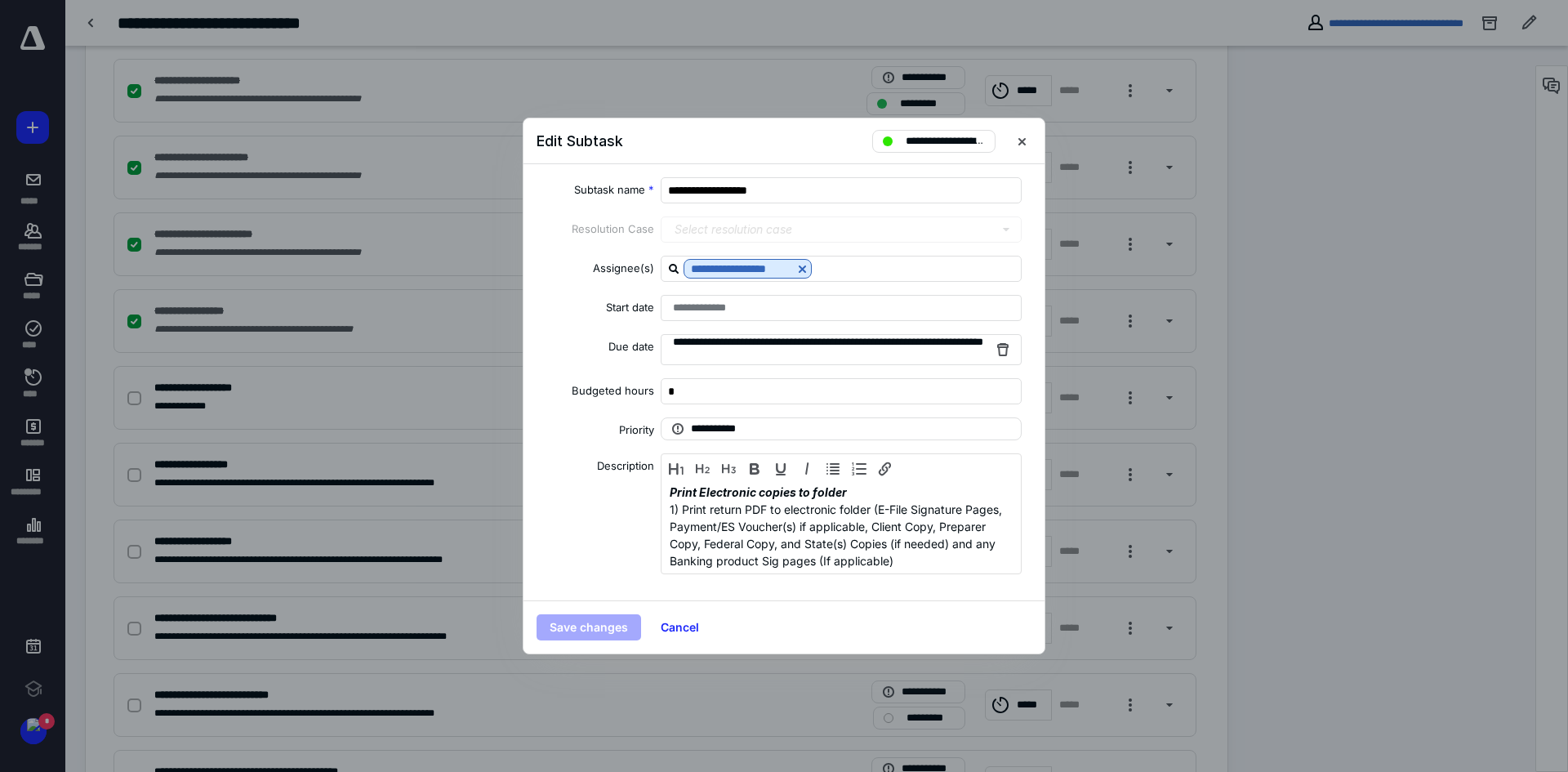 click on "**********" at bounding box center (841, 308) 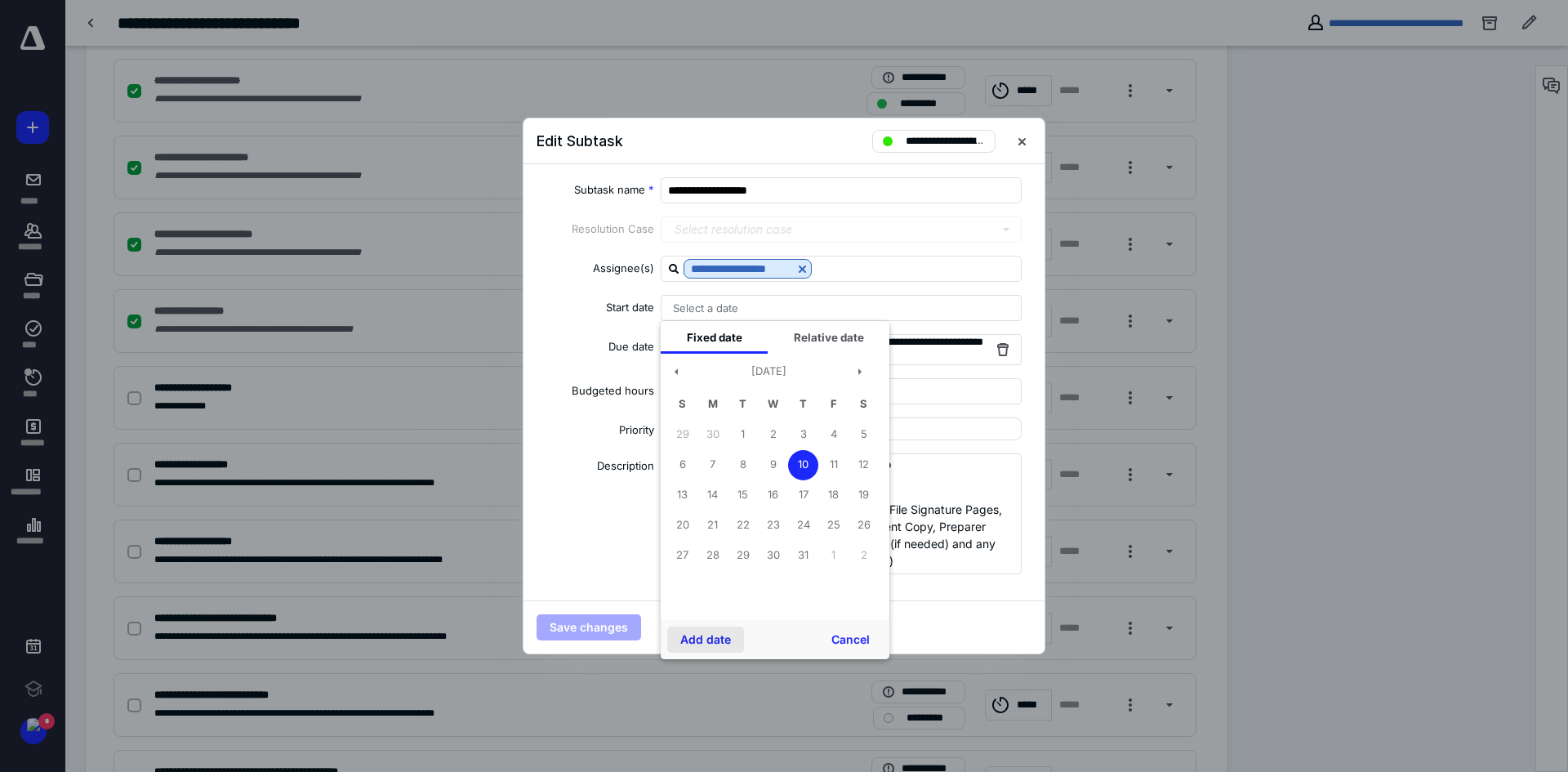 click on "Add date" at bounding box center (706, 640) 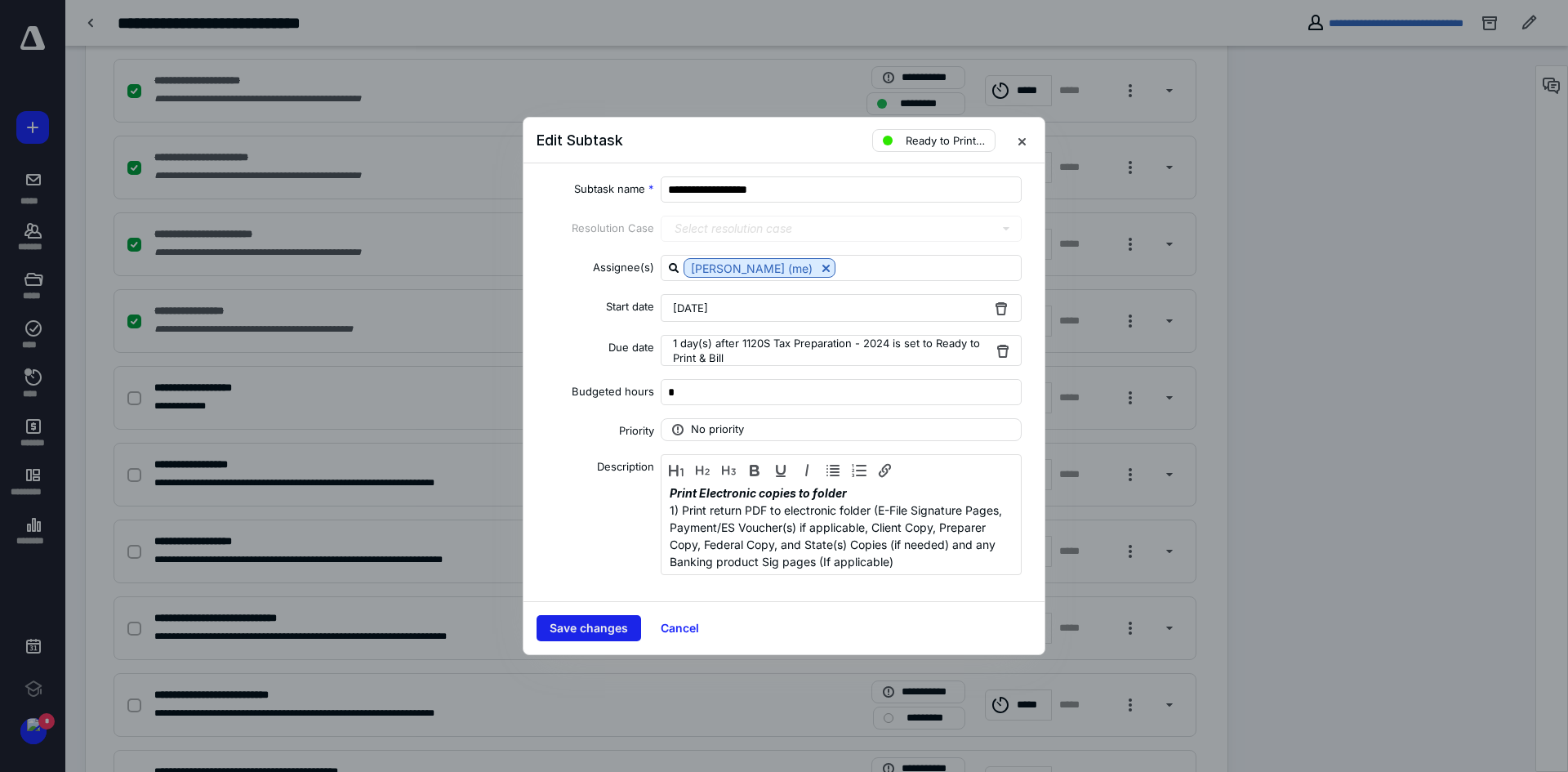 click on "Save changes" at bounding box center (589, 628) 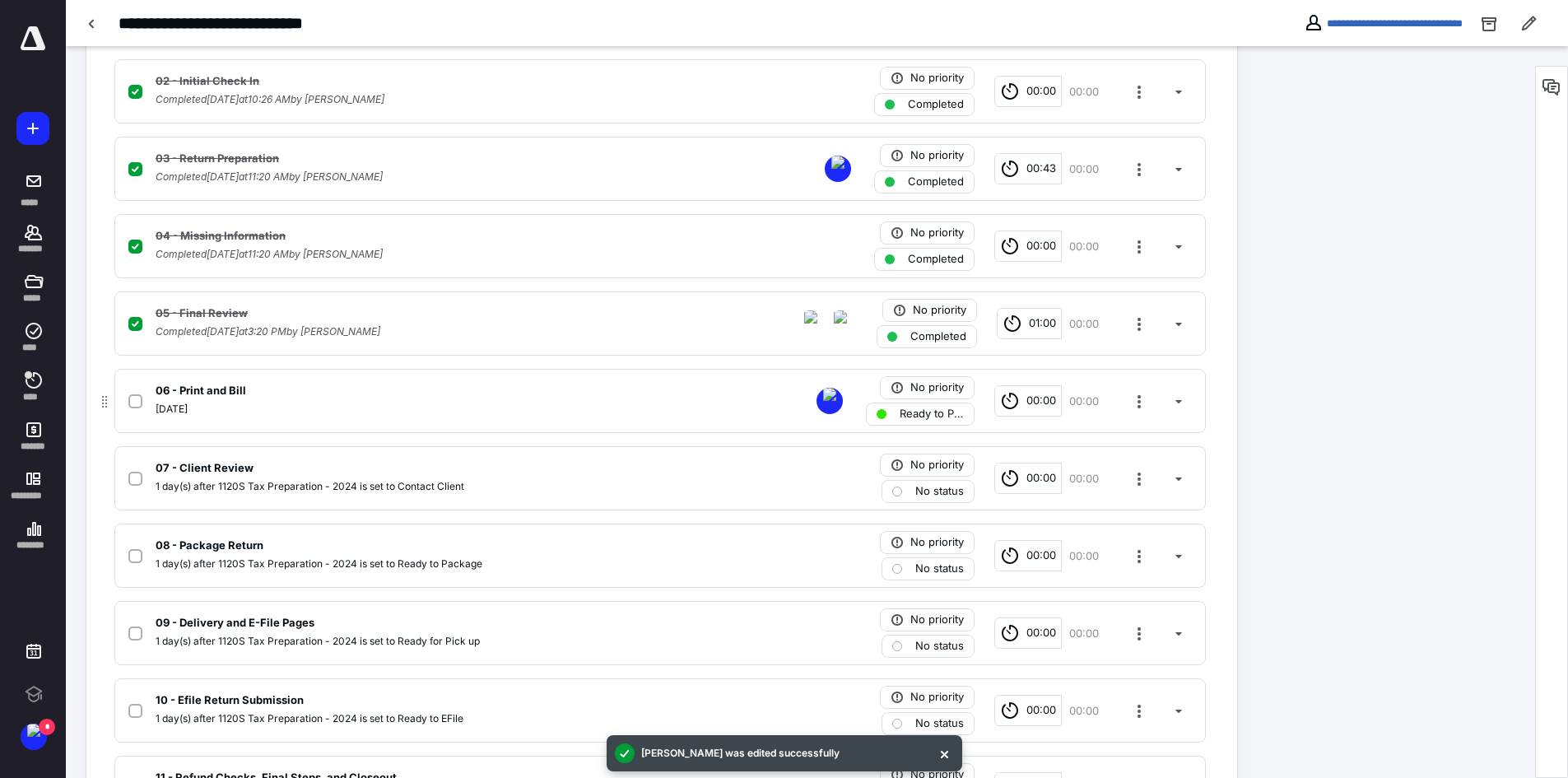 click on "00:00" at bounding box center (1041, 401) 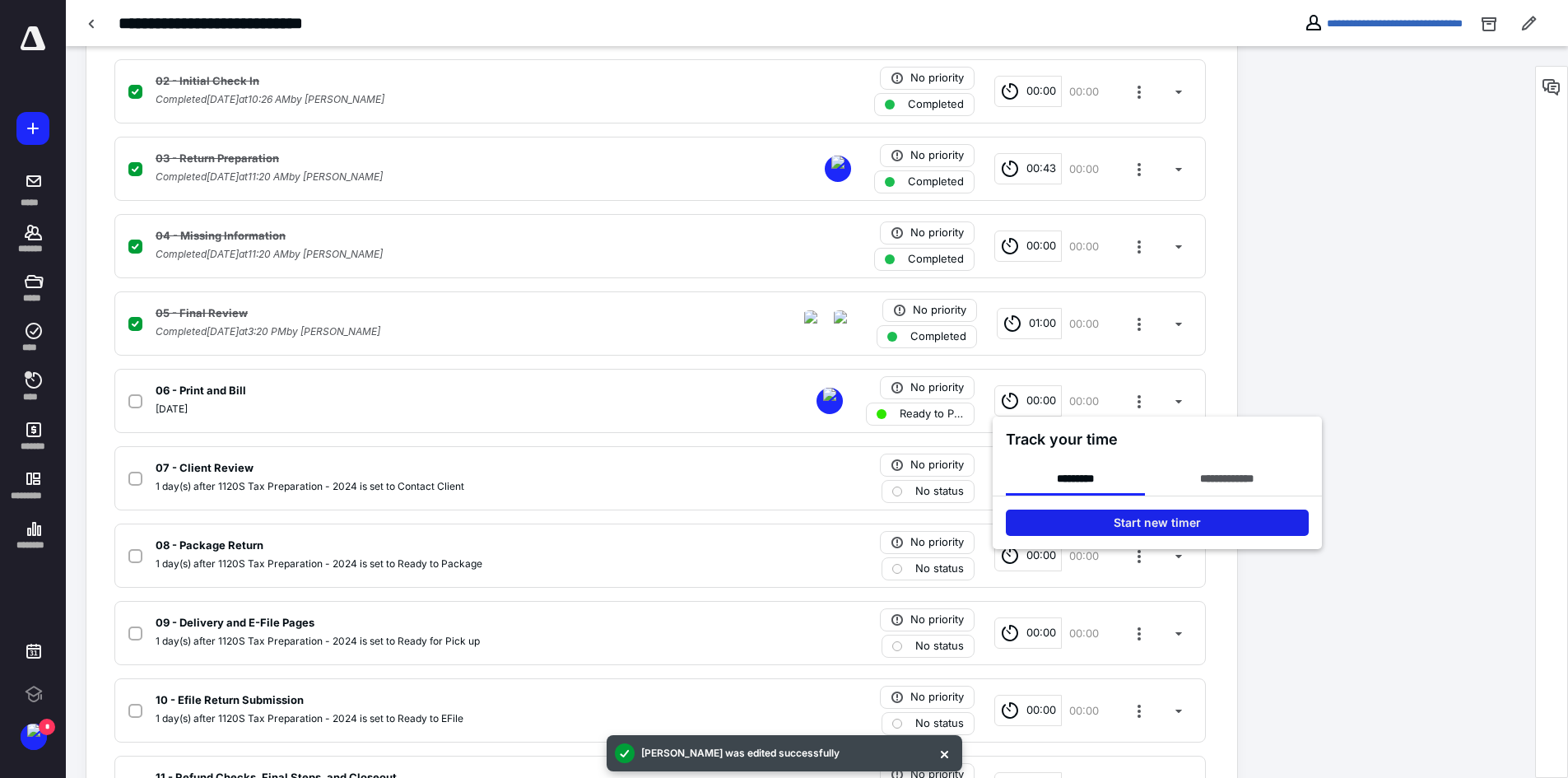 click on "Start new timer" at bounding box center [1157, 523] 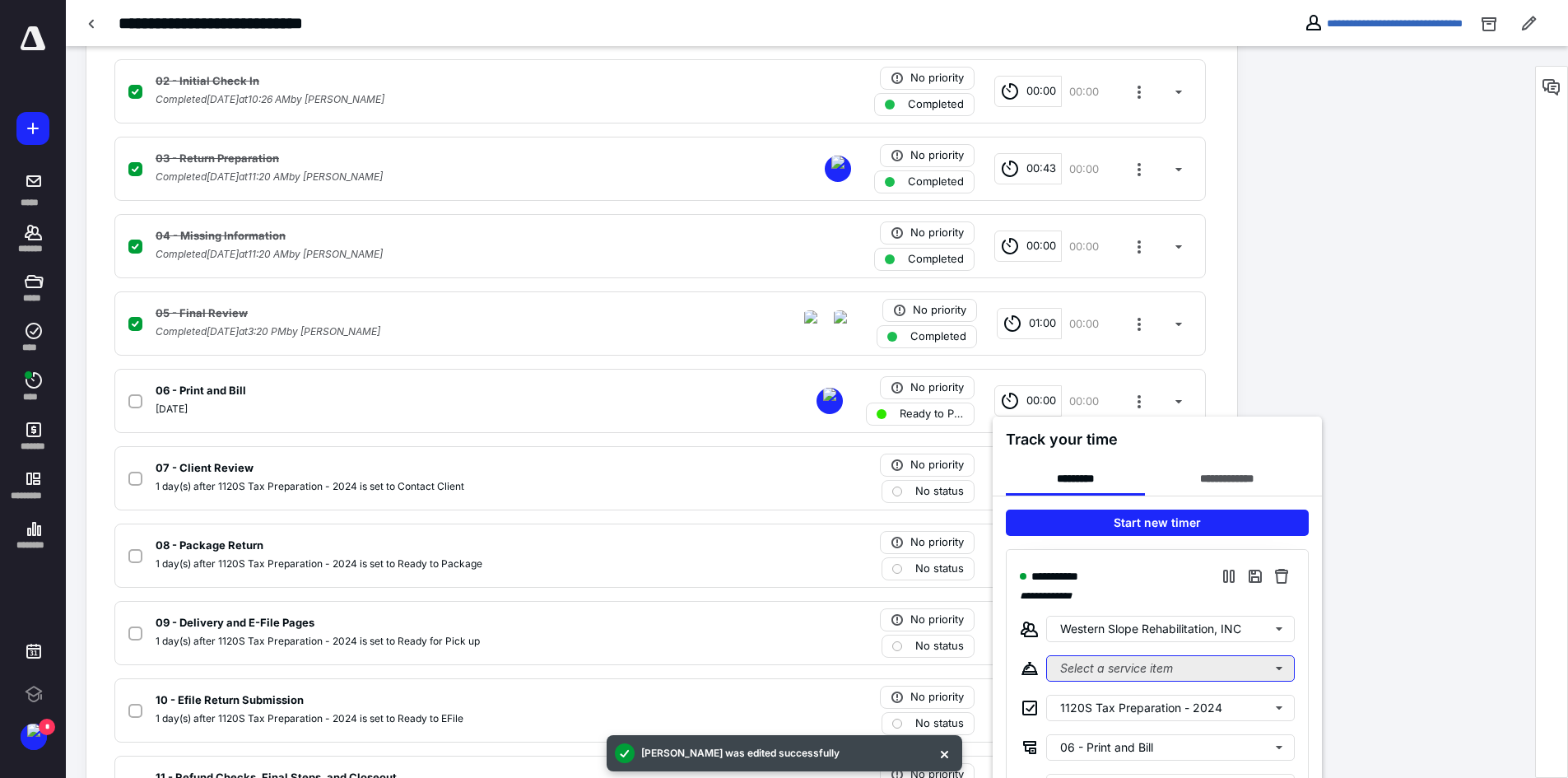 click on "Select a service item" at bounding box center (1170, 669) 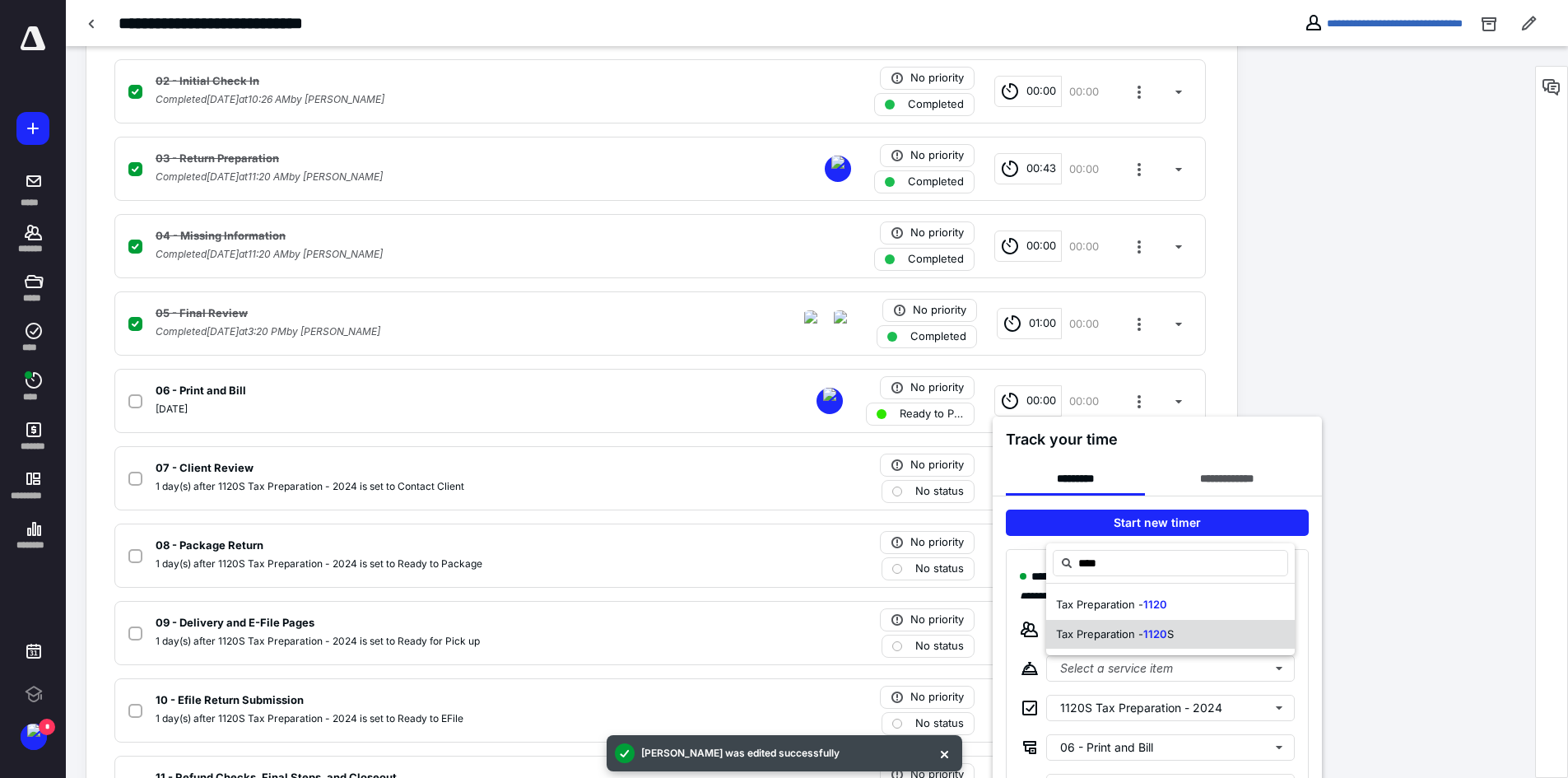 click on "1120" at bounding box center (1155, 634) 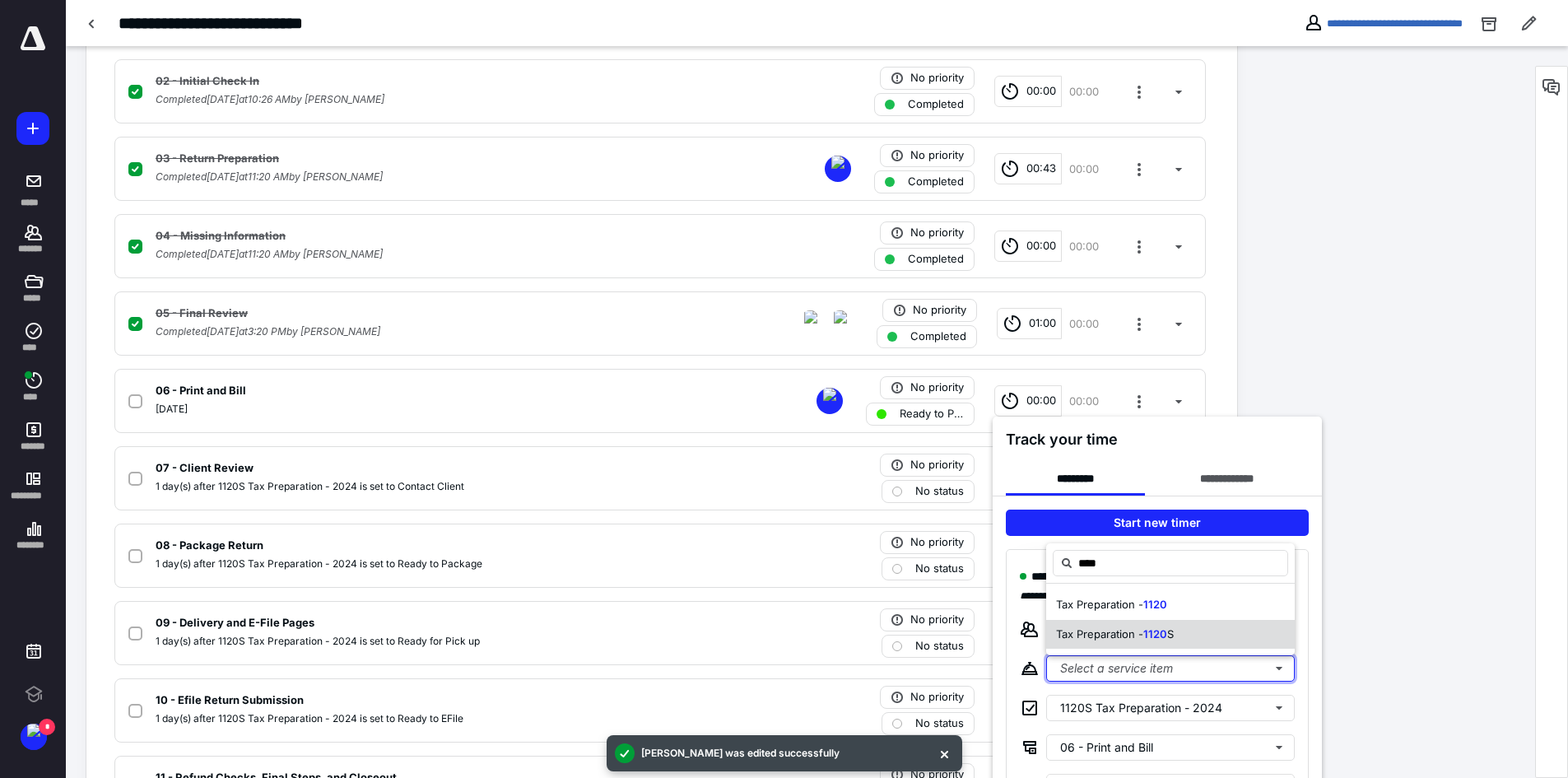type 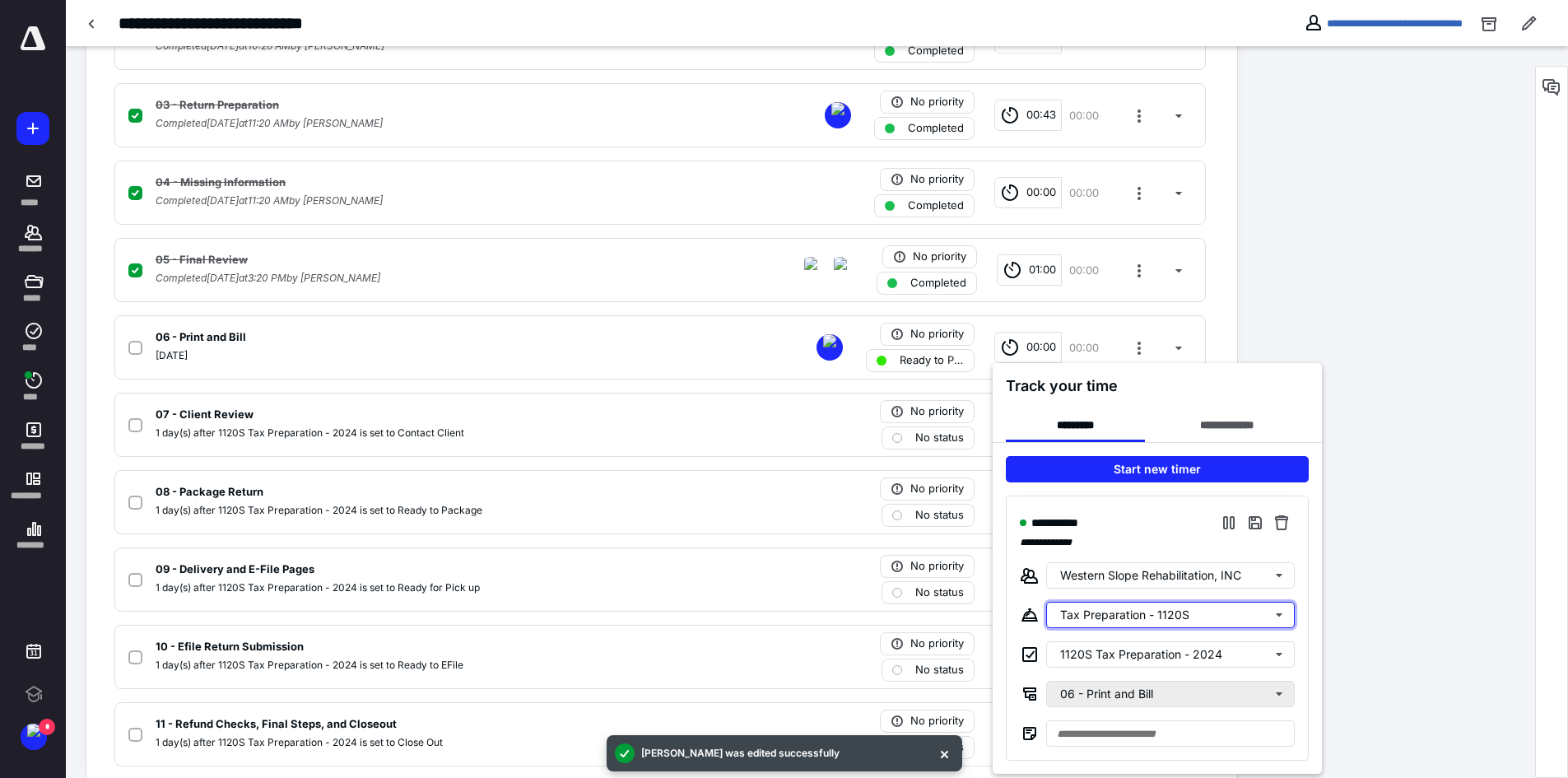 scroll, scrollTop: 576, scrollLeft: 0, axis: vertical 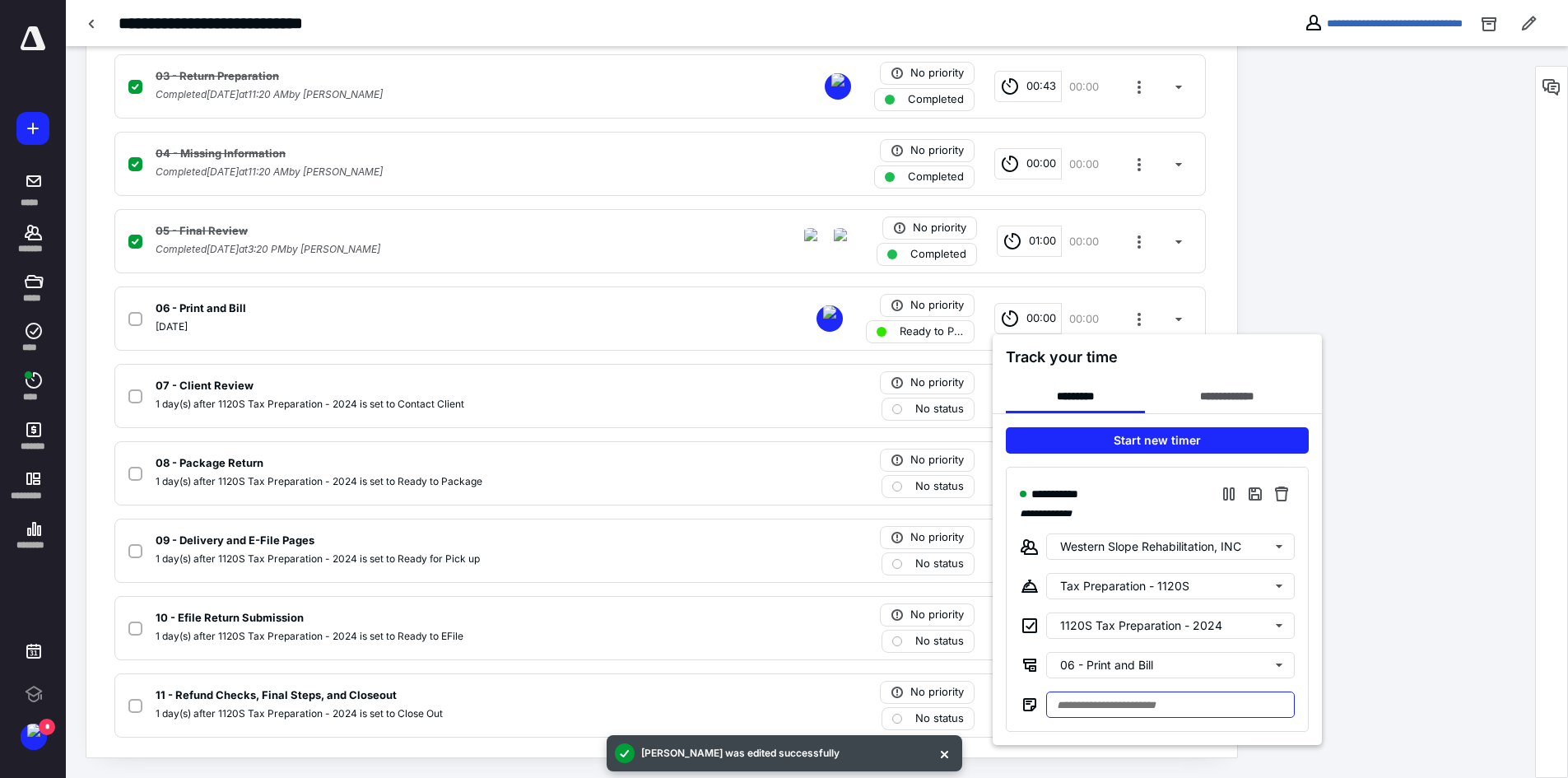 click at bounding box center (1170, 705) 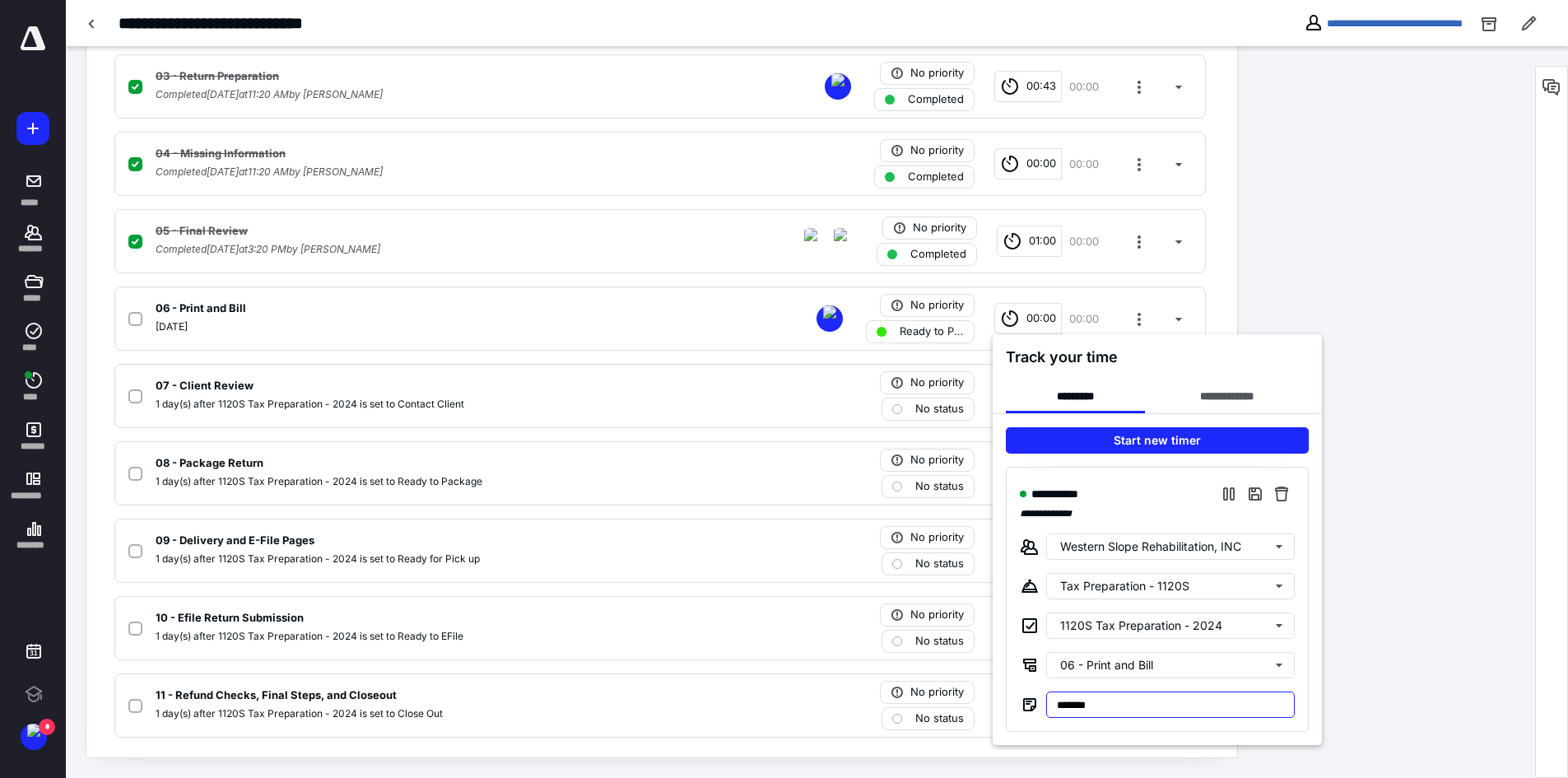 type on "*******" 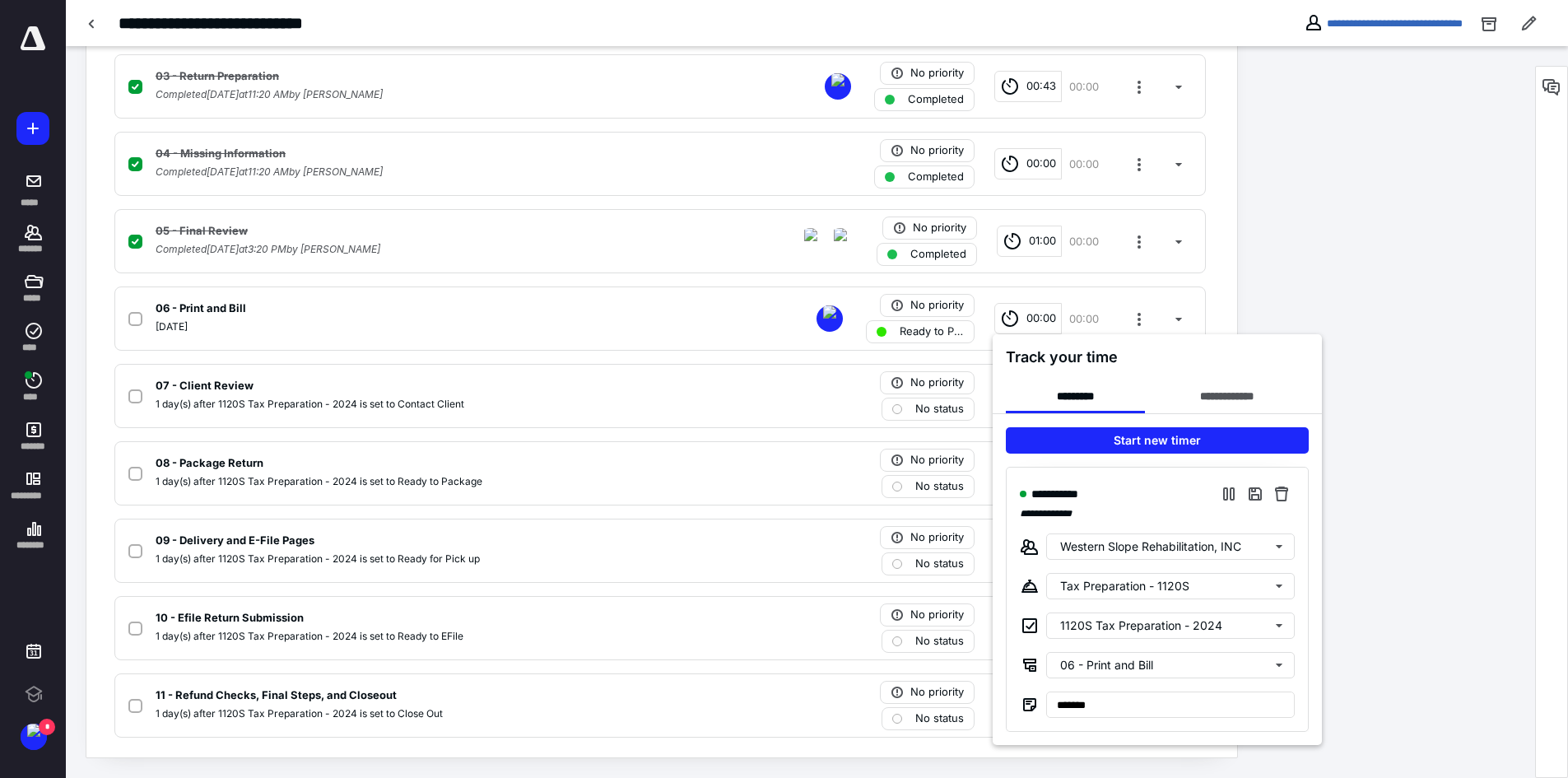 click at bounding box center (784, 389) 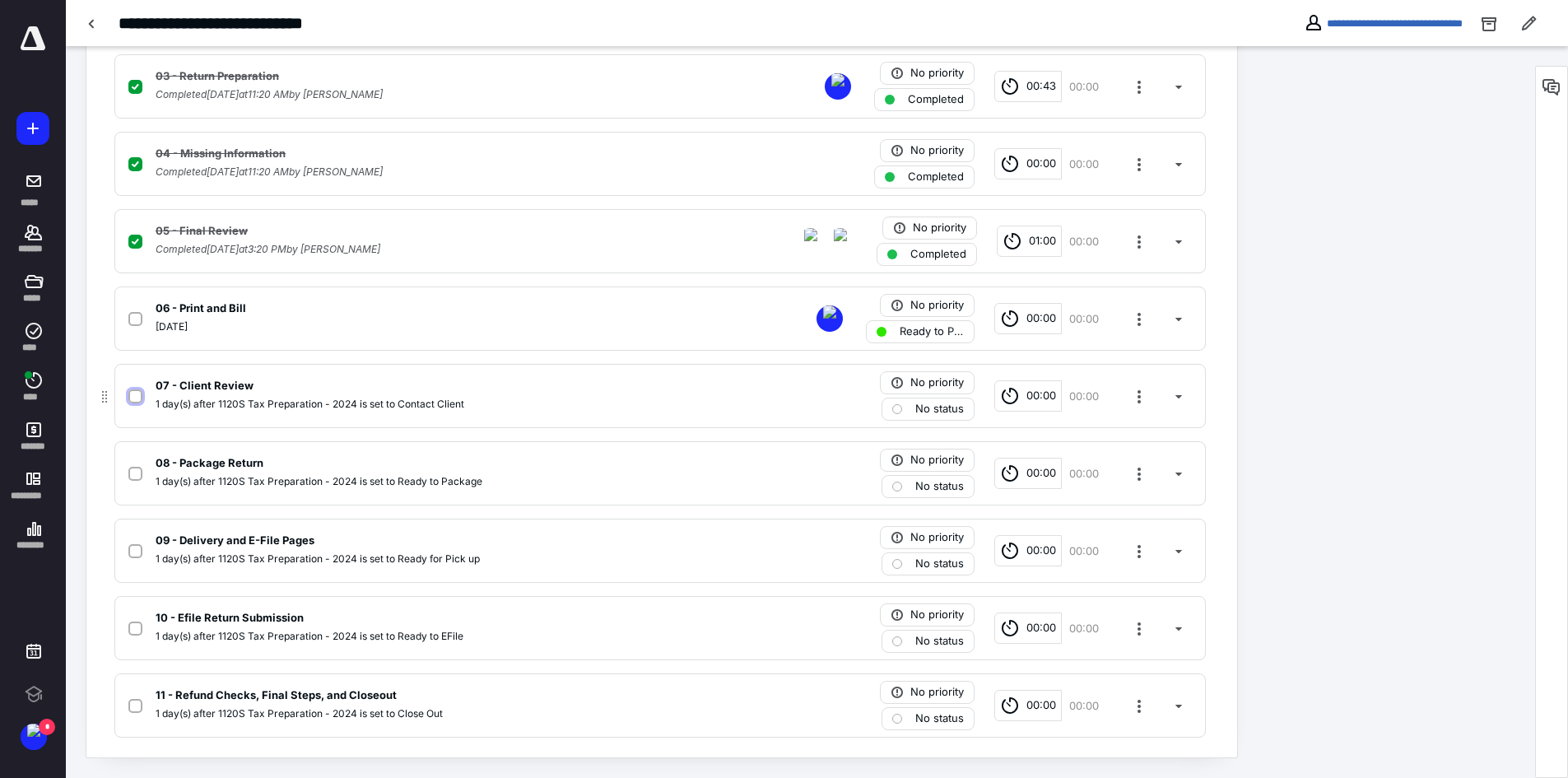 click at bounding box center (135, 397) 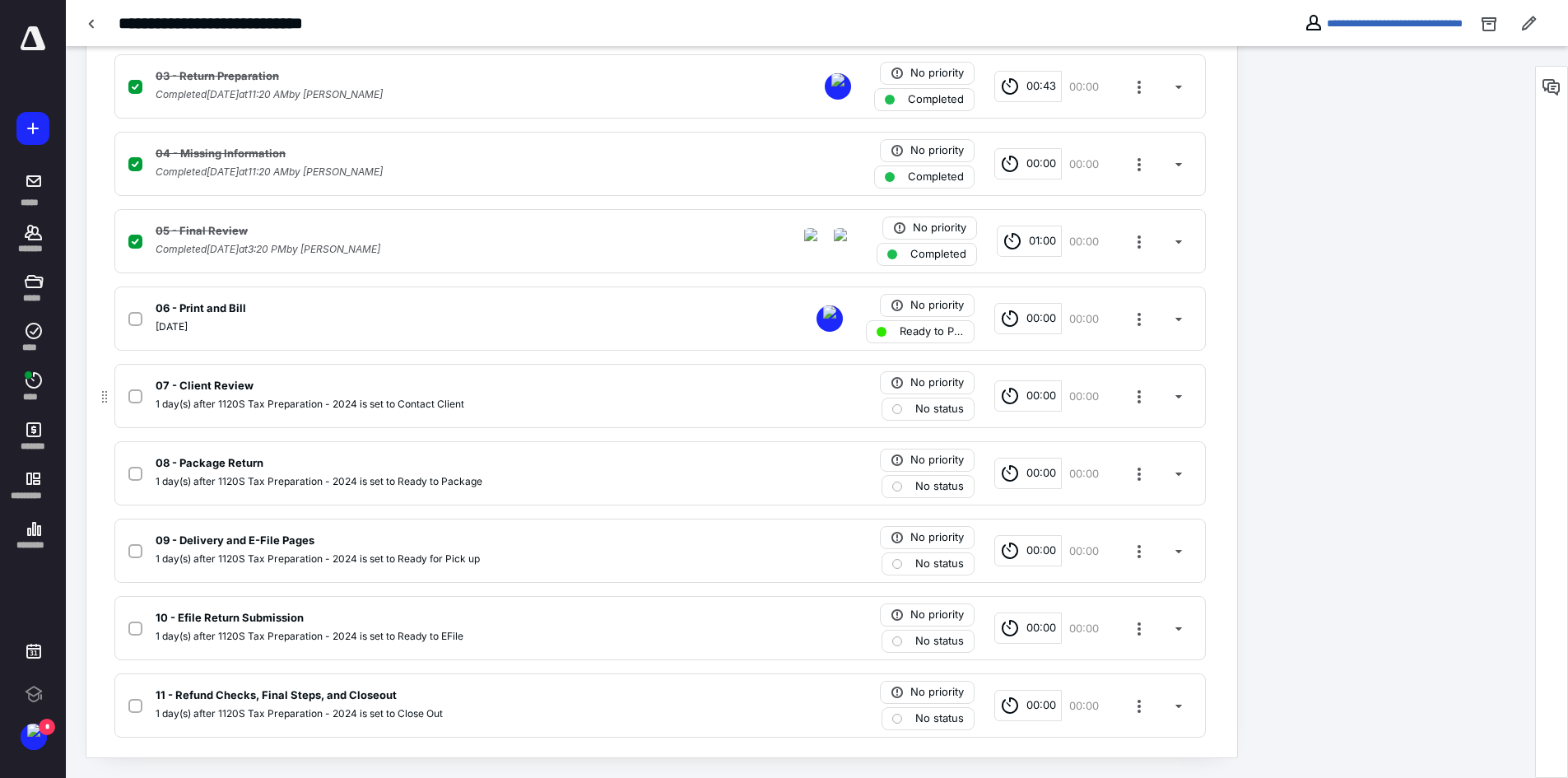 checkbox on "true" 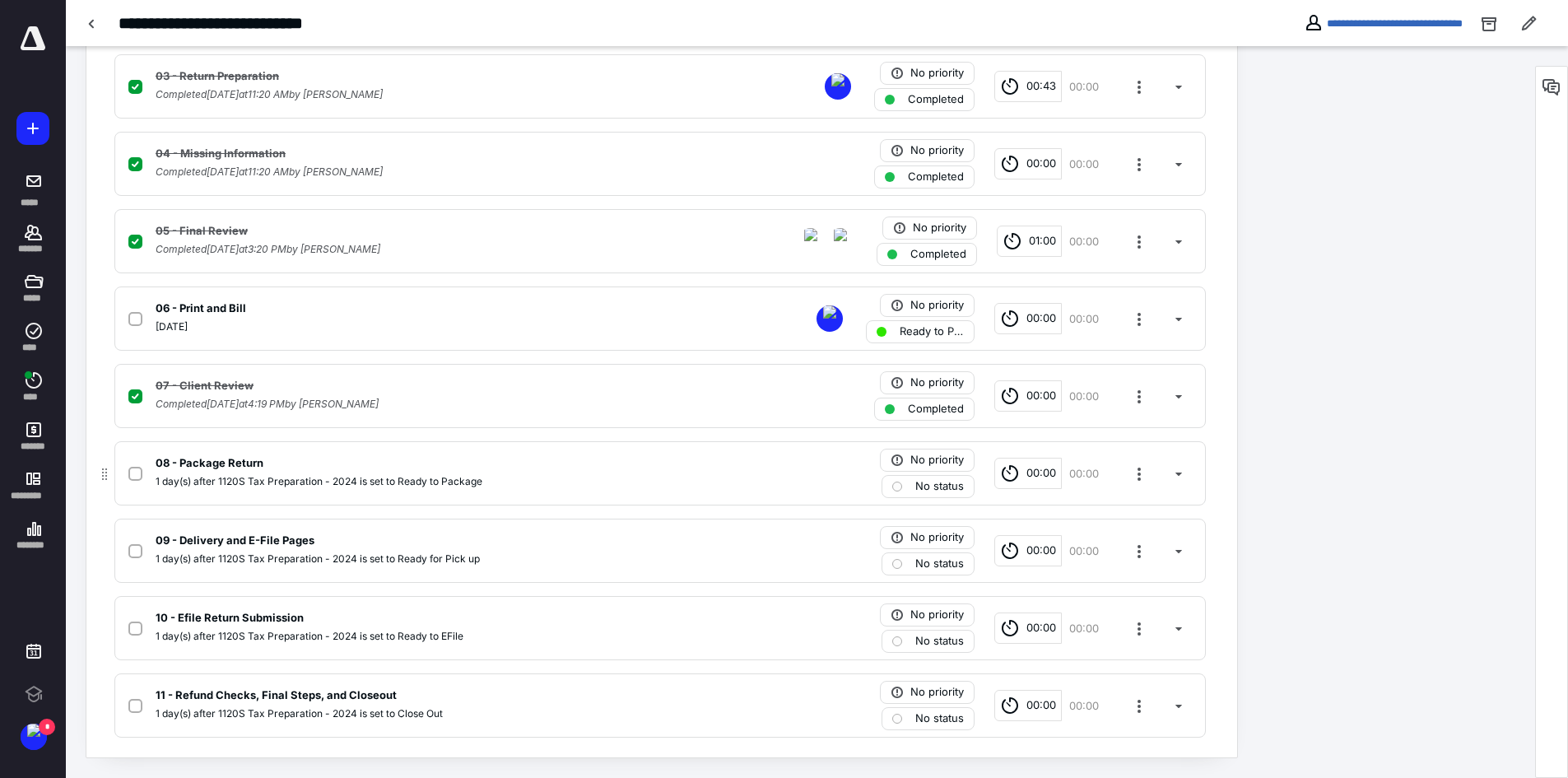 click 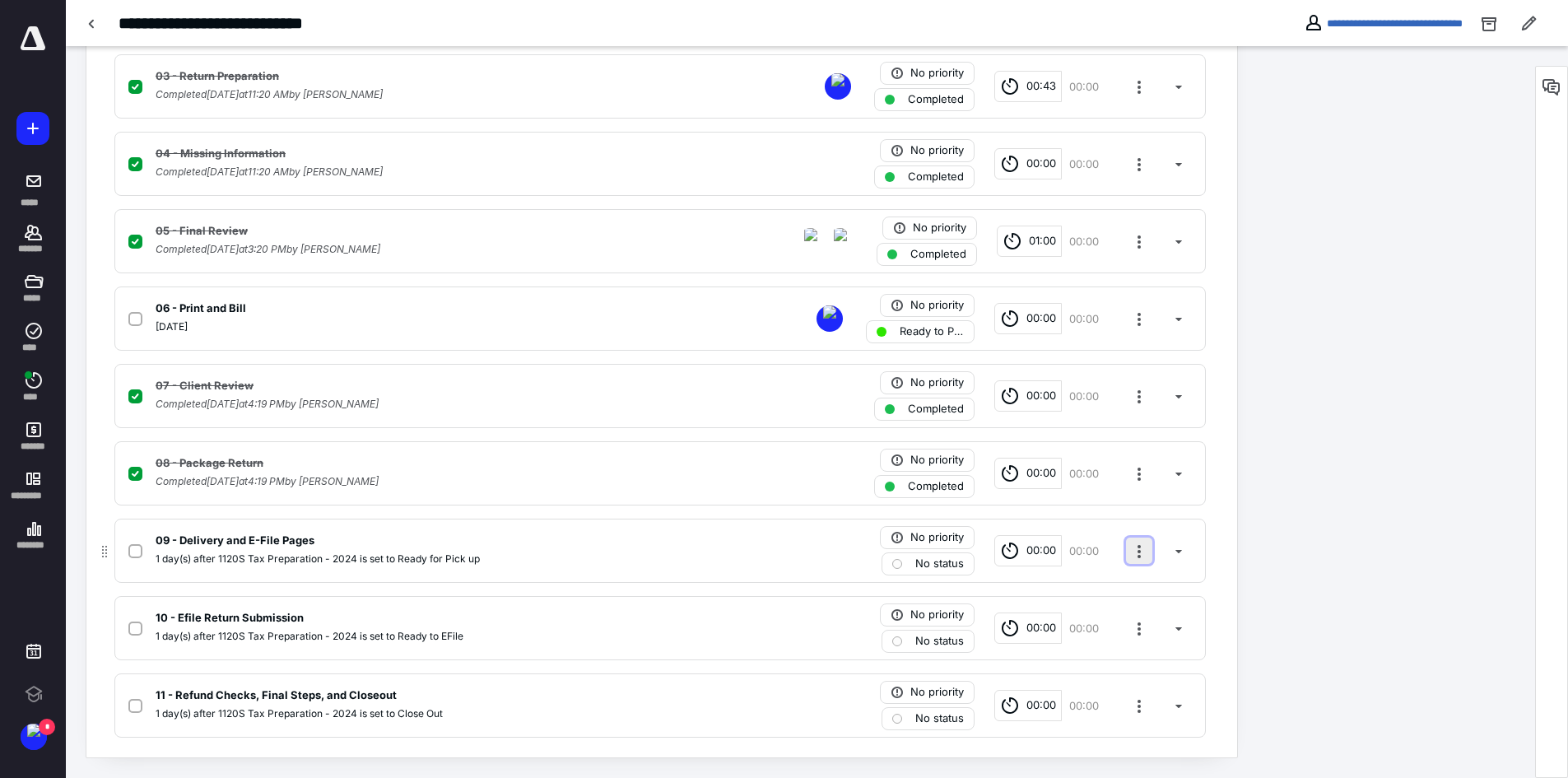 click at bounding box center (1139, 551) 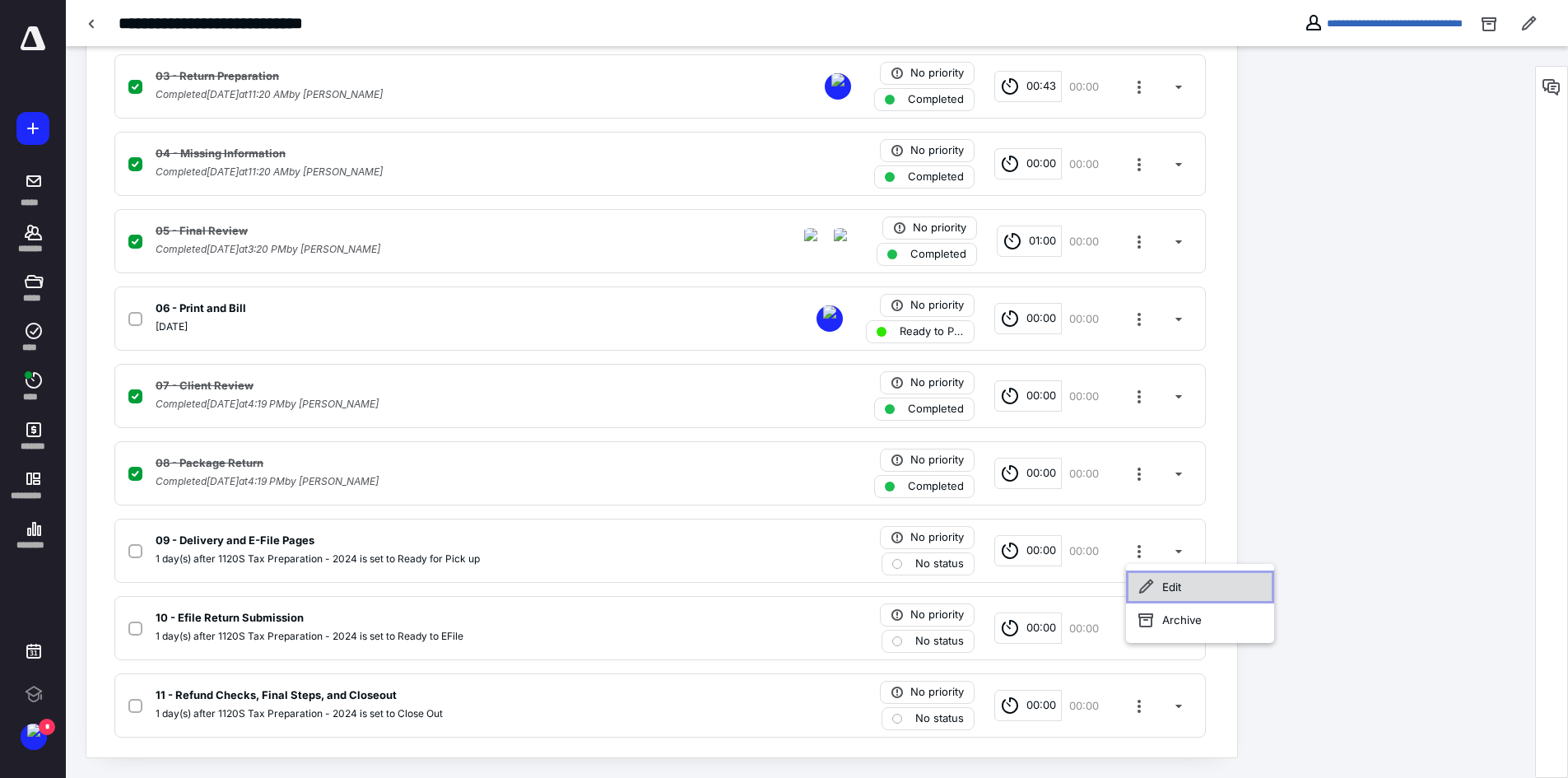 click on "Edit" at bounding box center (1200, 587) 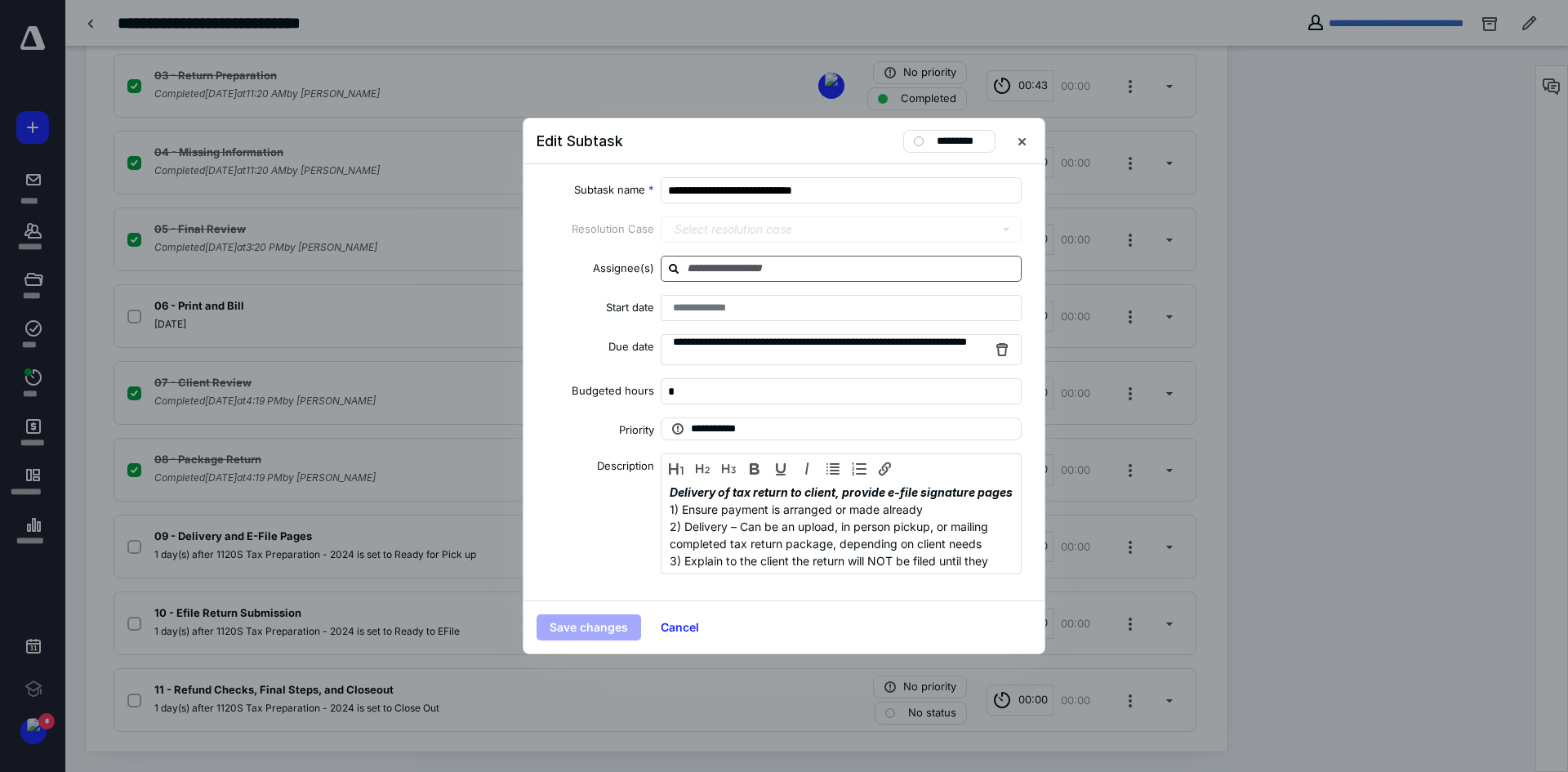 click at bounding box center (851, 268) 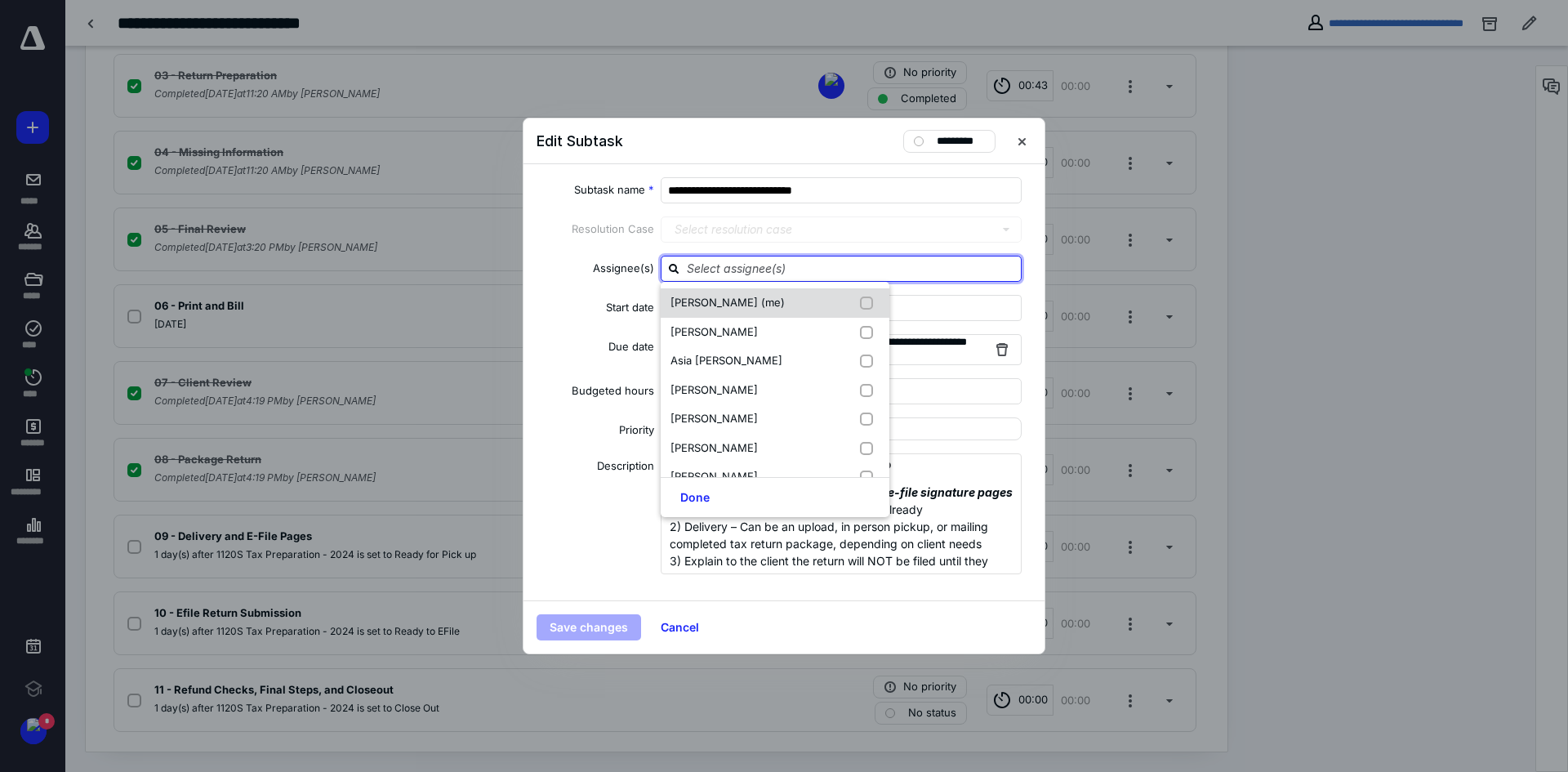 click on "[PERSON_NAME] (me)" at bounding box center (728, 302) 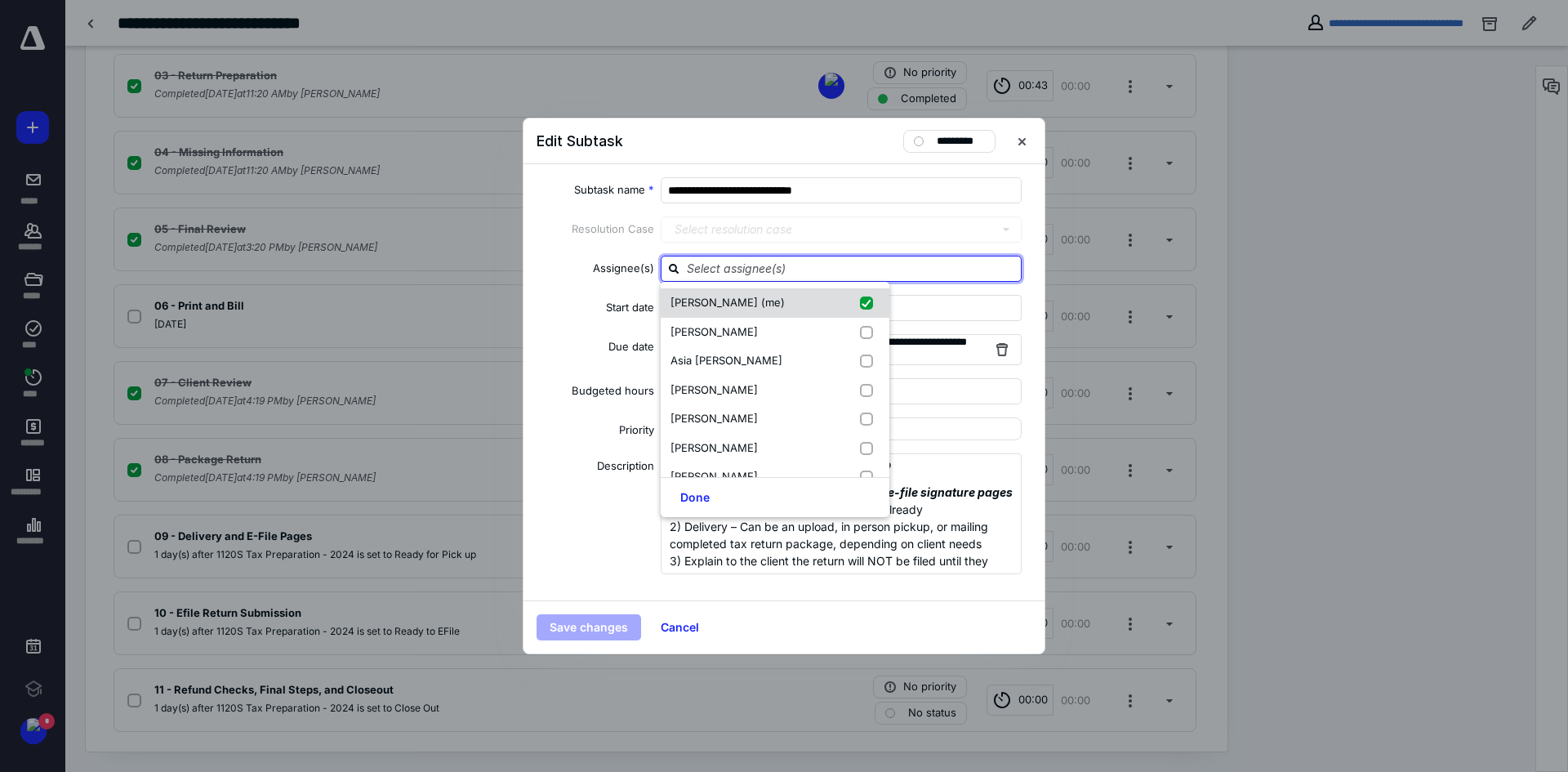 checkbox on "true" 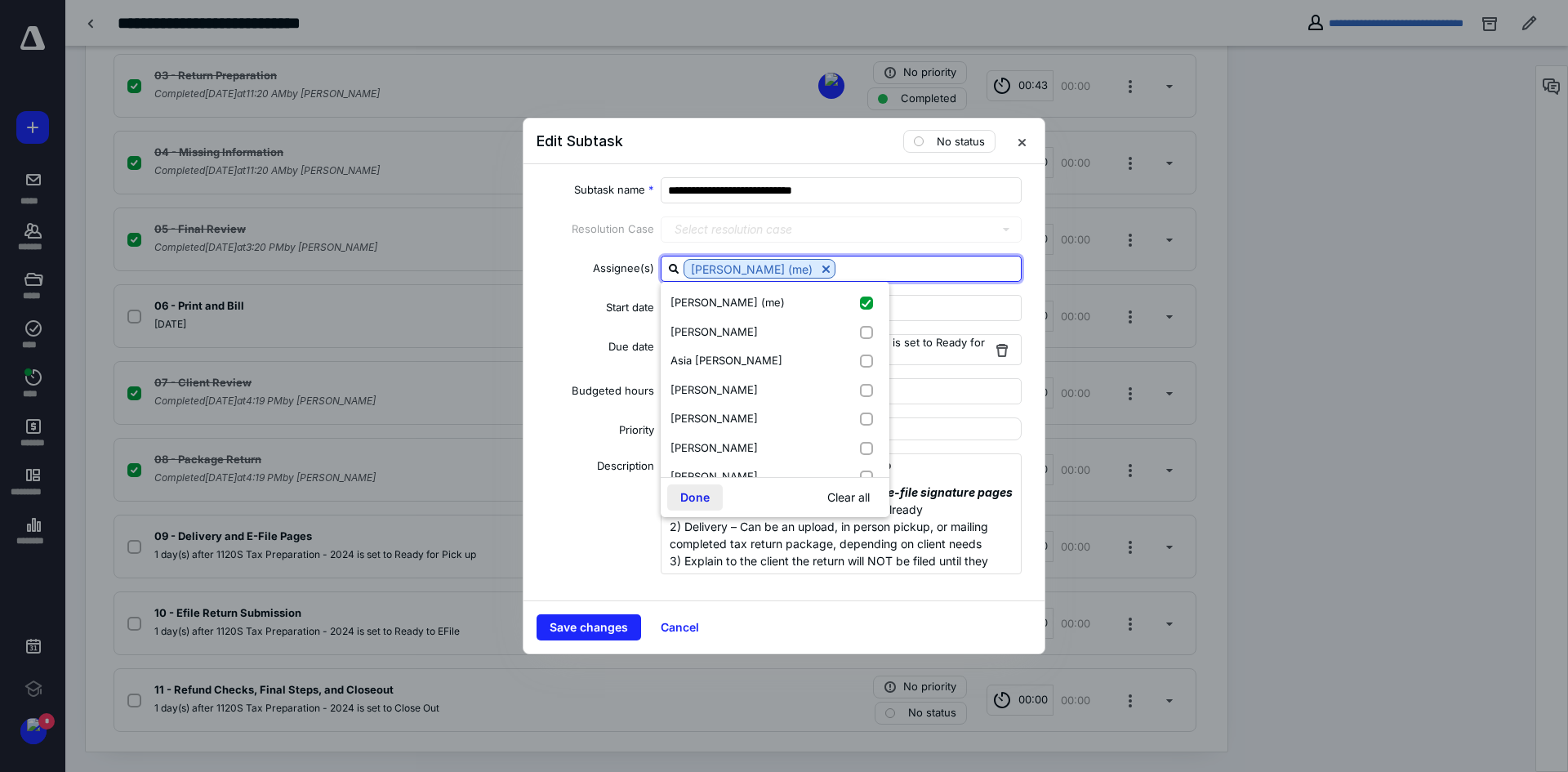 click on "Done" at bounding box center [695, 498] 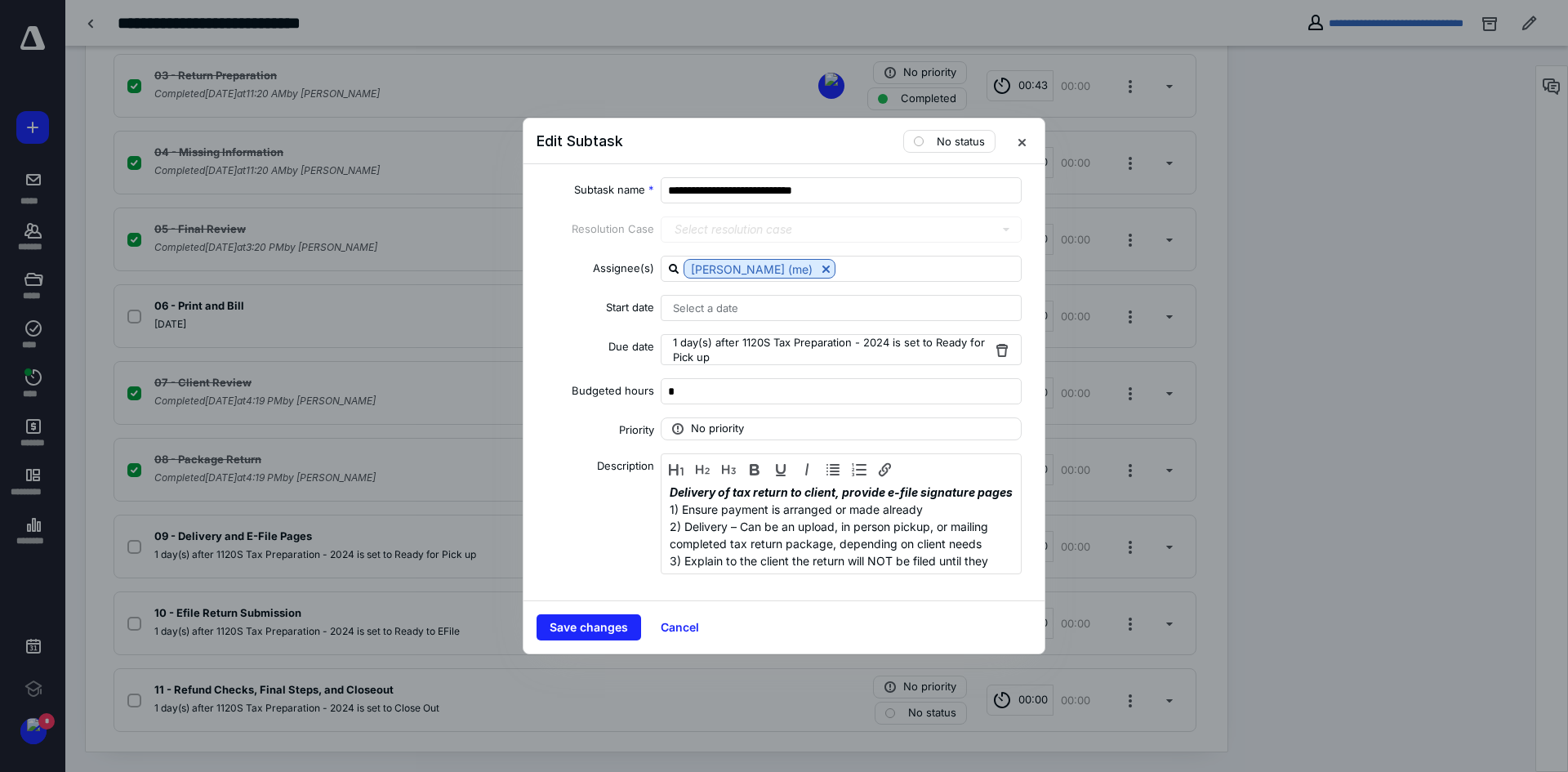 click on "Select a date" at bounding box center (706, 308) 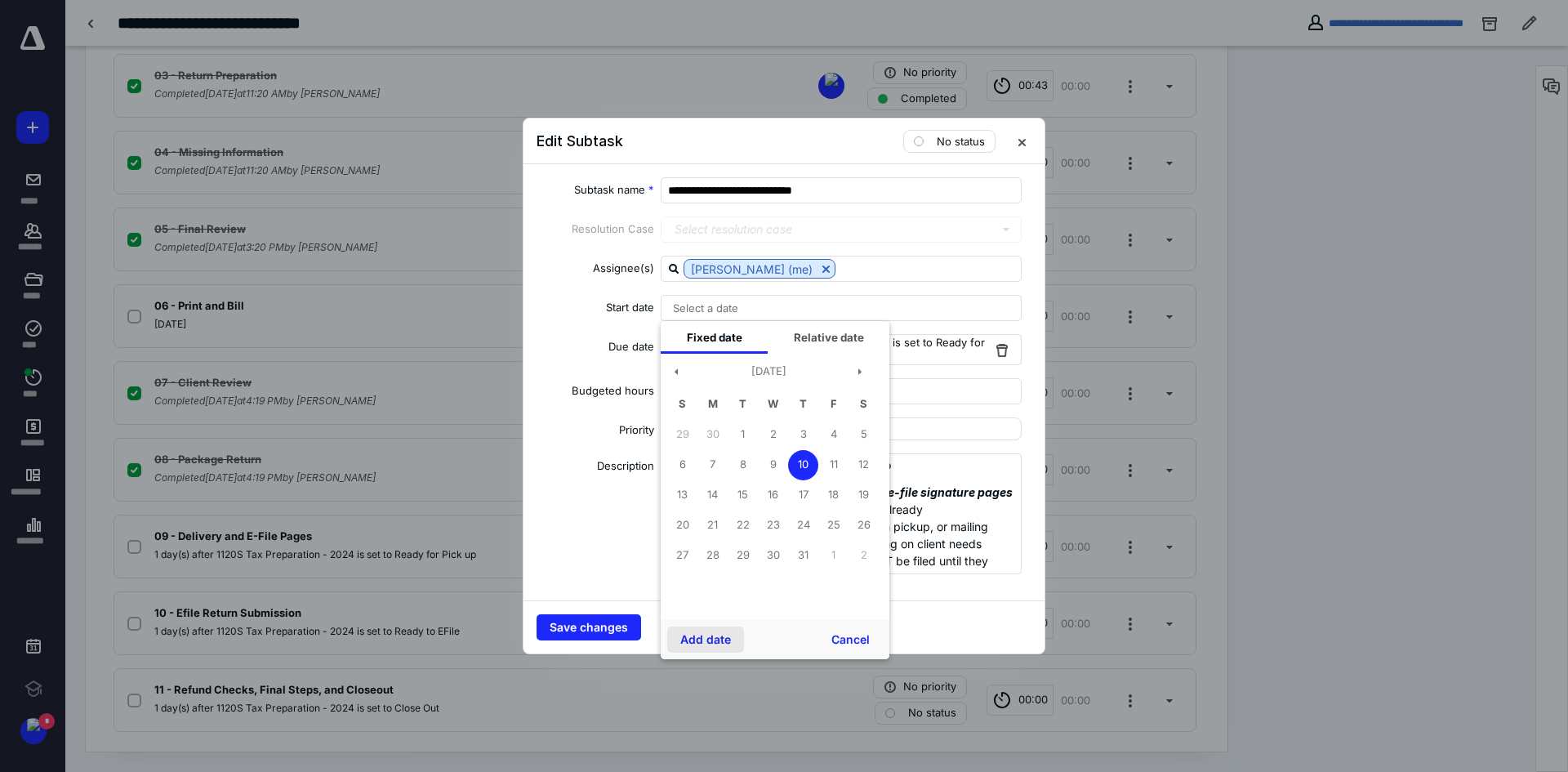 click on "Add date" at bounding box center (706, 640) 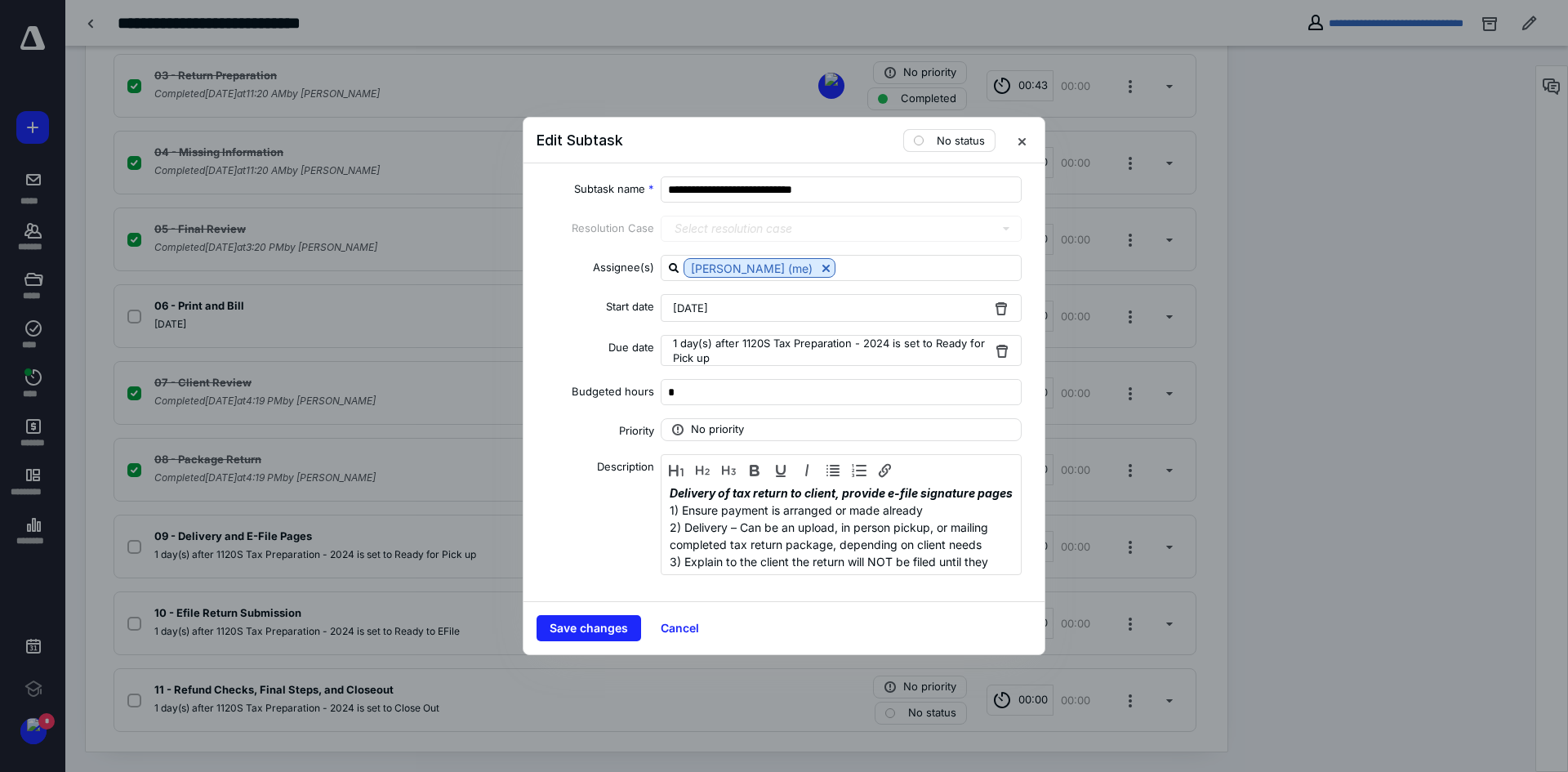 click on "No status" at bounding box center [949, 141] 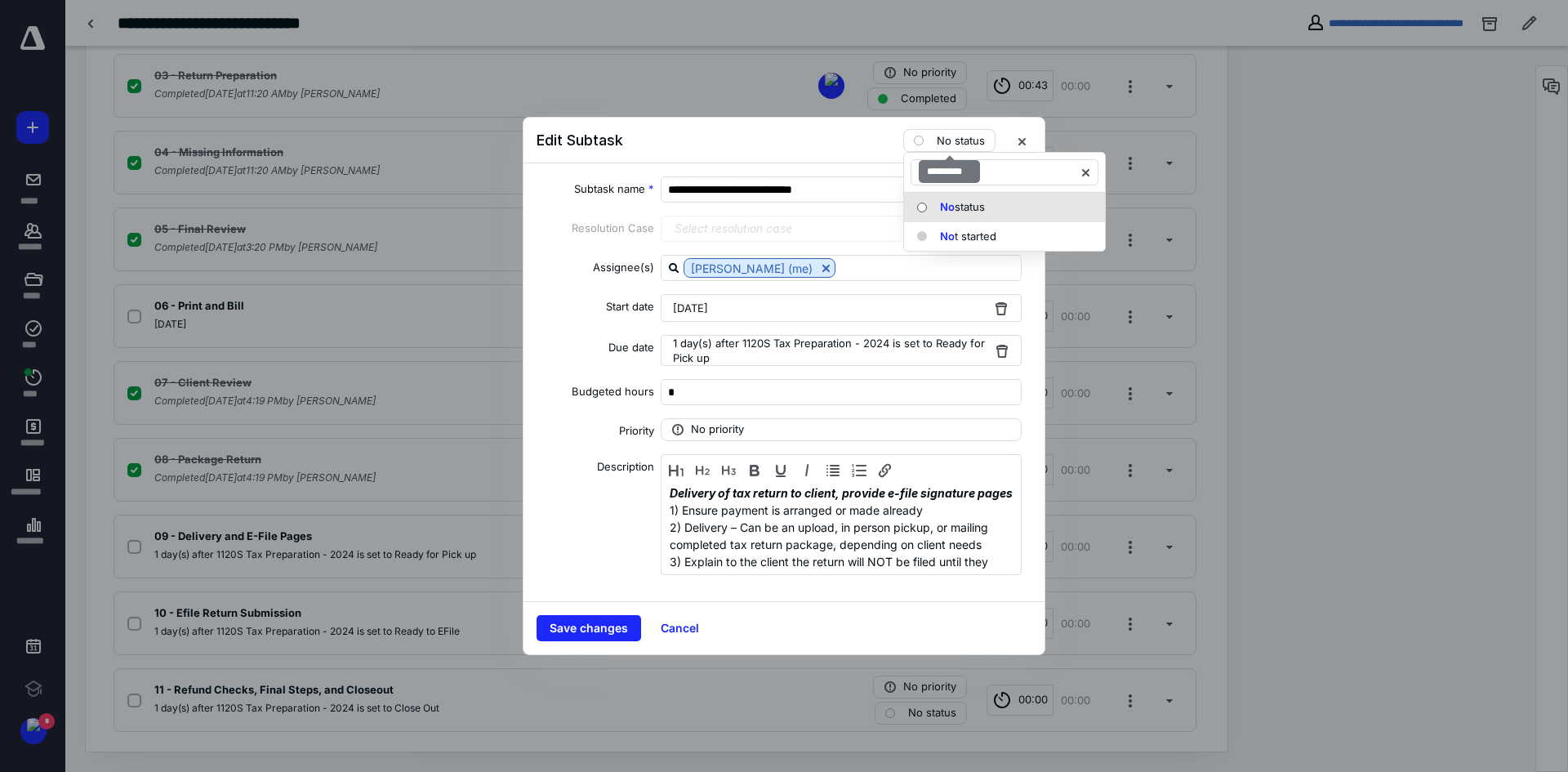 type on "**" 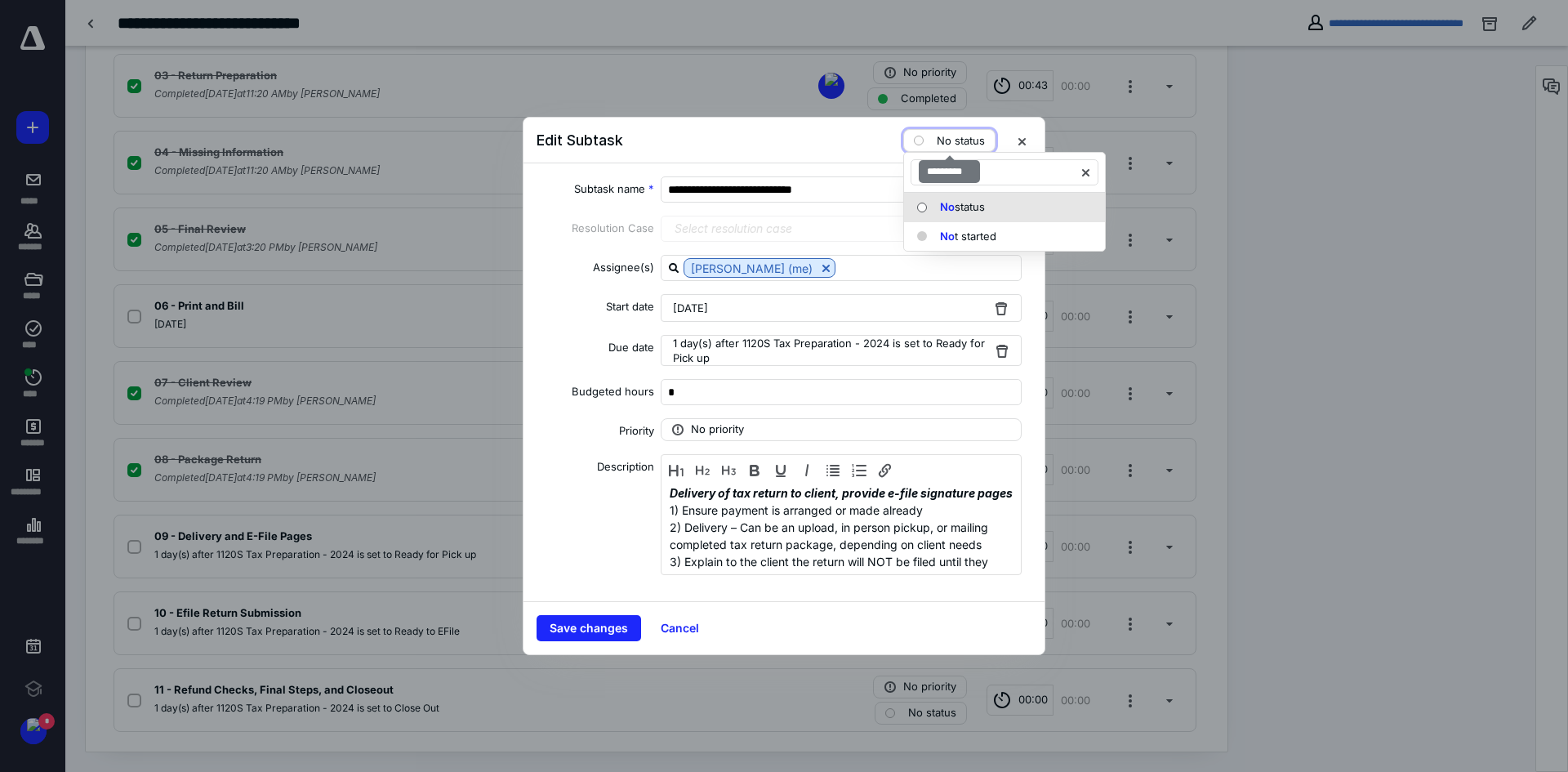 click at bounding box center [919, 141] 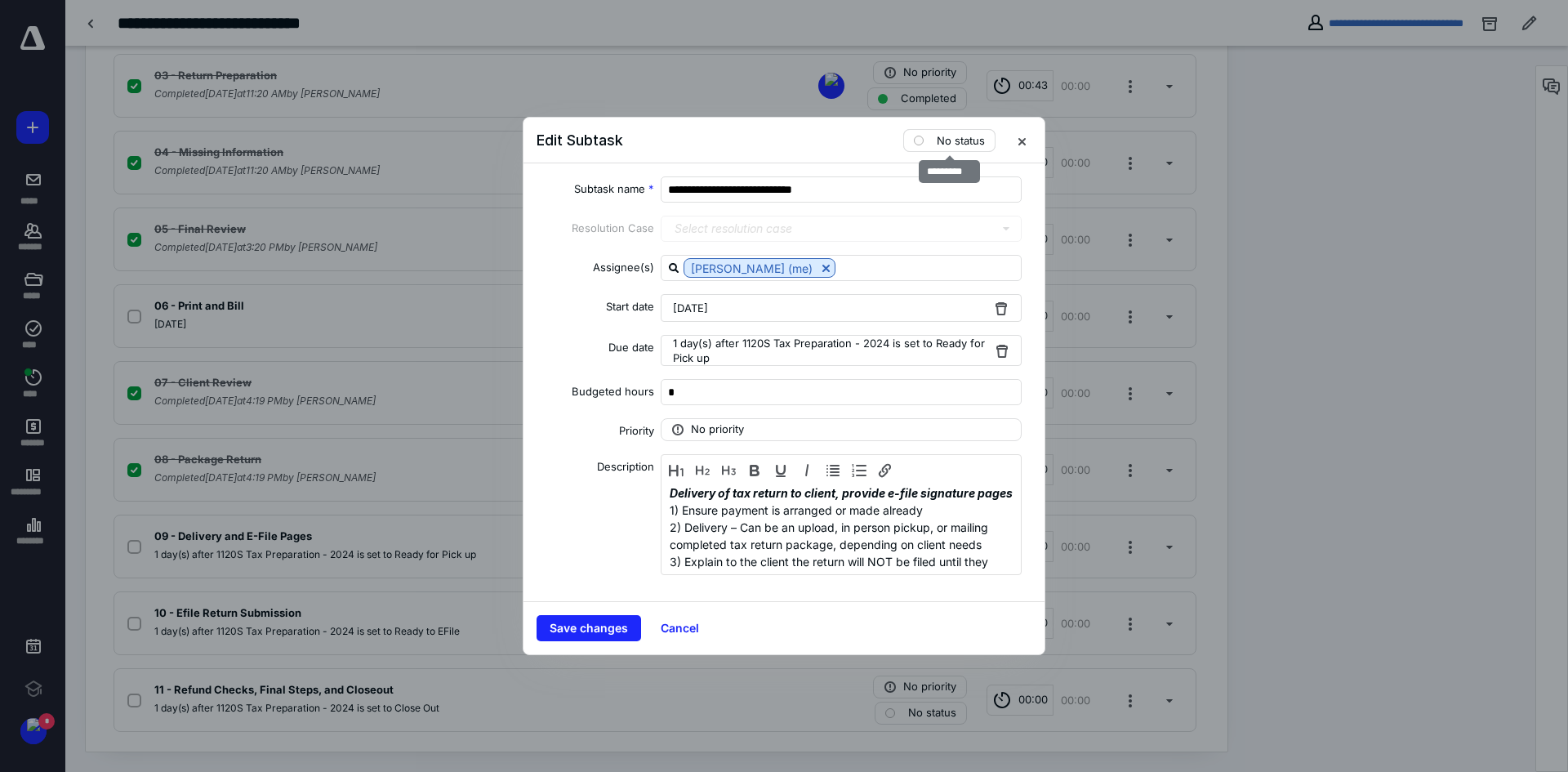 click at bounding box center (919, 141) 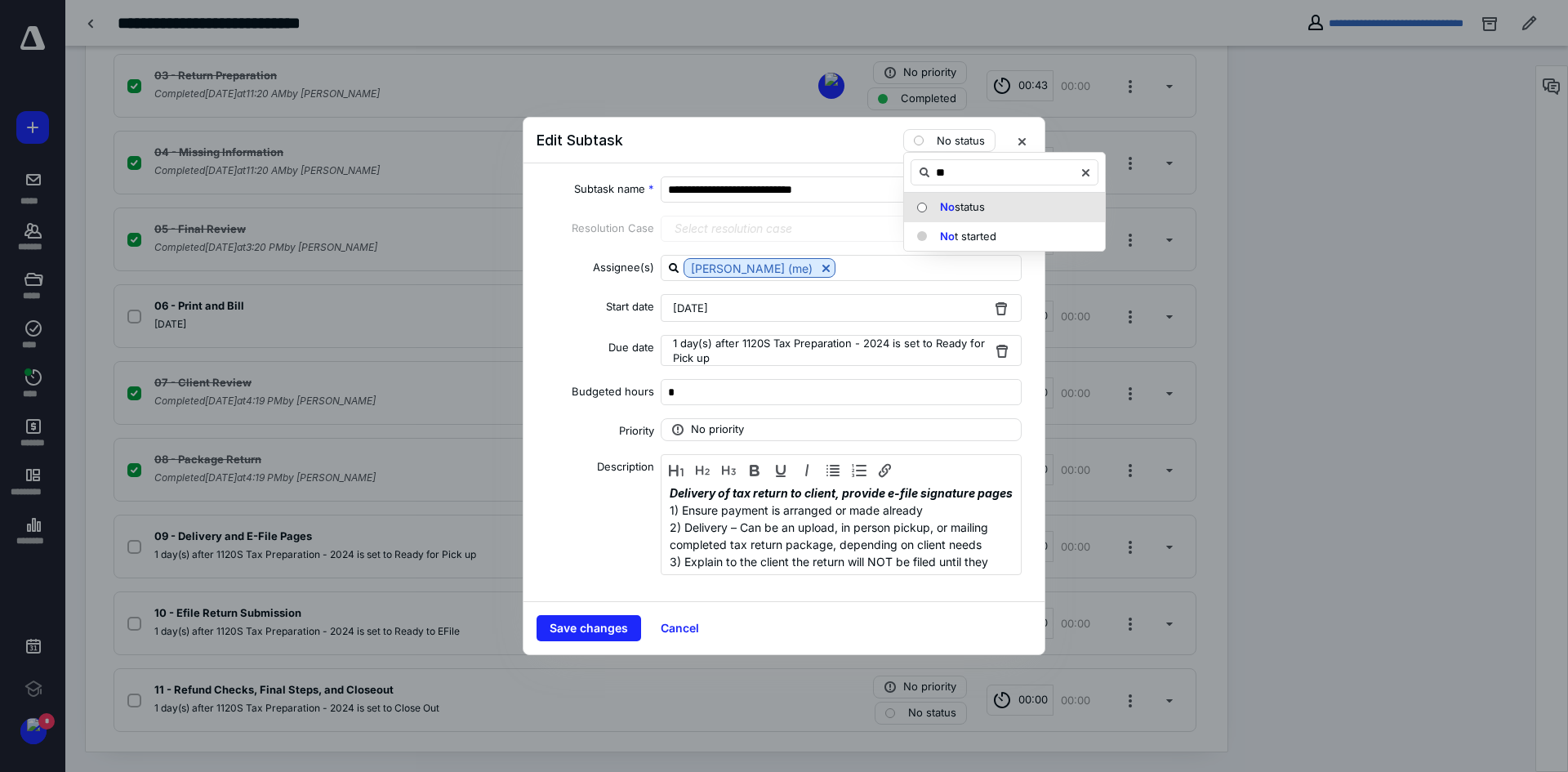 type on "*" 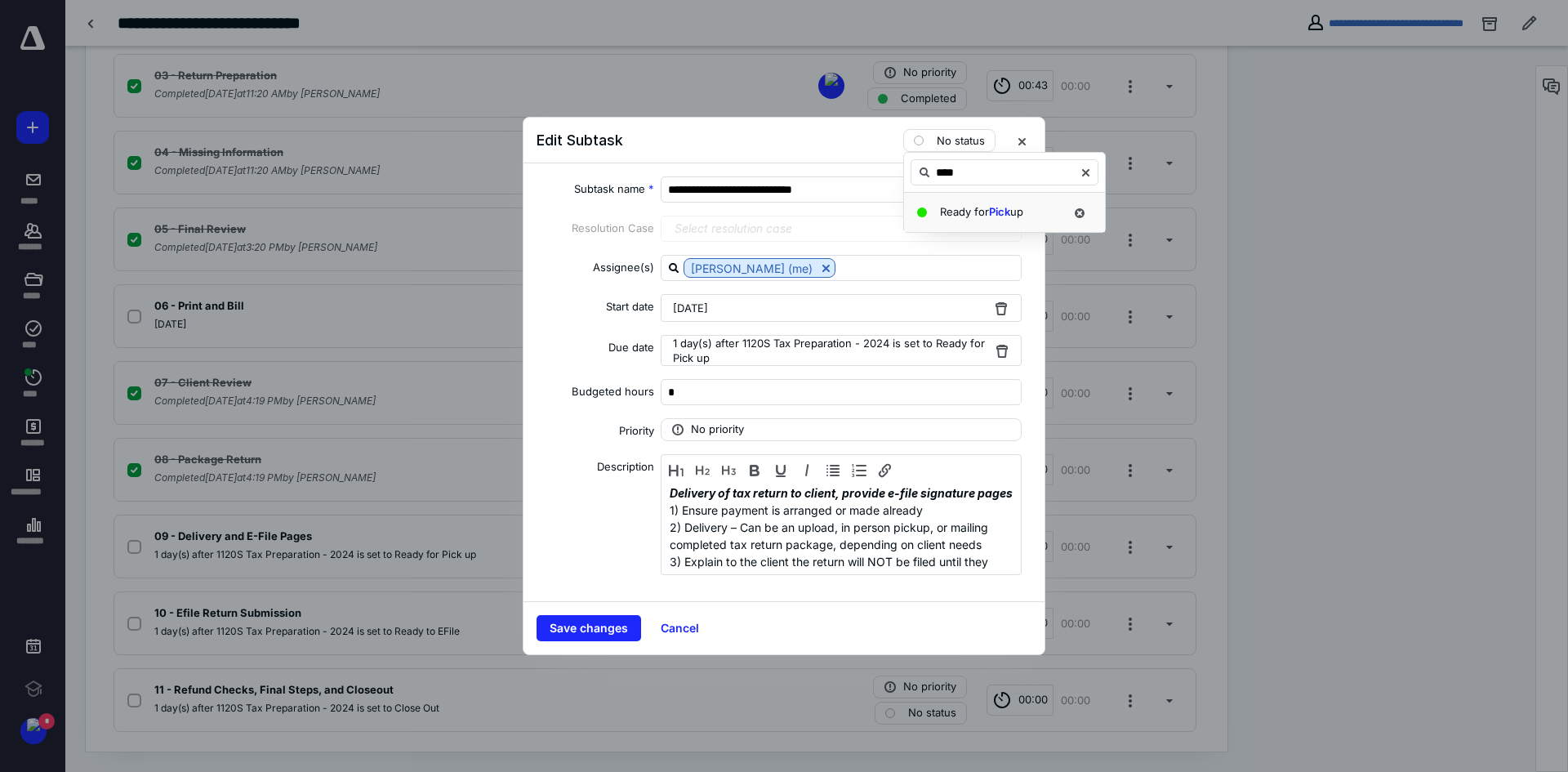 type on "****" 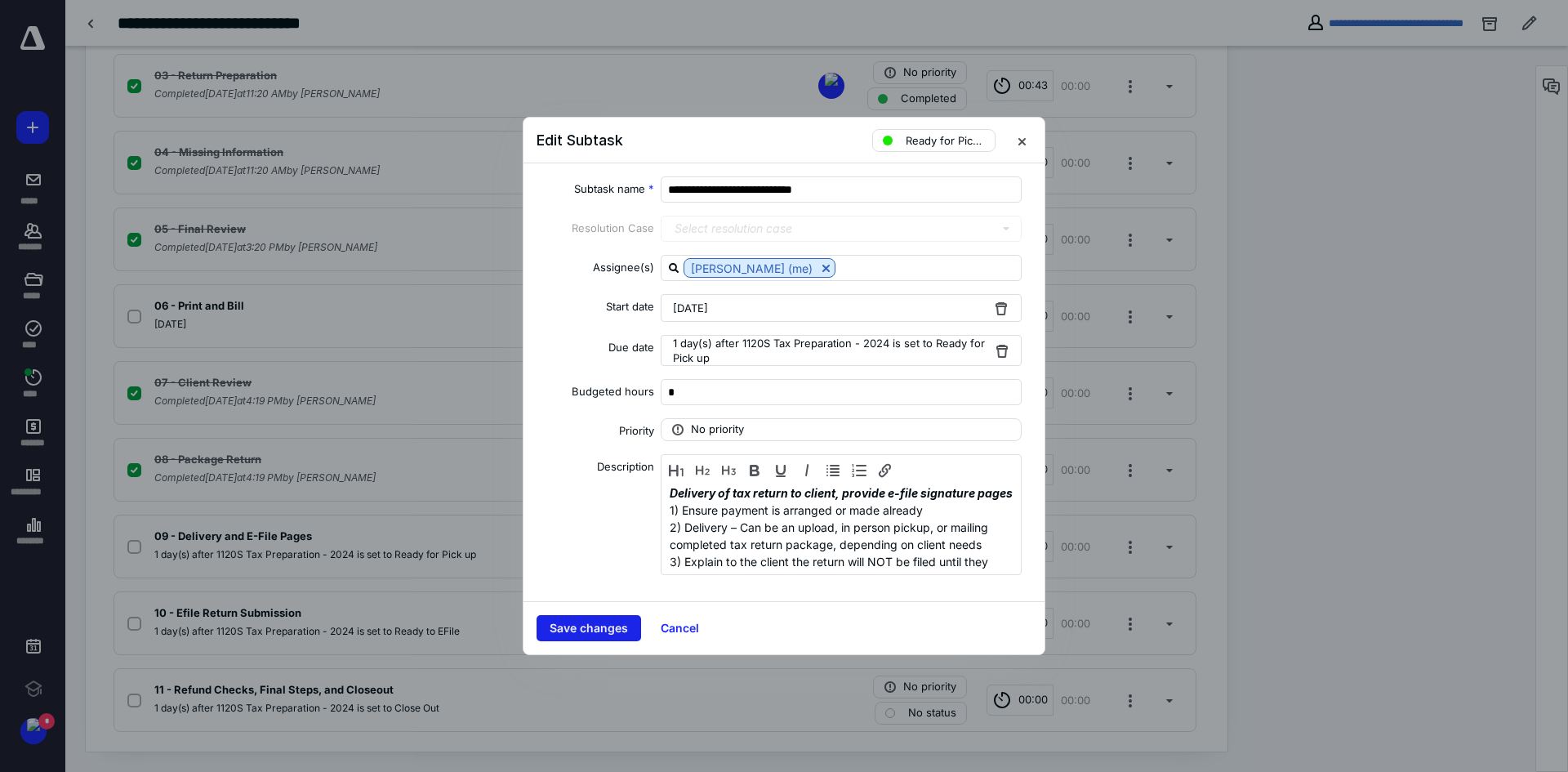 click on "Save changes" at bounding box center (589, 628) 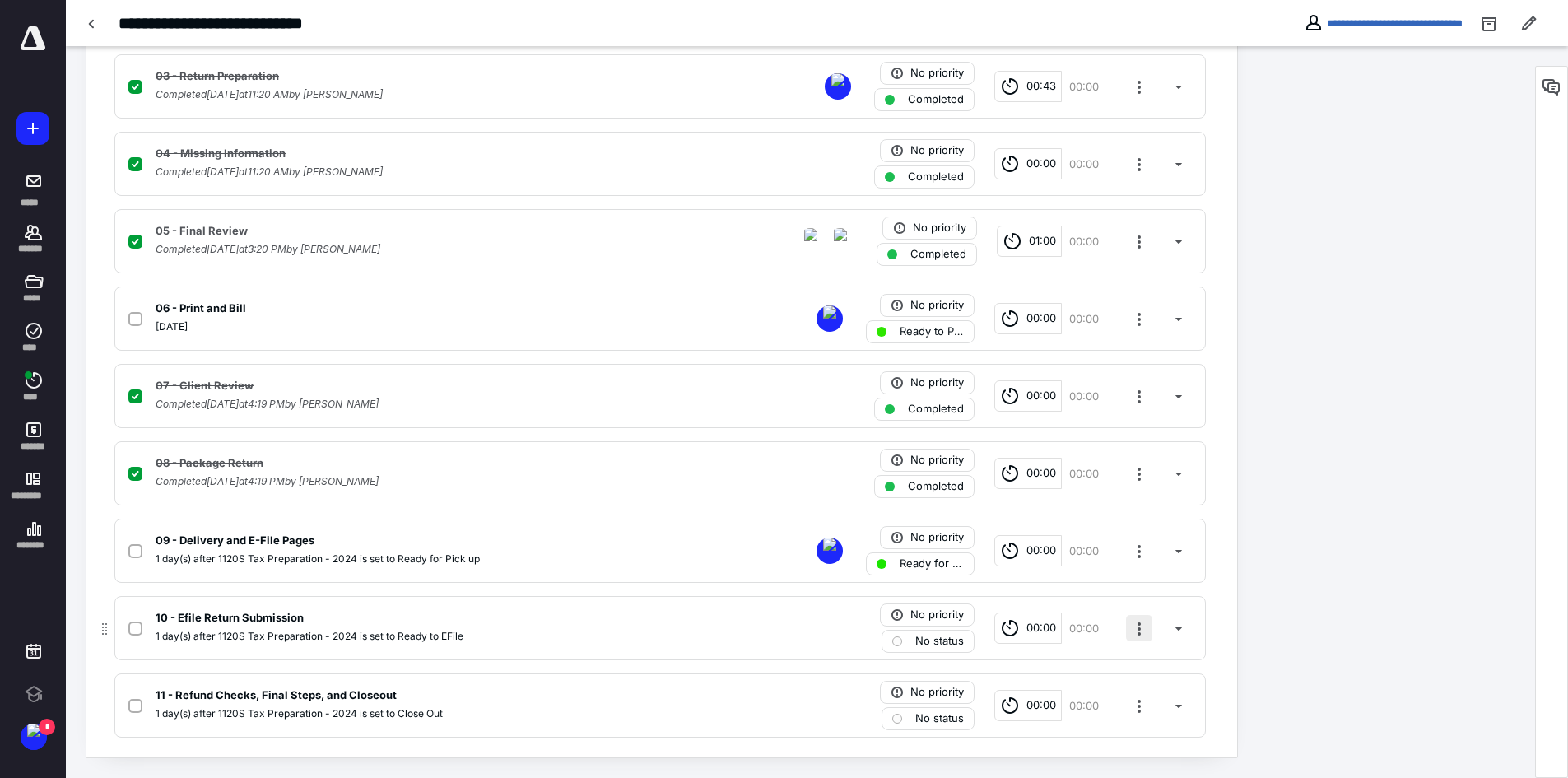click at bounding box center [1139, 628] 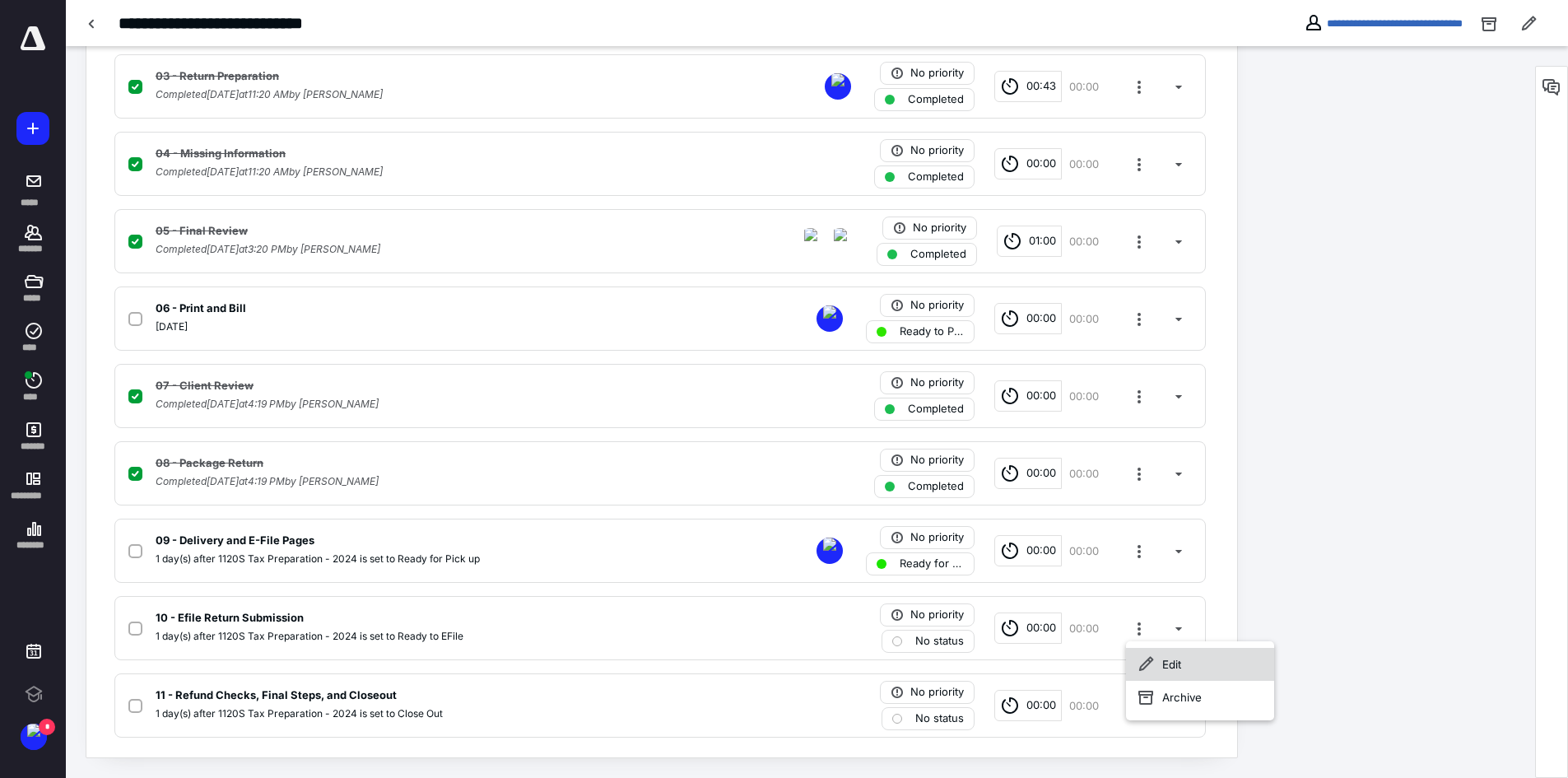 click on "Edit" at bounding box center [1200, 664] 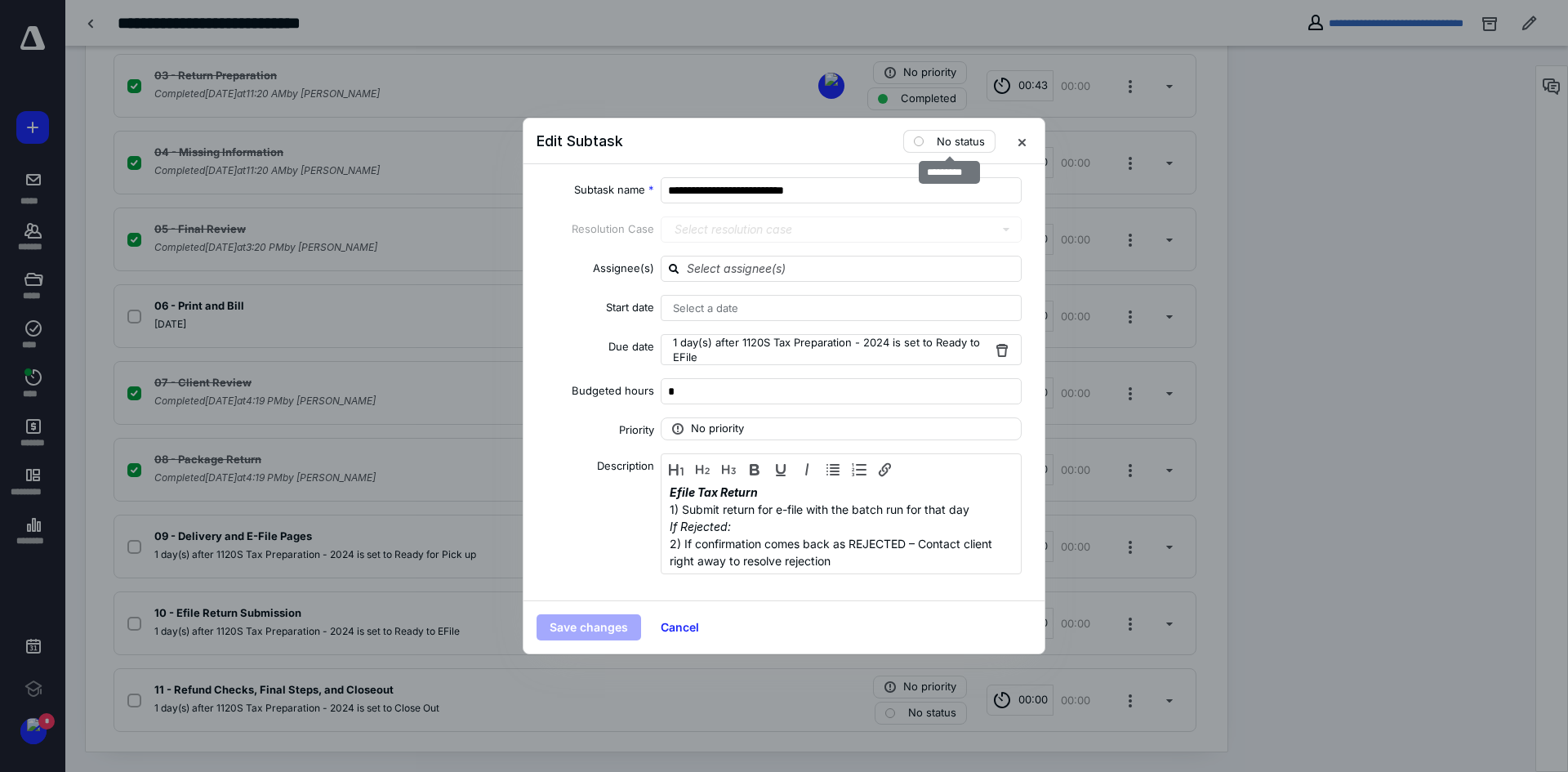 click on "No status" at bounding box center (949, 141) 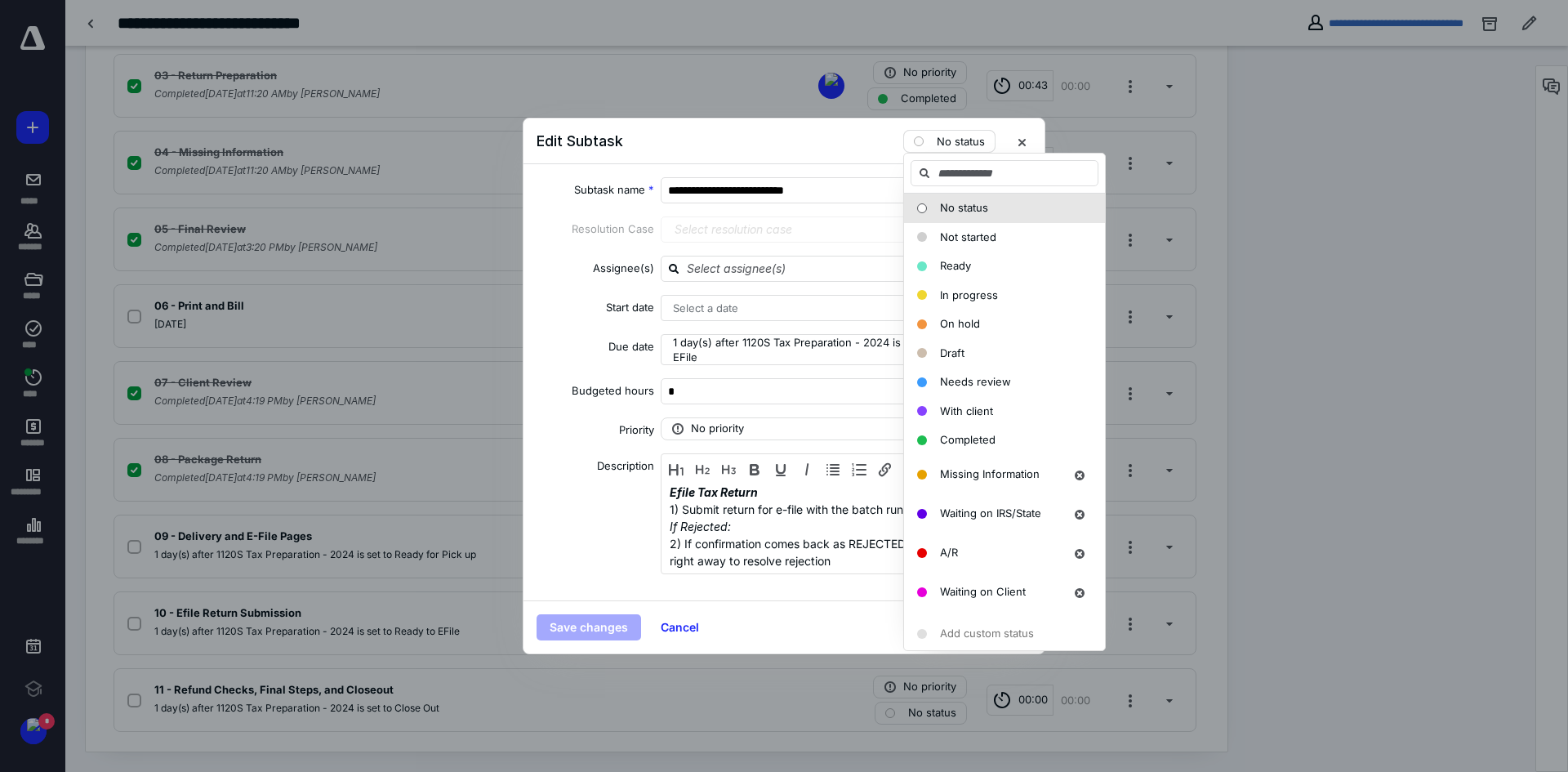 click on "No status" at bounding box center (949, 141) 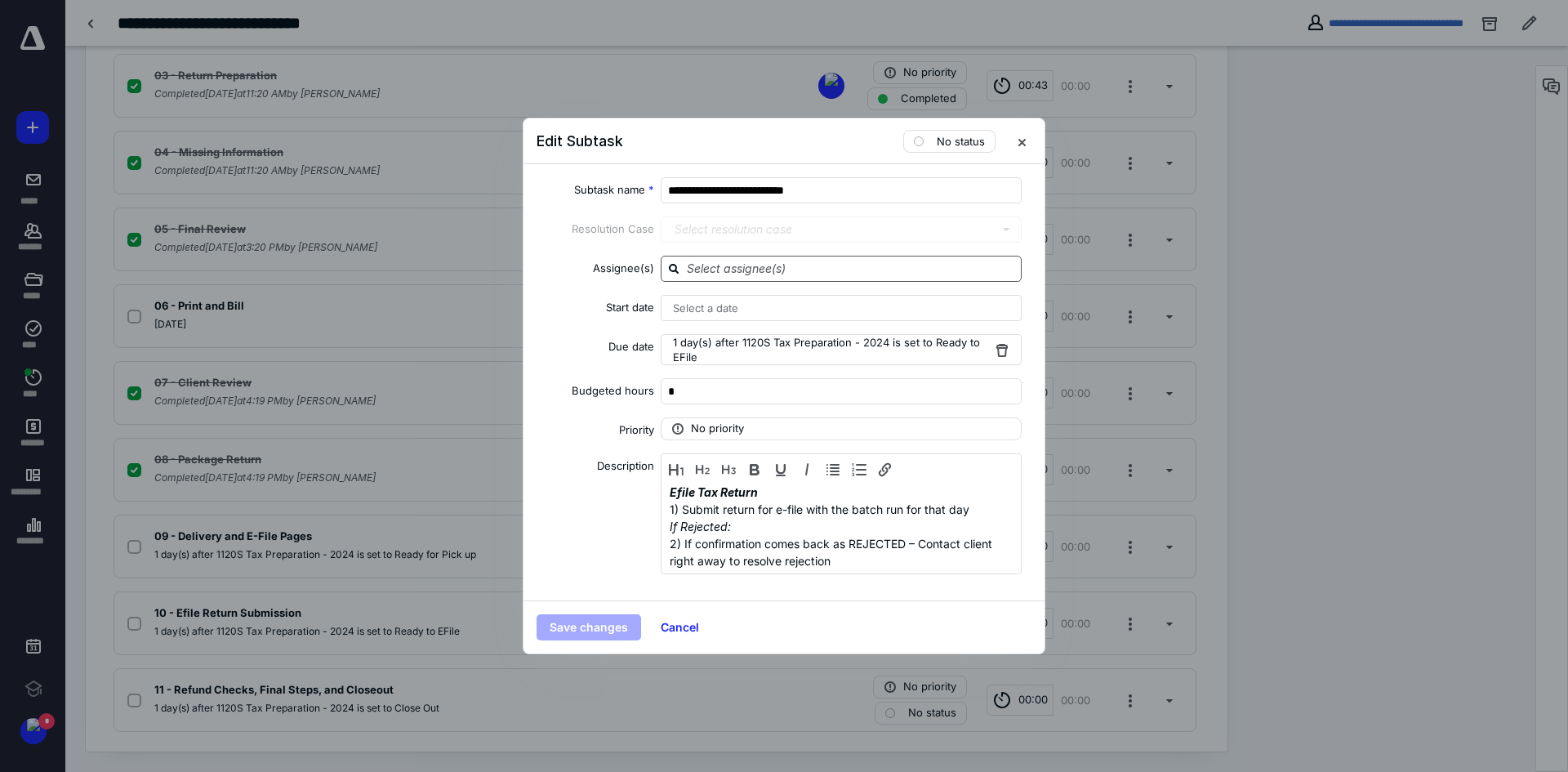 click at bounding box center [851, 268] 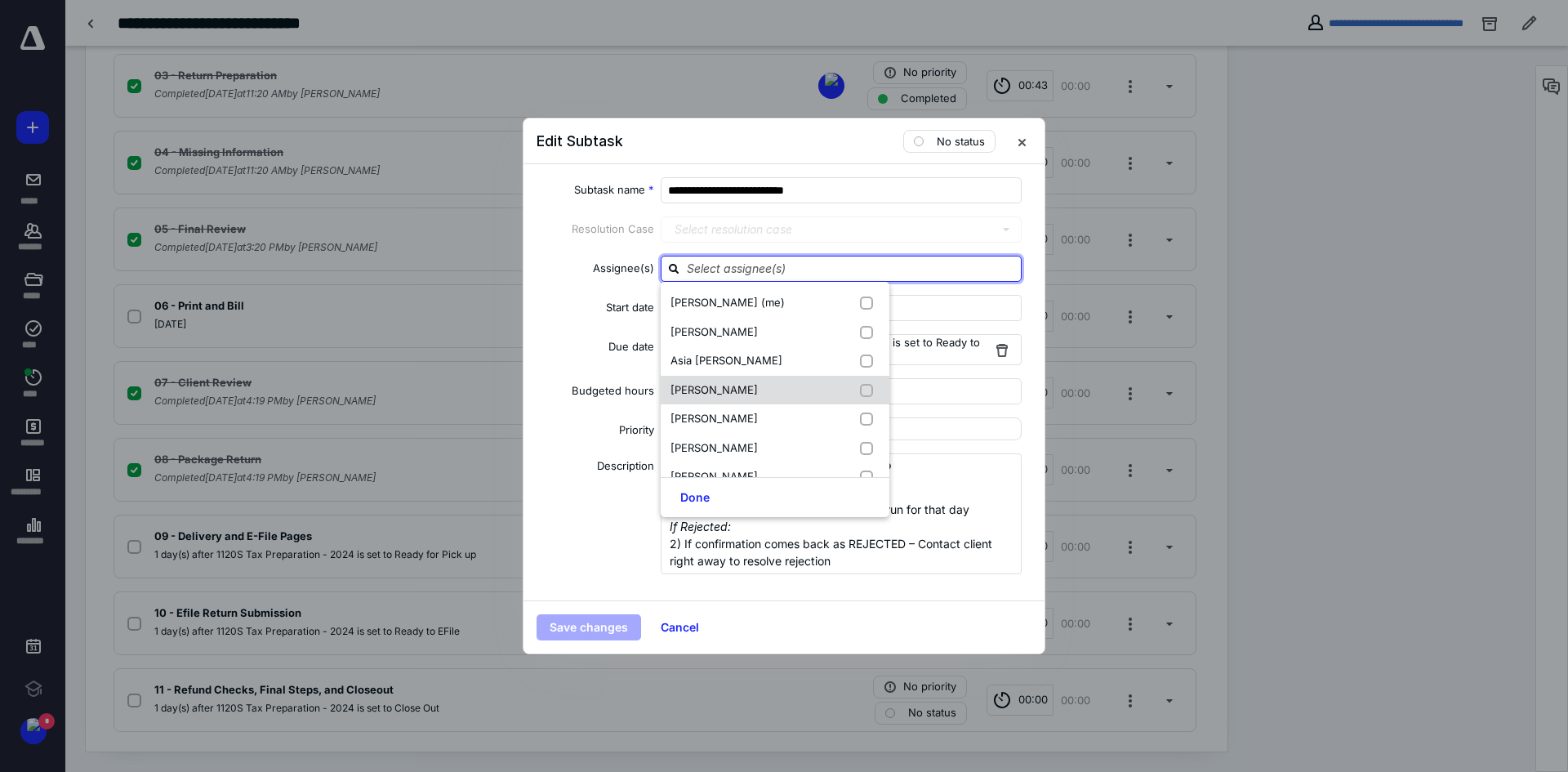 click on "[PERSON_NAME]" at bounding box center [714, 390] 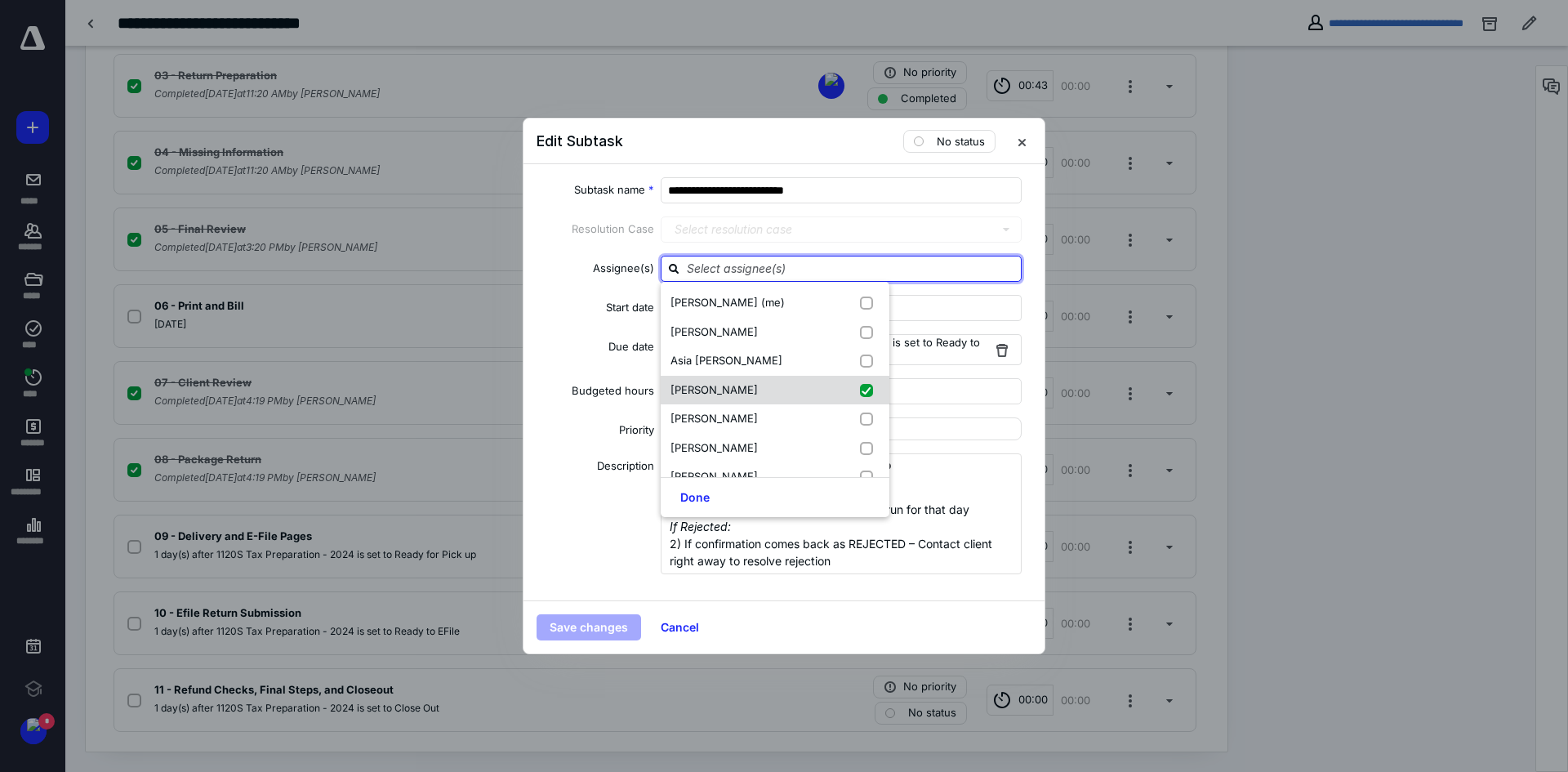 checkbox on "true" 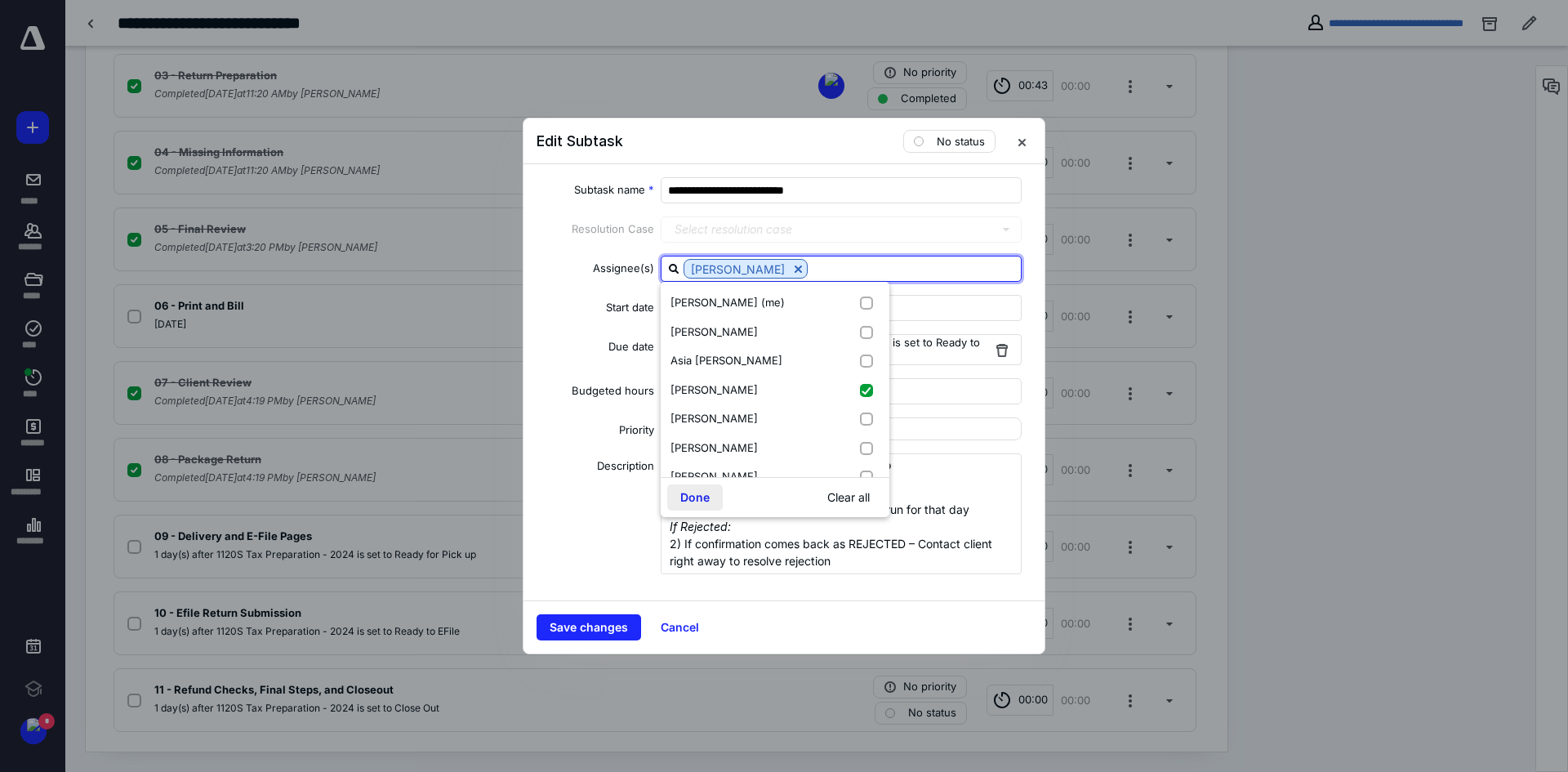 click on "Done" at bounding box center [695, 498] 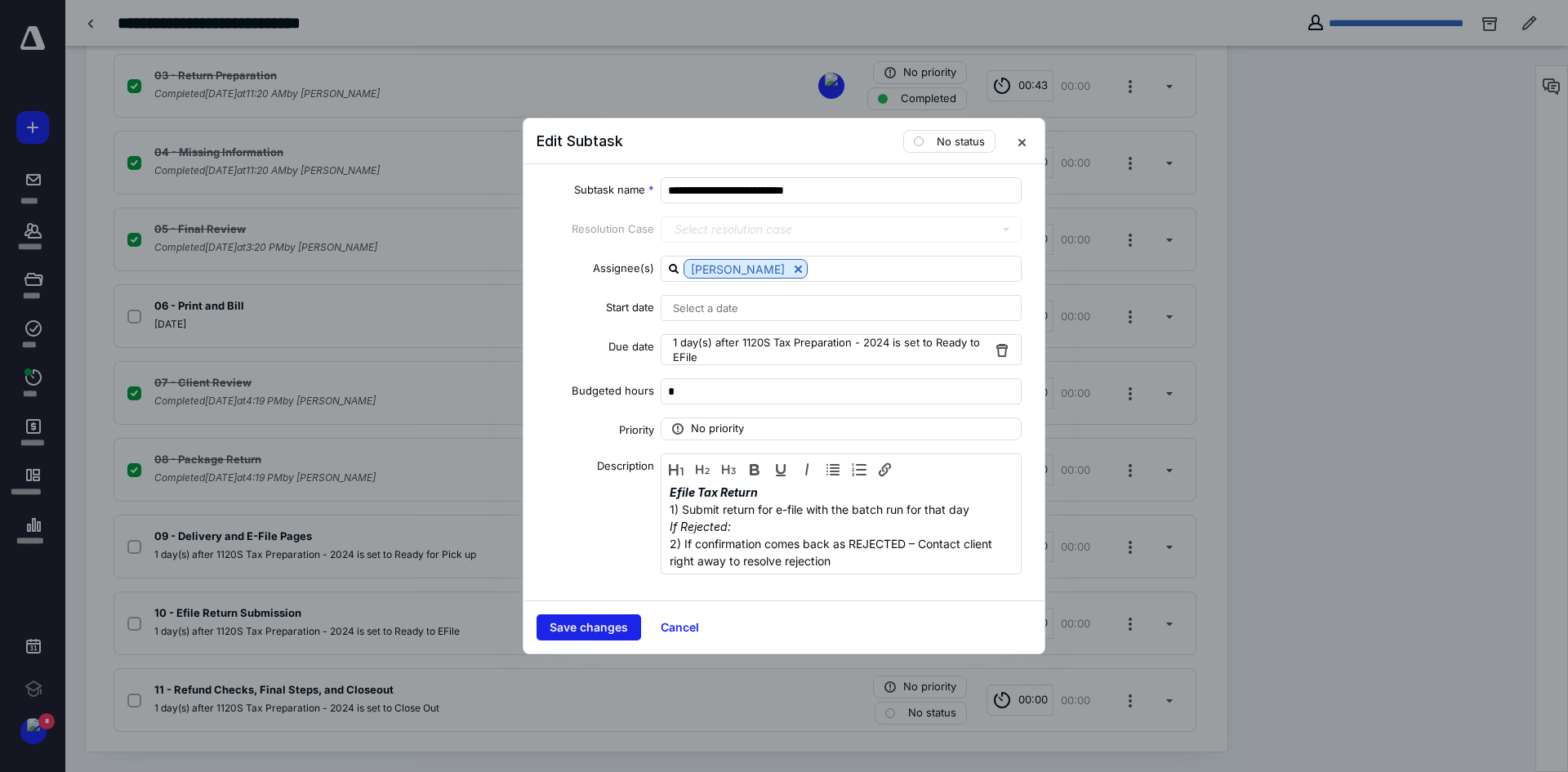 click on "Save changes" at bounding box center [589, 627] 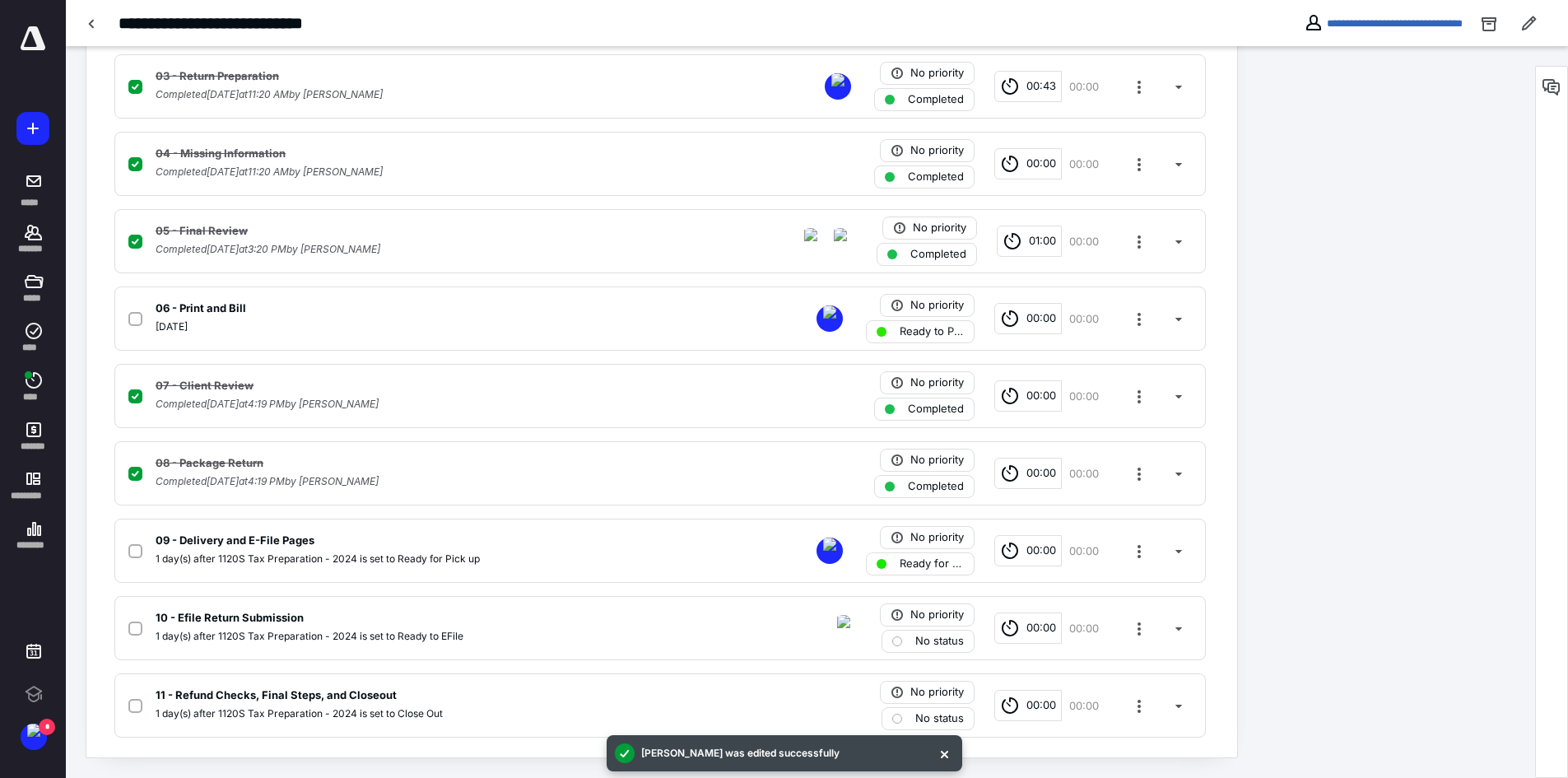 click at bounding box center [944, 753] 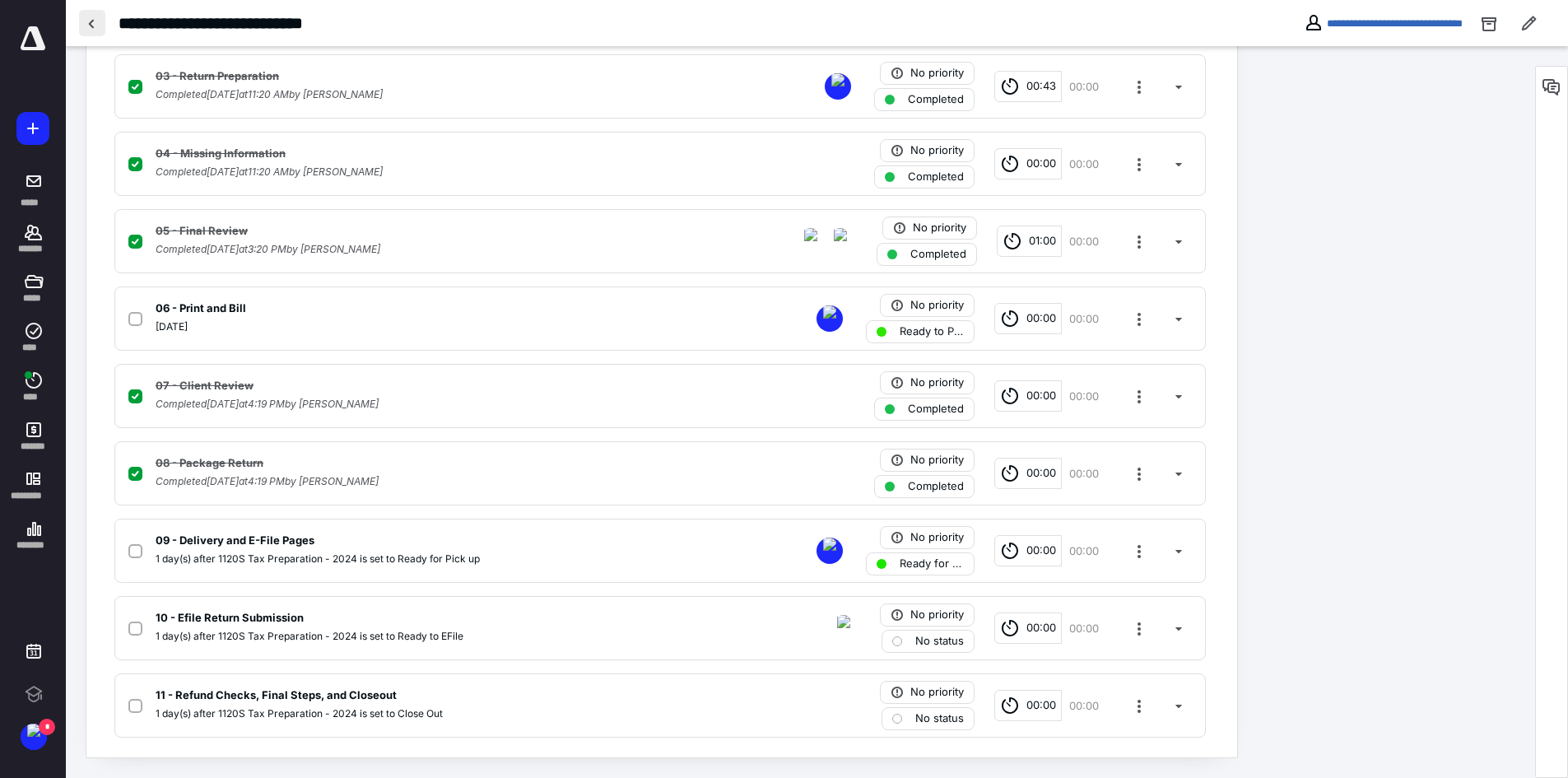 click at bounding box center [92, 23] 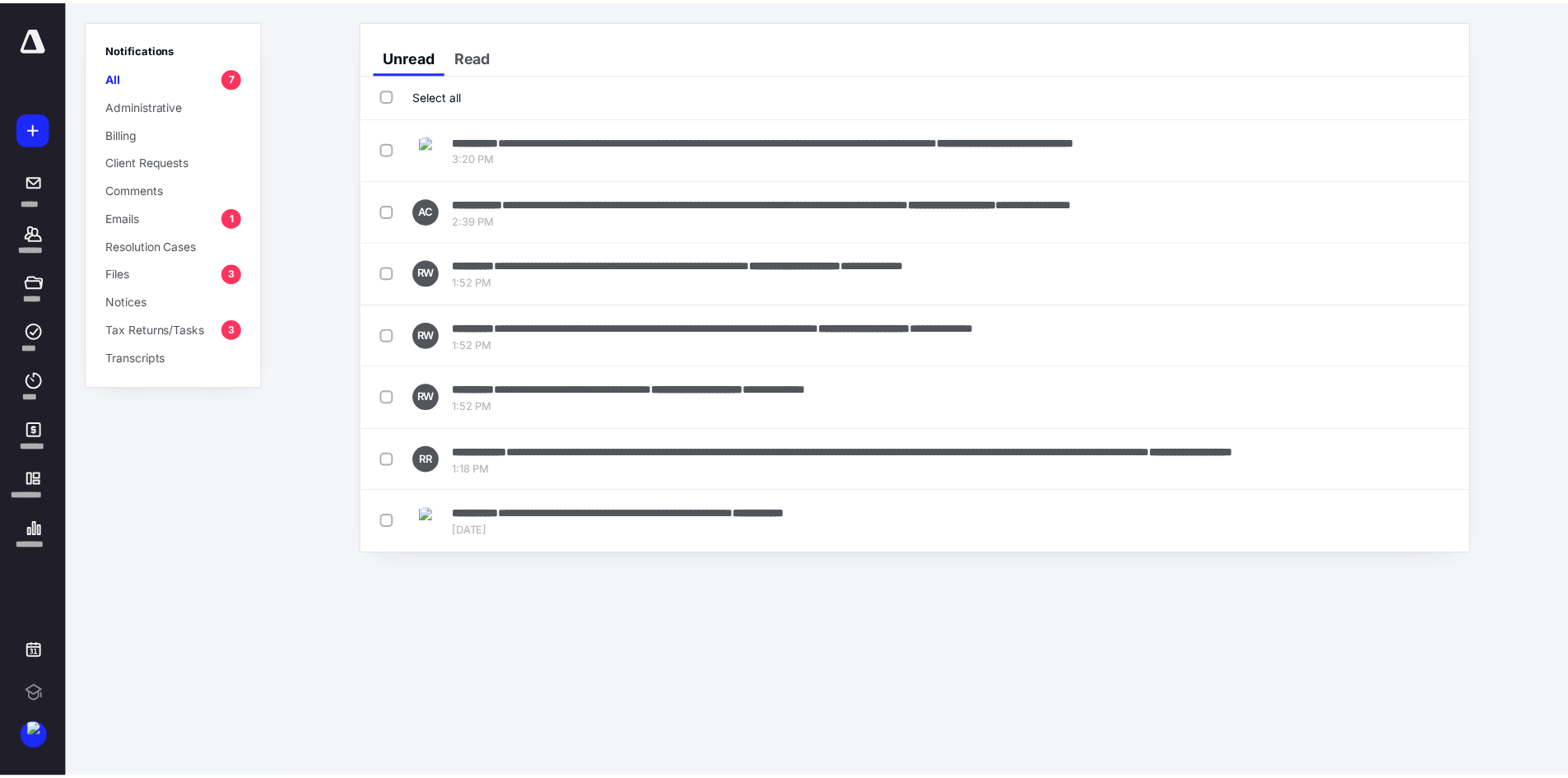 scroll, scrollTop: 0, scrollLeft: 0, axis: both 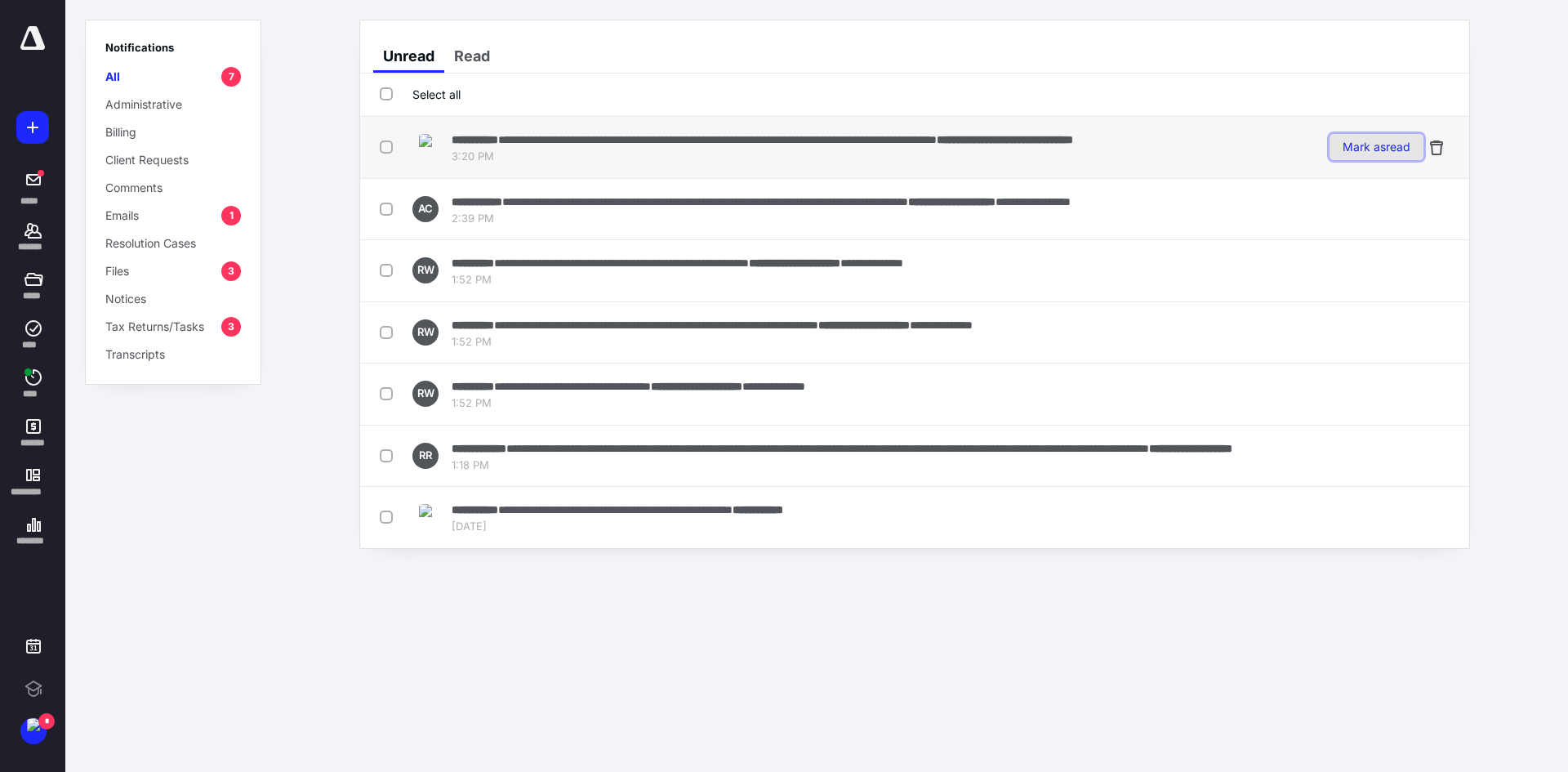click on "Mark as  read" at bounding box center (1376, 147) 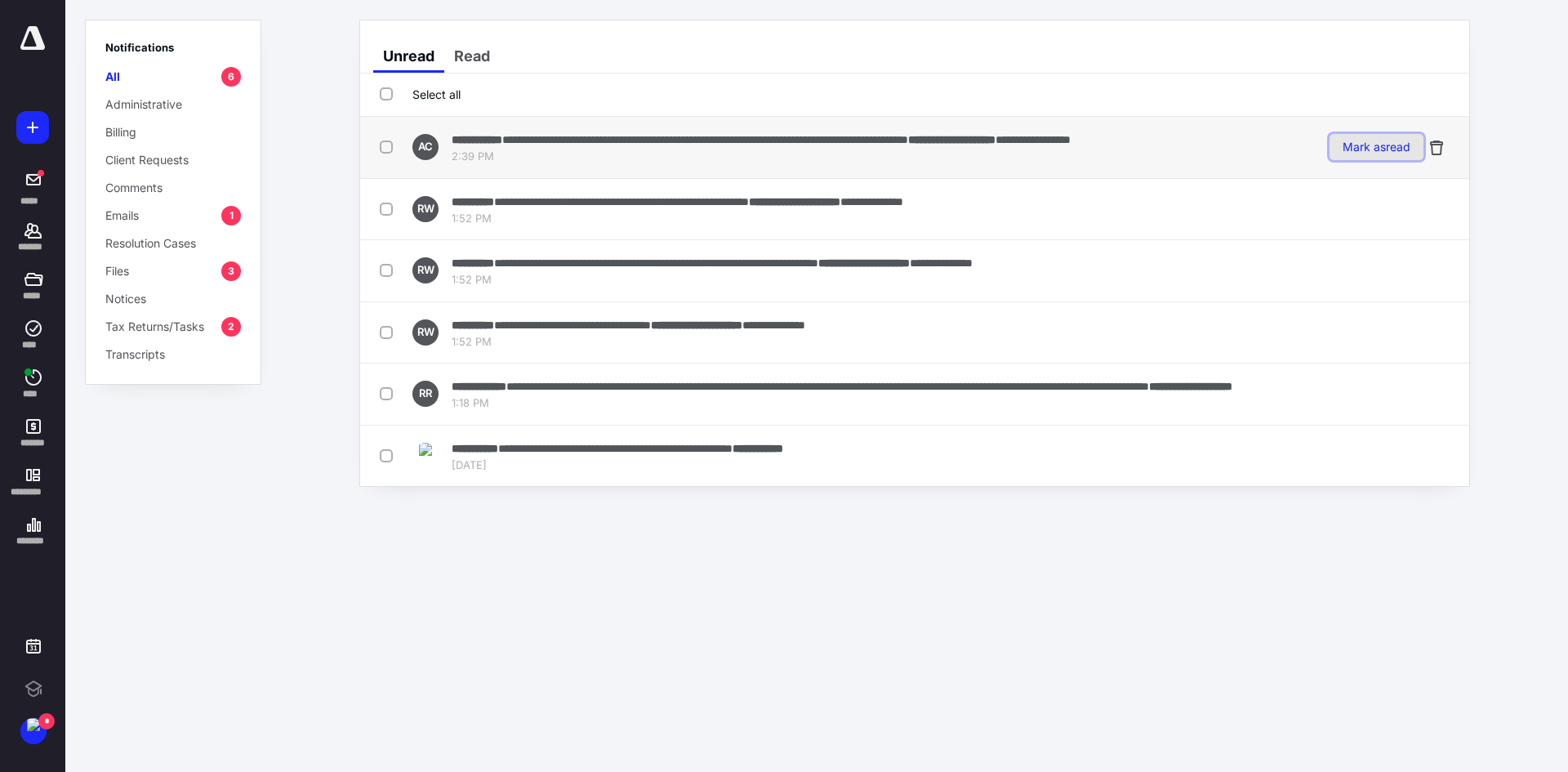 click on "Mark as  read" at bounding box center [1376, 147] 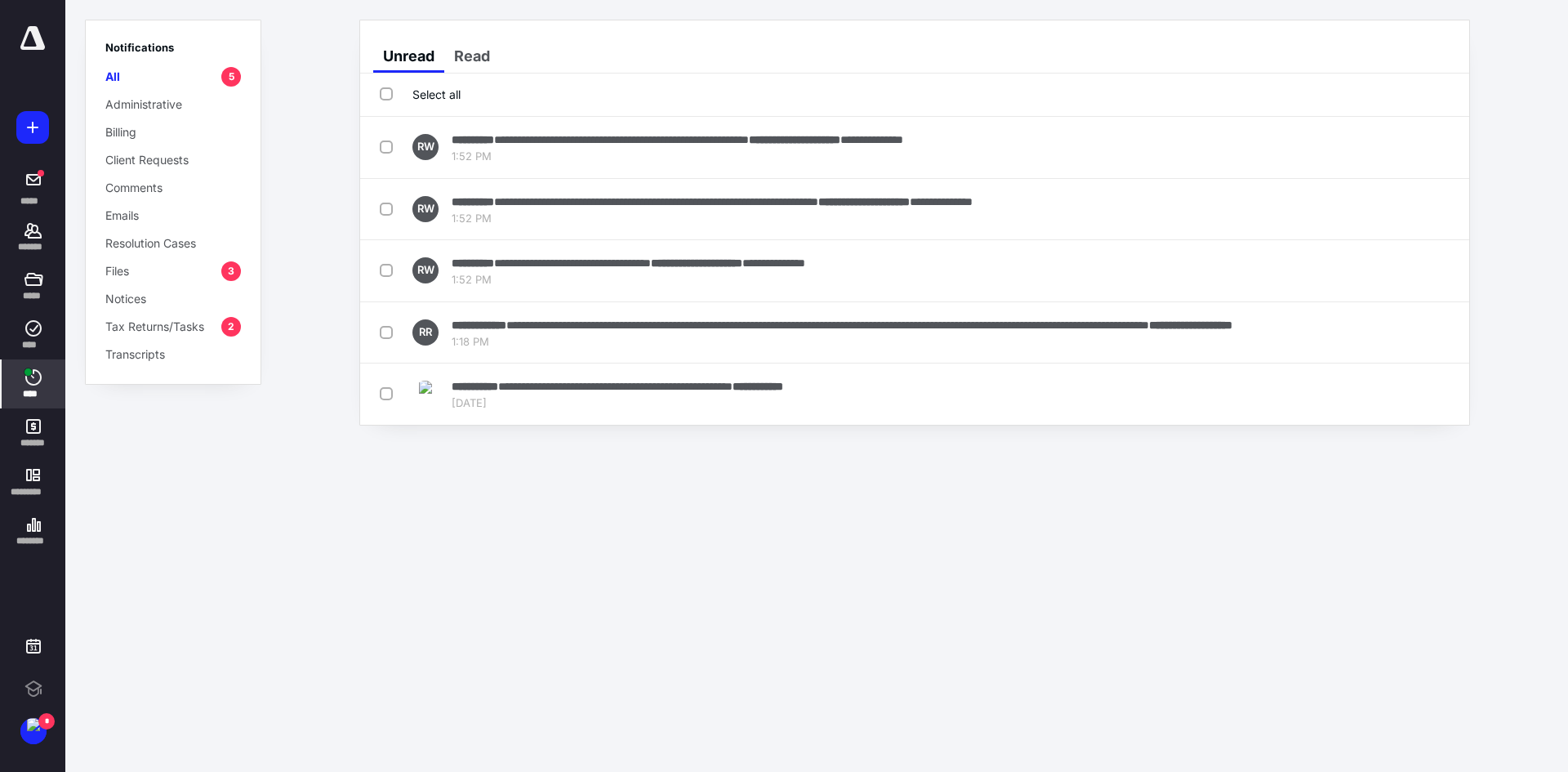 click on "****" at bounding box center (33, 394) 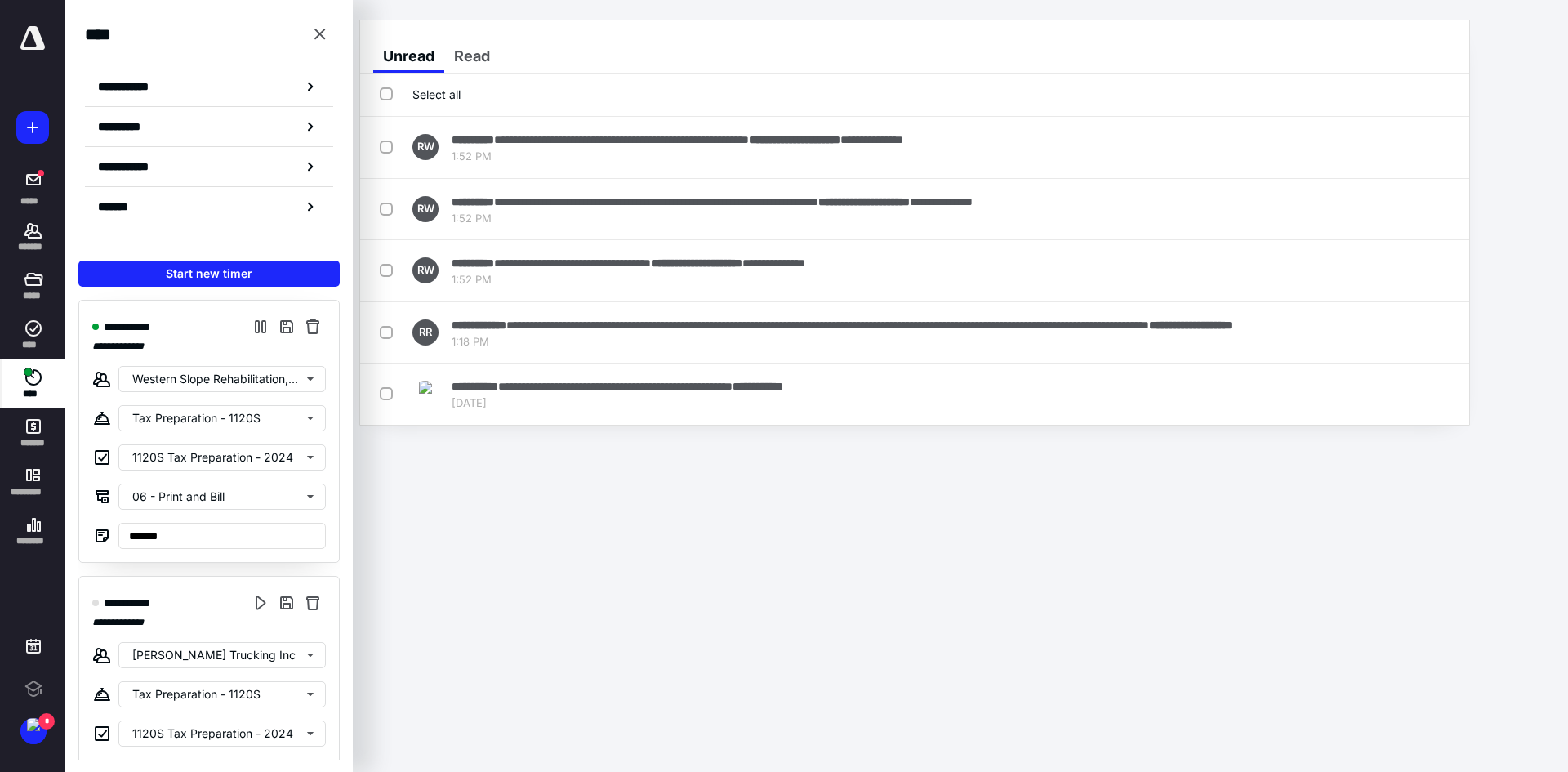 click on "****" at bounding box center (33, 394) 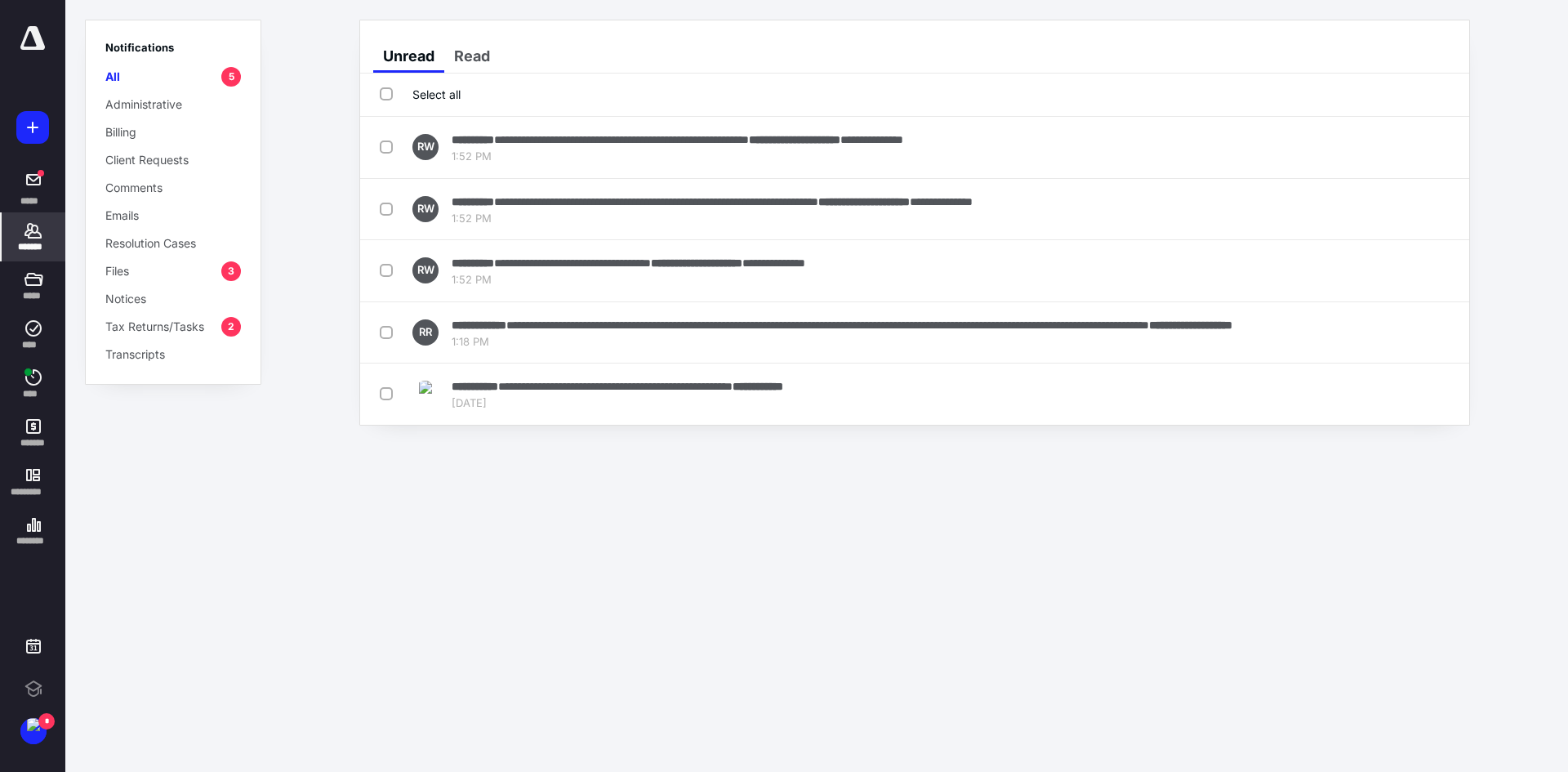 click 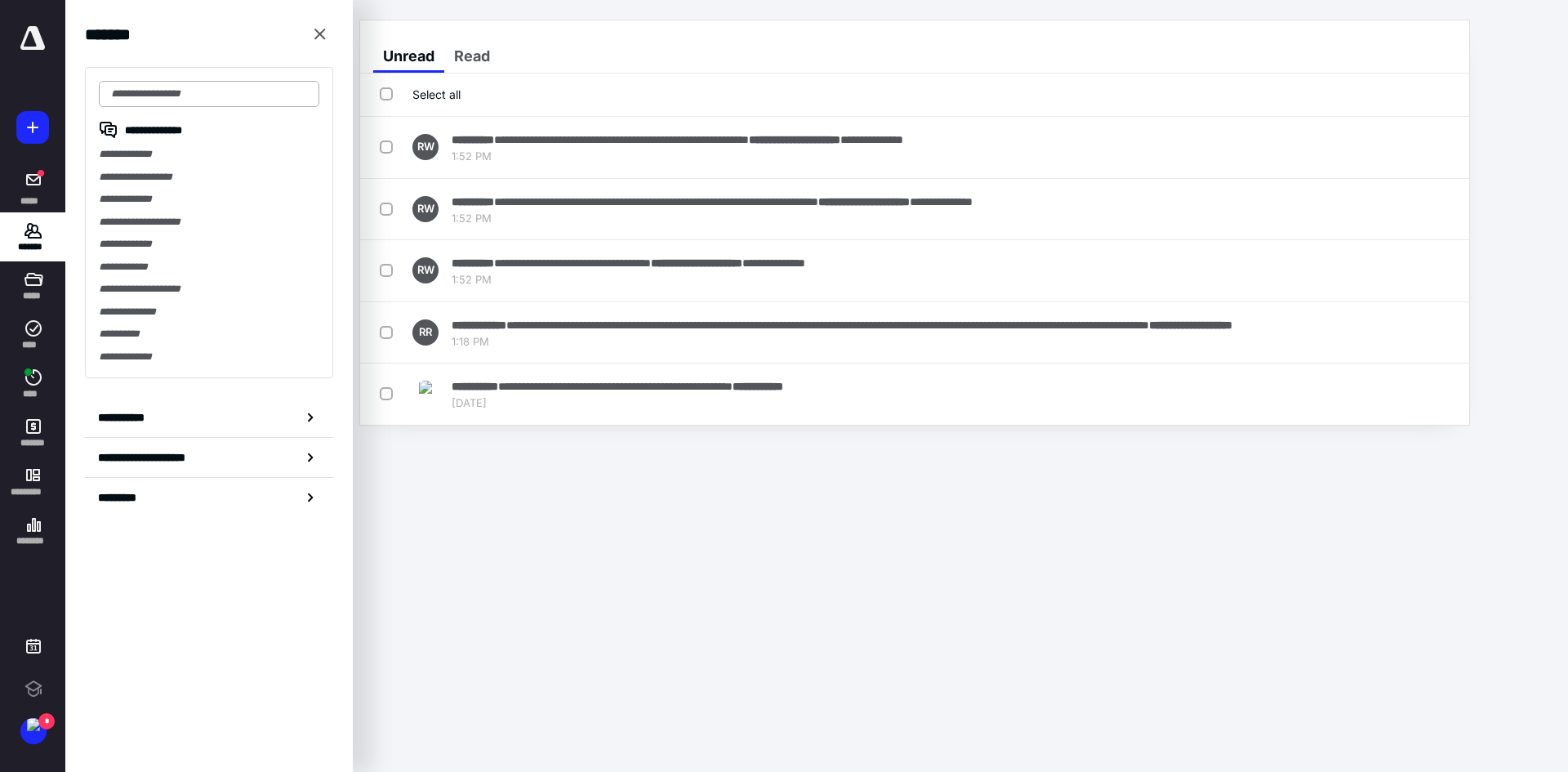 click at bounding box center [209, 94] 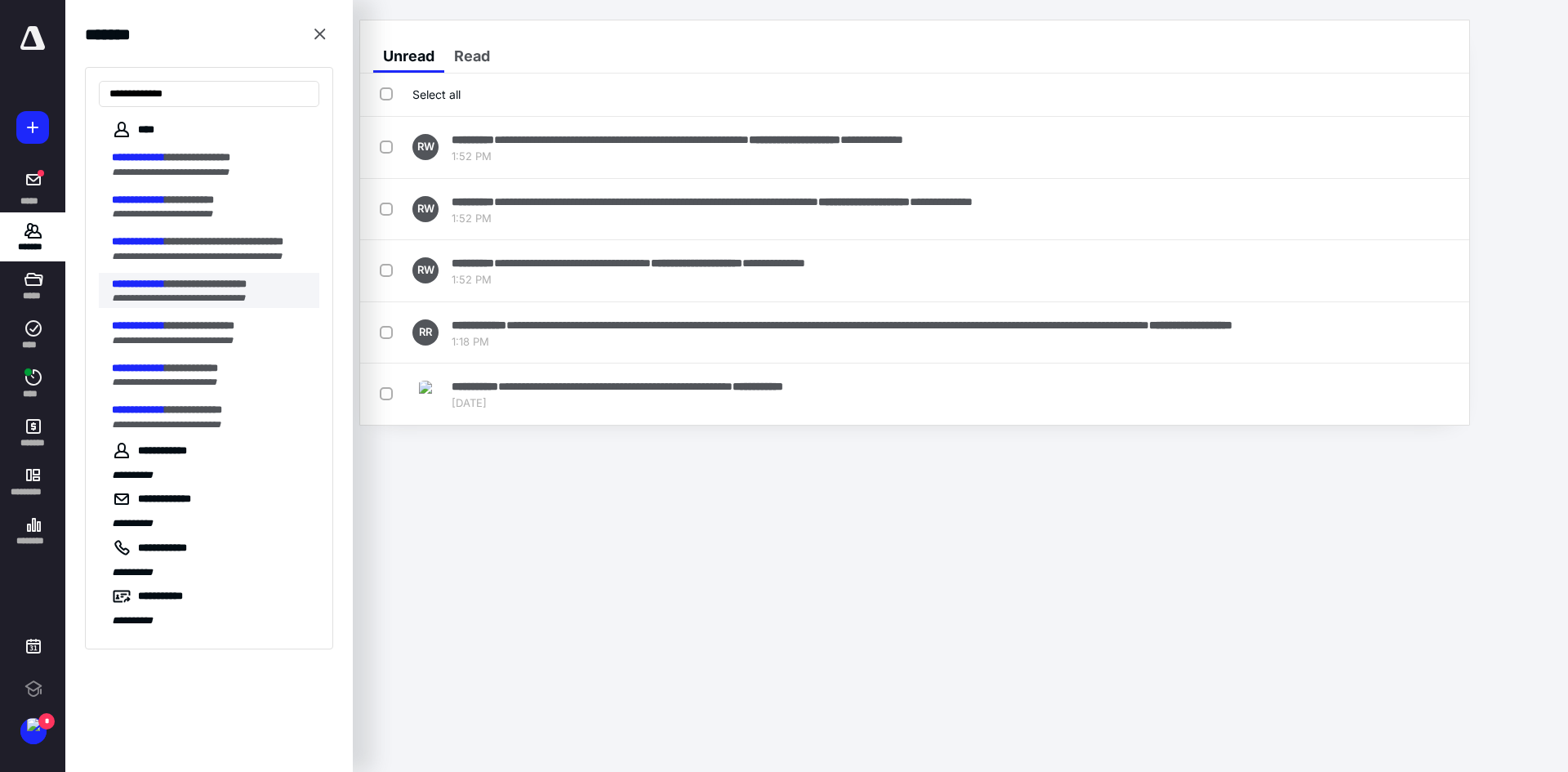 type on "**********" 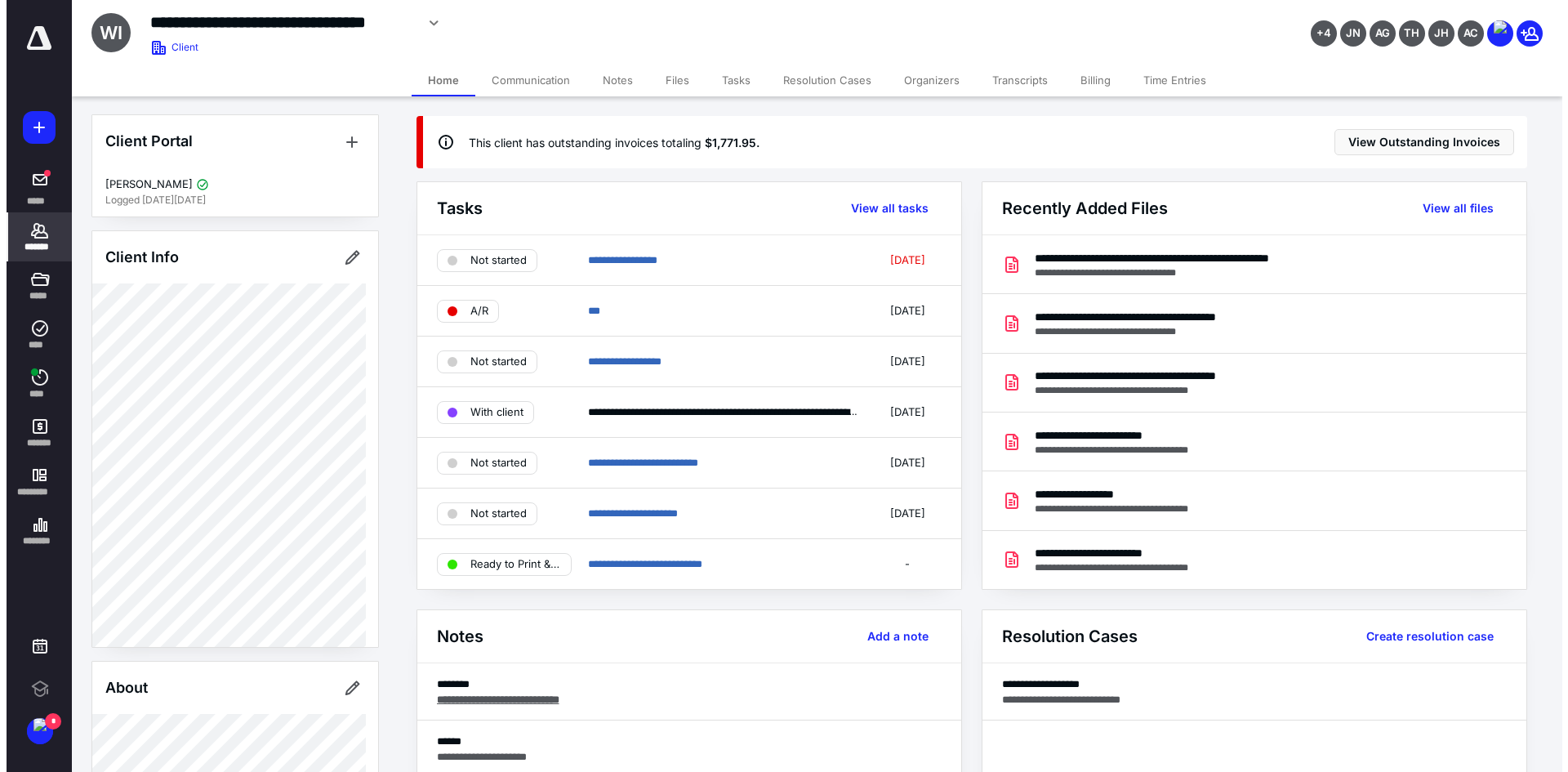 scroll, scrollTop: 0, scrollLeft: 0, axis: both 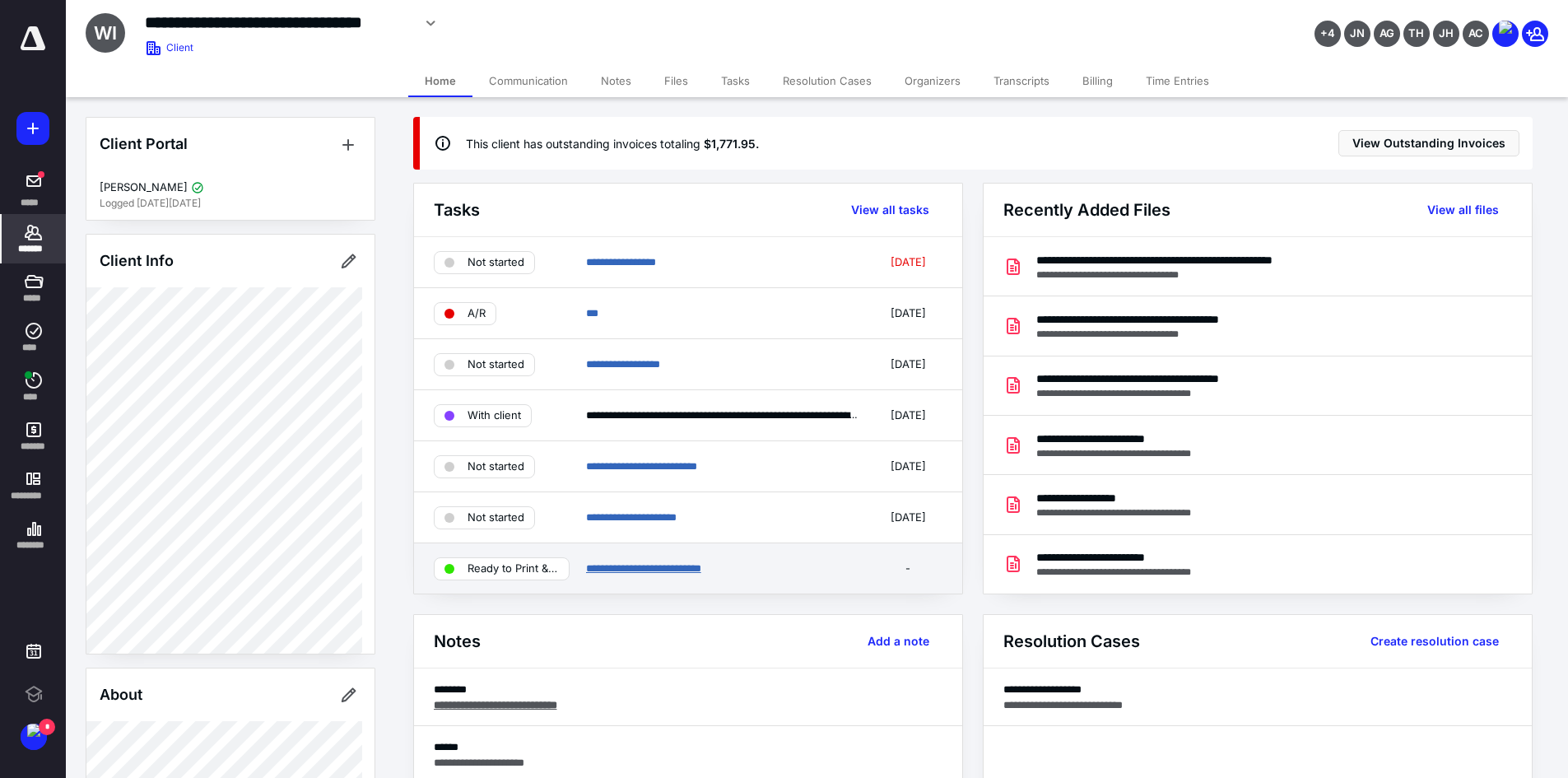 click on "**********" at bounding box center (644, 568) 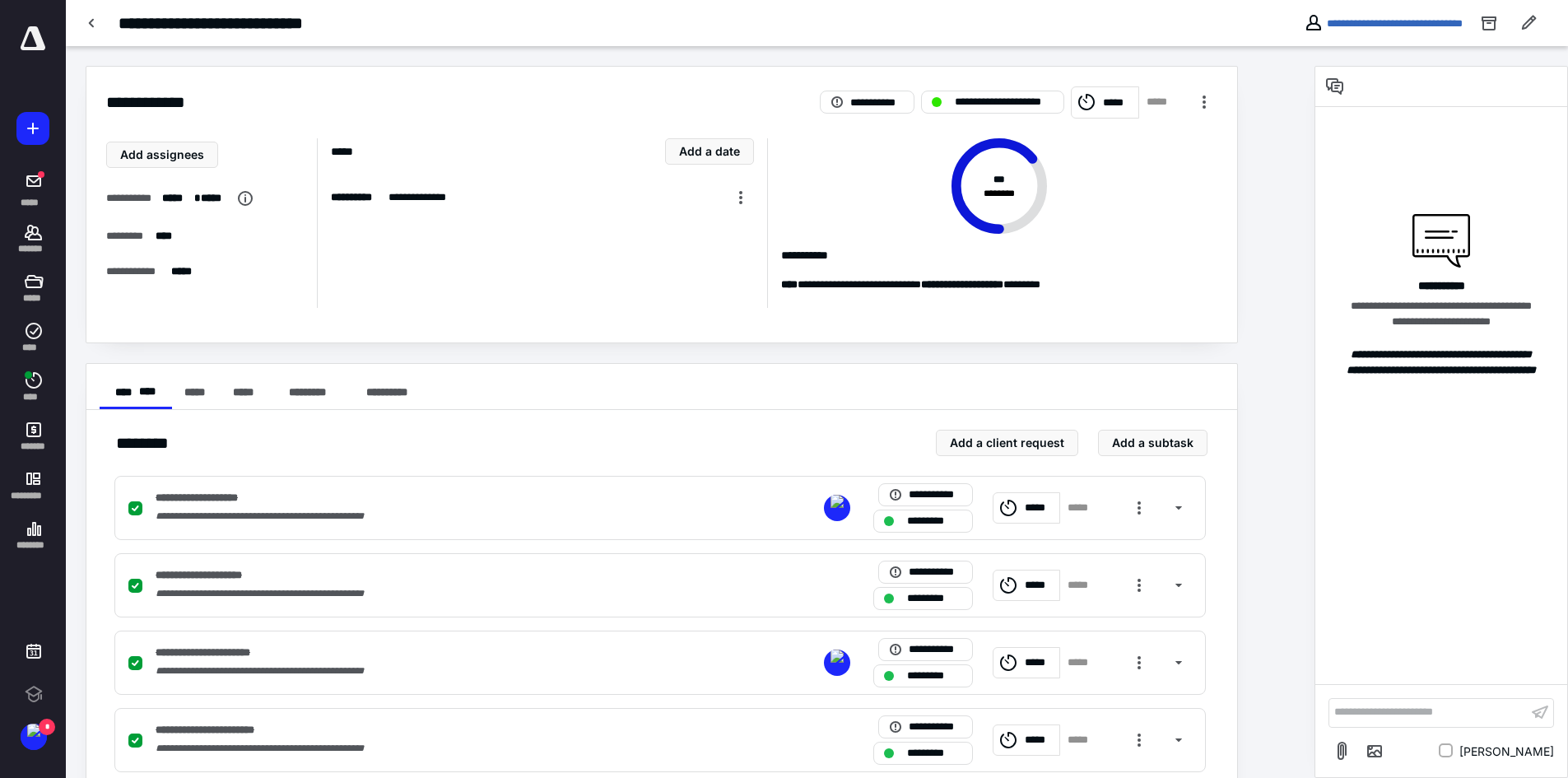 click on "**********" at bounding box center [1383, 23] 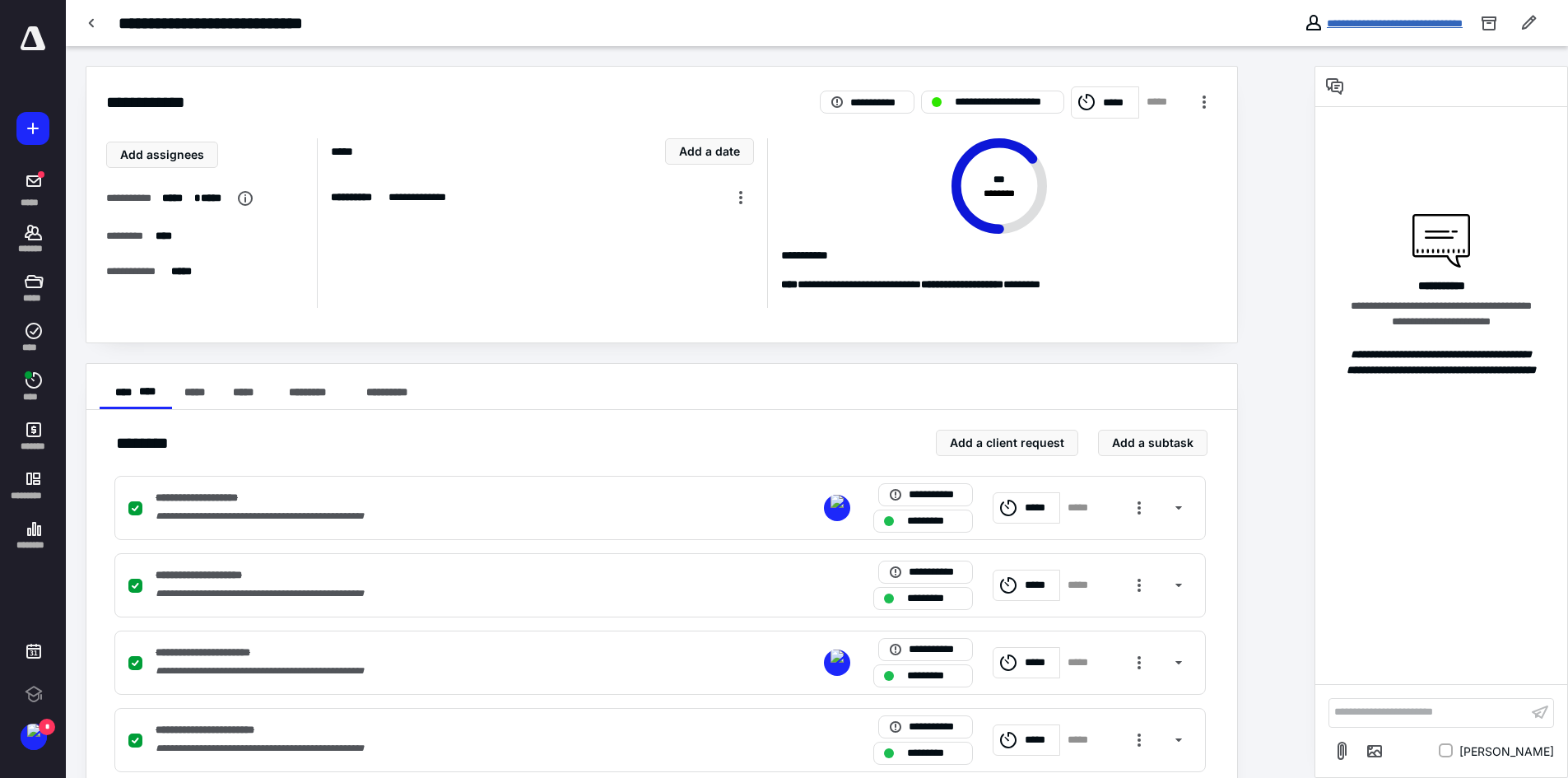 click on "**********" at bounding box center (1394, 23) 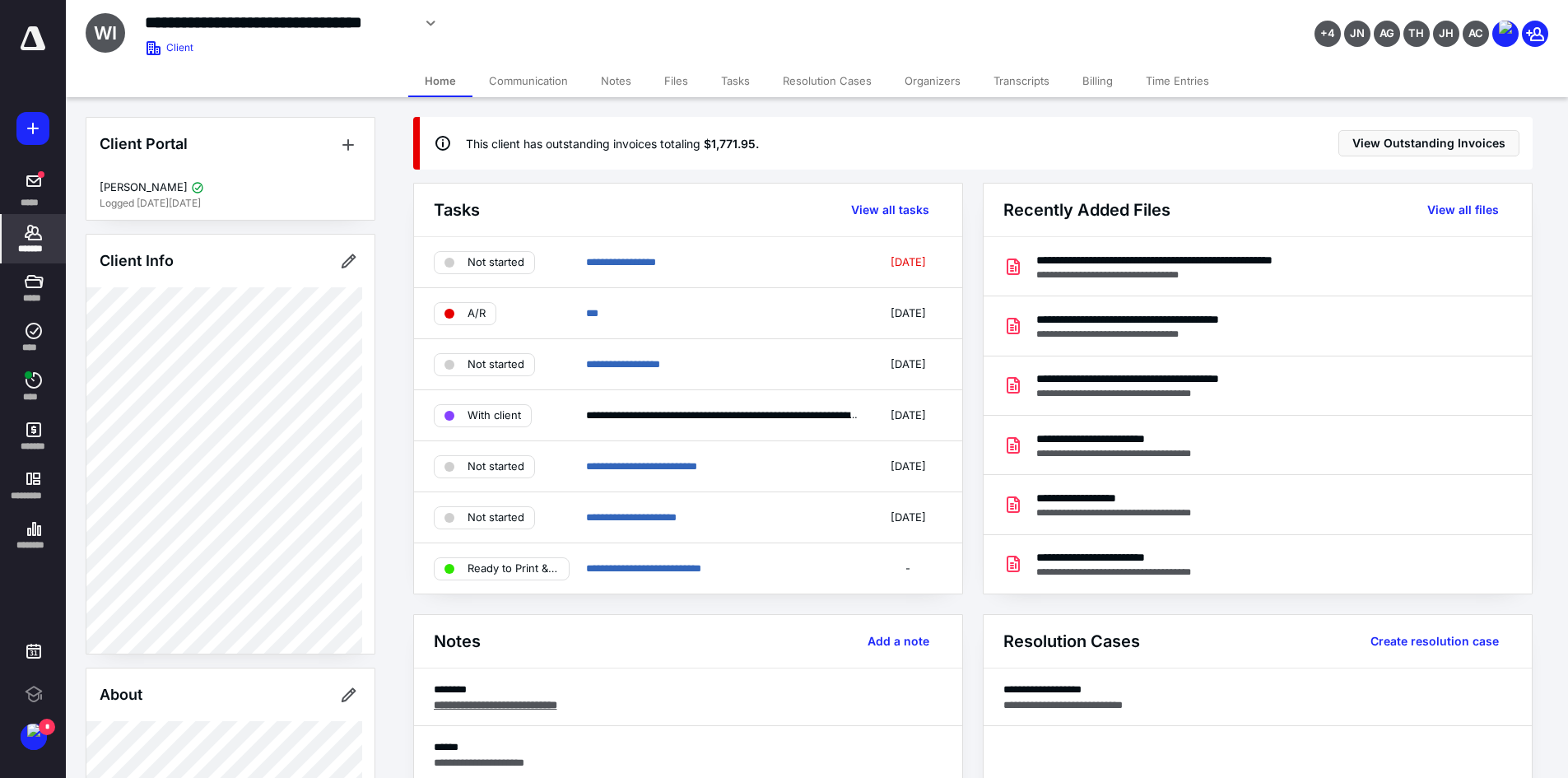 click on "Billing" at bounding box center [1097, 81] 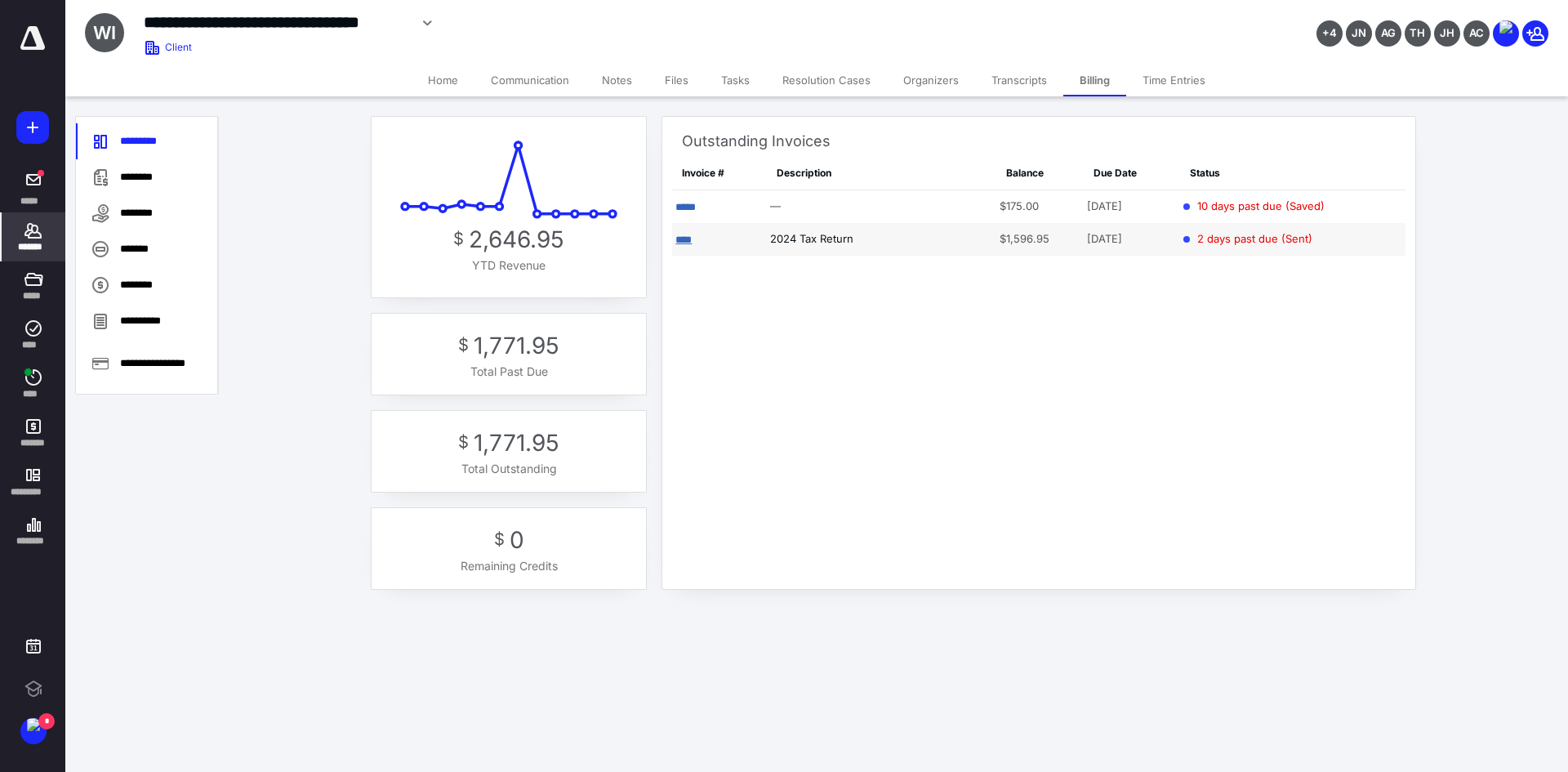 click on "****" at bounding box center (684, 239) 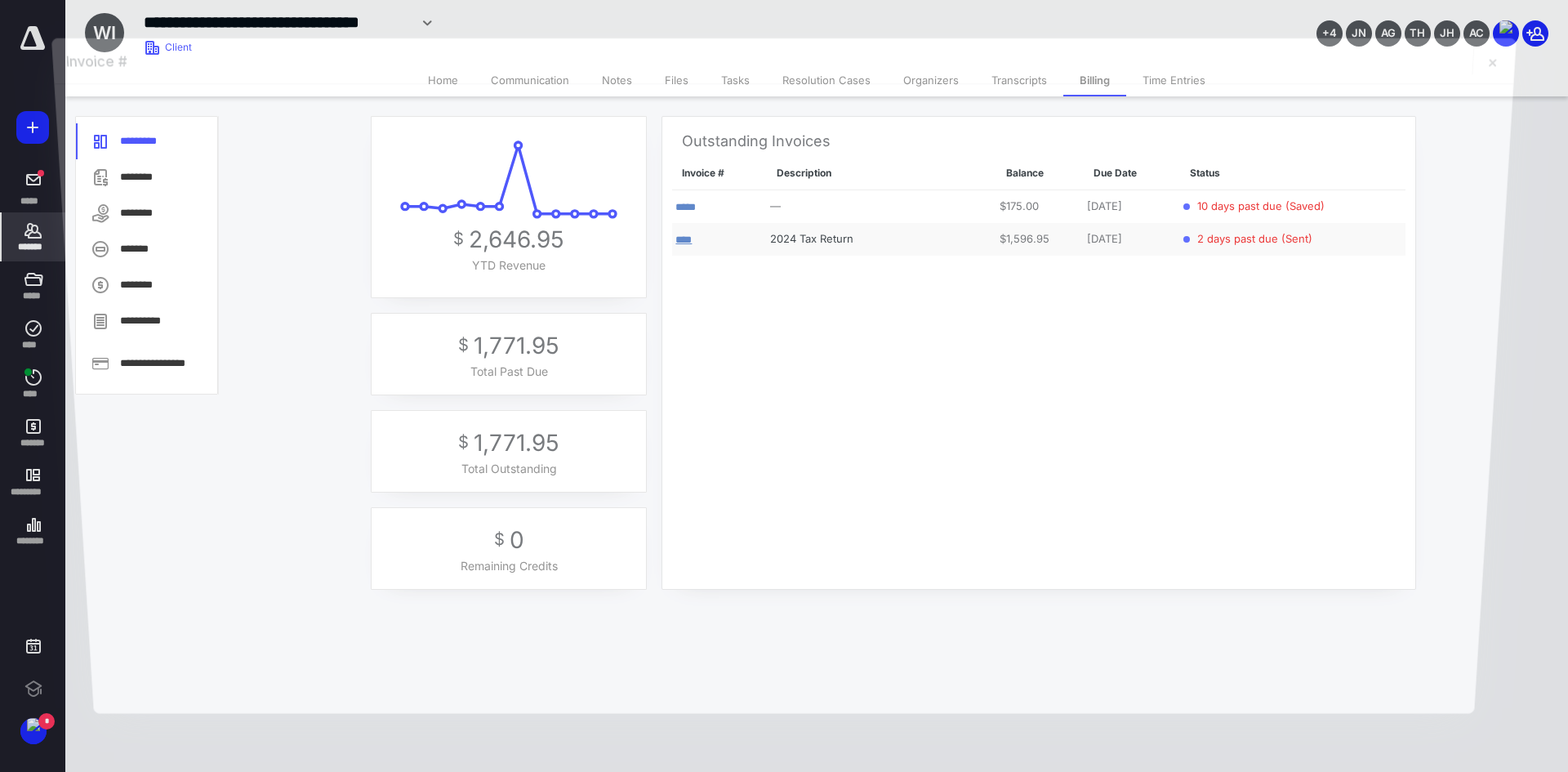 click at bounding box center [784, 482] 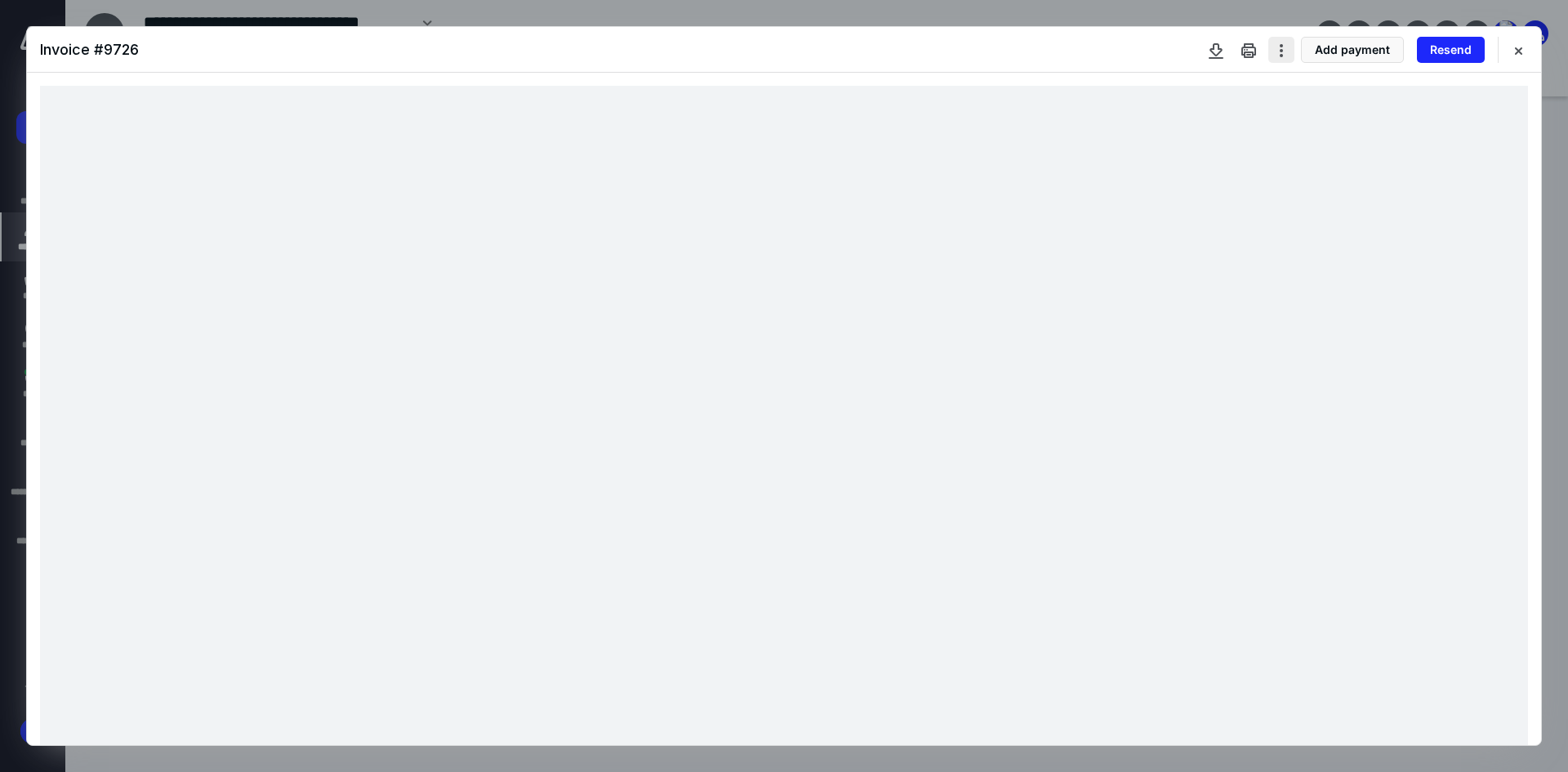 click at bounding box center (1281, 50) 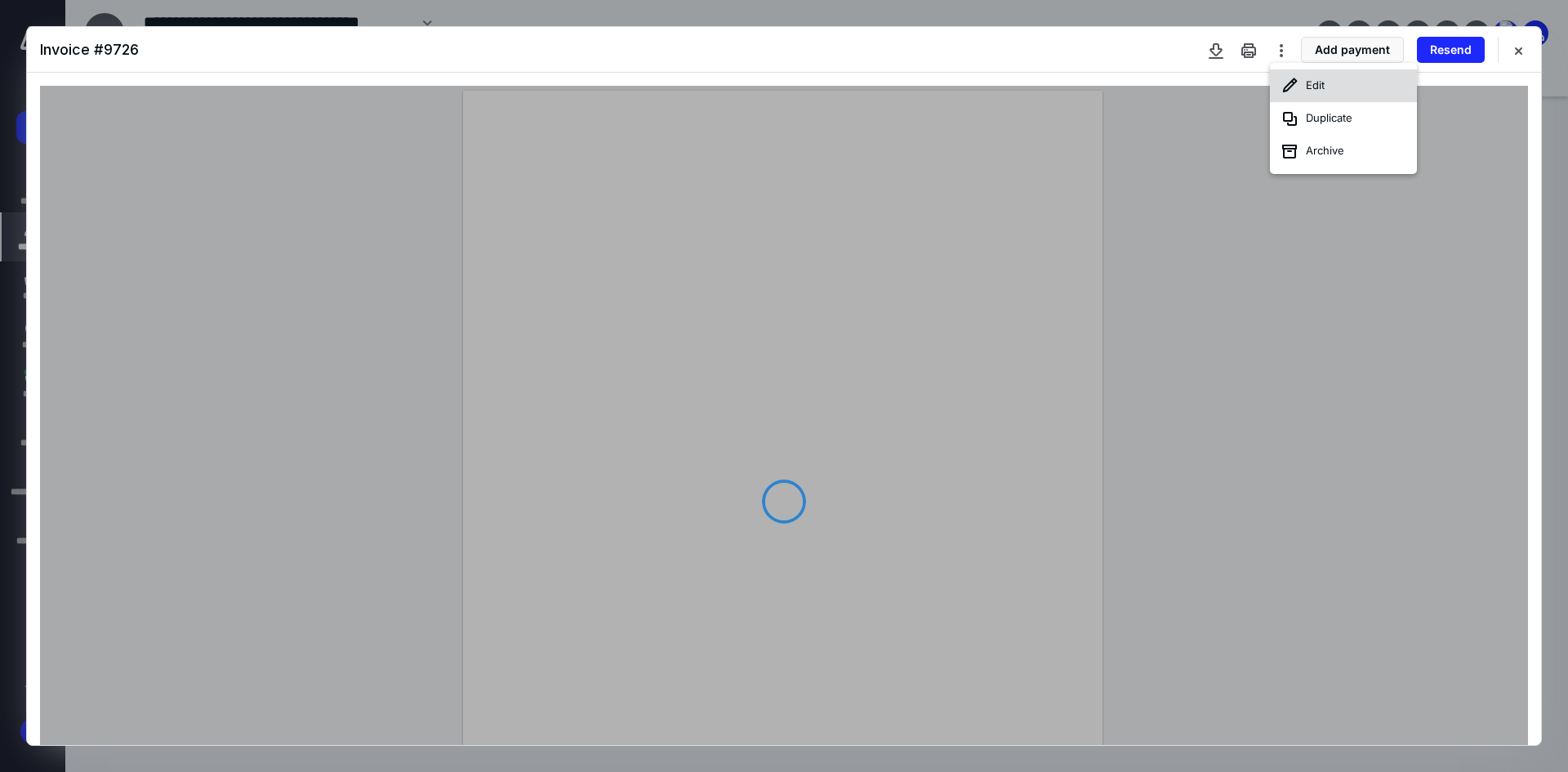 click on "Edit" at bounding box center (1343, 86) 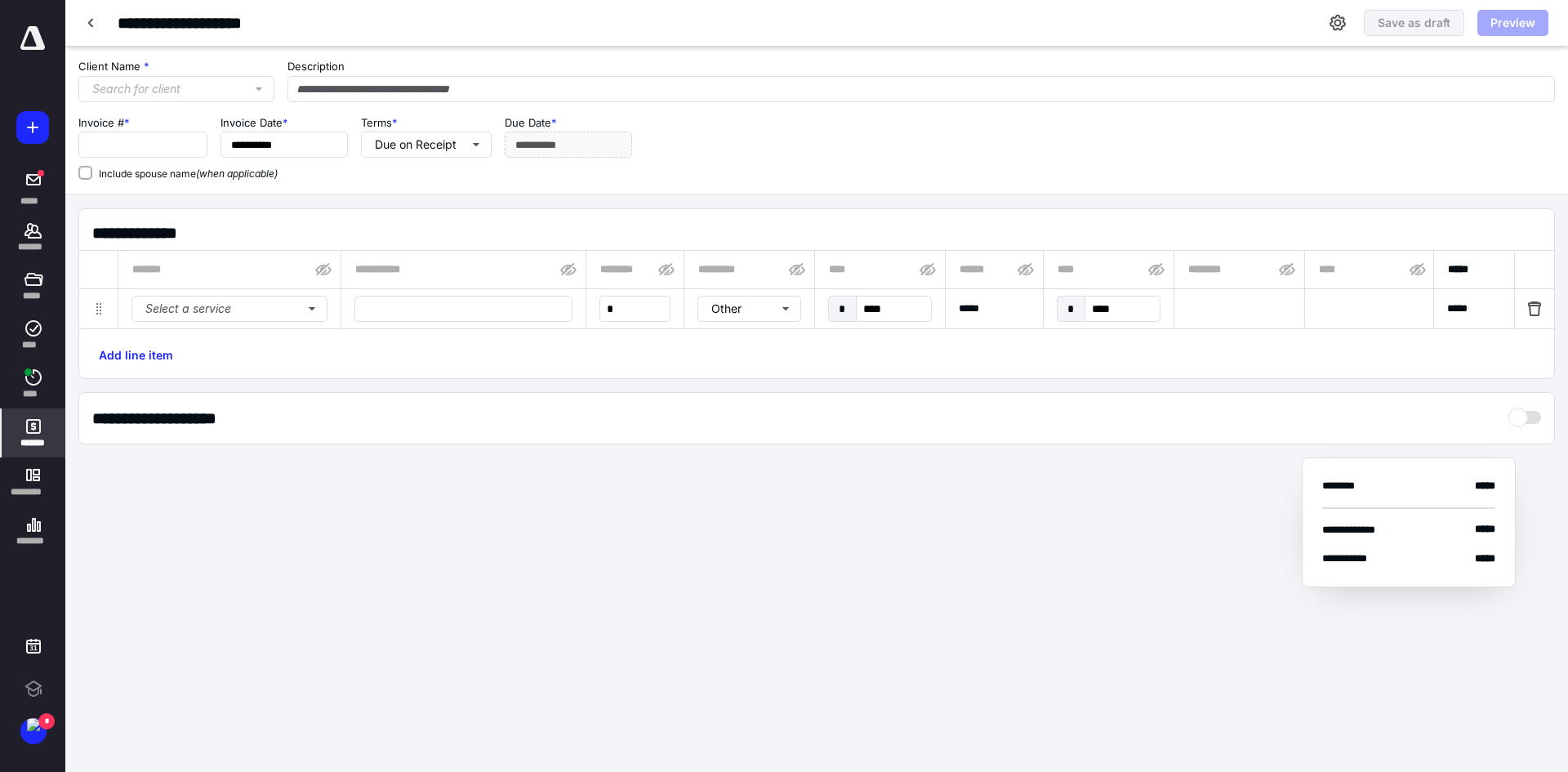 type on "**********" 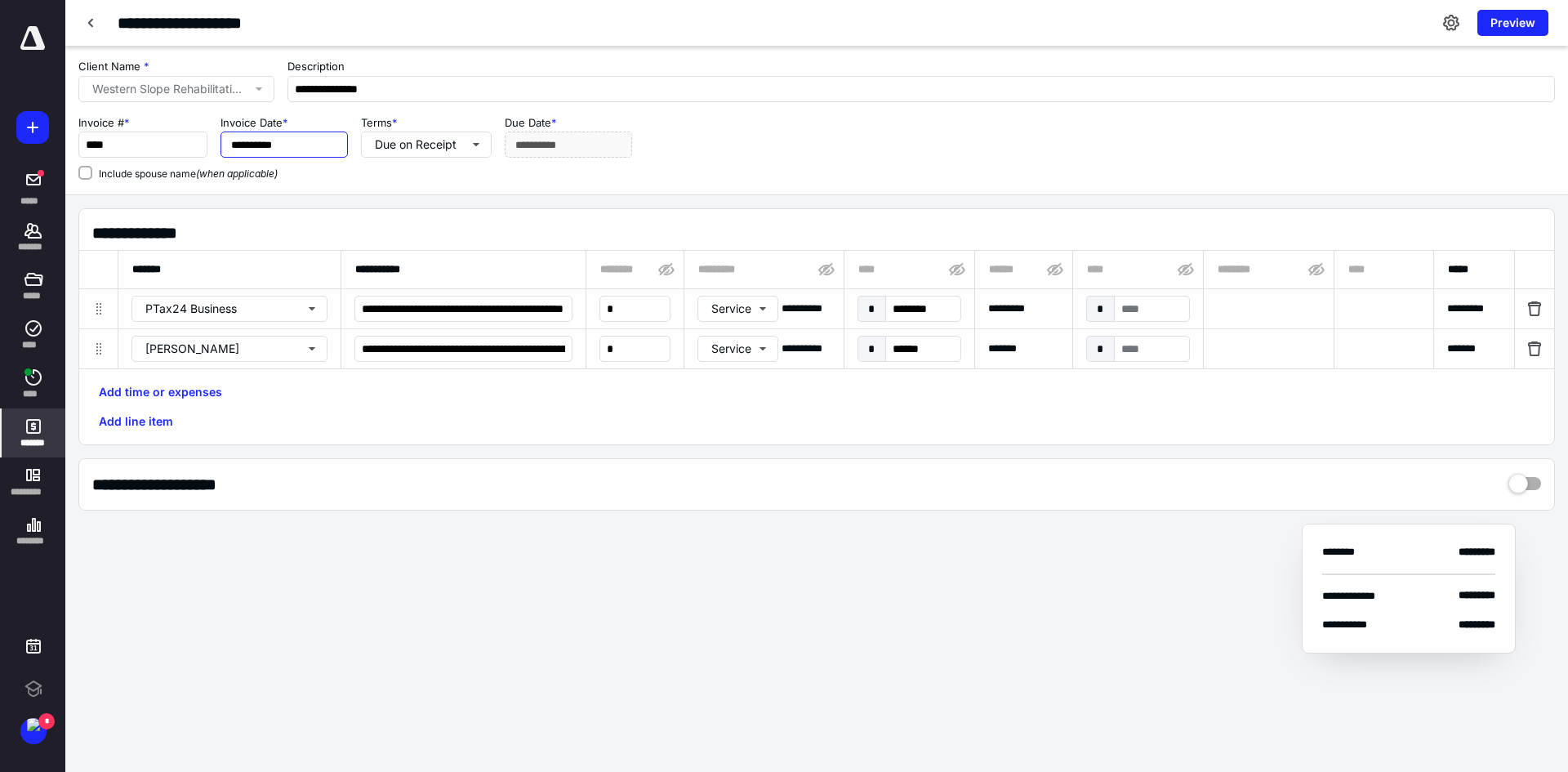 click on "**********" at bounding box center (284, 145) 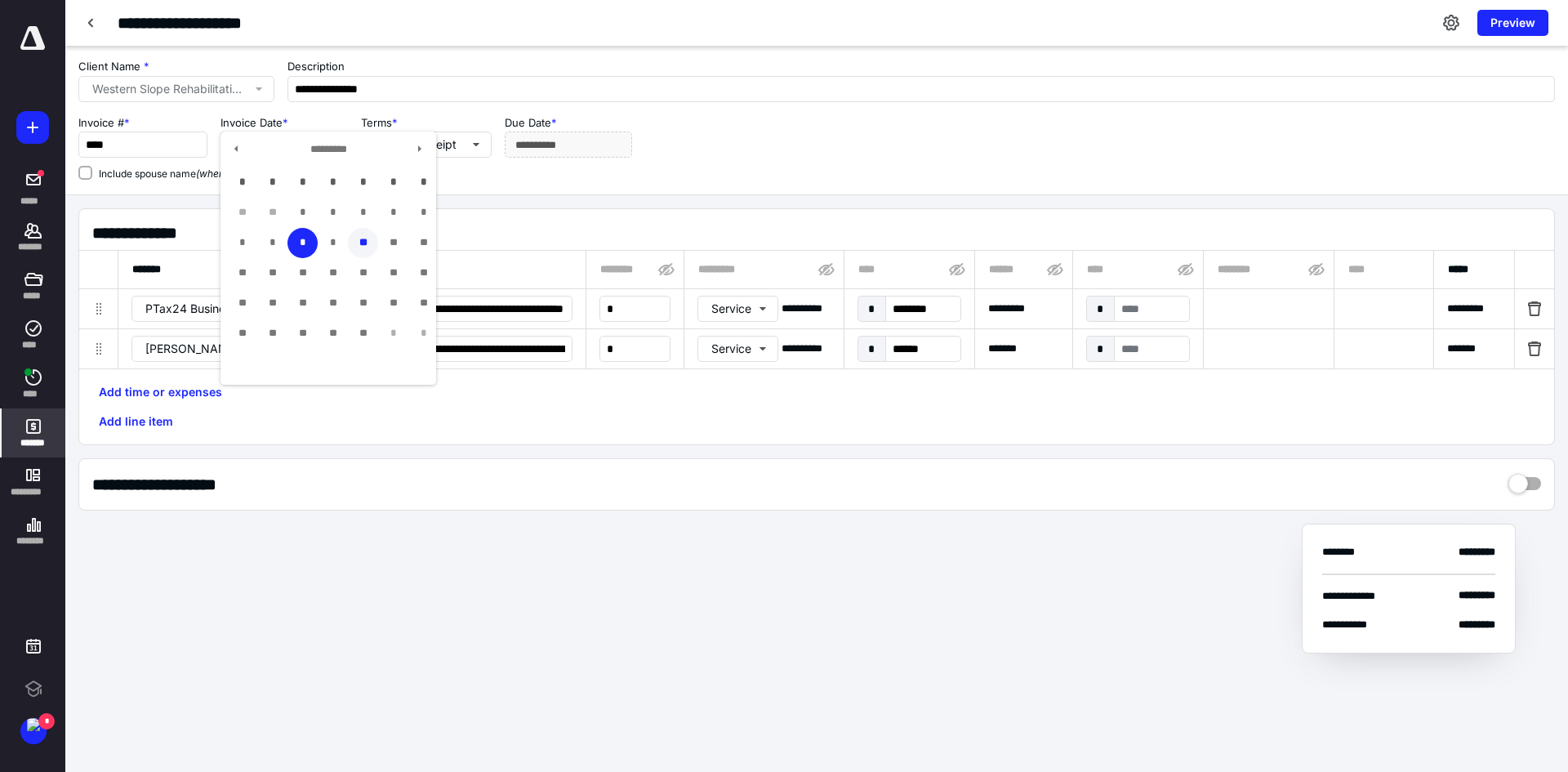 click on "**" at bounding box center (363, 243) 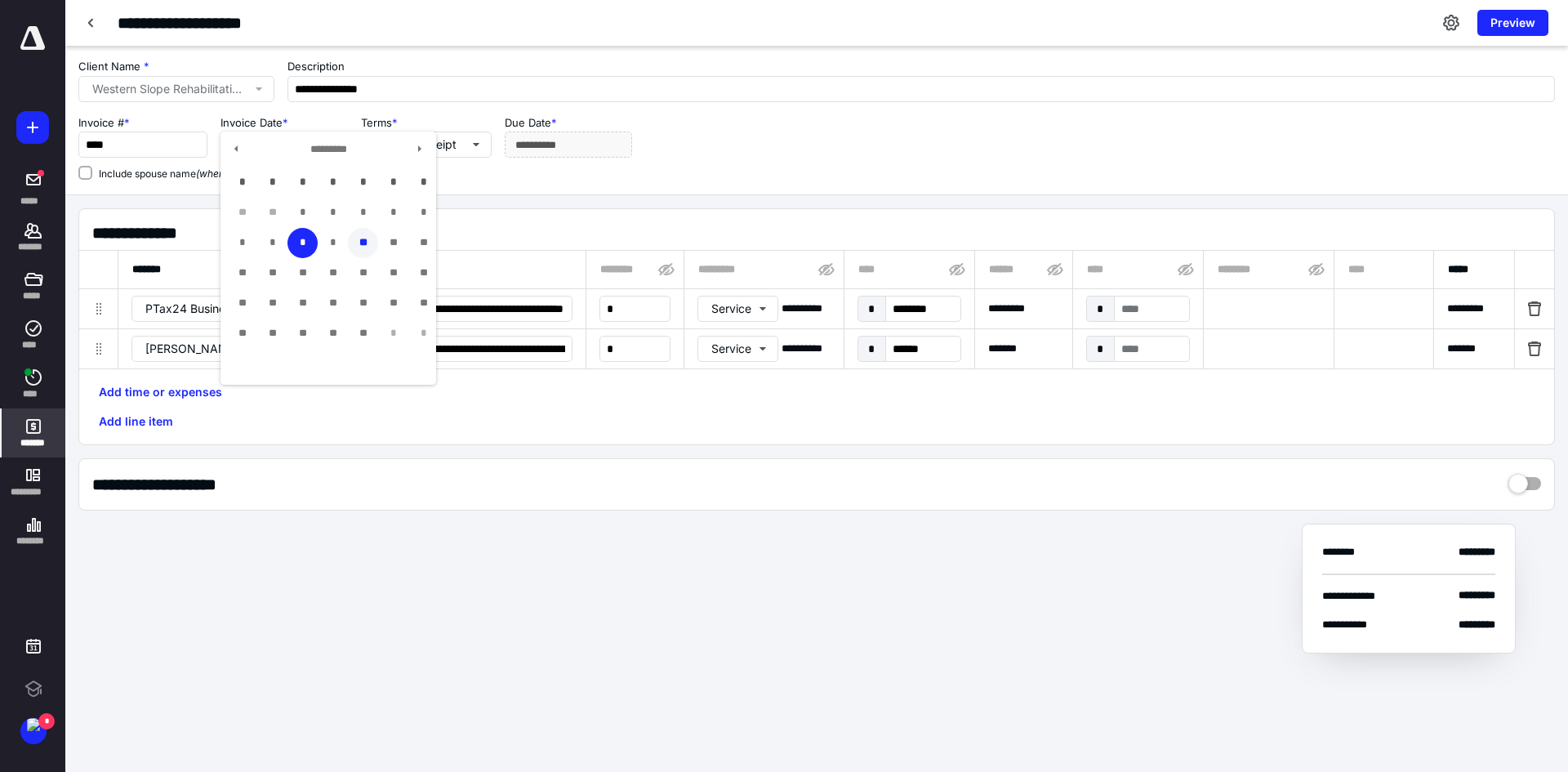 type on "**********" 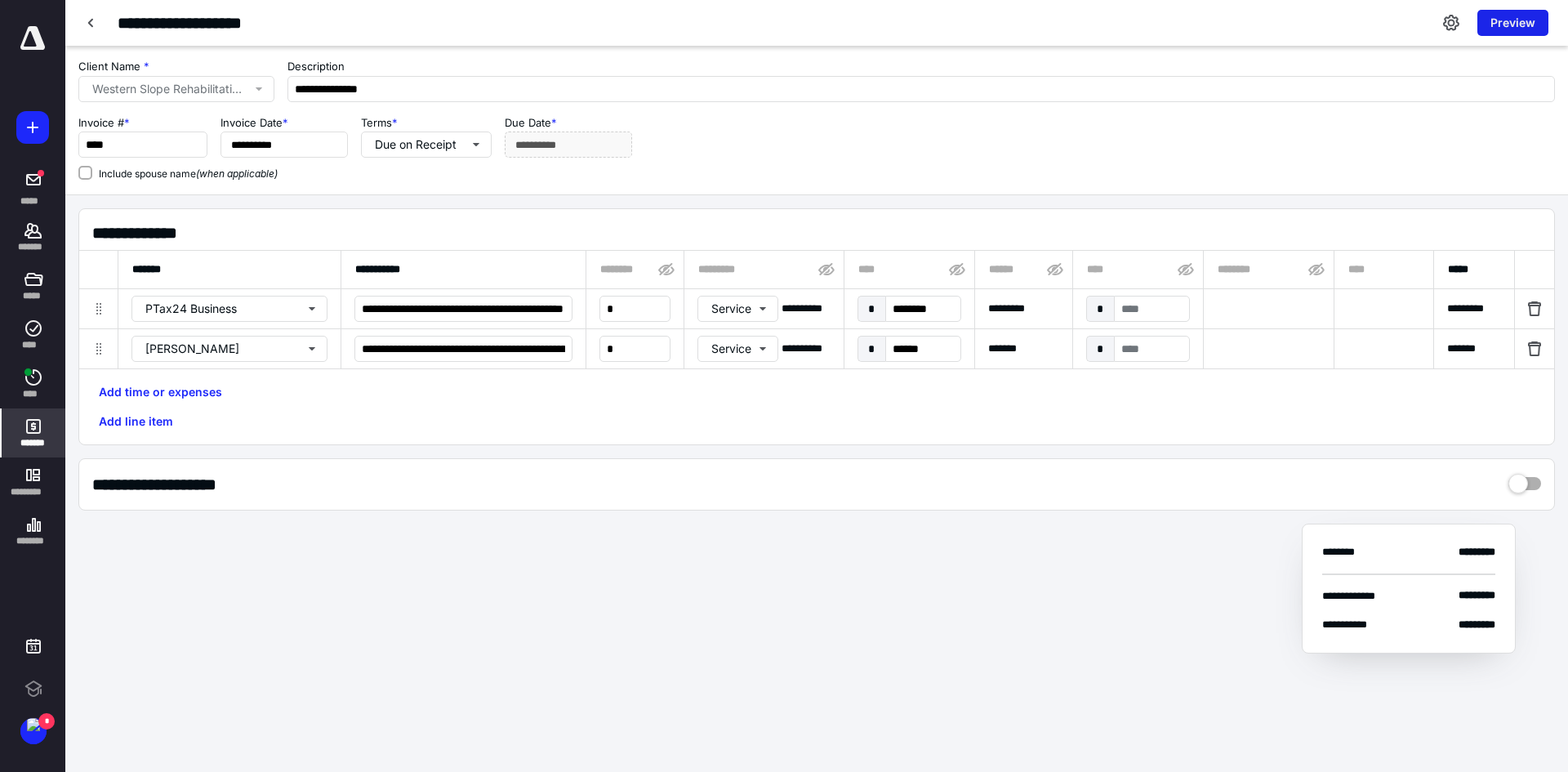 click on "Preview" at bounding box center [1512, 23] 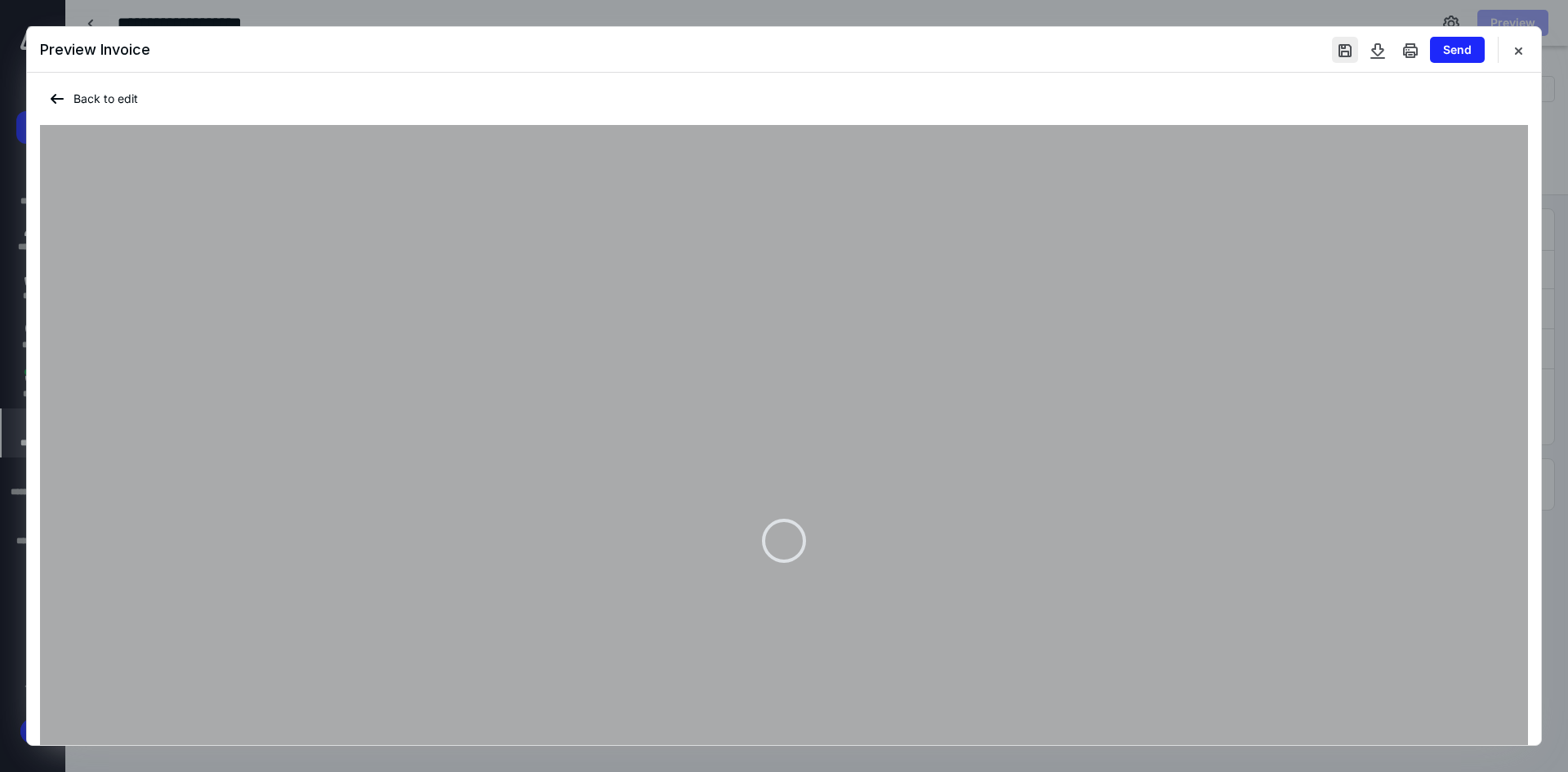 click at bounding box center (1345, 50) 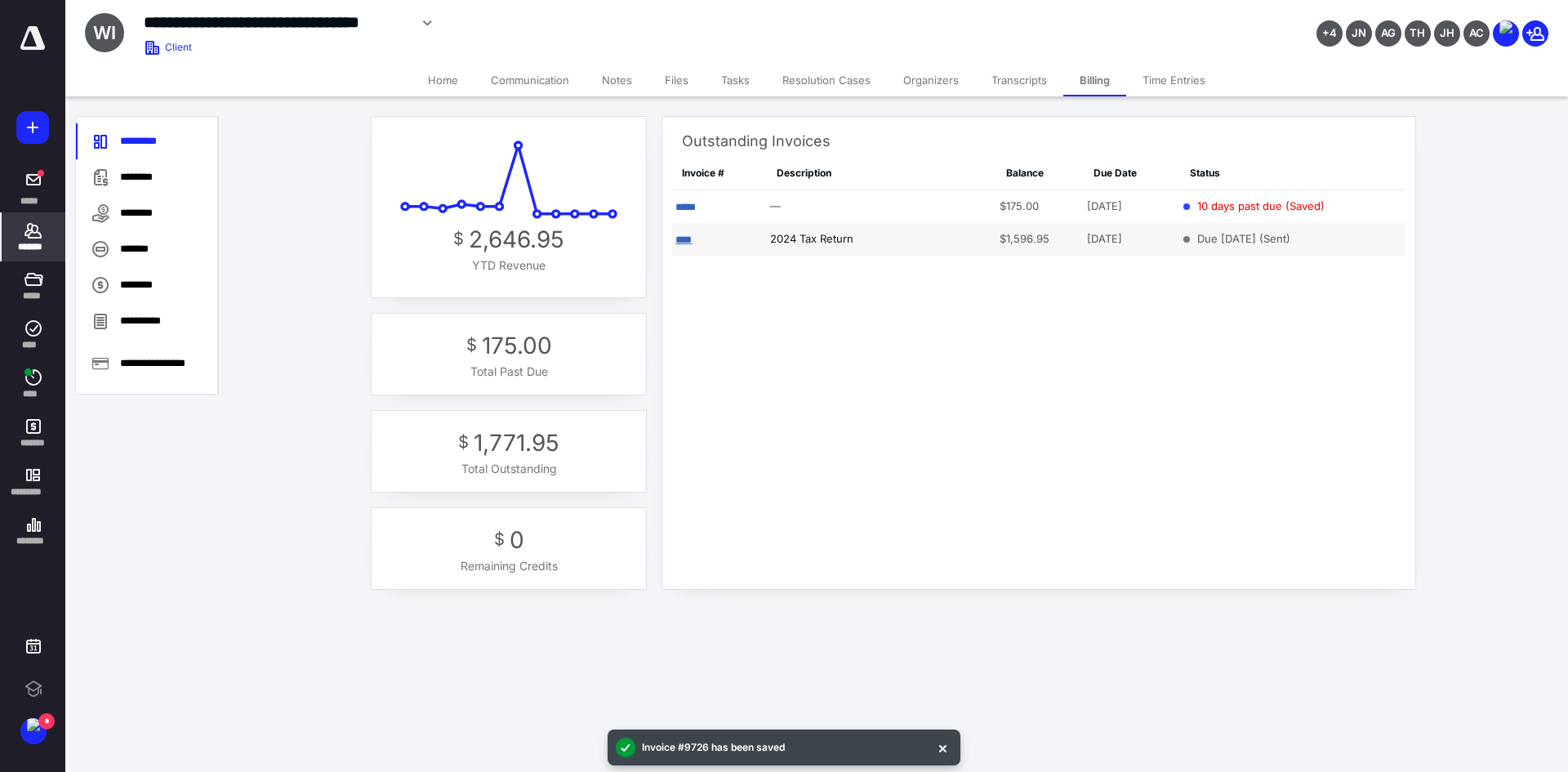 click on "****" at bounding box center [684, 239] 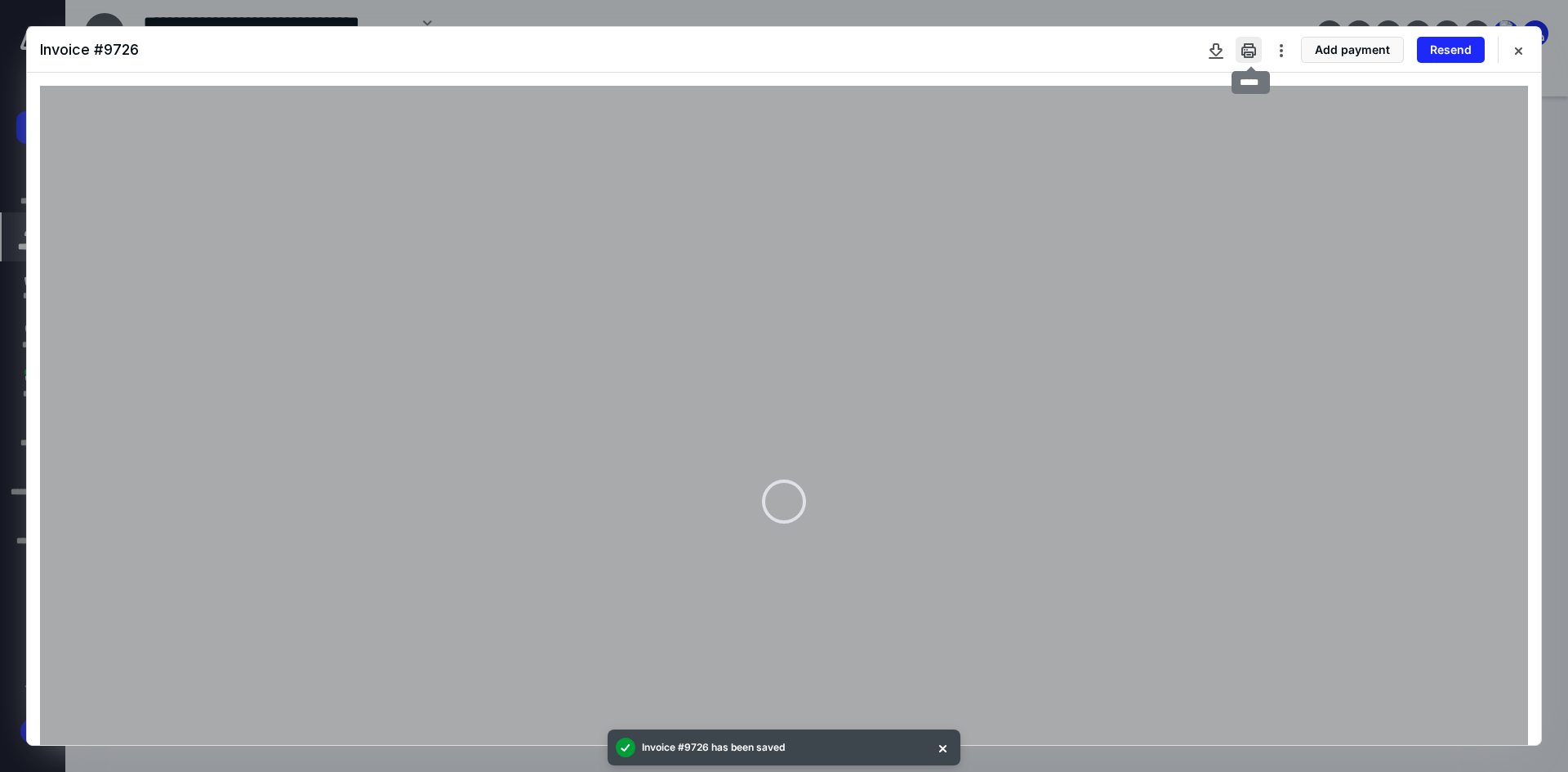 click at bounding box center [1249, 50] 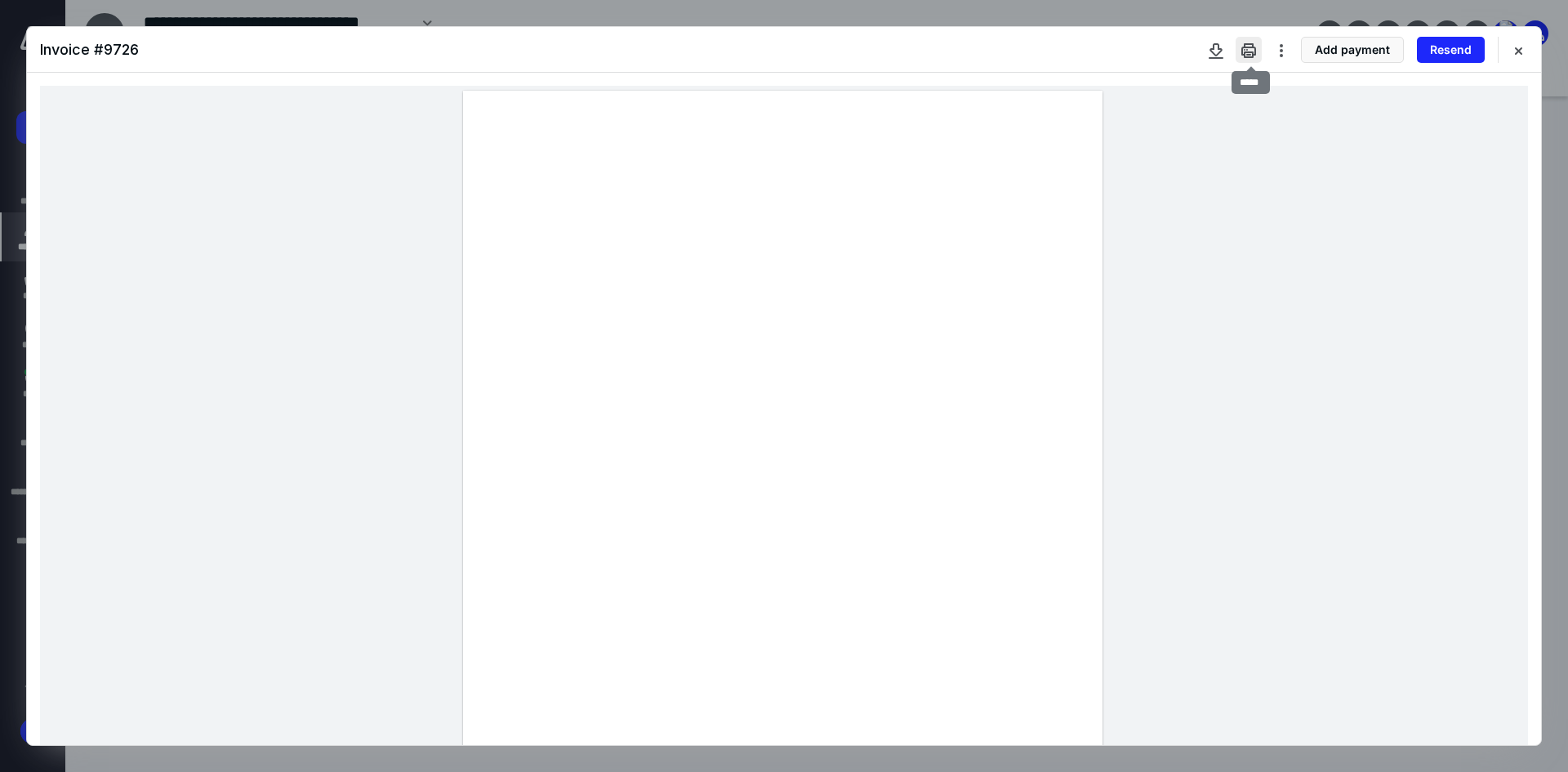 click at bounding box center (1249, 50) 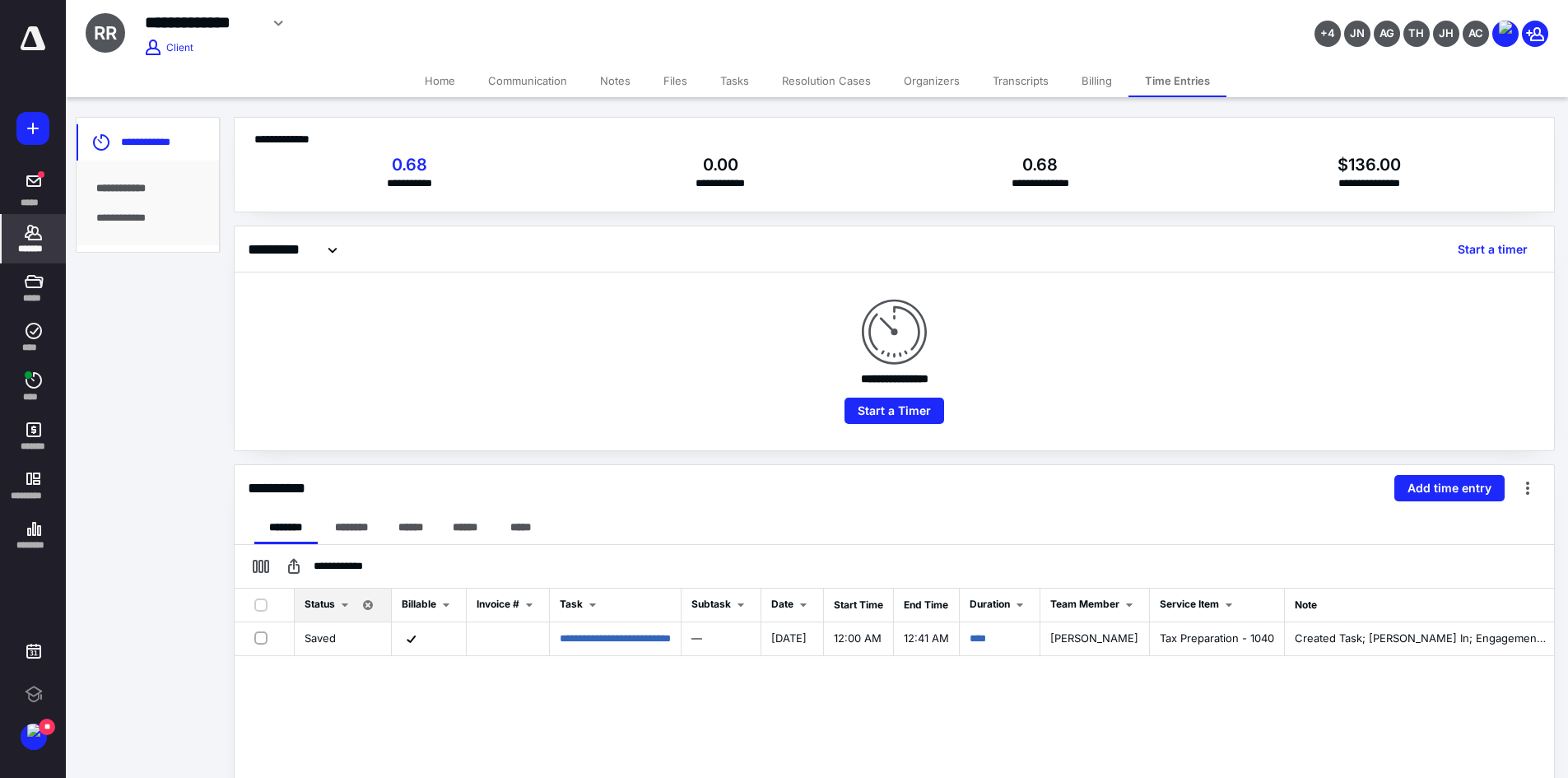 scroll, scrollTop: 0, scrollLeft: 0, axis: both 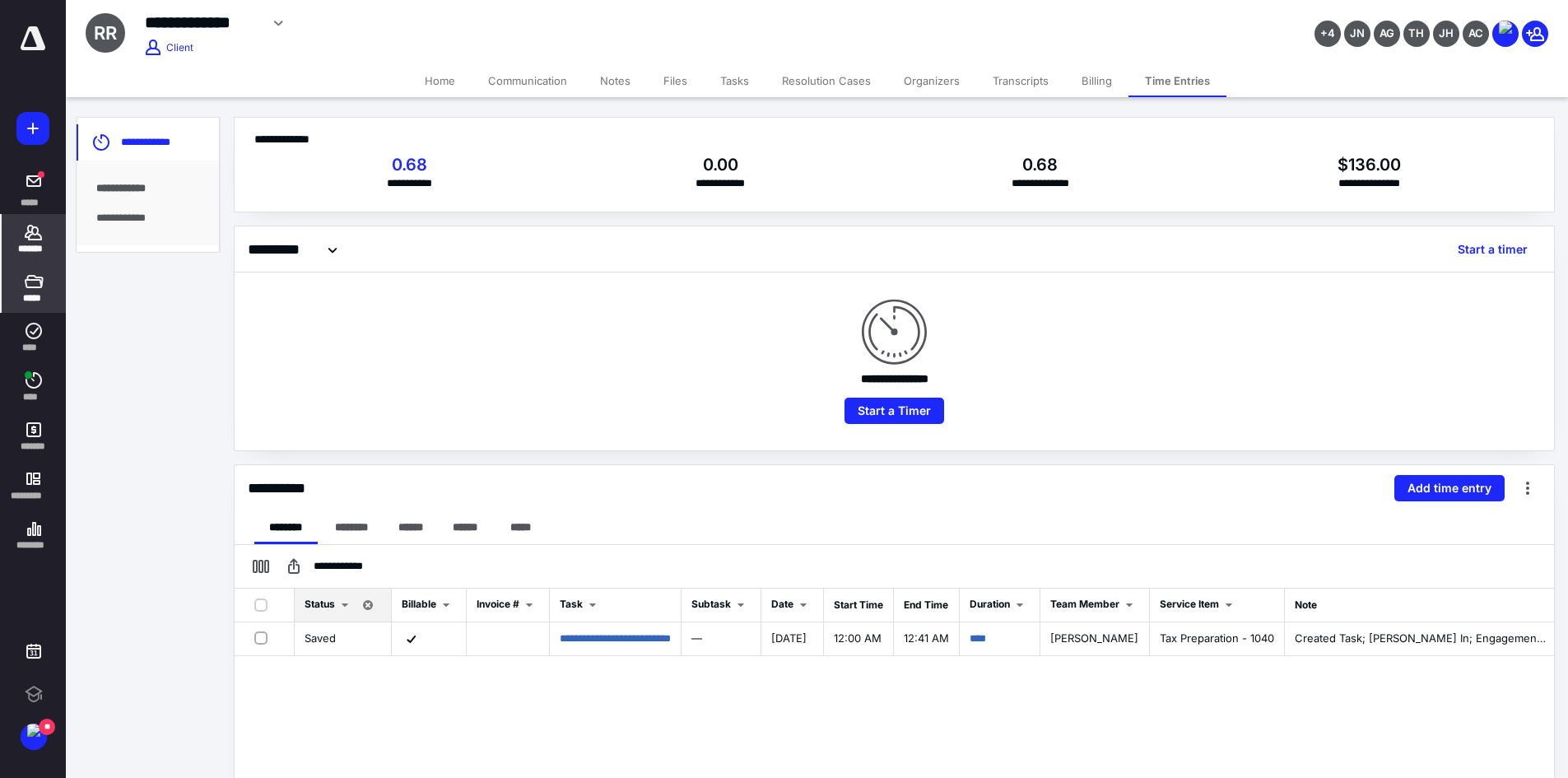 click on "*****" at bounding box center [34, 288] 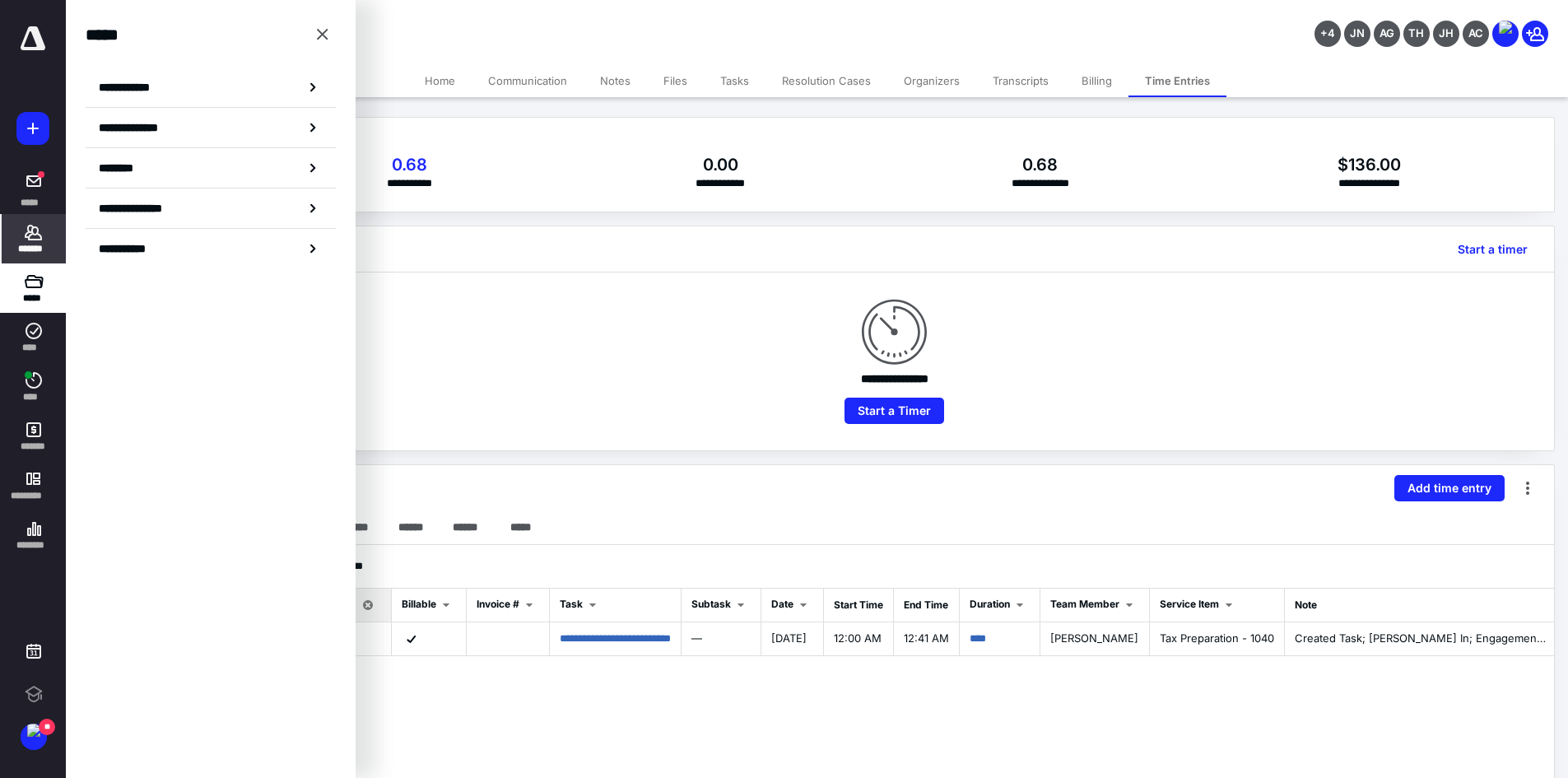 click on "*******" at bounding box center (34, 249) 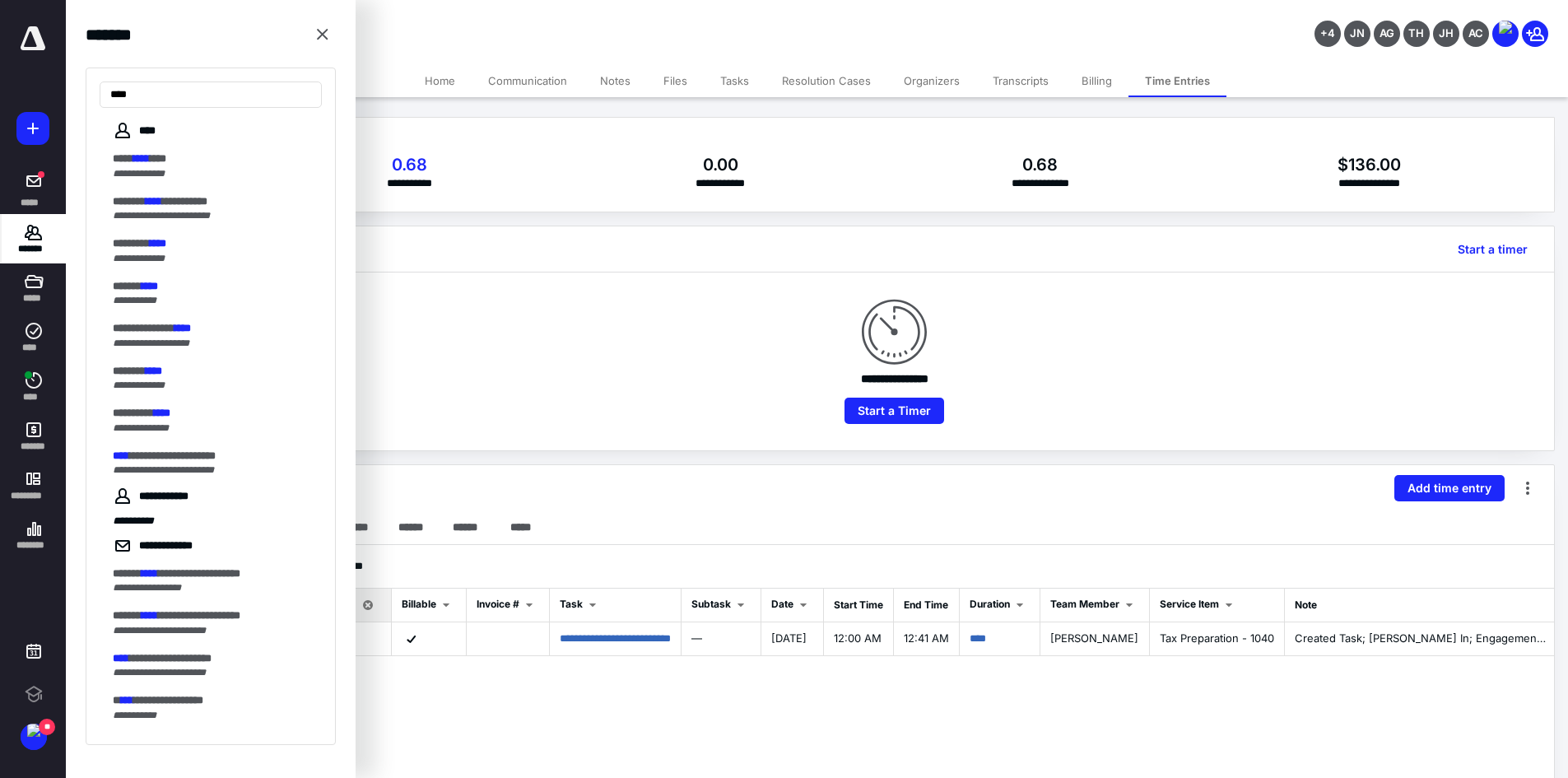 type on "****" 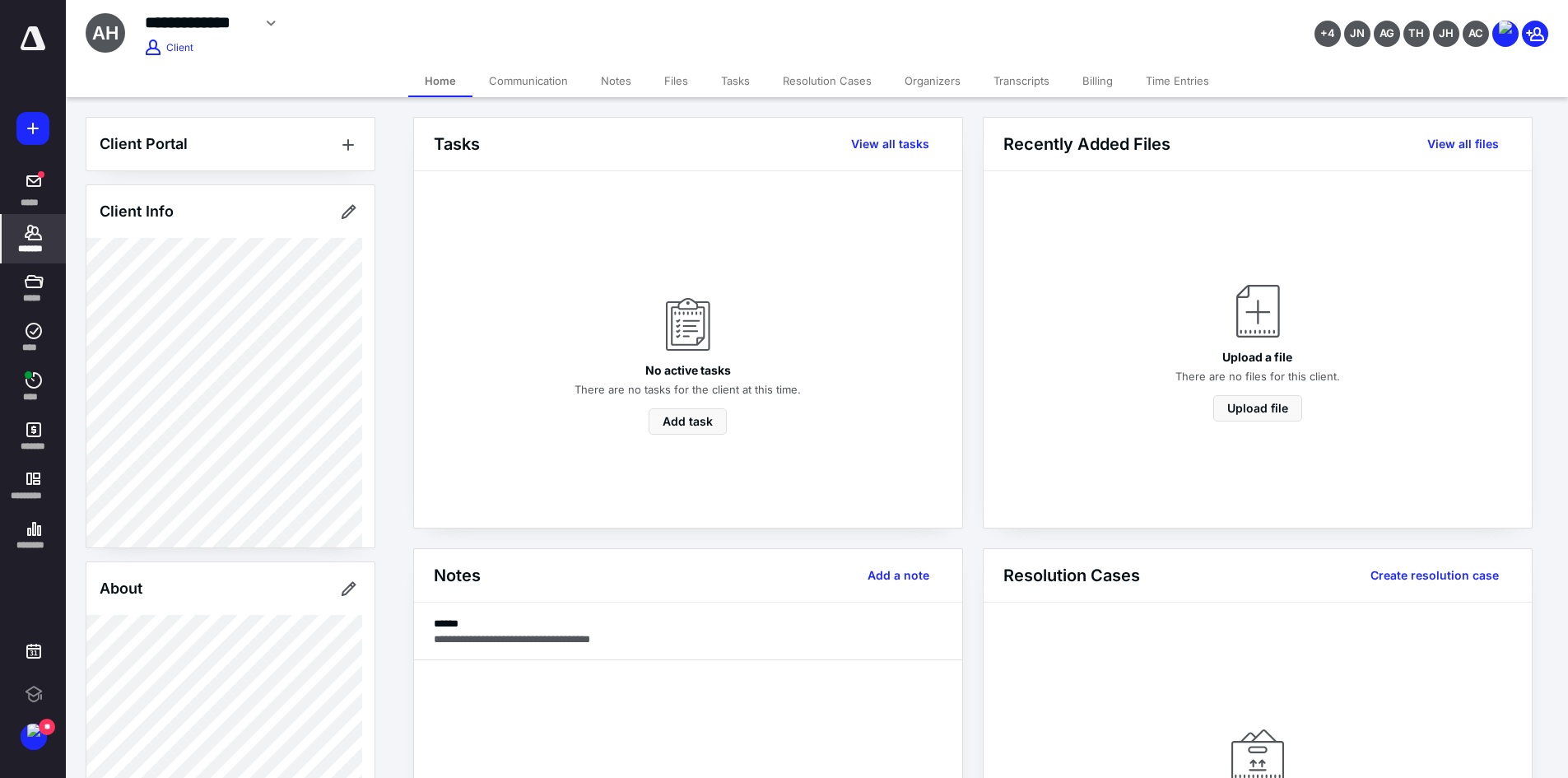 scroll, scrollTop: 445, scrollLeft: 0, axis: vertical 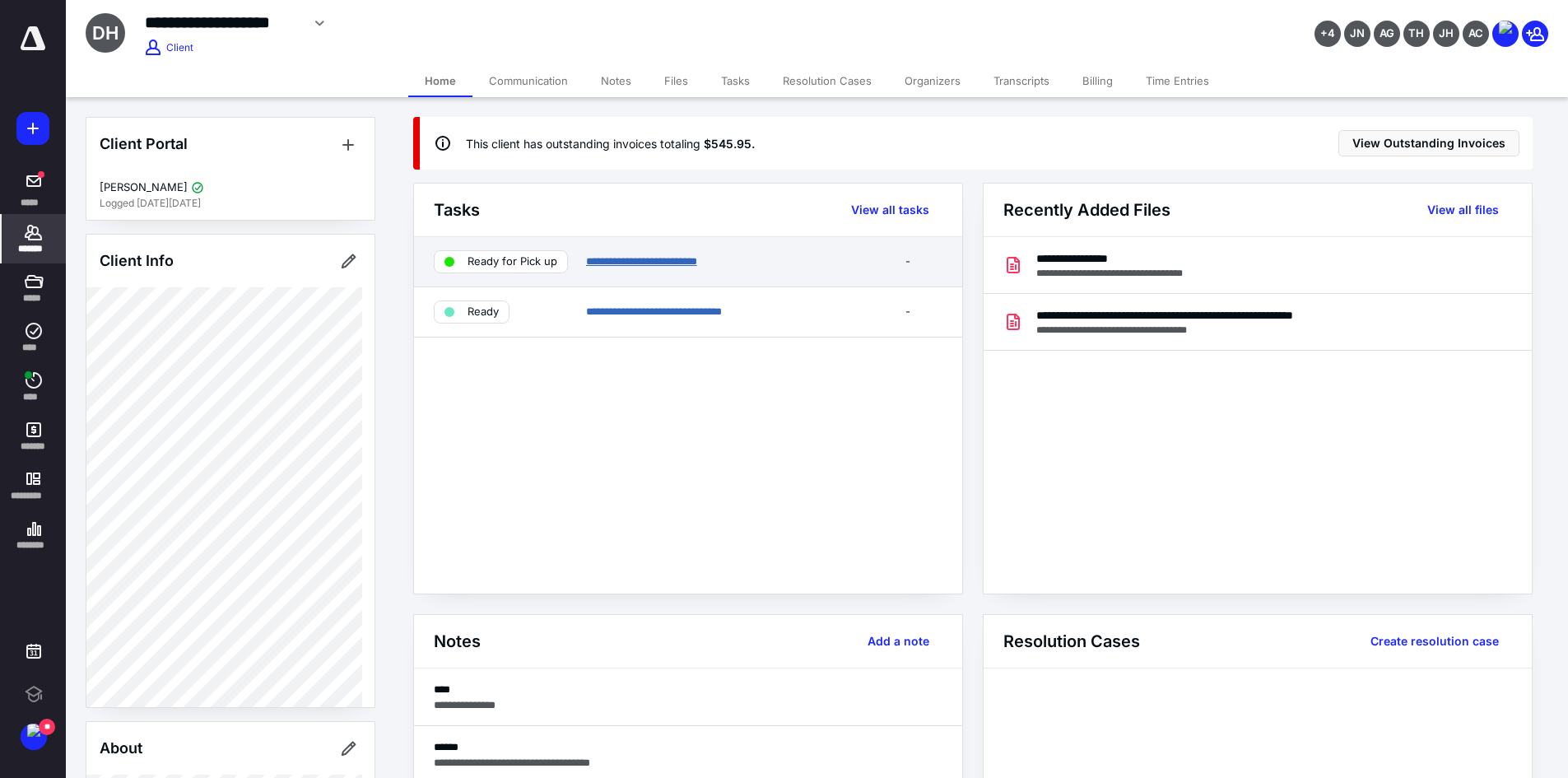 click on "**********" at bounding box center [641, 261] 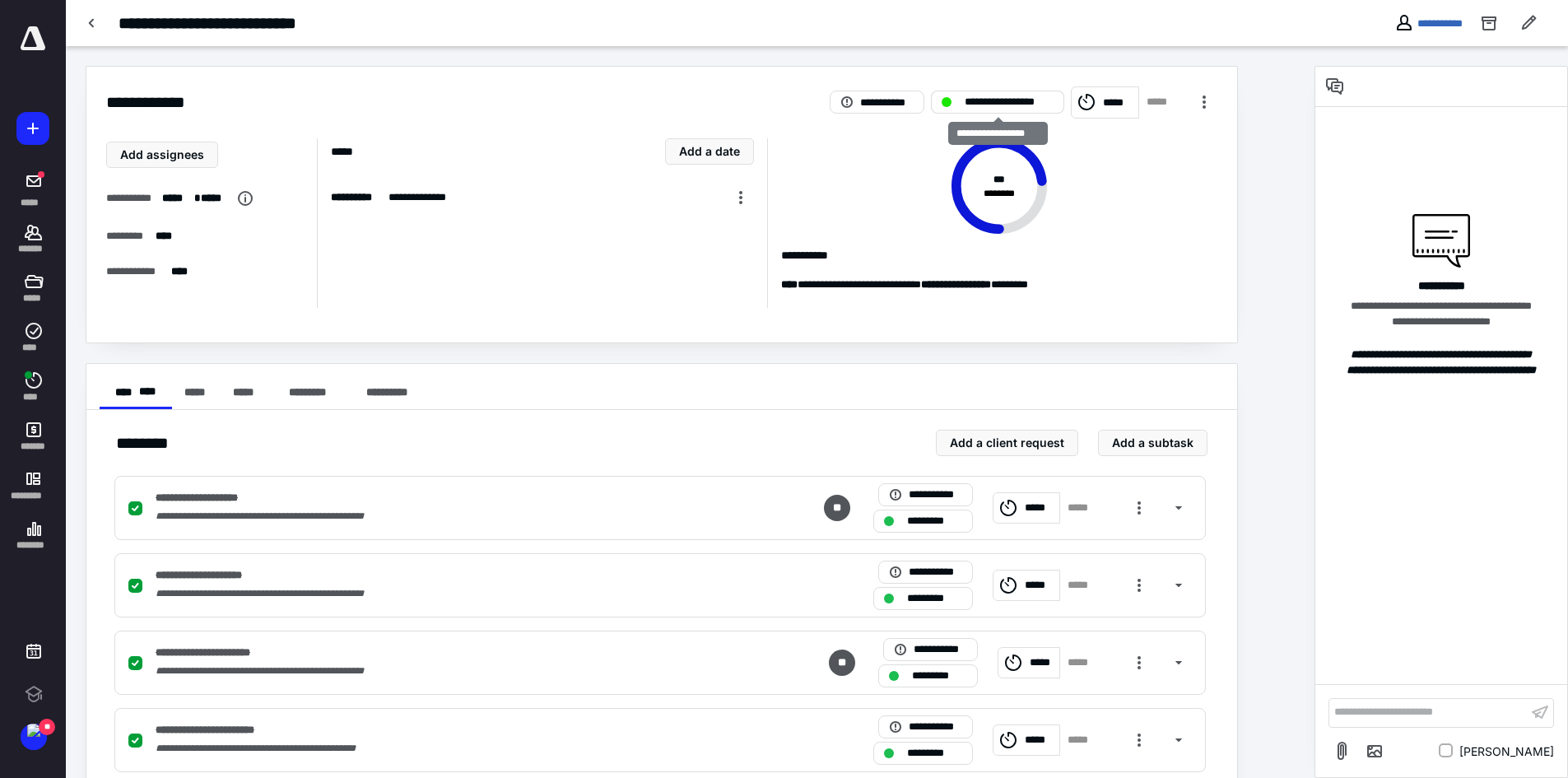 click at bounding box center [947, 102] 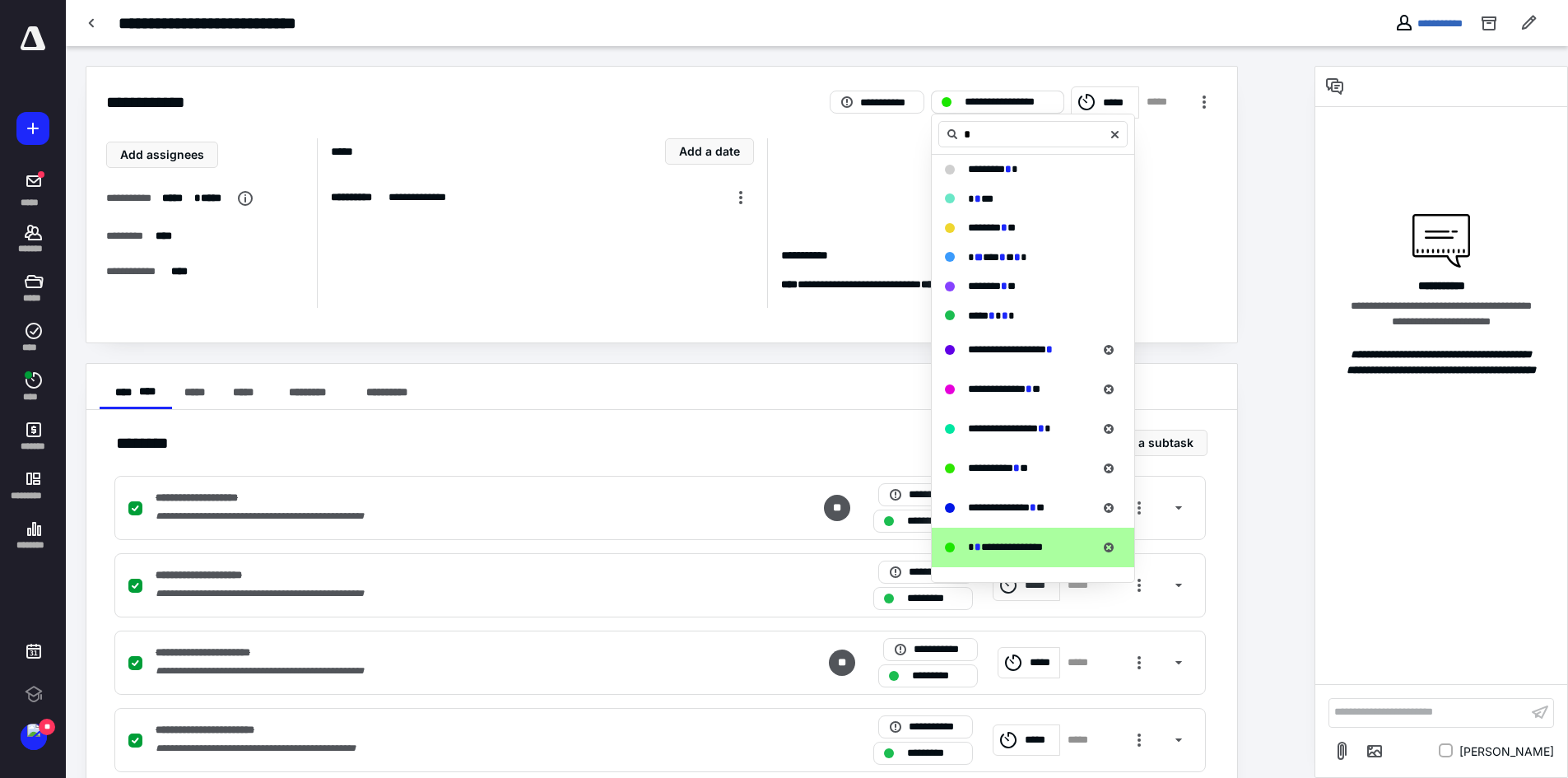 type on "**" 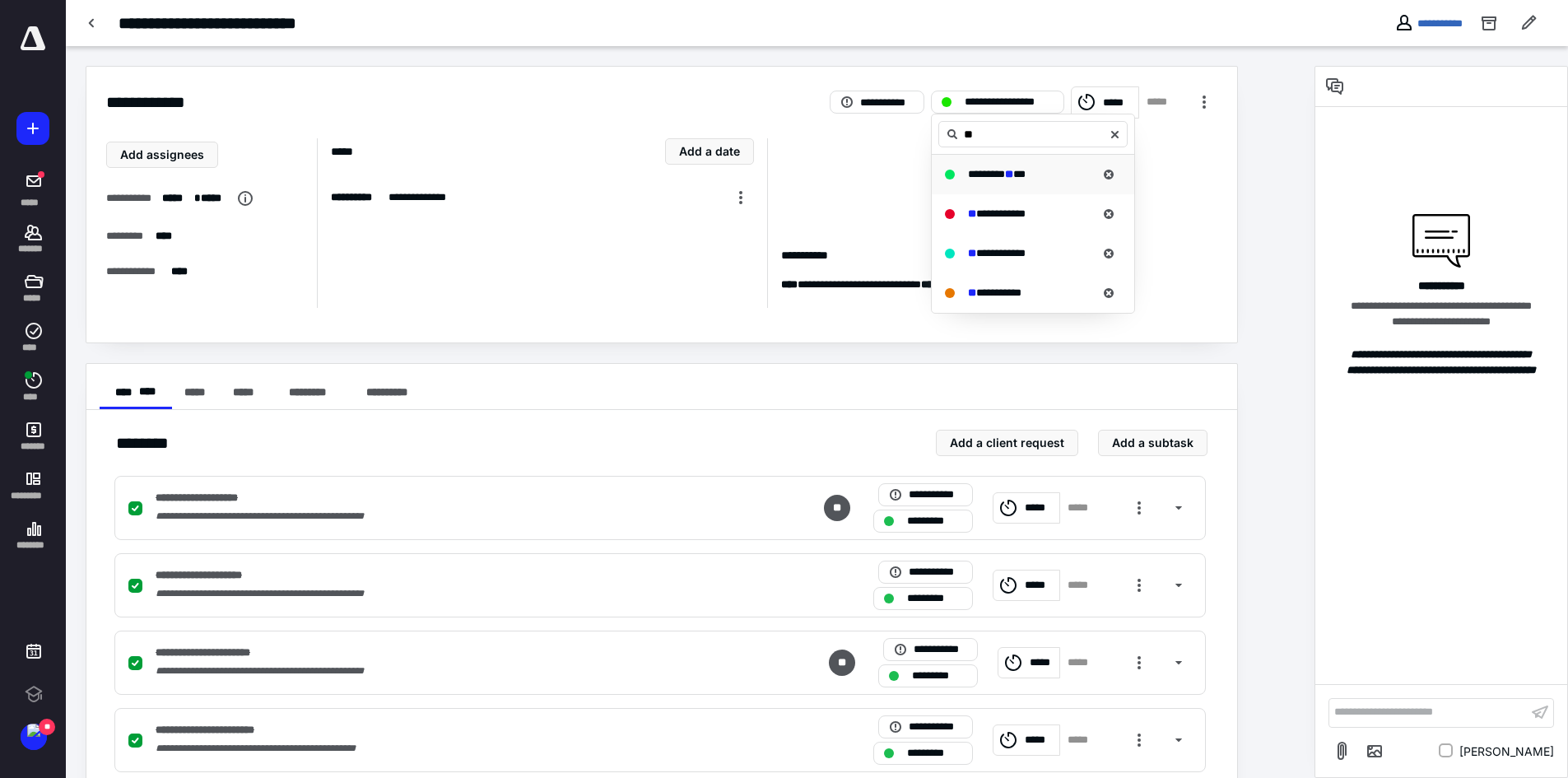 click on "********" at bounding box center (986, 174) 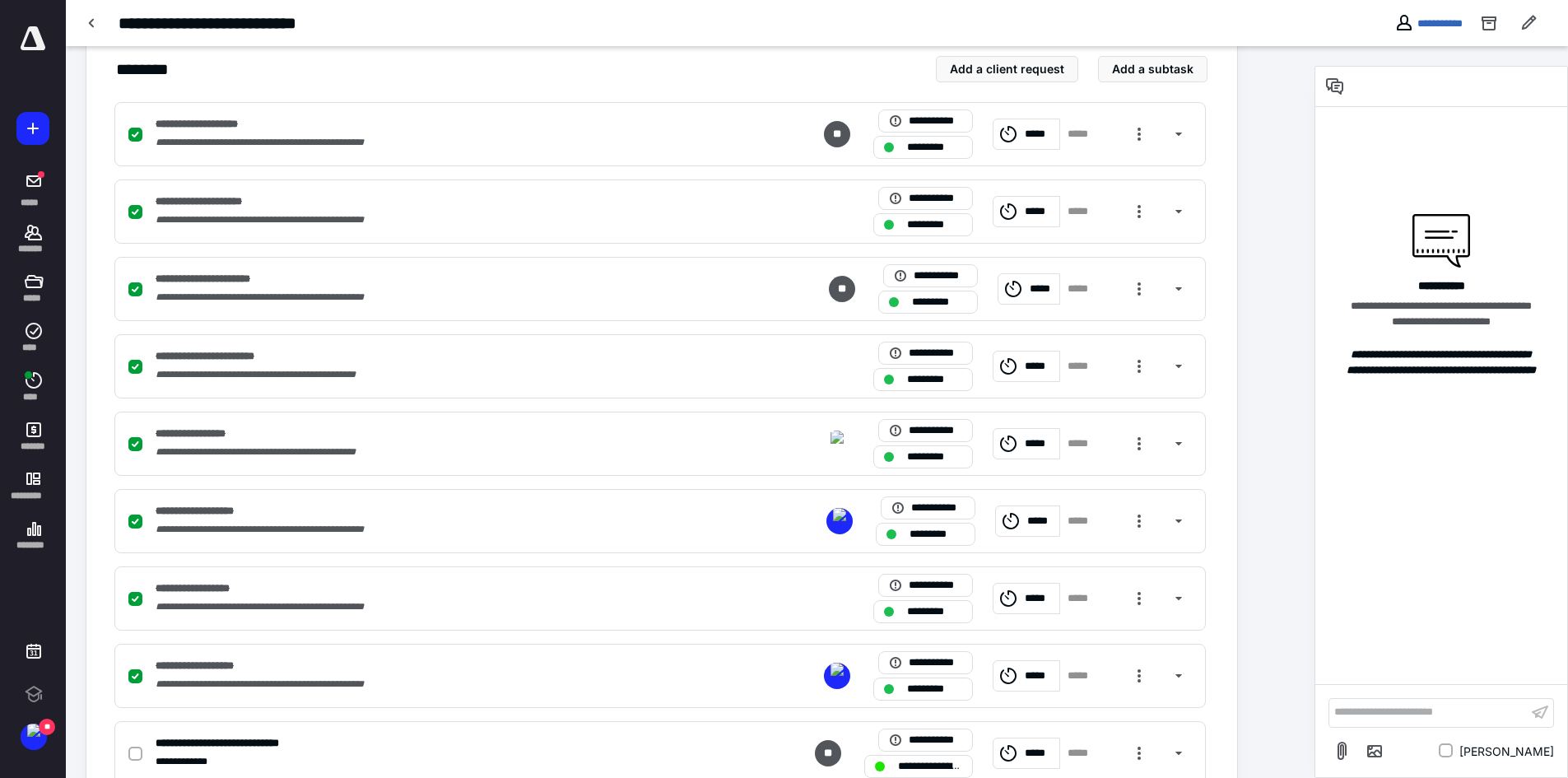 scroll, scrollTop: 494, scrollLeft: 0, axis: vertical 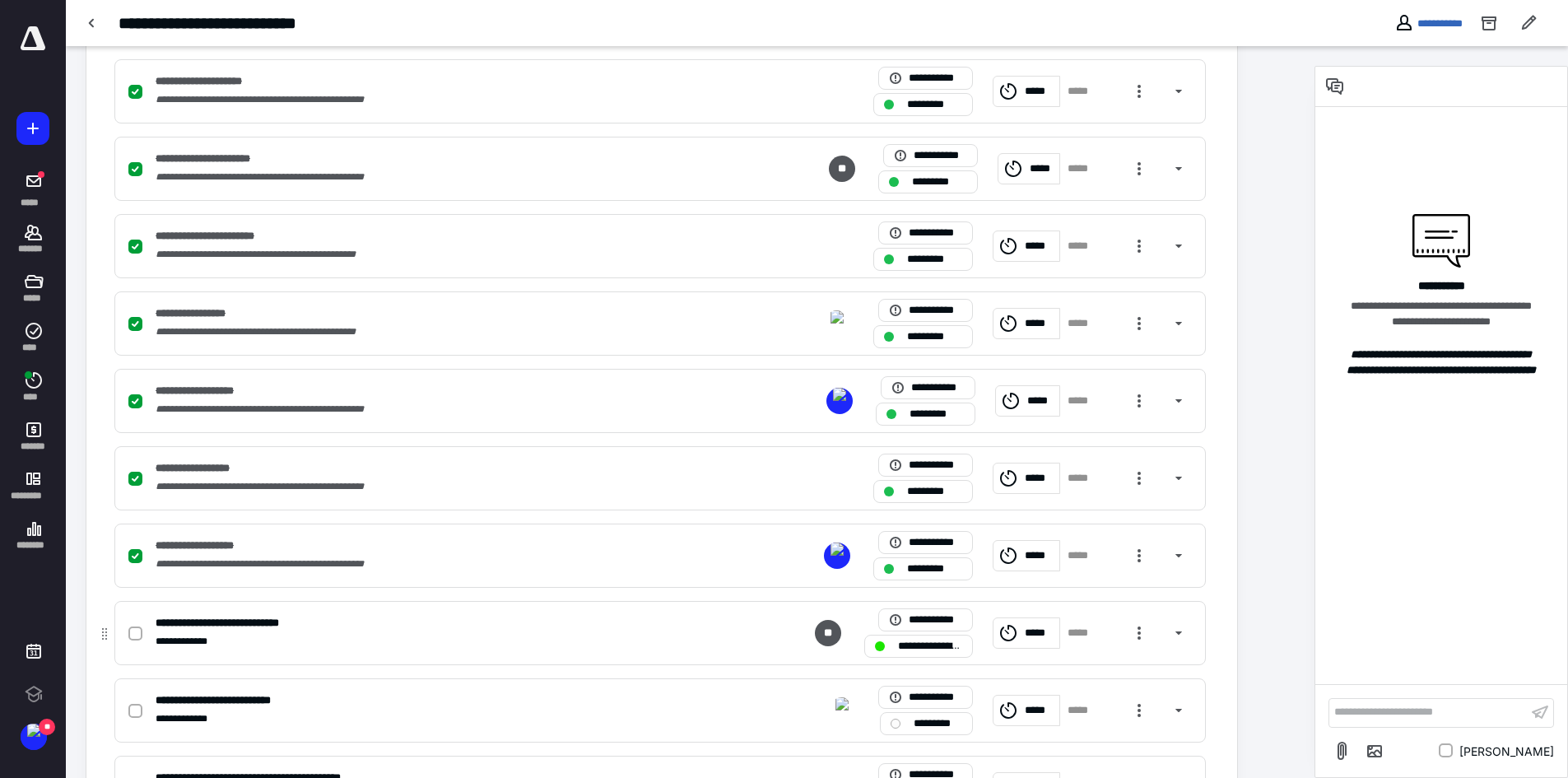 click at bounding box center [135, 634] 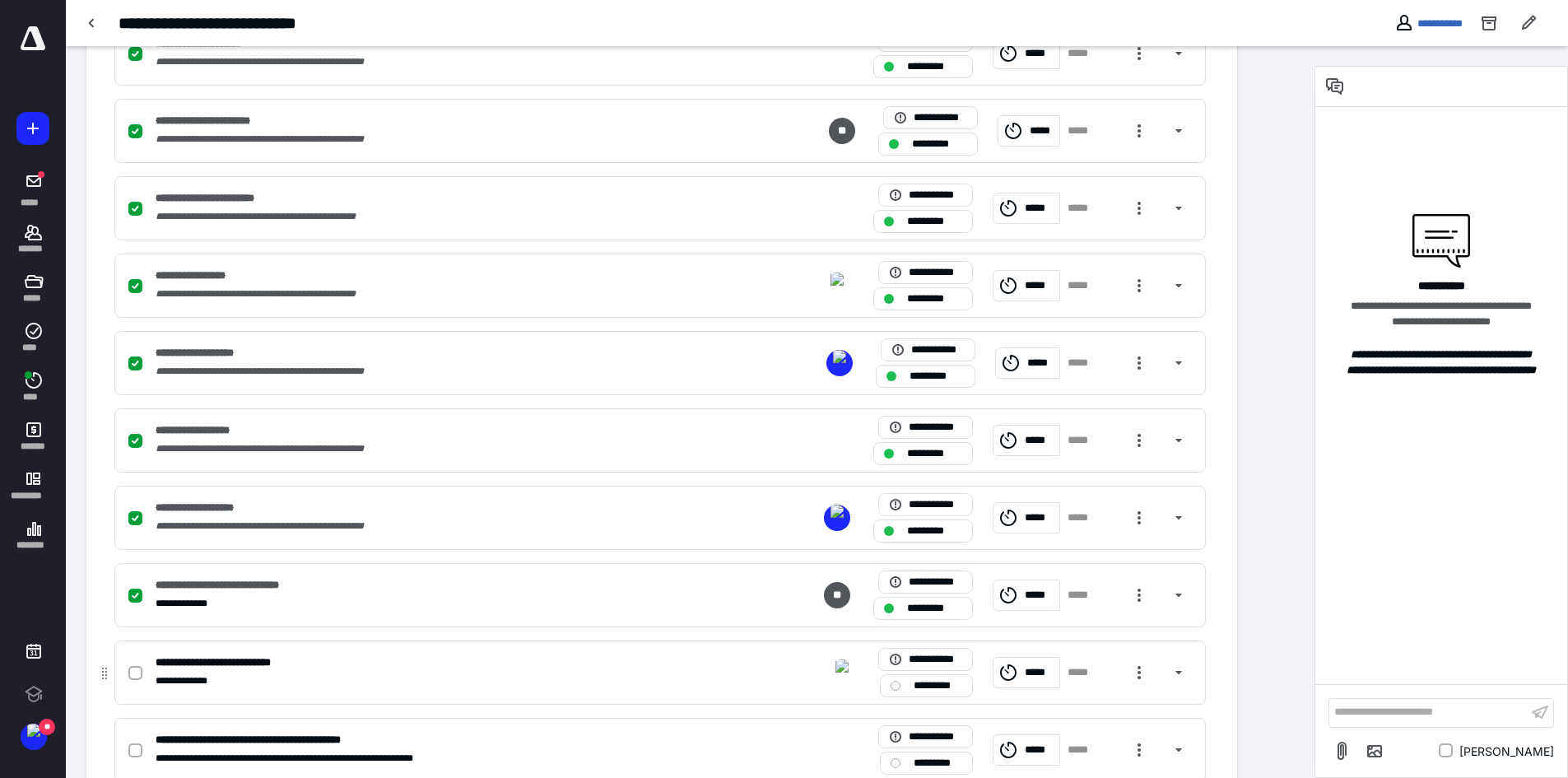 scroll, scrollTop: 593, scrollLeft: 0, axis: vertical 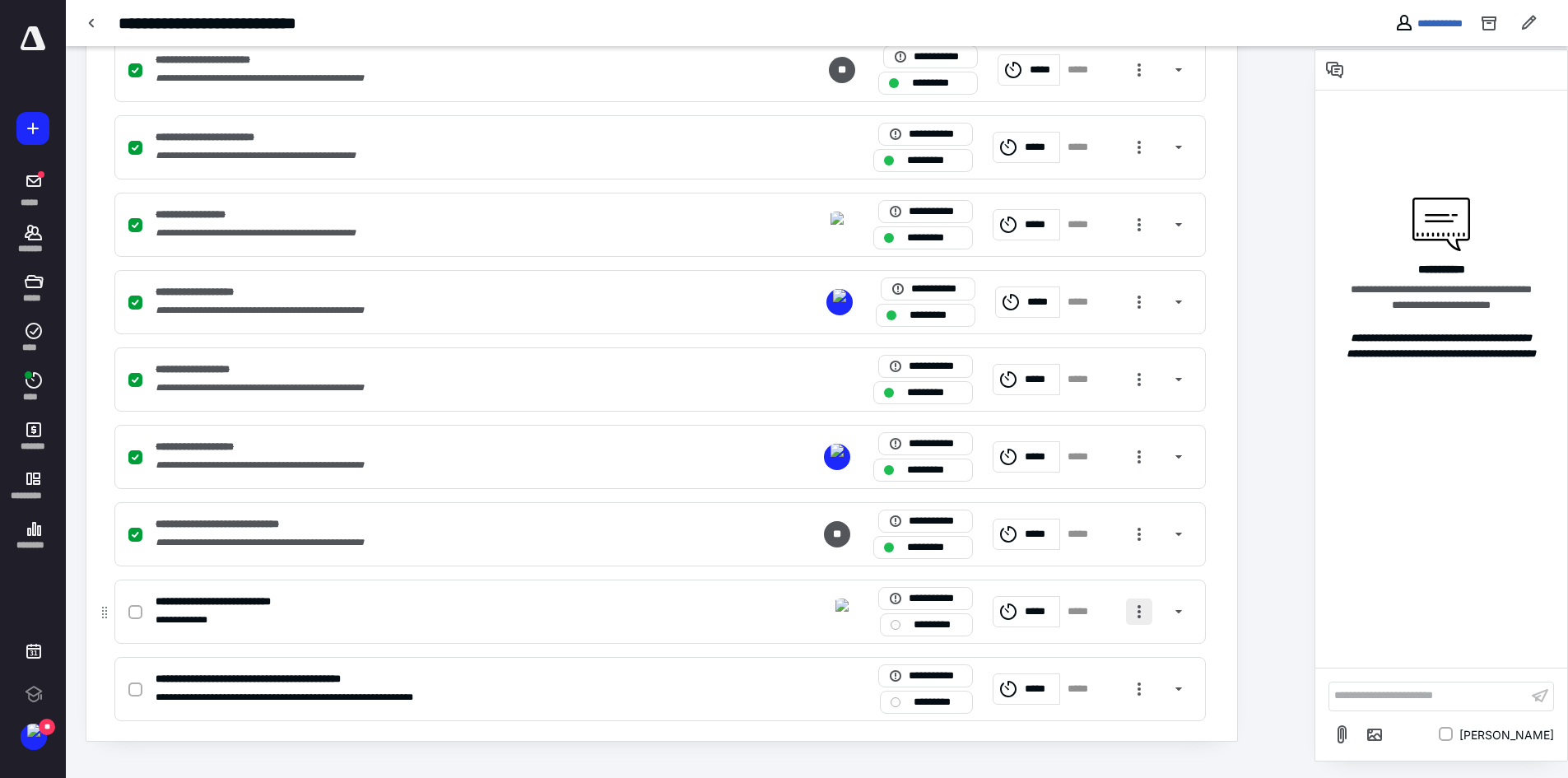 click at bounding box center [1139, 612] 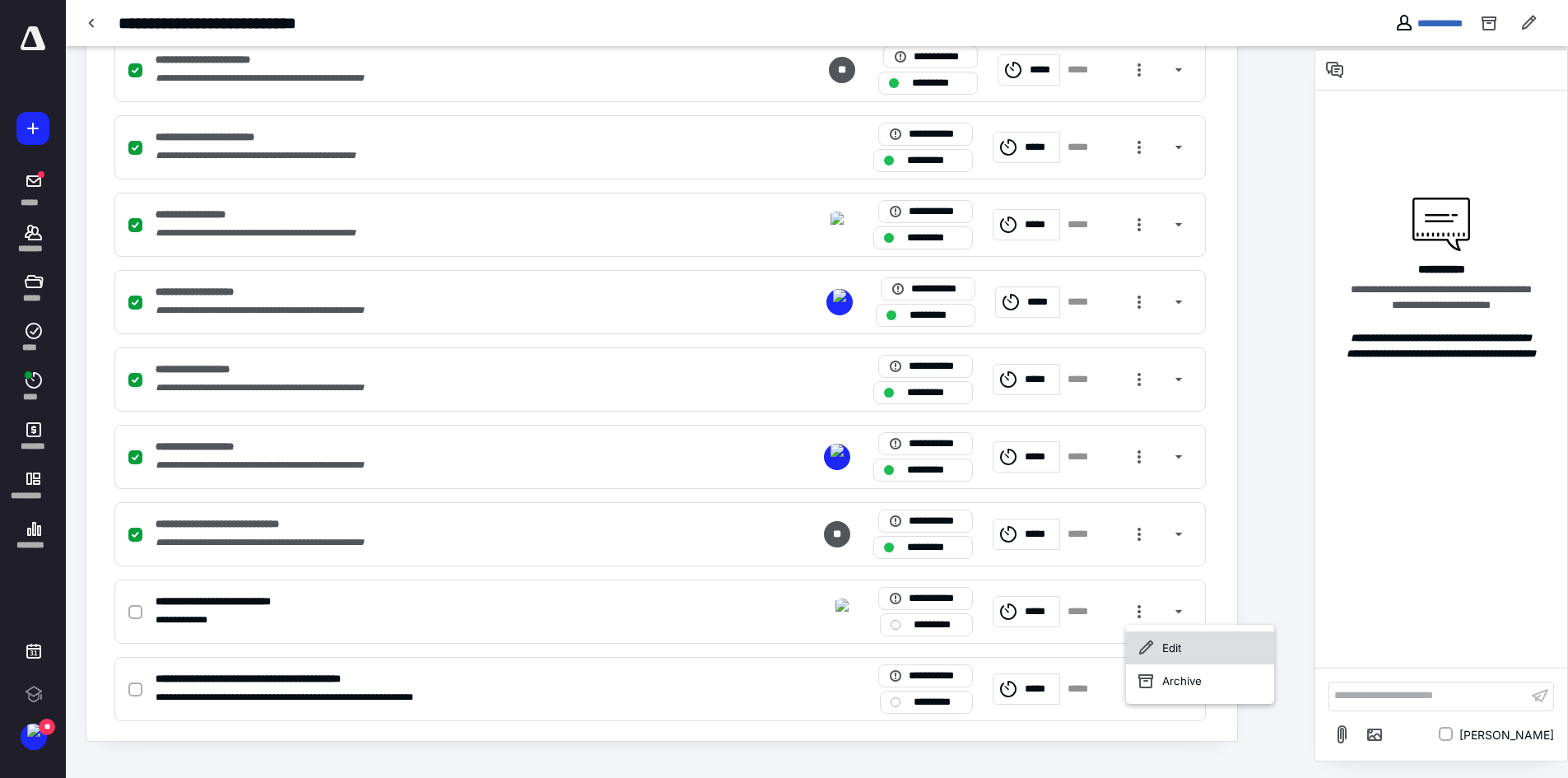 click 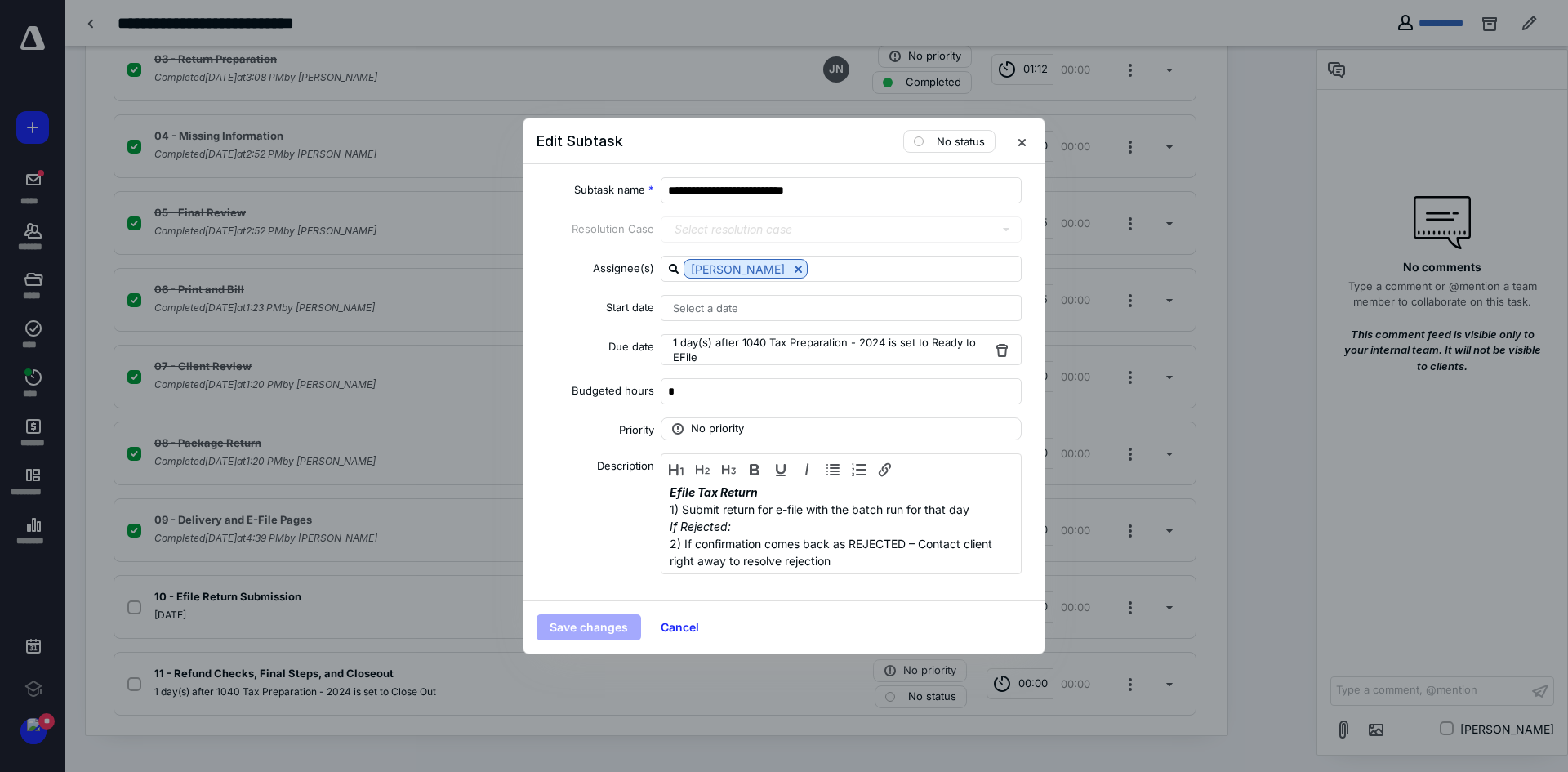 click on "Select a date" at bounding box center (706, 308) 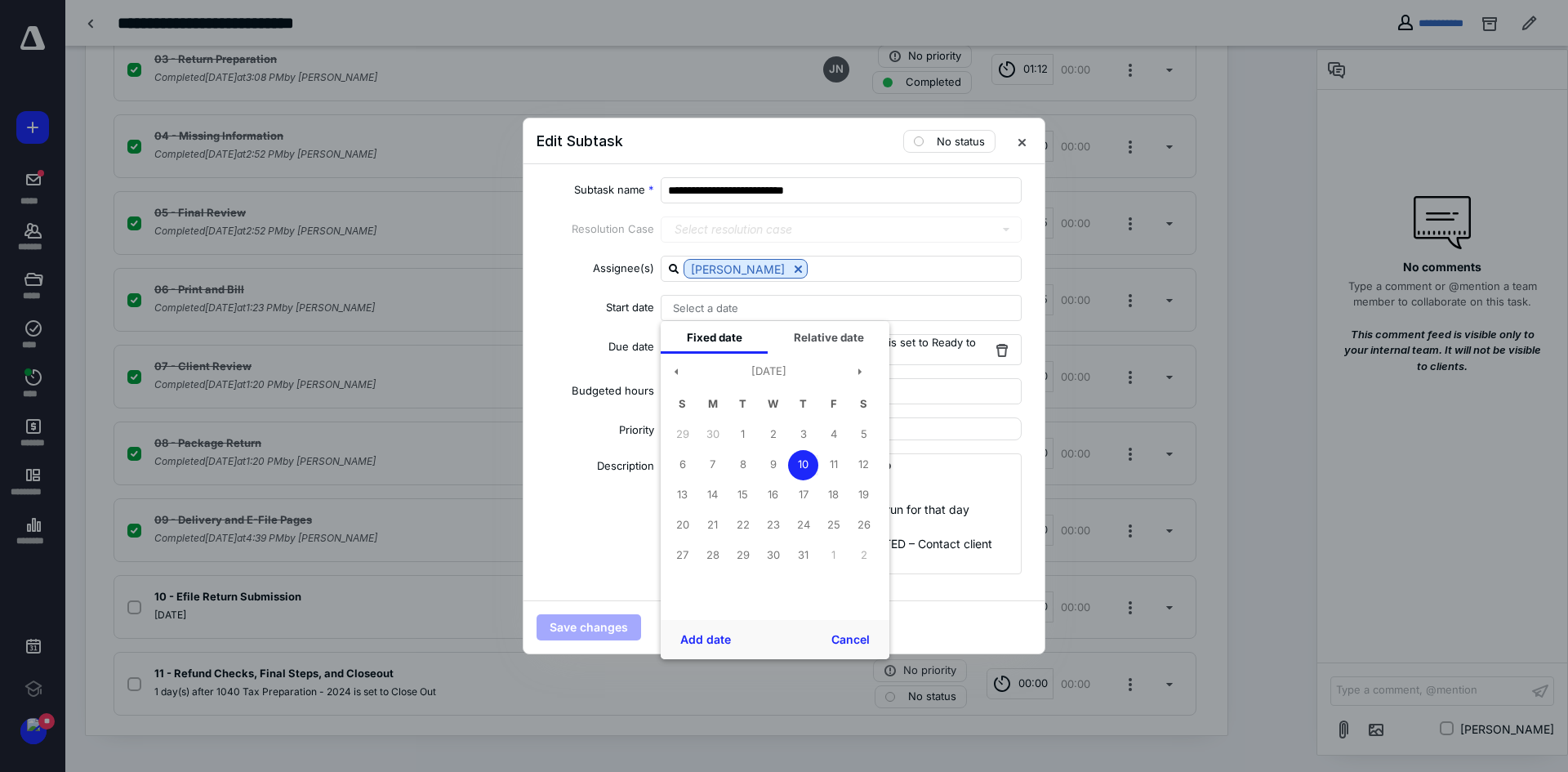 click on "Add date" at bounding box center [706, 640] 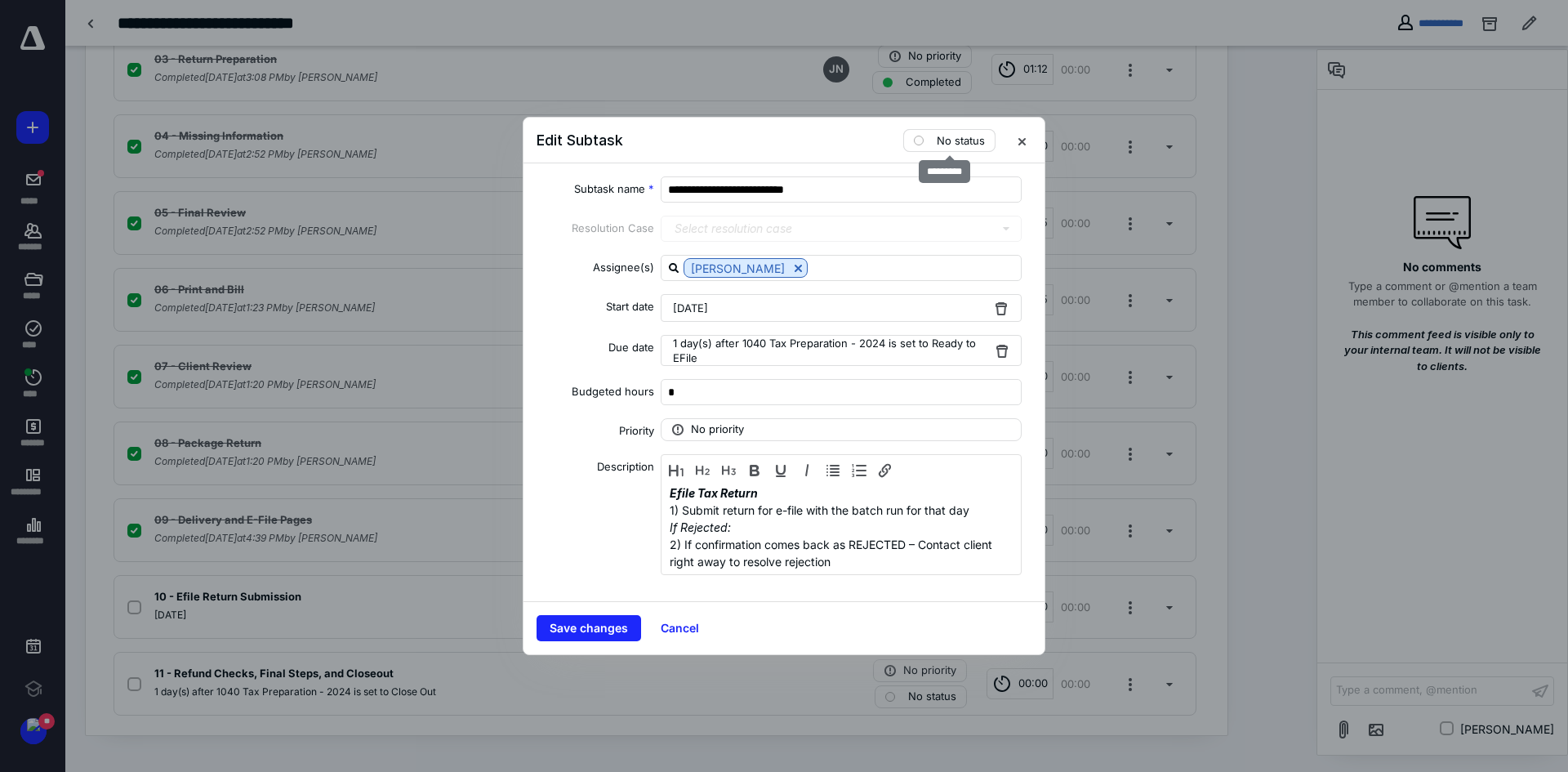 click on "No status" at bounding box center (960, 141) 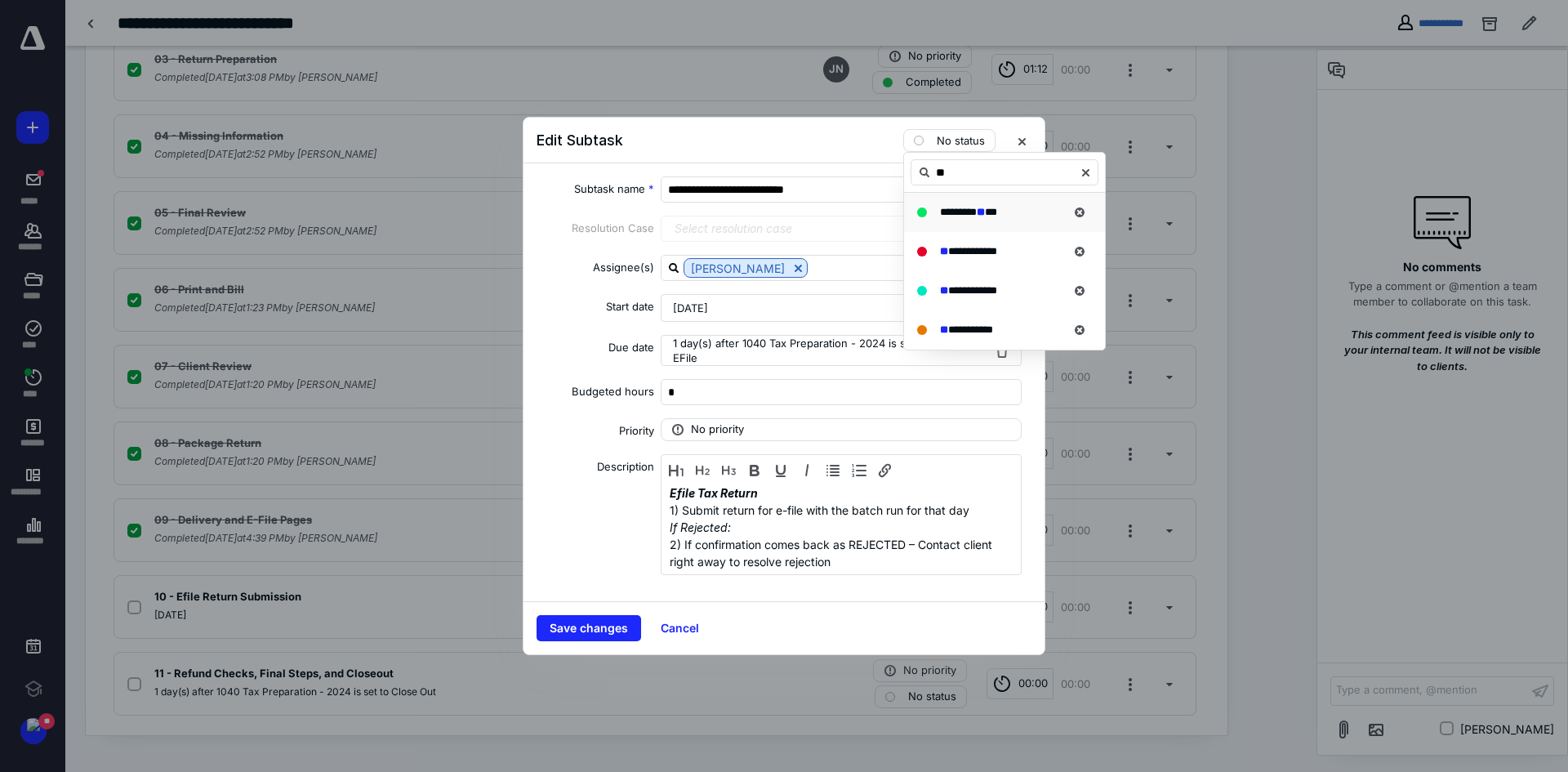 type on "**" 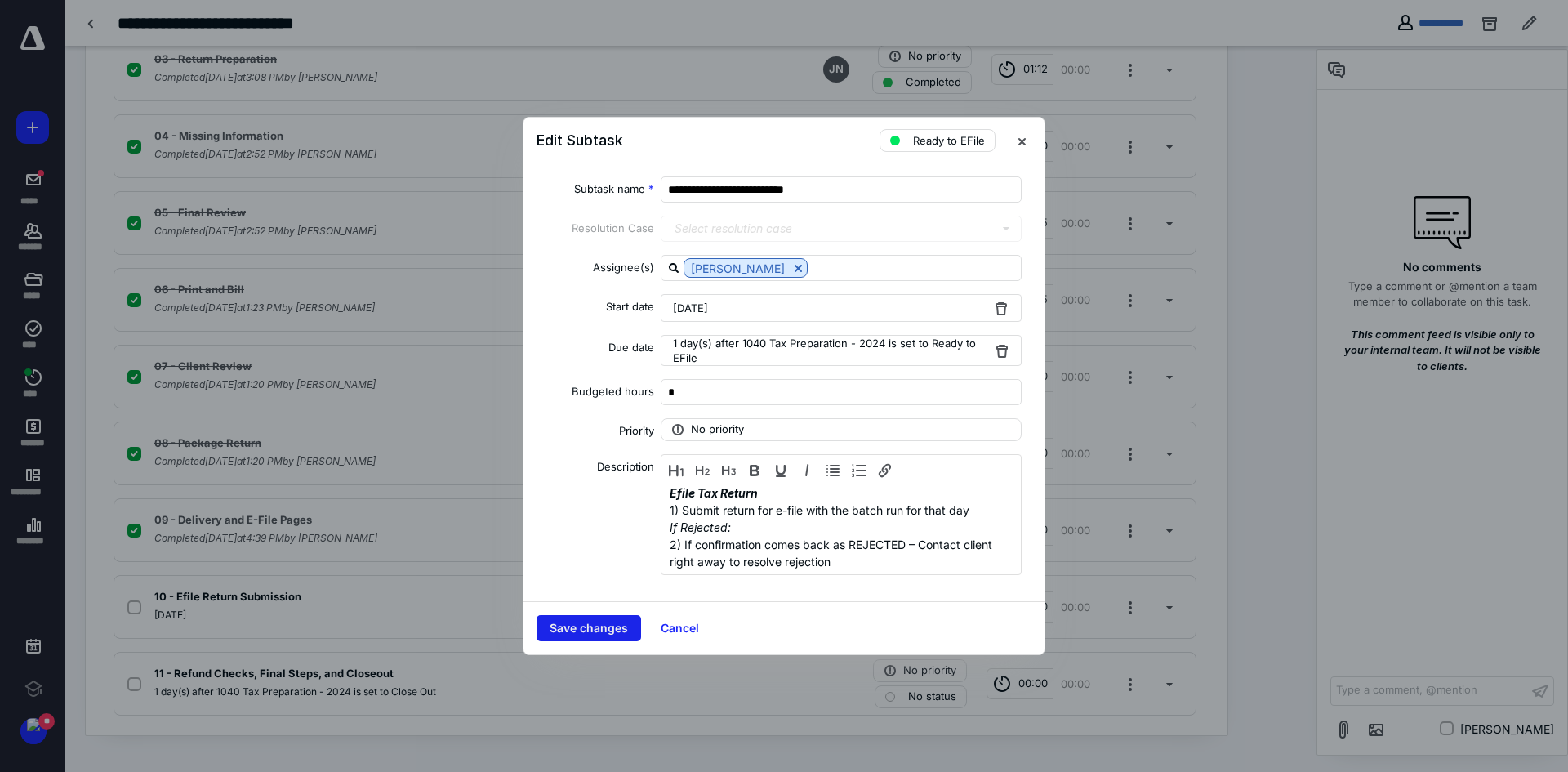 click on "Save changes" at bounding box center (589, 628) 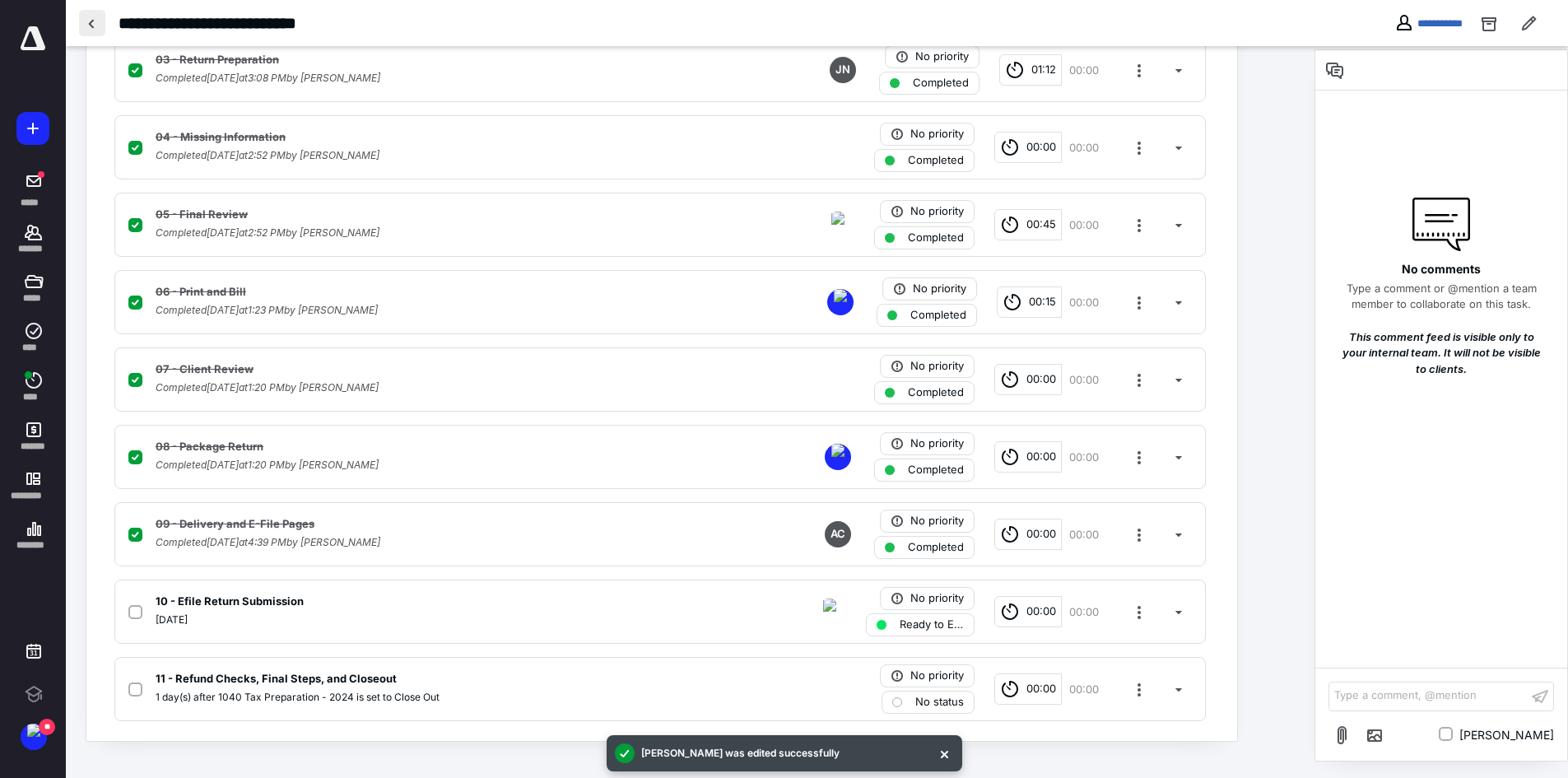click at bounding box center (92, 23) 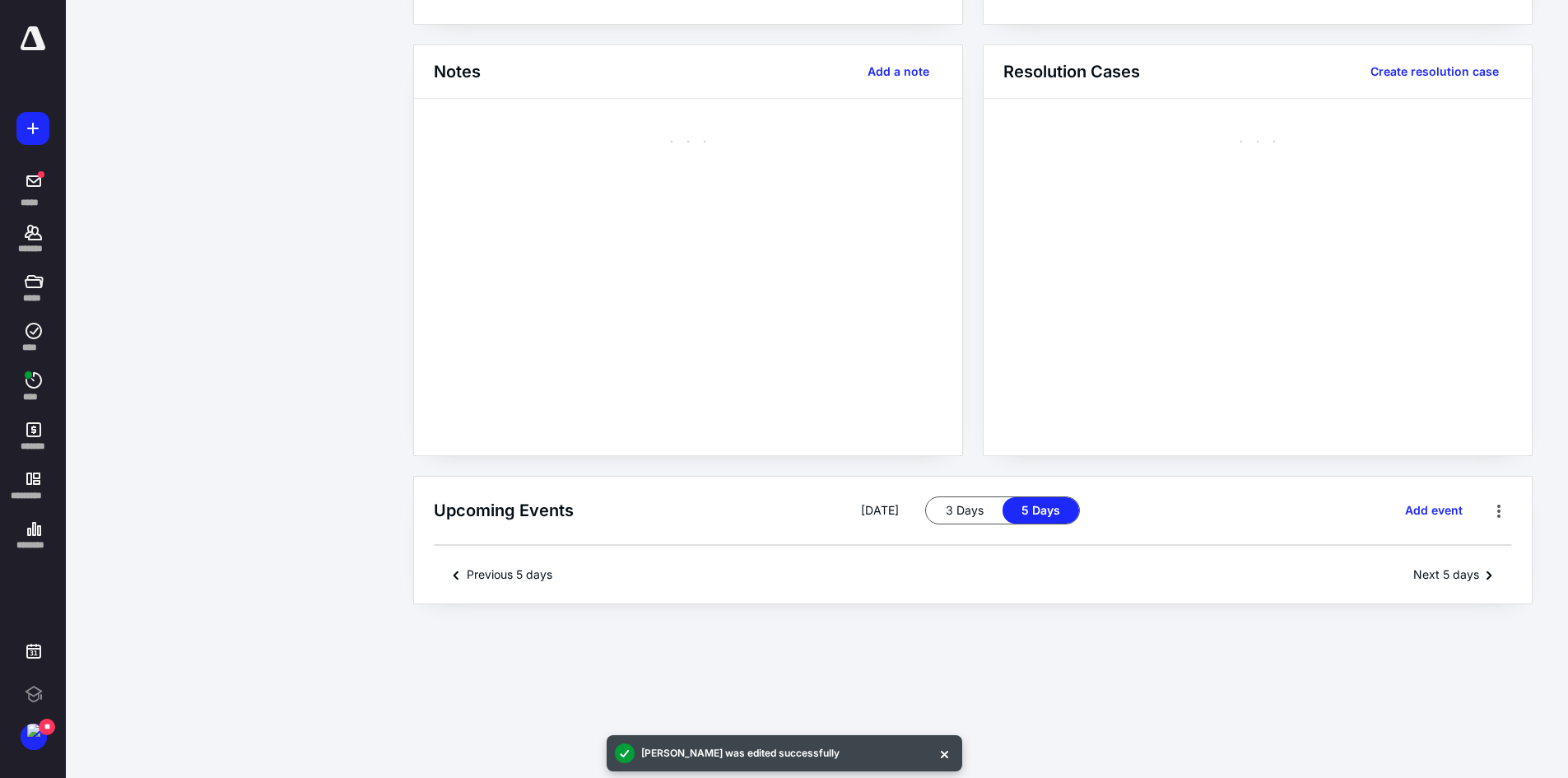 scroll, scrollTop: 0, scrollLeft: 0, axis: both 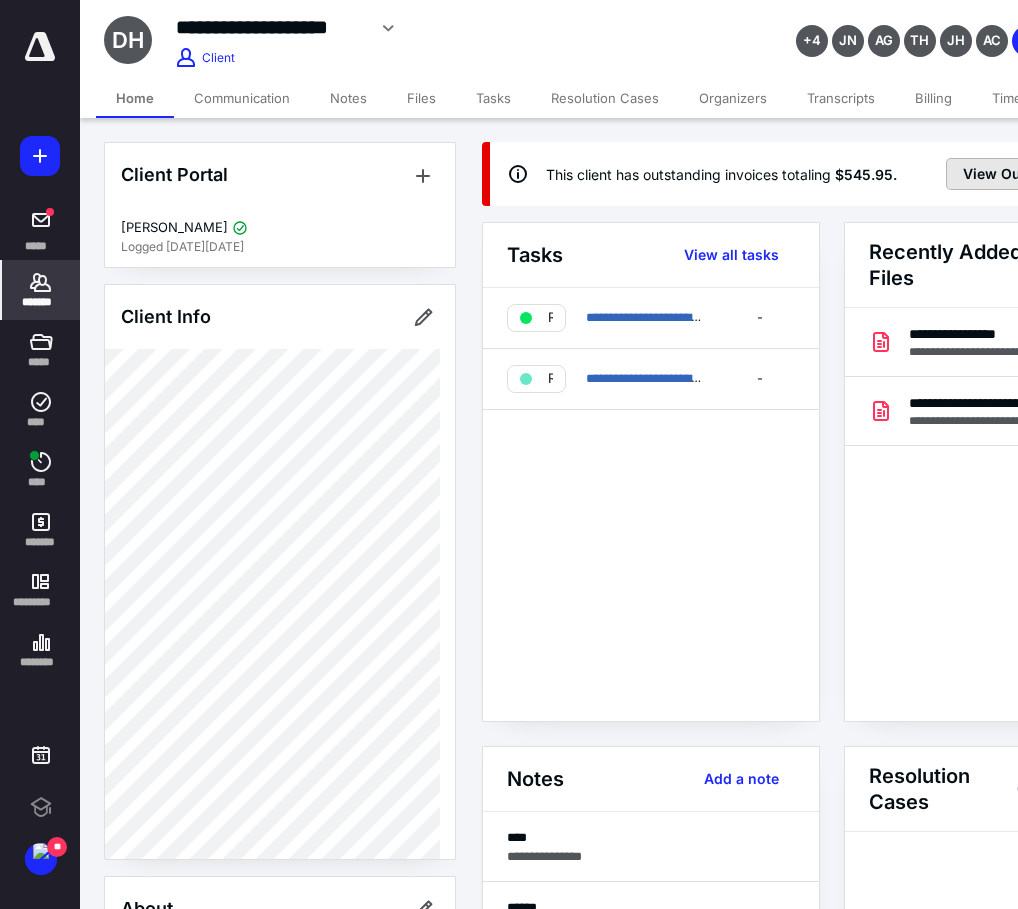 click on "View Outstanding Invoices" at bounding box center (1056, 174) 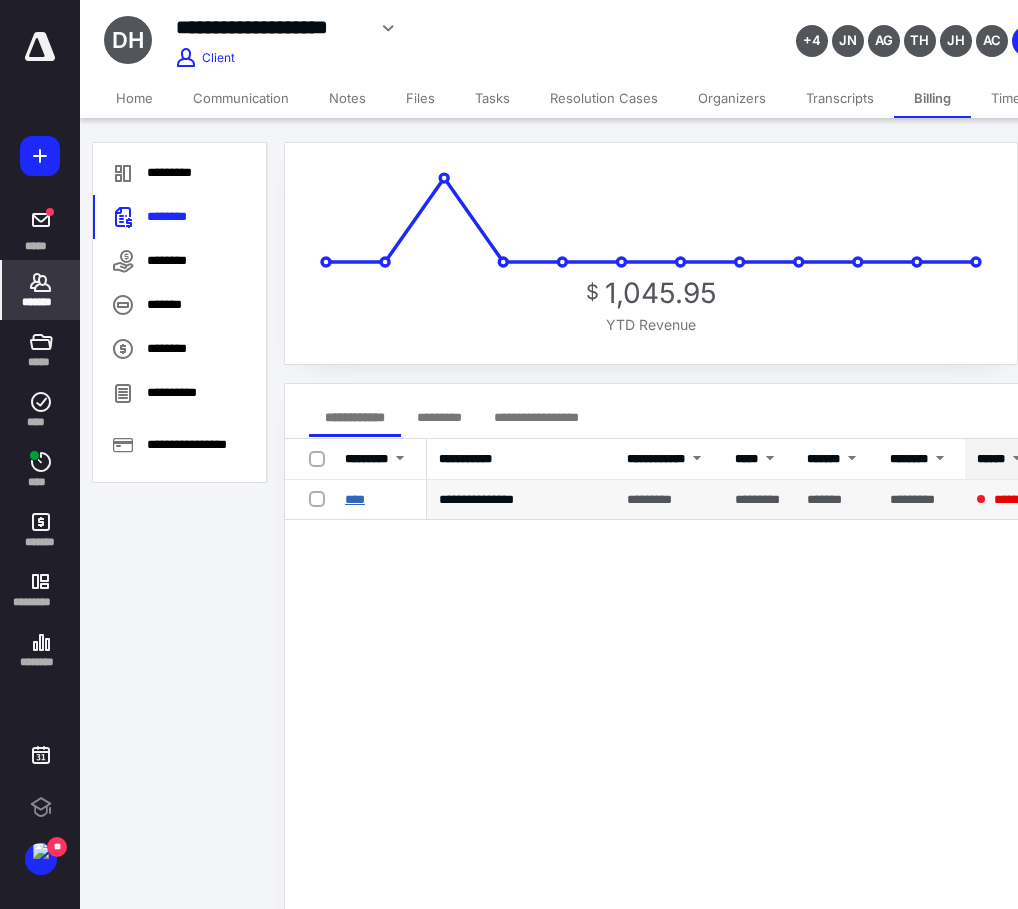 click on "****" at bounding box center (355, 499) 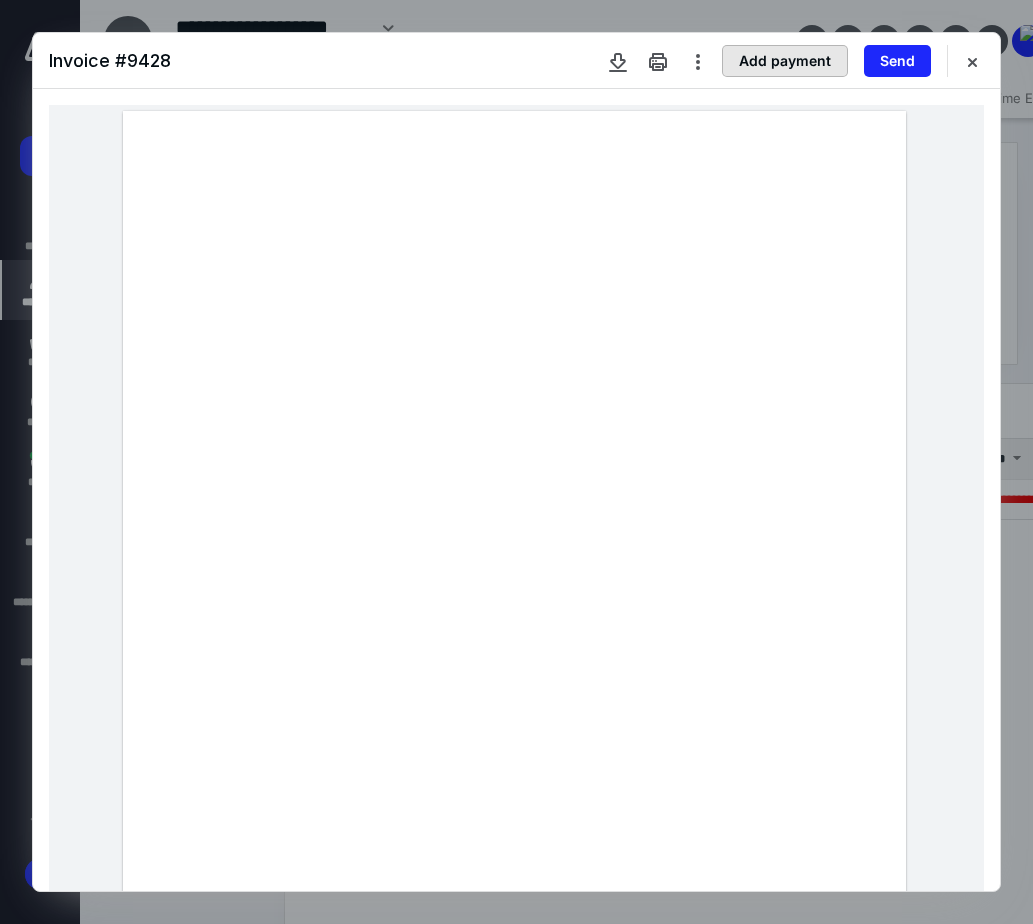 click on "Add payment" at bounding box center (785, 61) 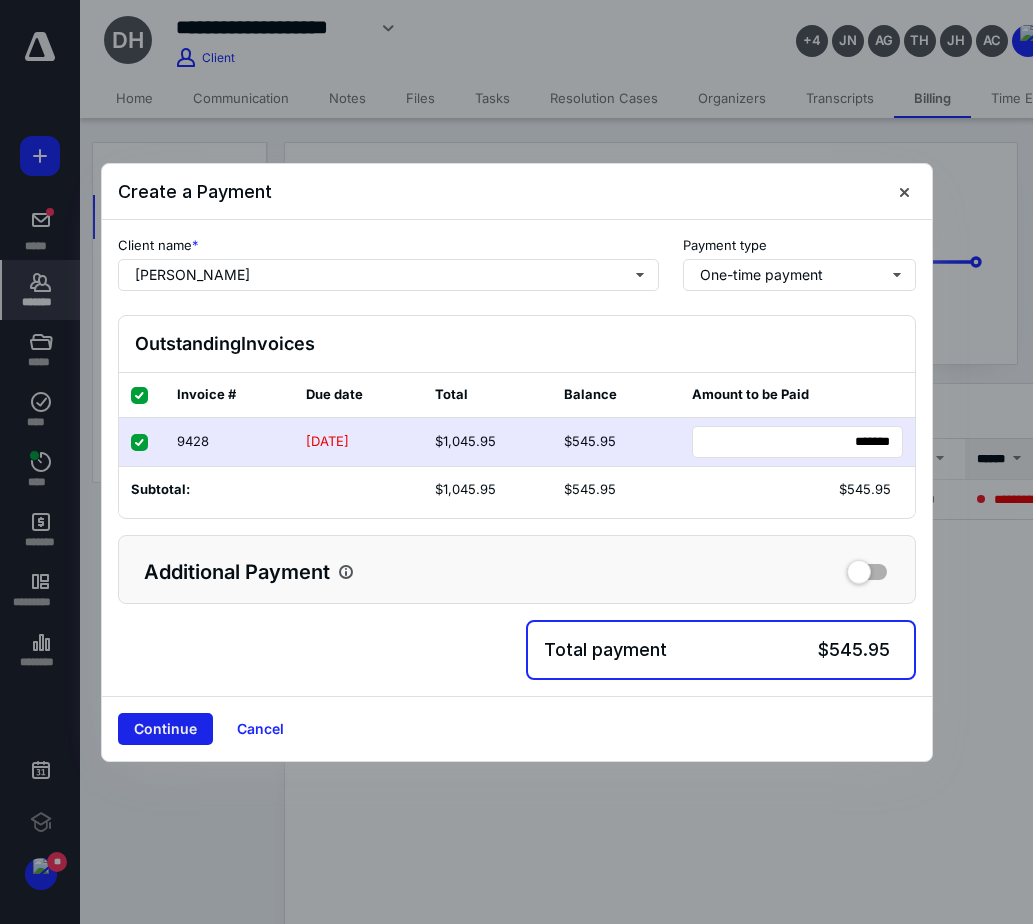 click on "Continue" at bounding box center [165, 729] 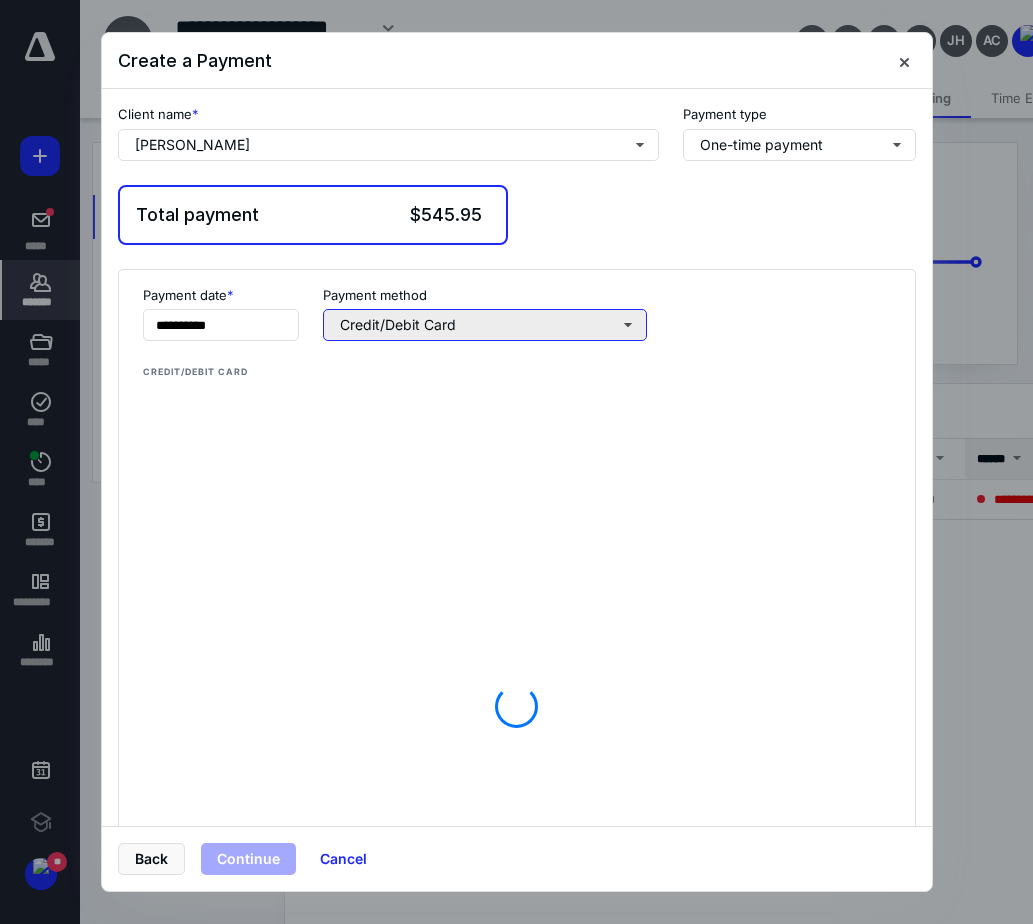 click on "Credit/Debit Card" at bounding box center [485, 325] 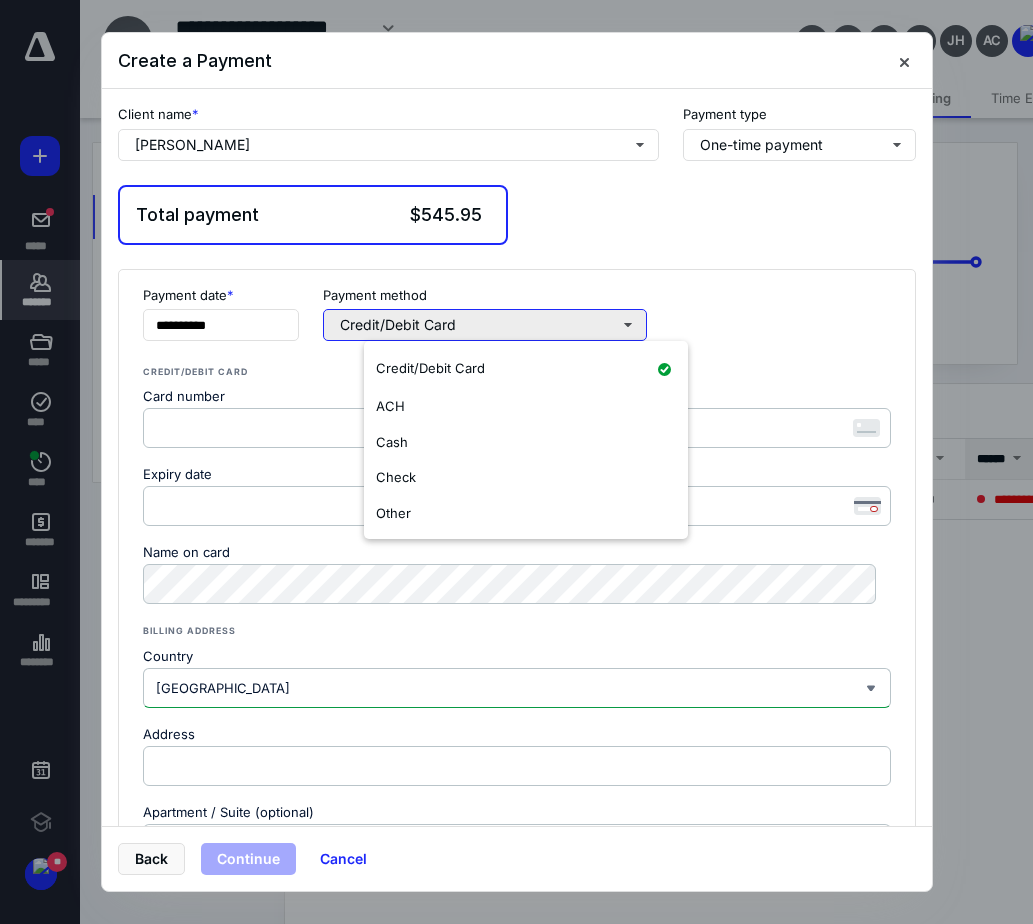 click on "Other" at bounding box center (526, 514) 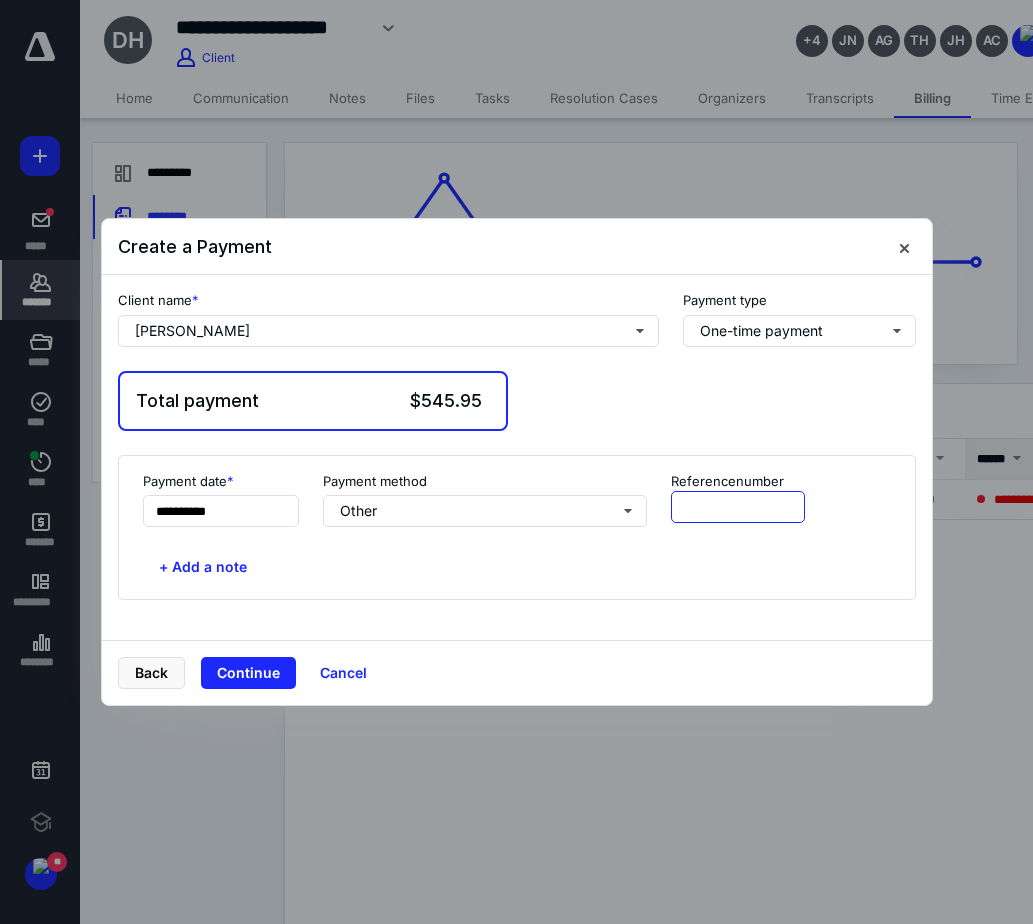 click at bounding box center (738, 507) 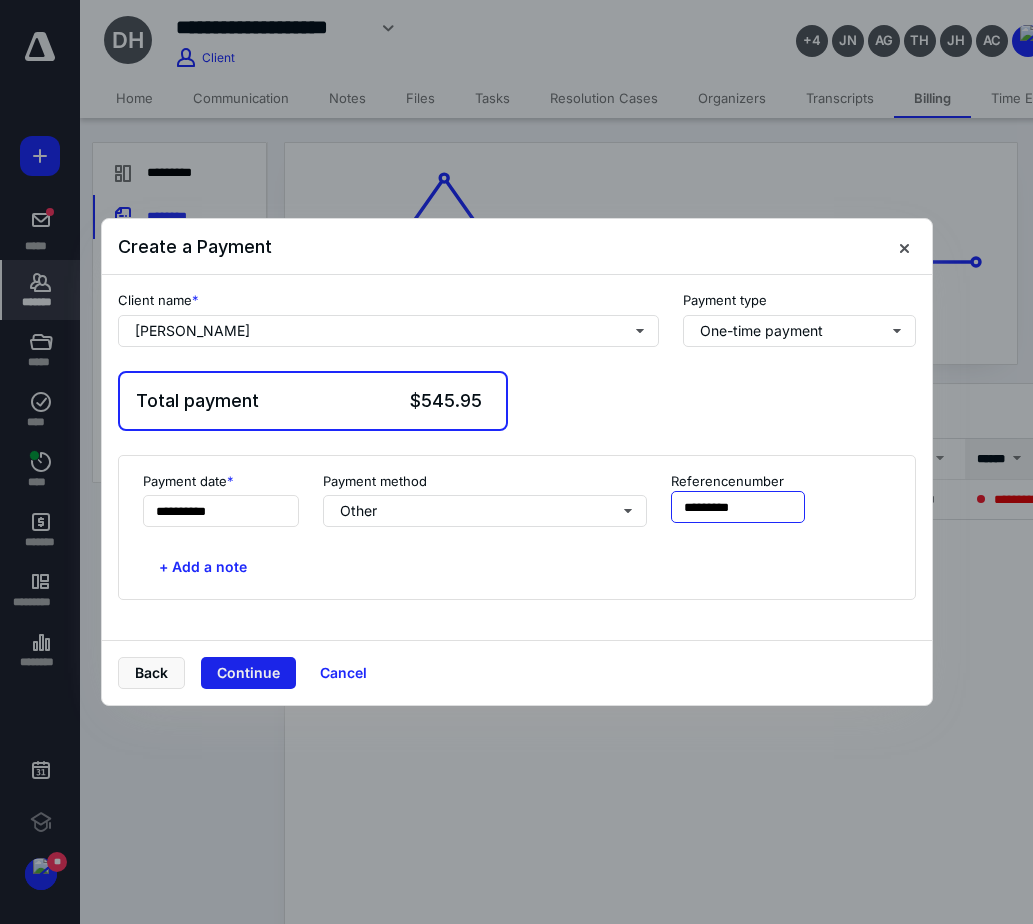type on "*********" 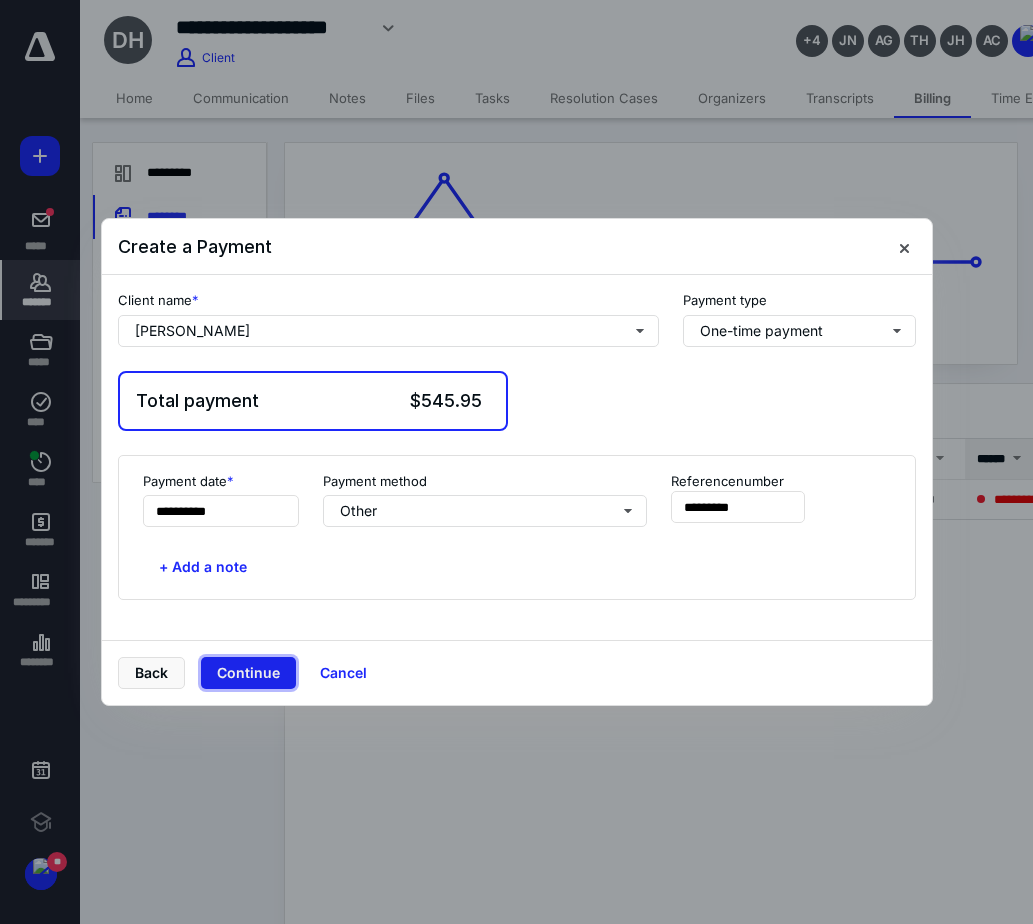 click on "Continue" at bounding box center (248, 673) 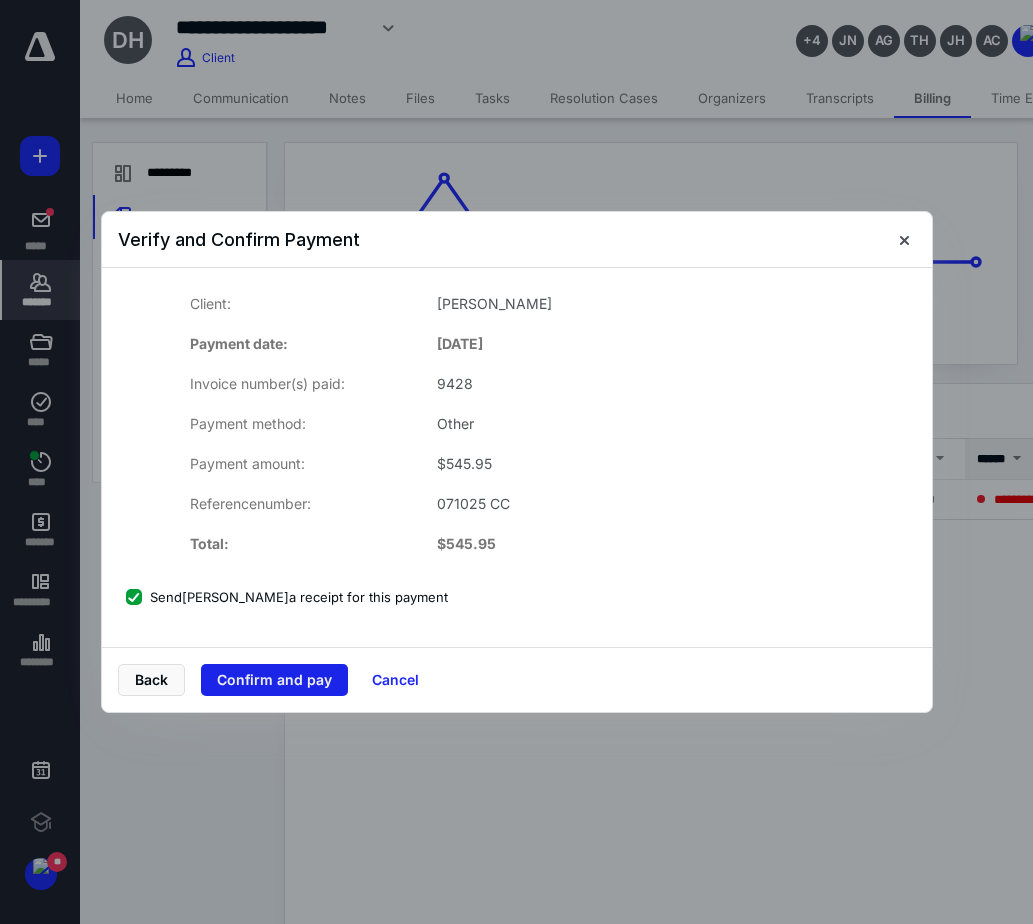 click on "Confirm and pay" at bounding box center (274, 680) 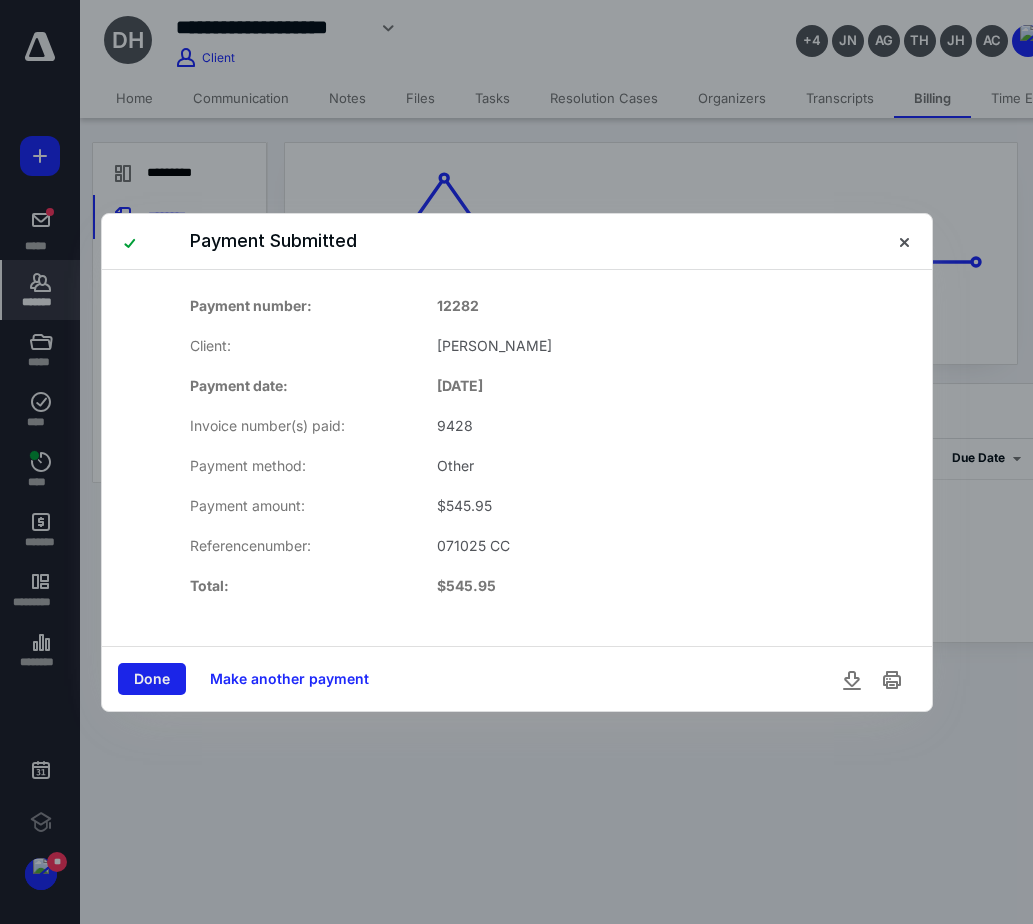 click on "Done" at bounding box center [152, 679] 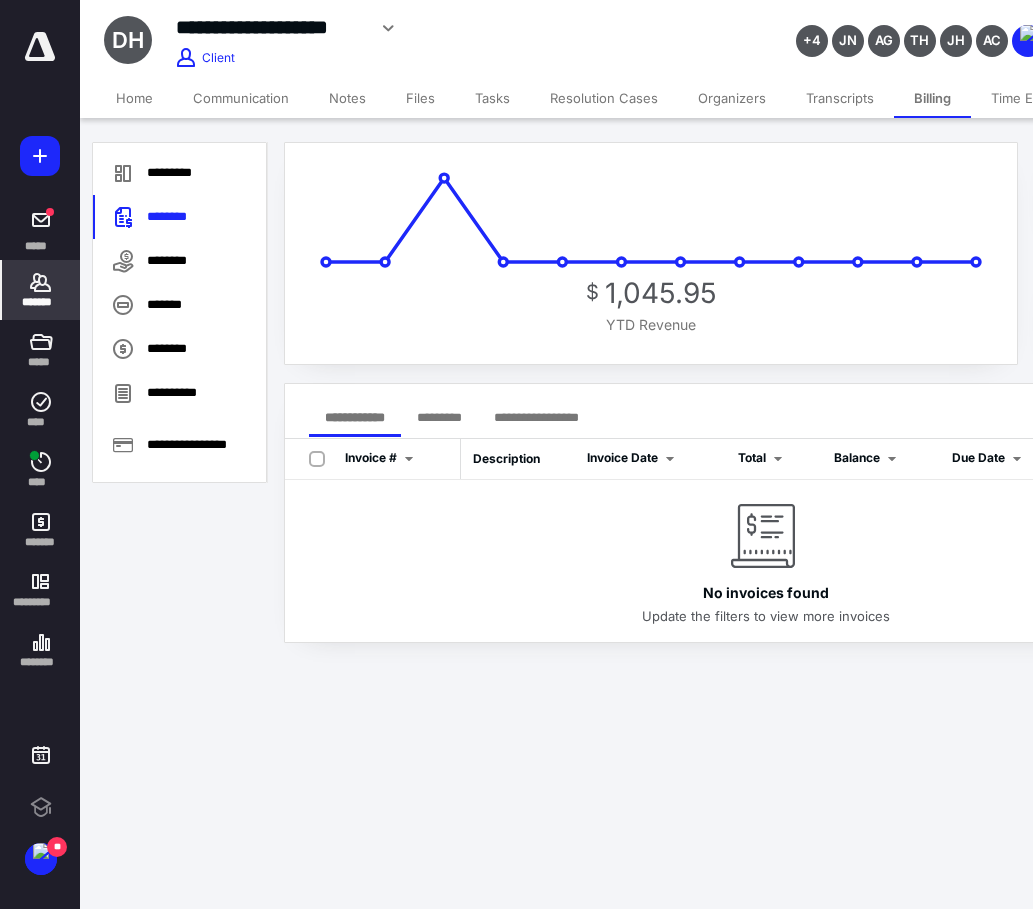 click on "Notes" at bounding box center (347, 98) 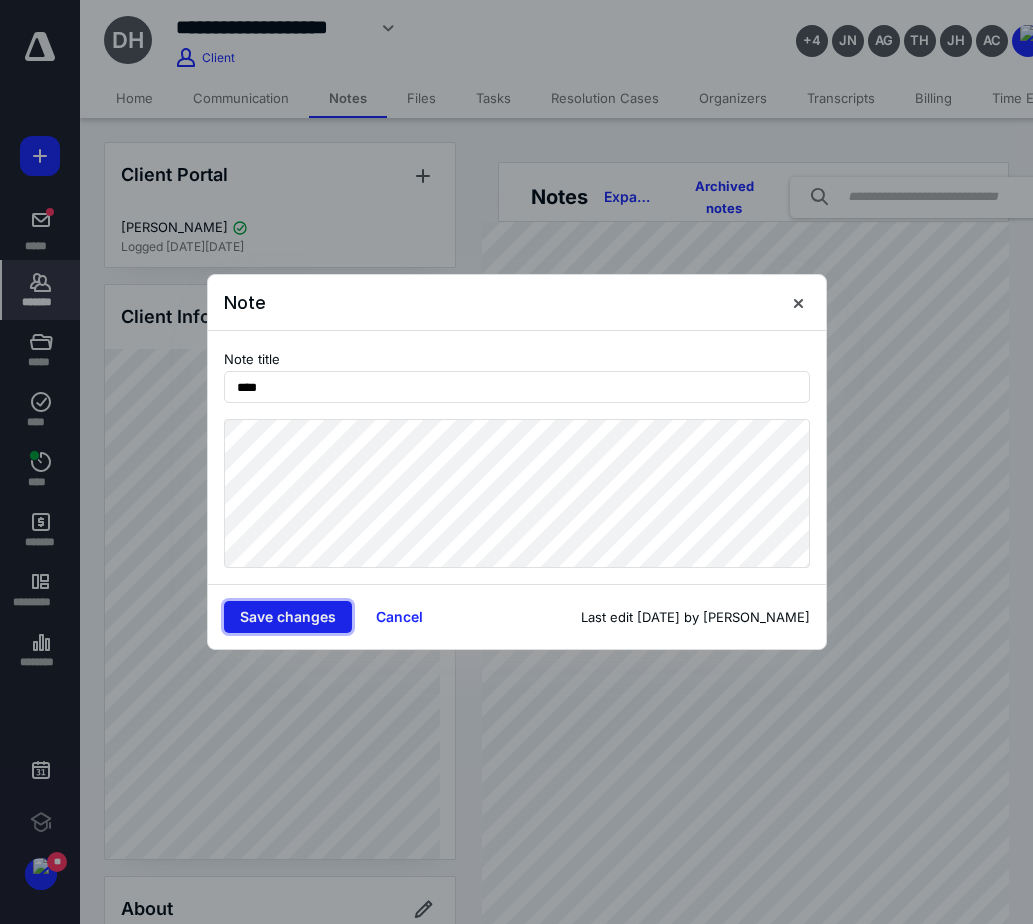 click on "Save changes" at bounding box center [288, 617] 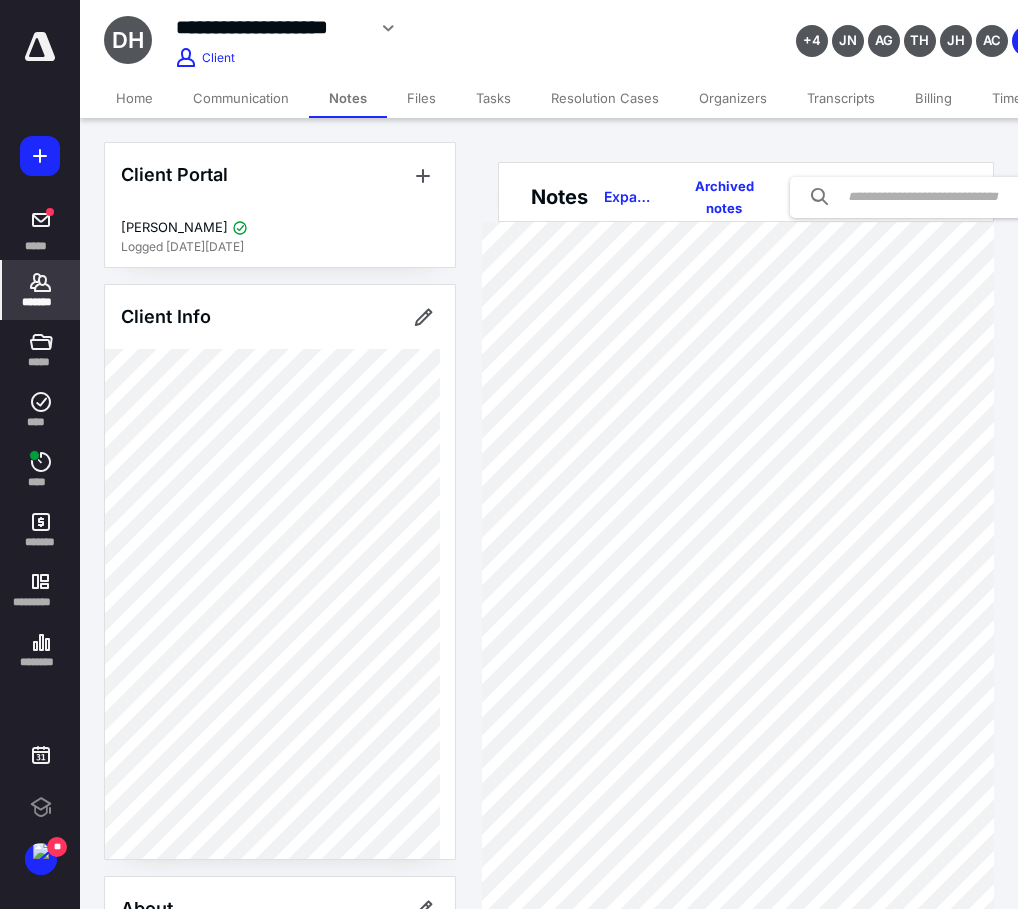 click on "Tasks" at bounding box center (493, 98) 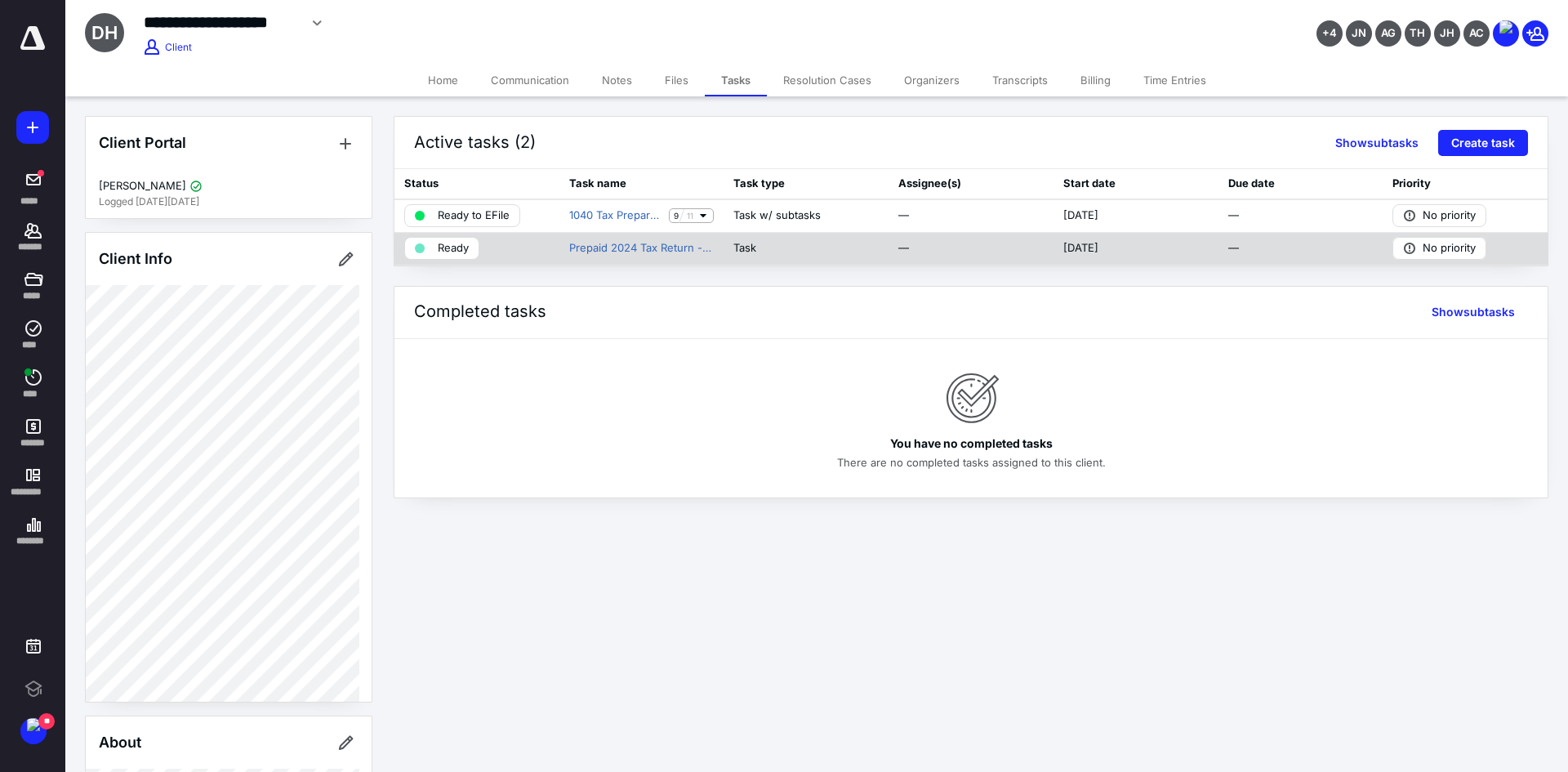 click at bounding box center (420, 248) 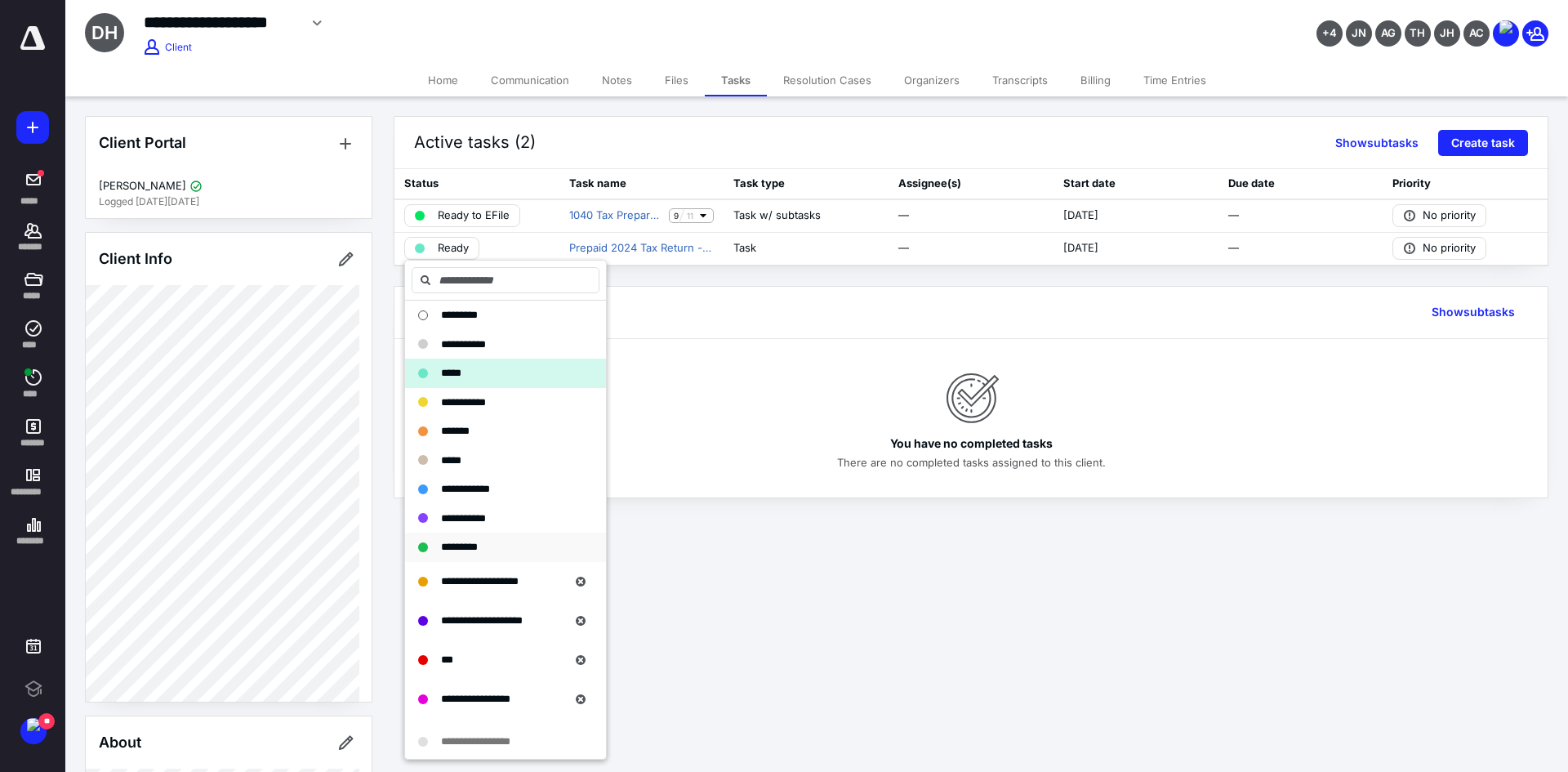 click on "*********" at bounding box center (459, 547) 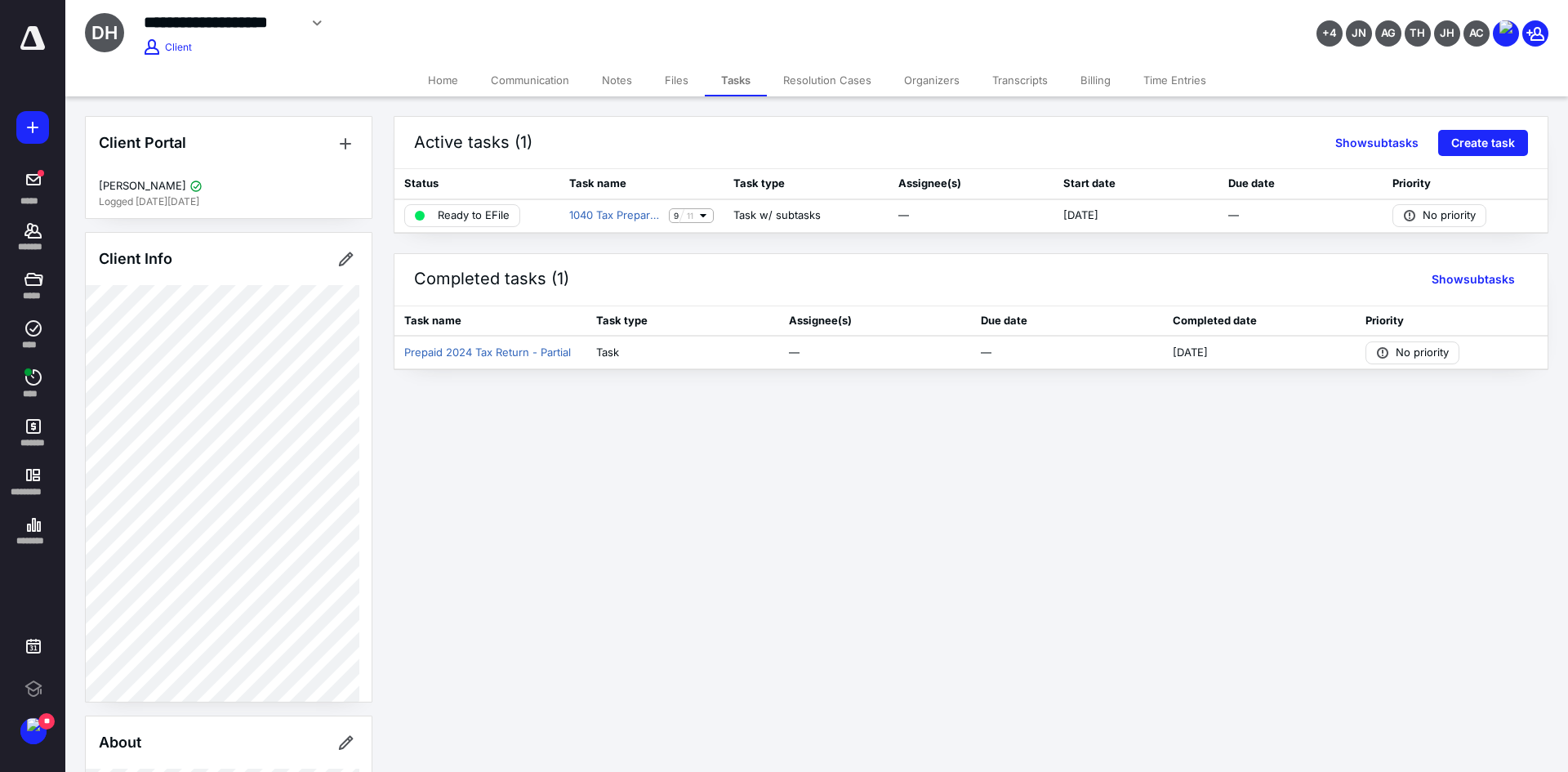 click on "Home" at bounding box center (443, 80) 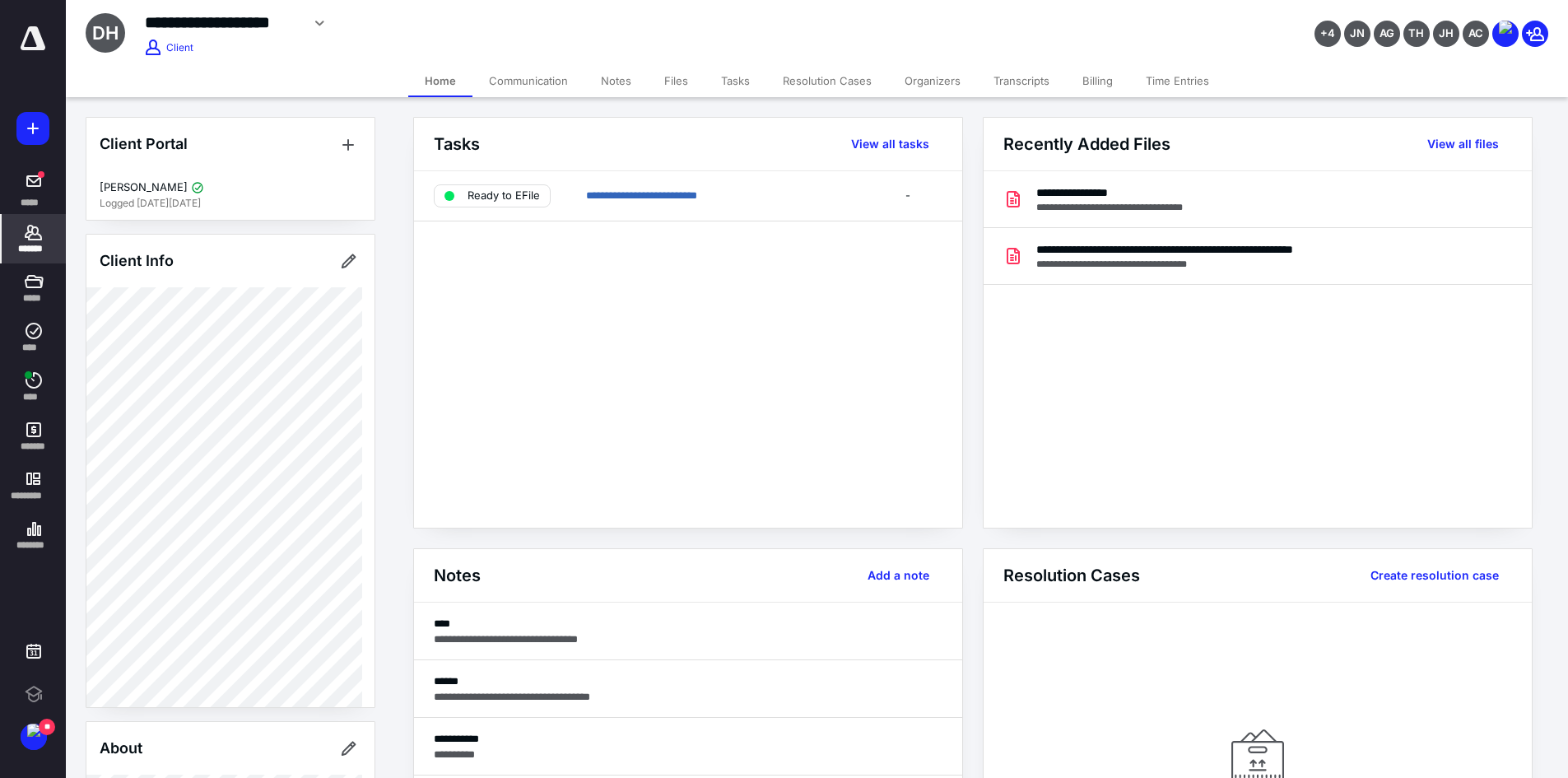 click on "**********" at bounding box center [688, 349] 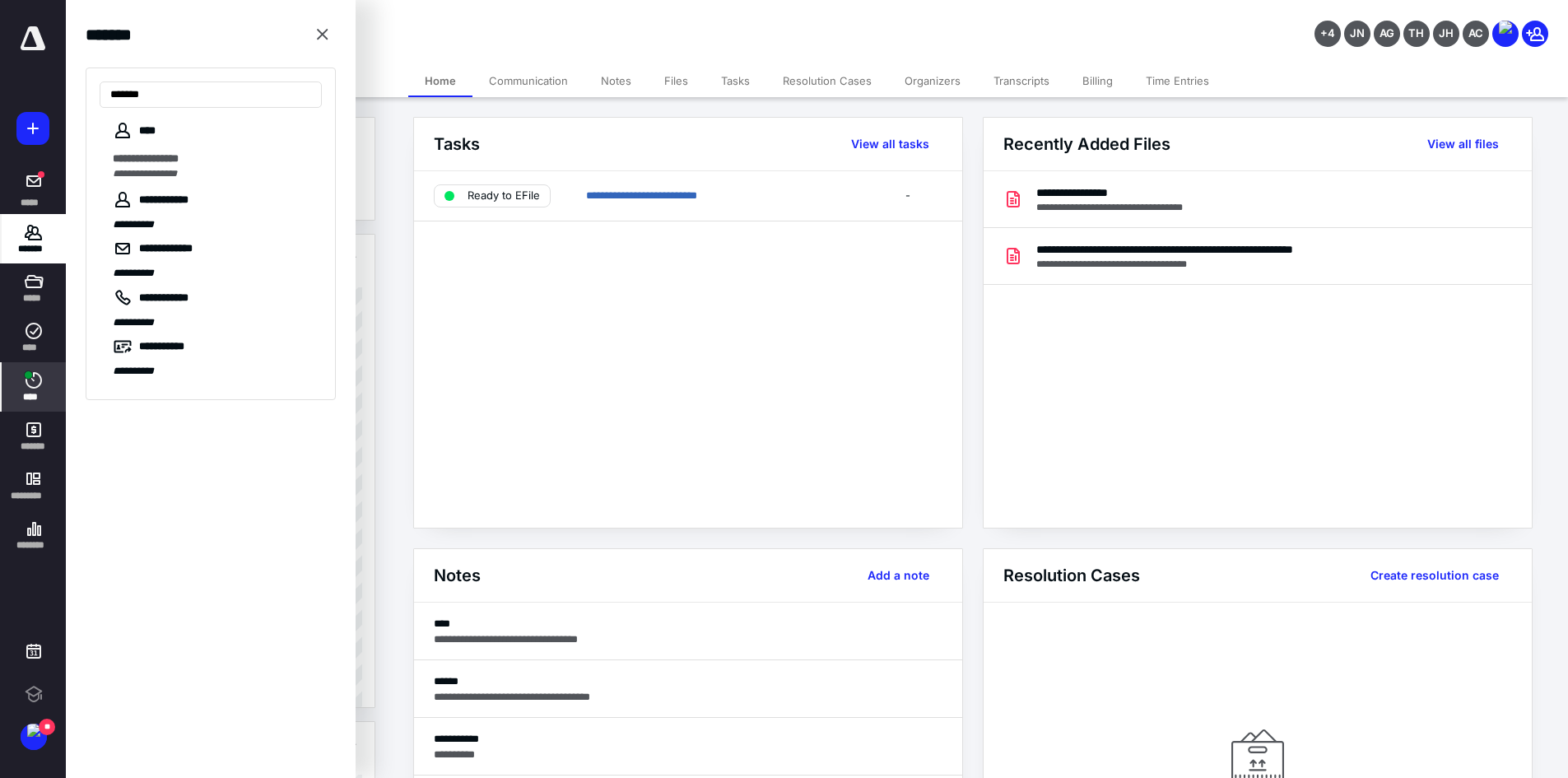 type on "*******" 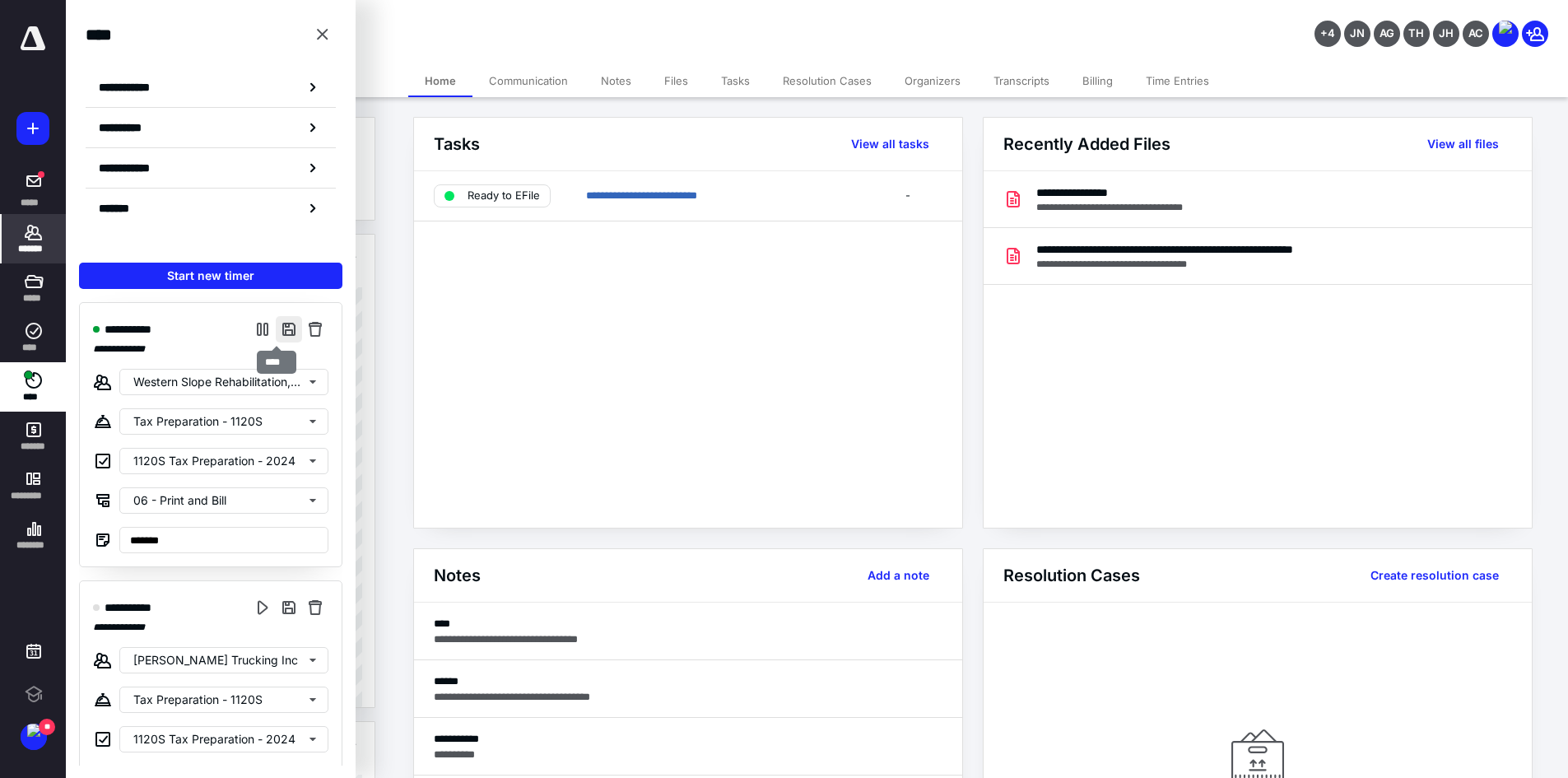 click at bounding box center (289, 329) 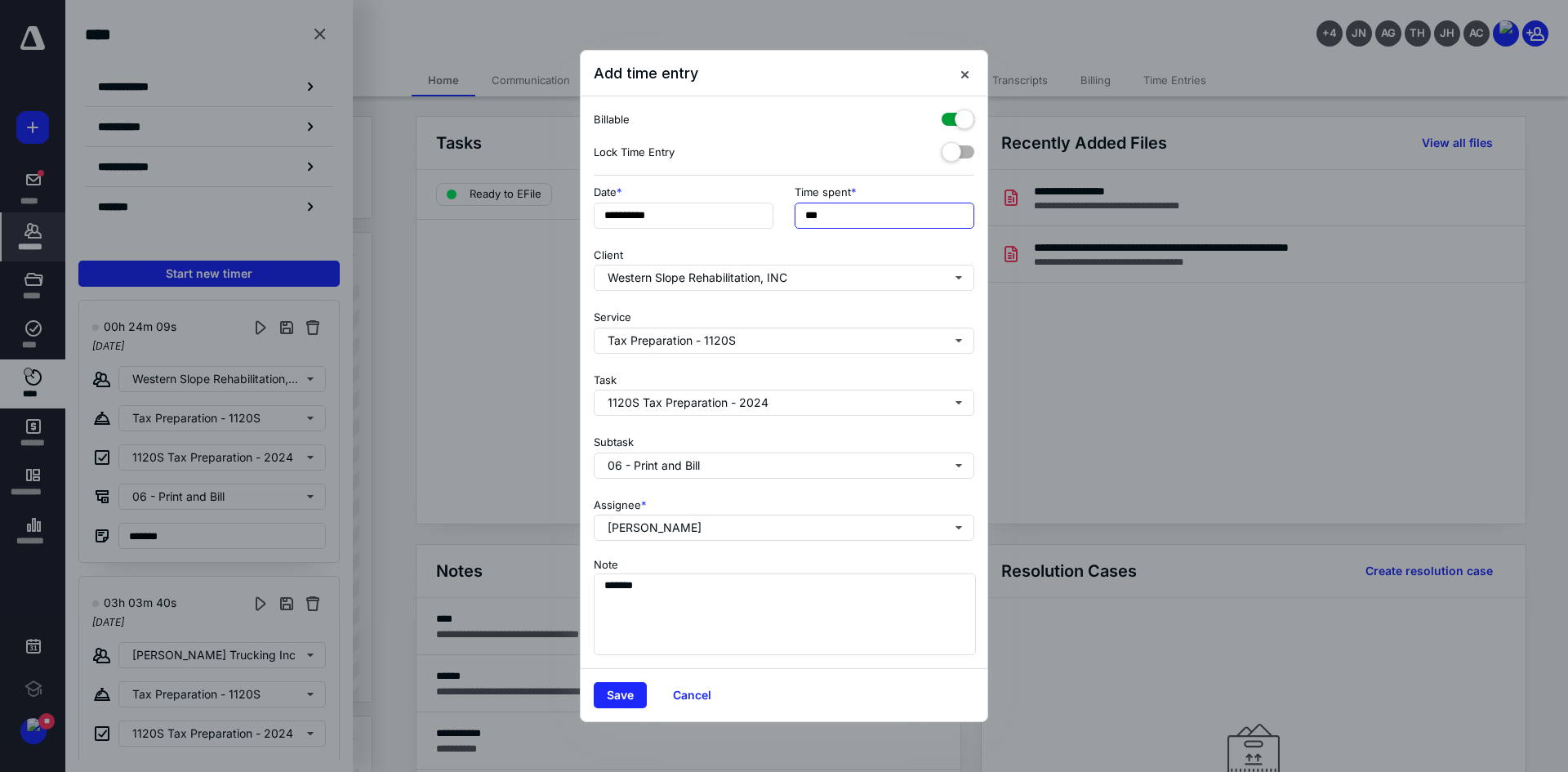 click on "***" at bounding box center [884, 216] 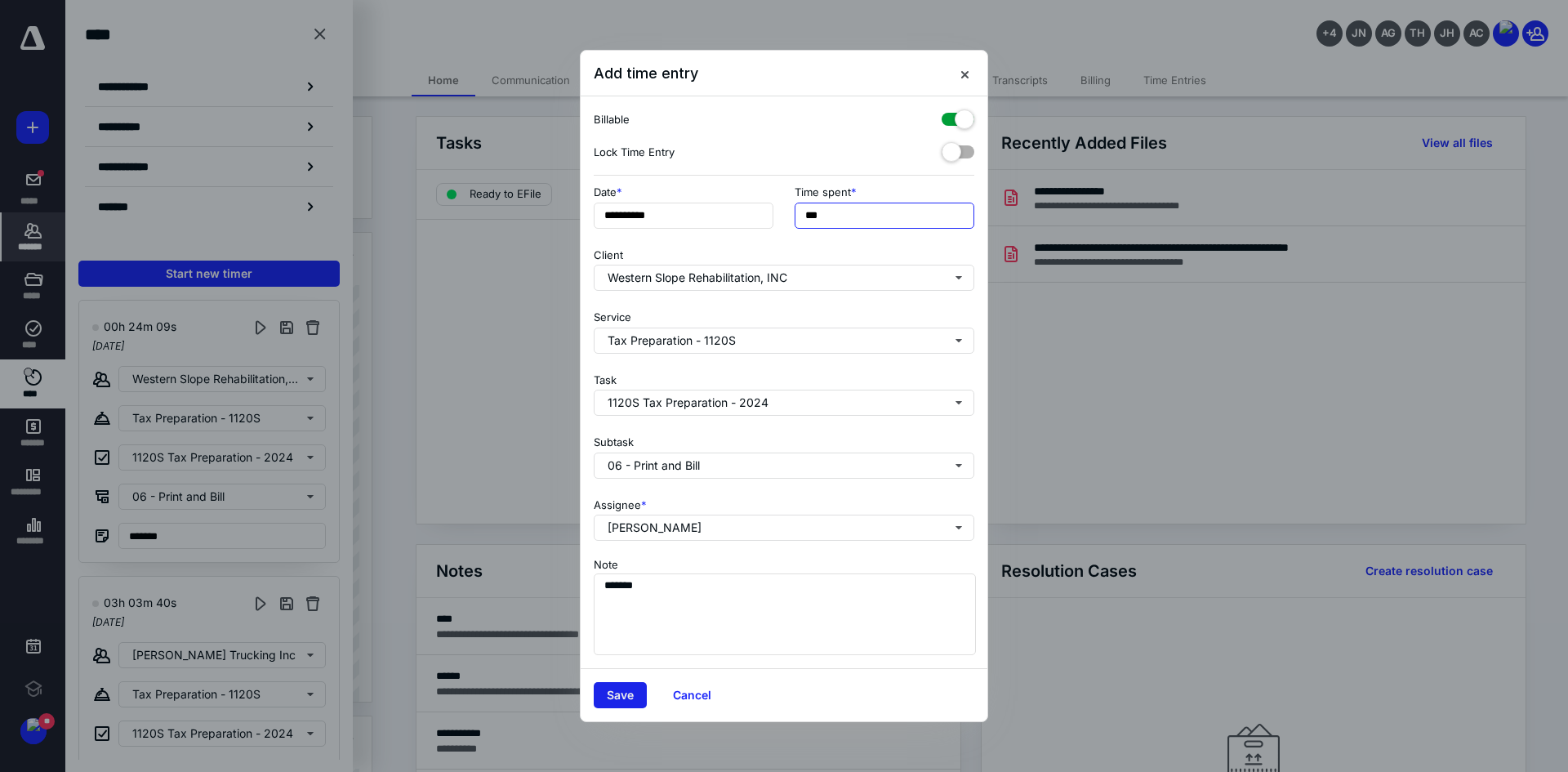 type on "***" 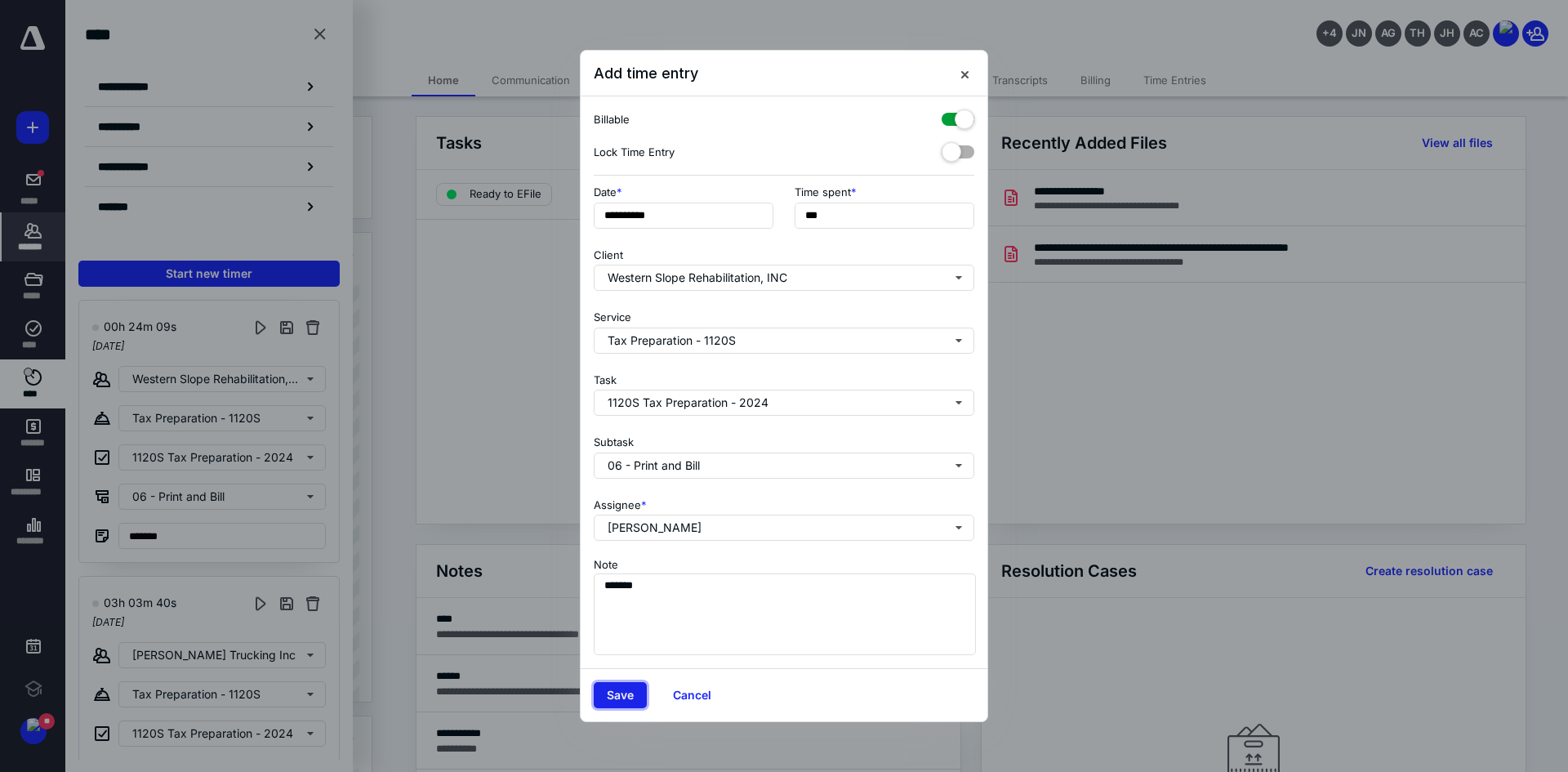 drag, startPoint x: 628, startPoint y: 695, endPoint x: 607, endPoint y: 684, distance: 23.706539 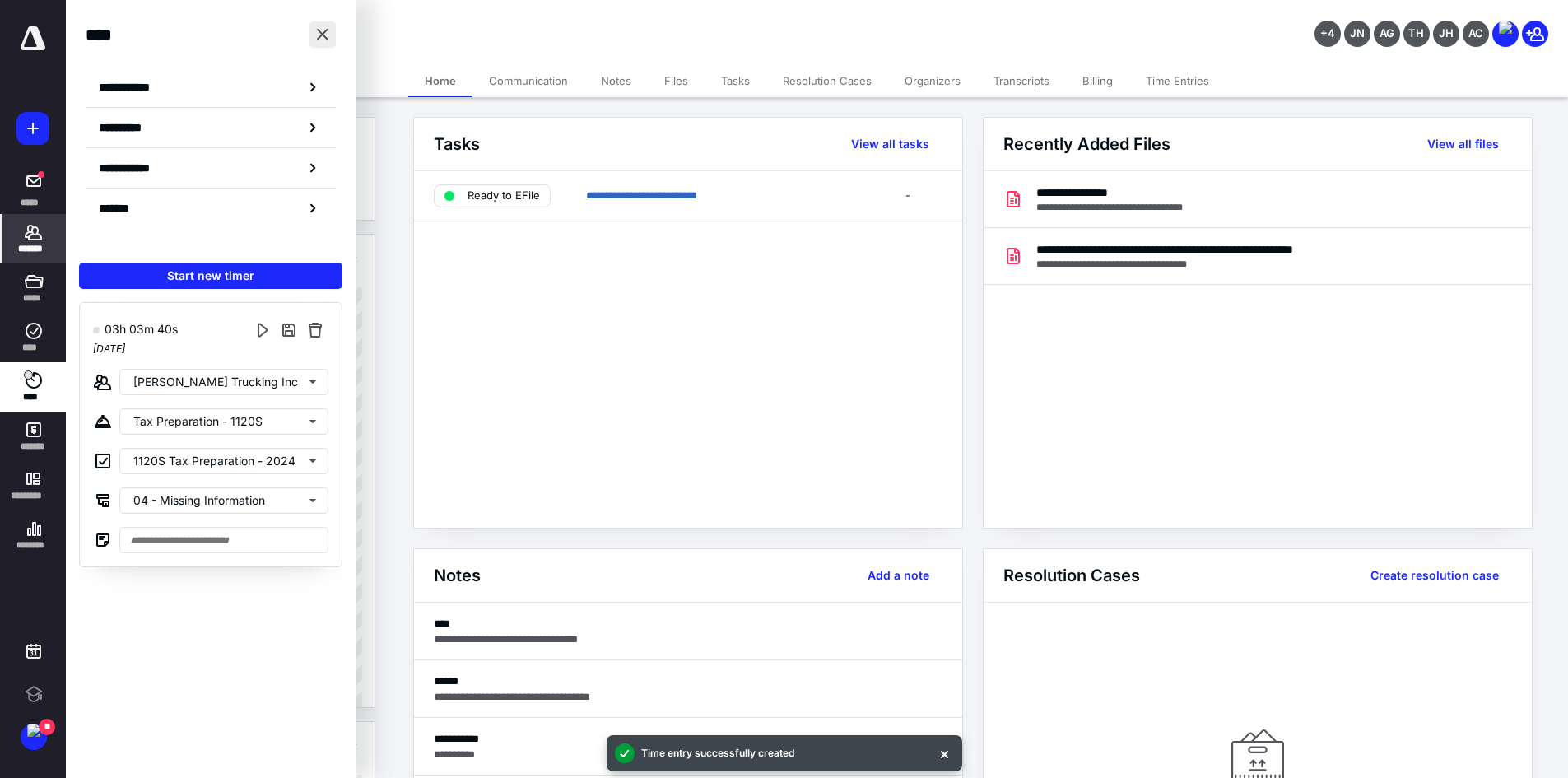 click at bounding box center [323, 35] 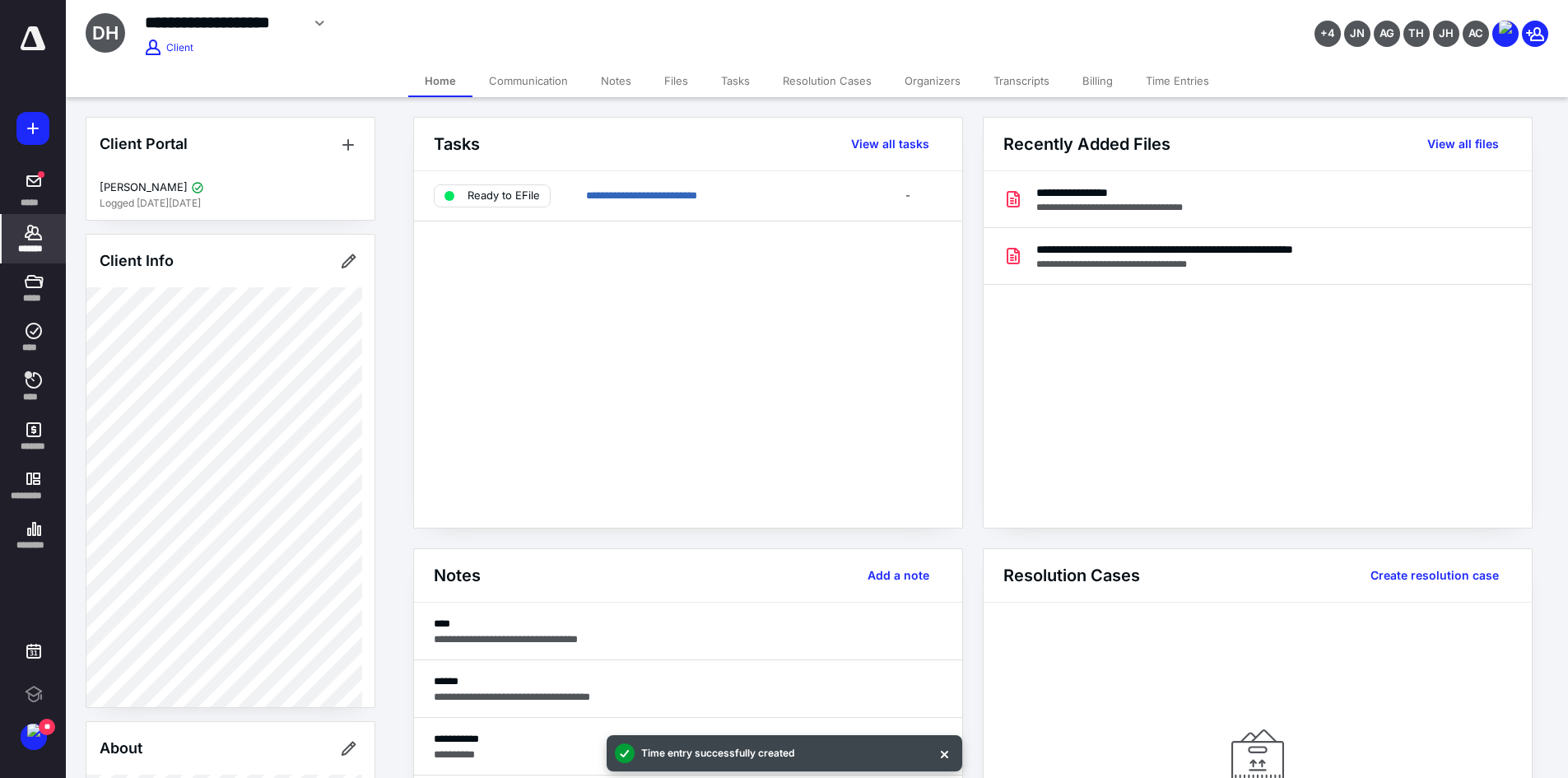 click on "*******" at bounding box center (34, 249) 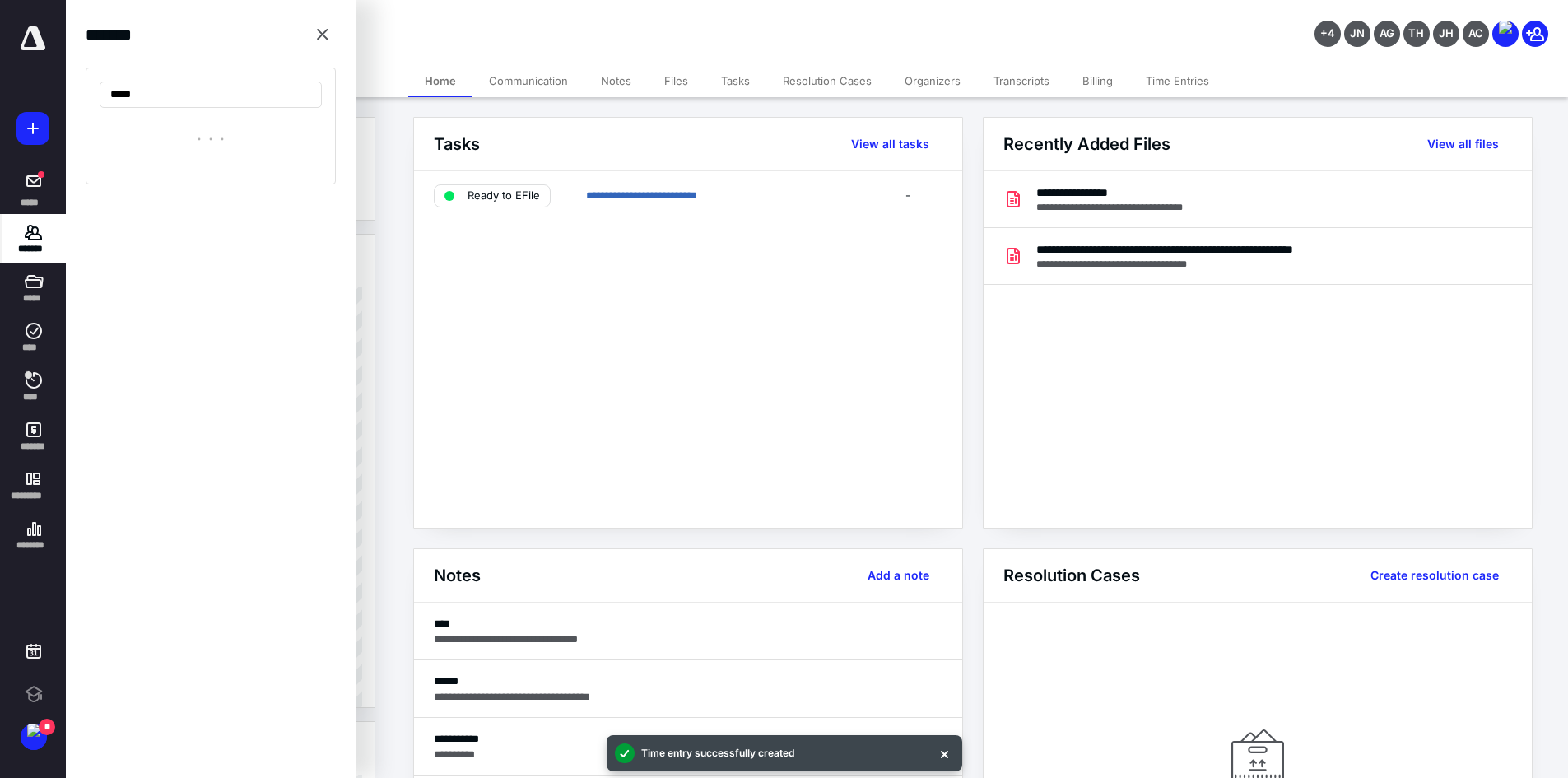 type on "******" 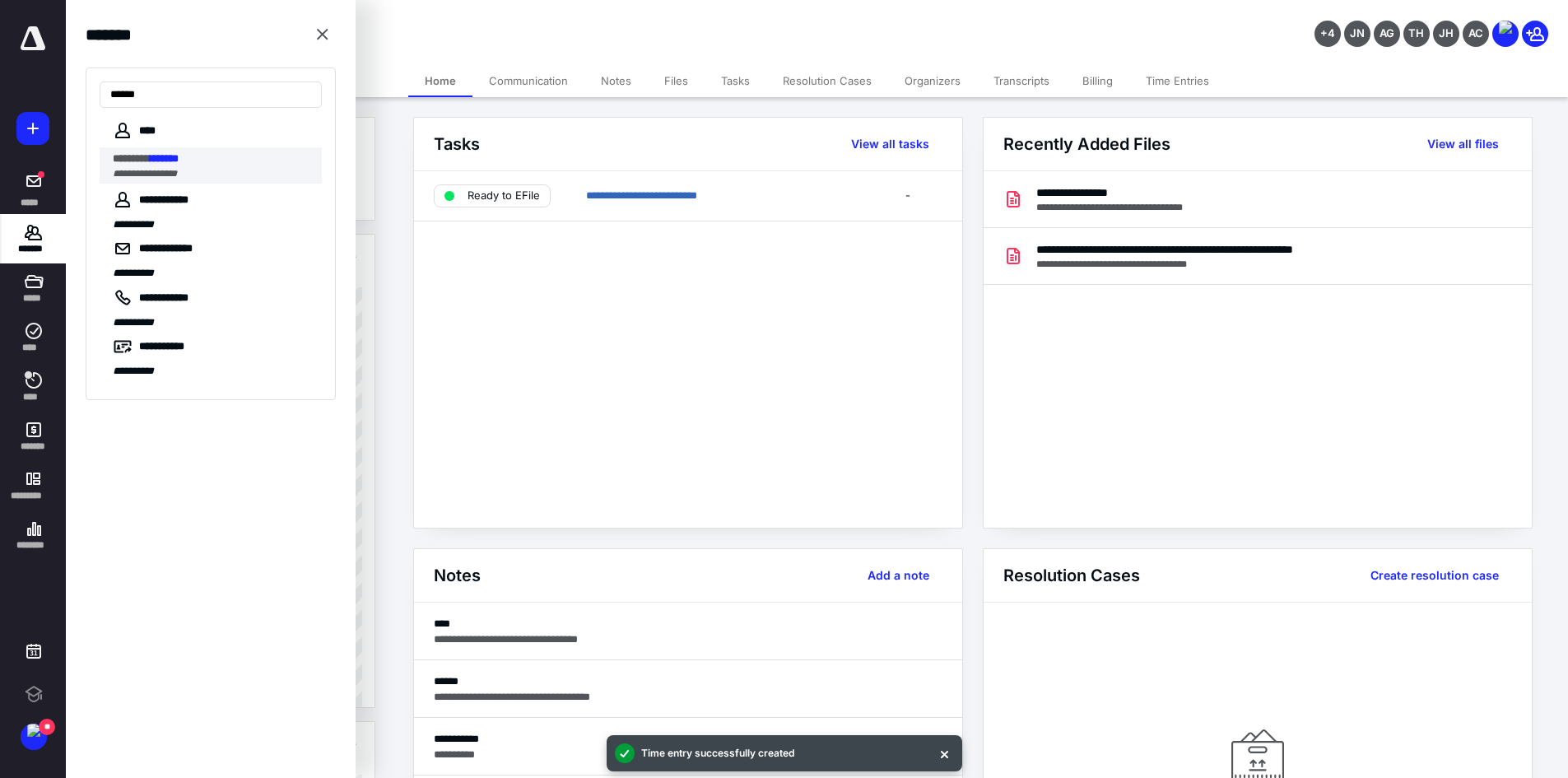 click on "**********" at bounding box center (145, 174) 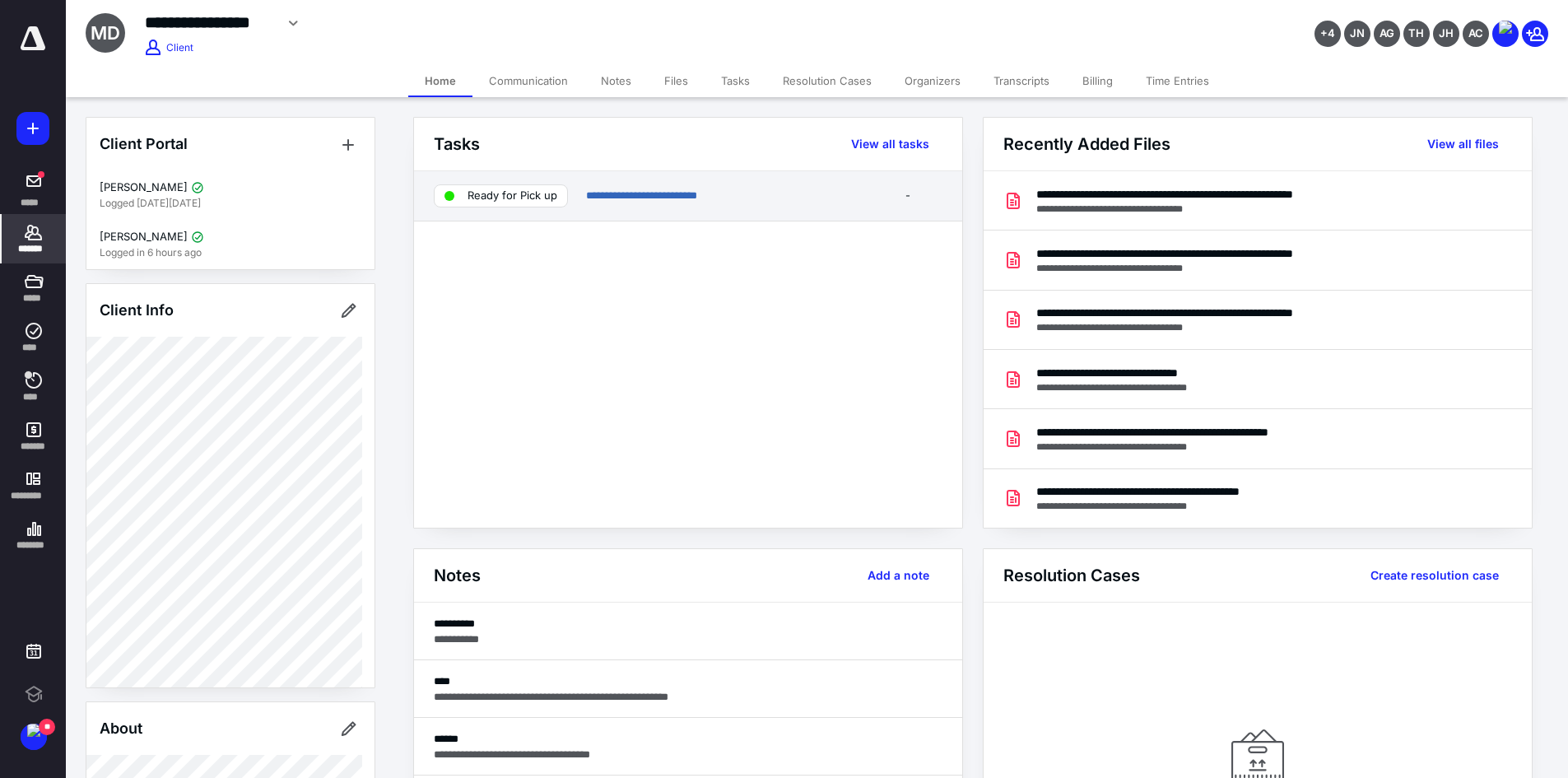 click on "Ready for Pick up" at bounding box center [512, 196] 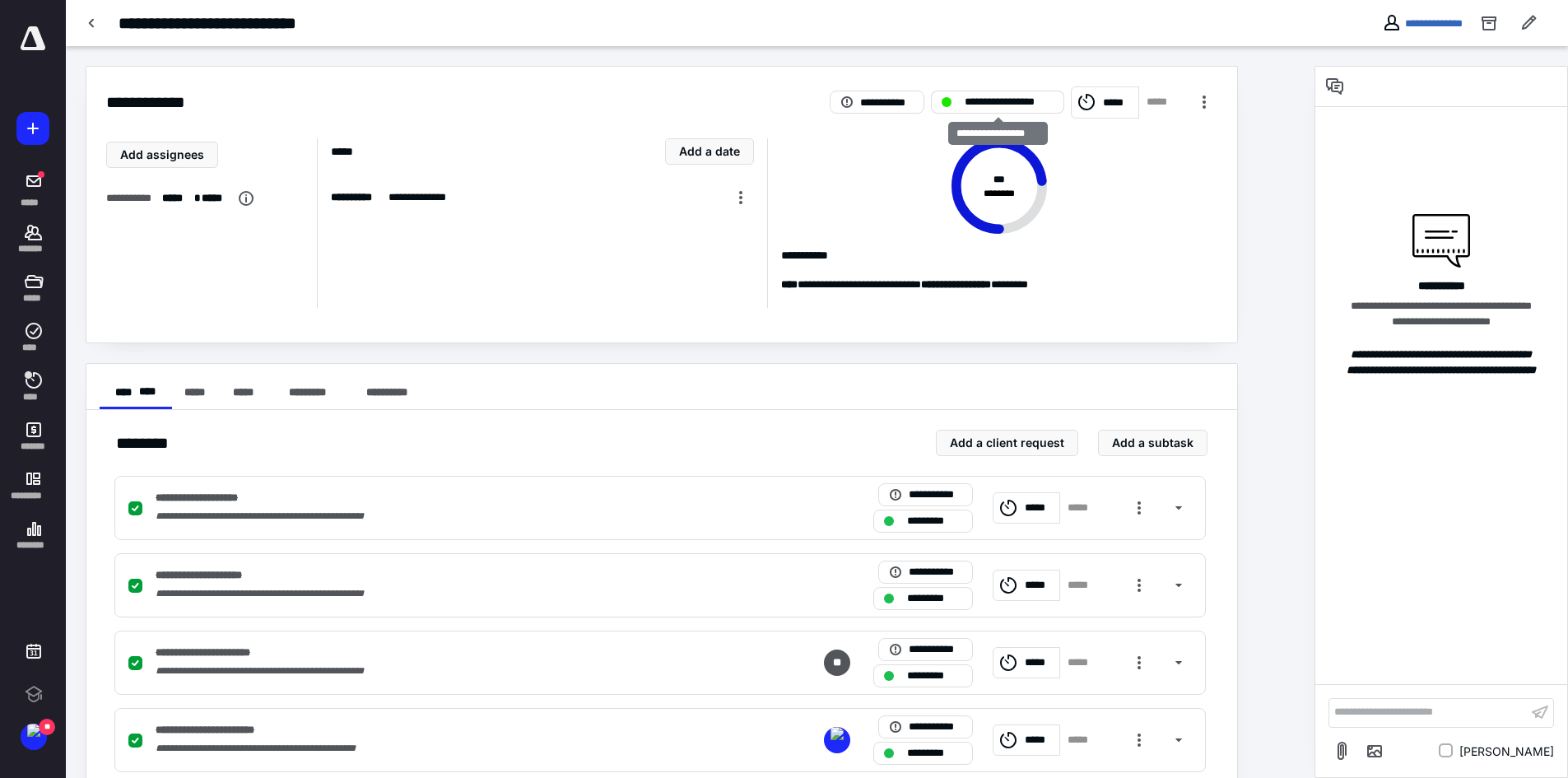 click on "**********" at bounding box center [998, 102] 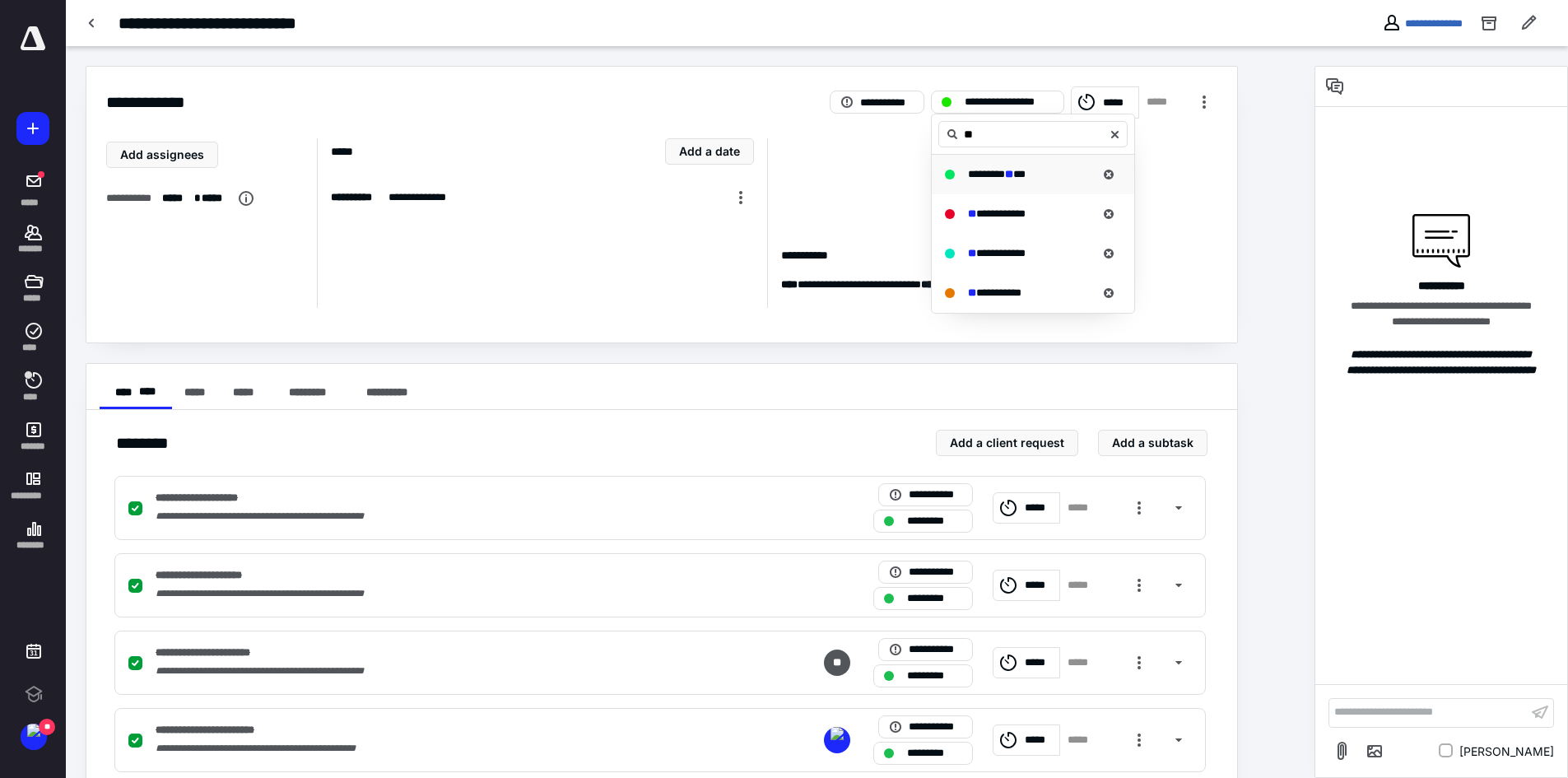 type on "**" 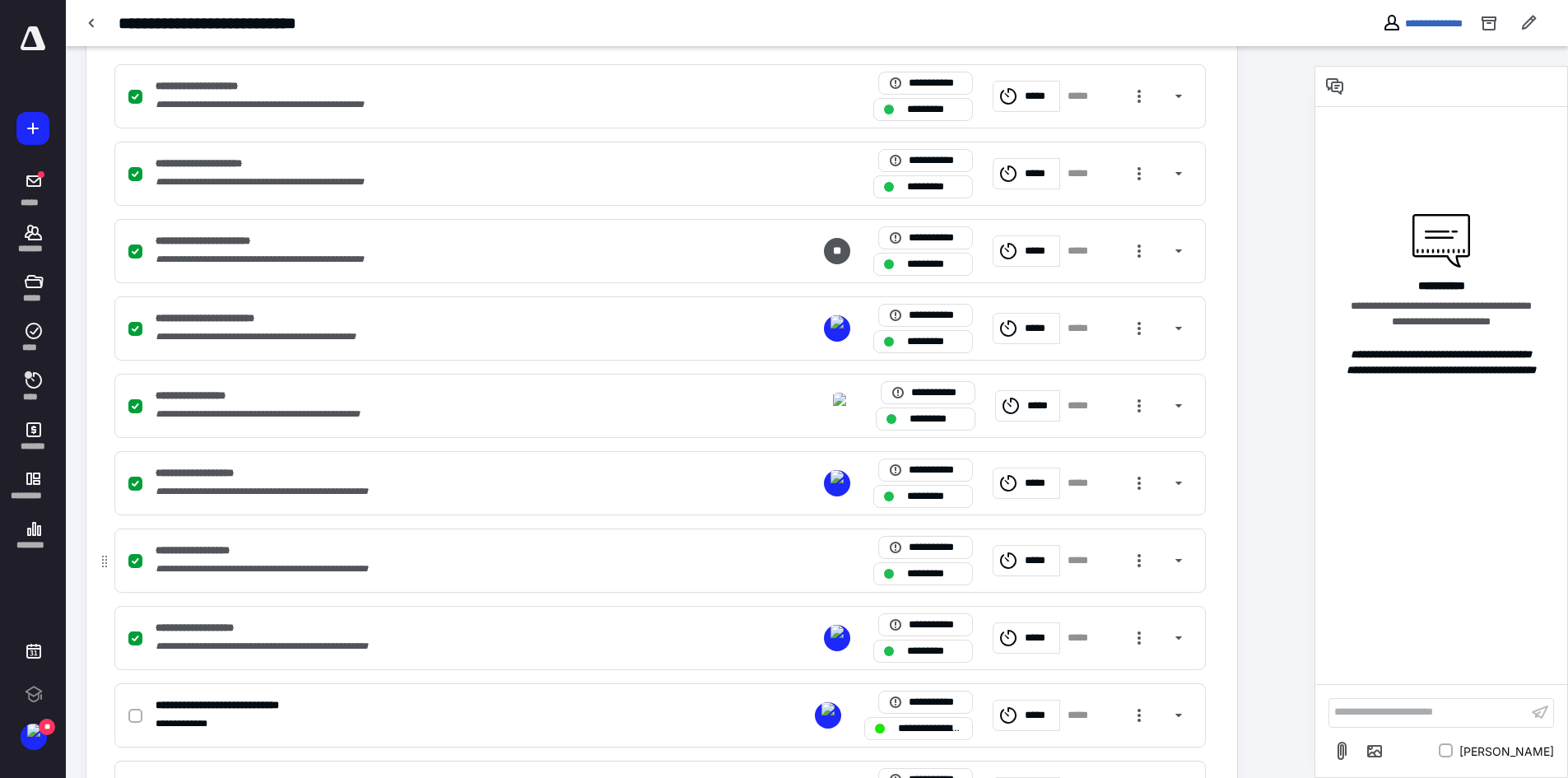 scroll, scrollTop: 593, scrollLeft: 0, axis: vertical 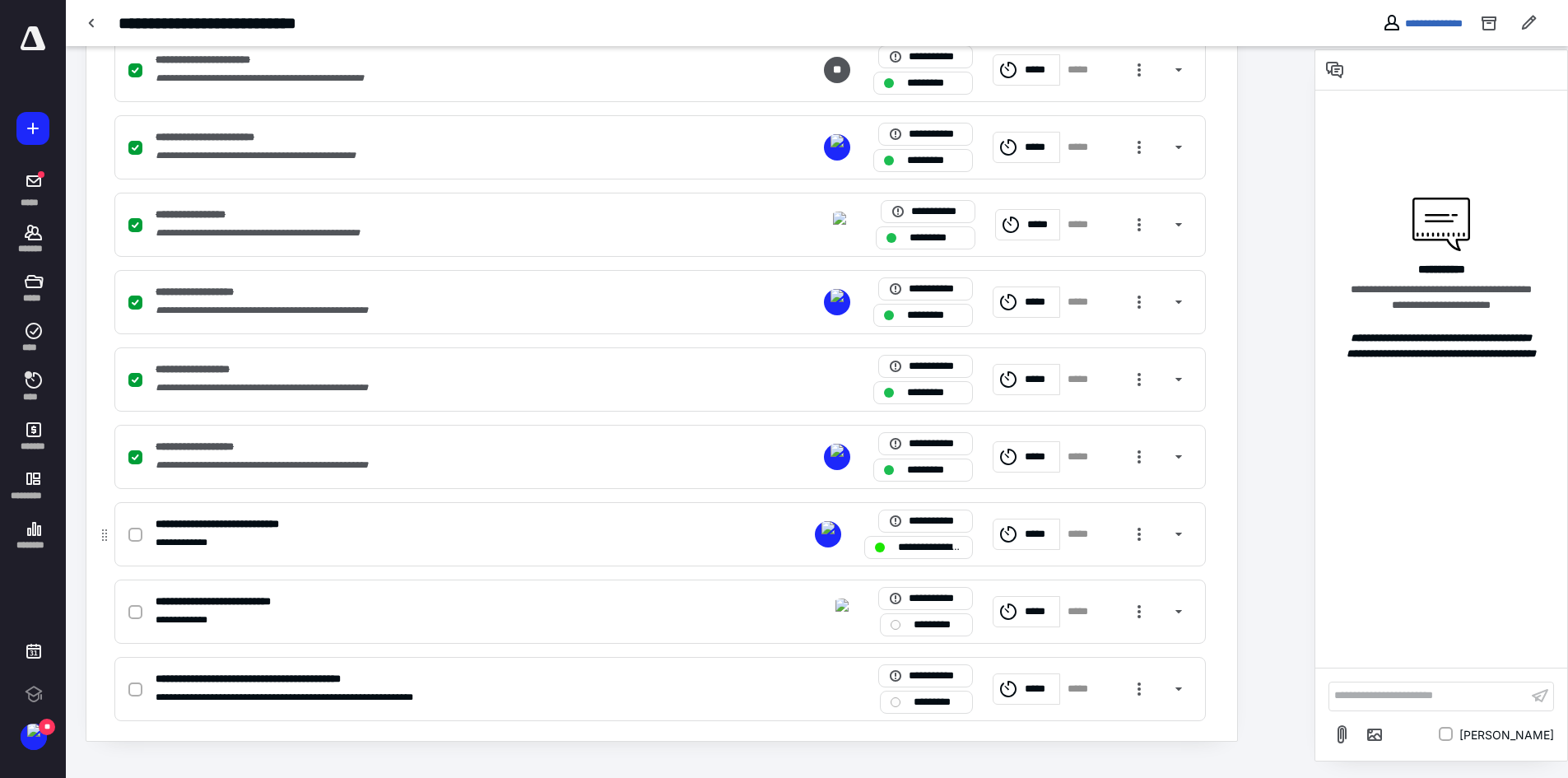 click at bounding box center [135, 535] 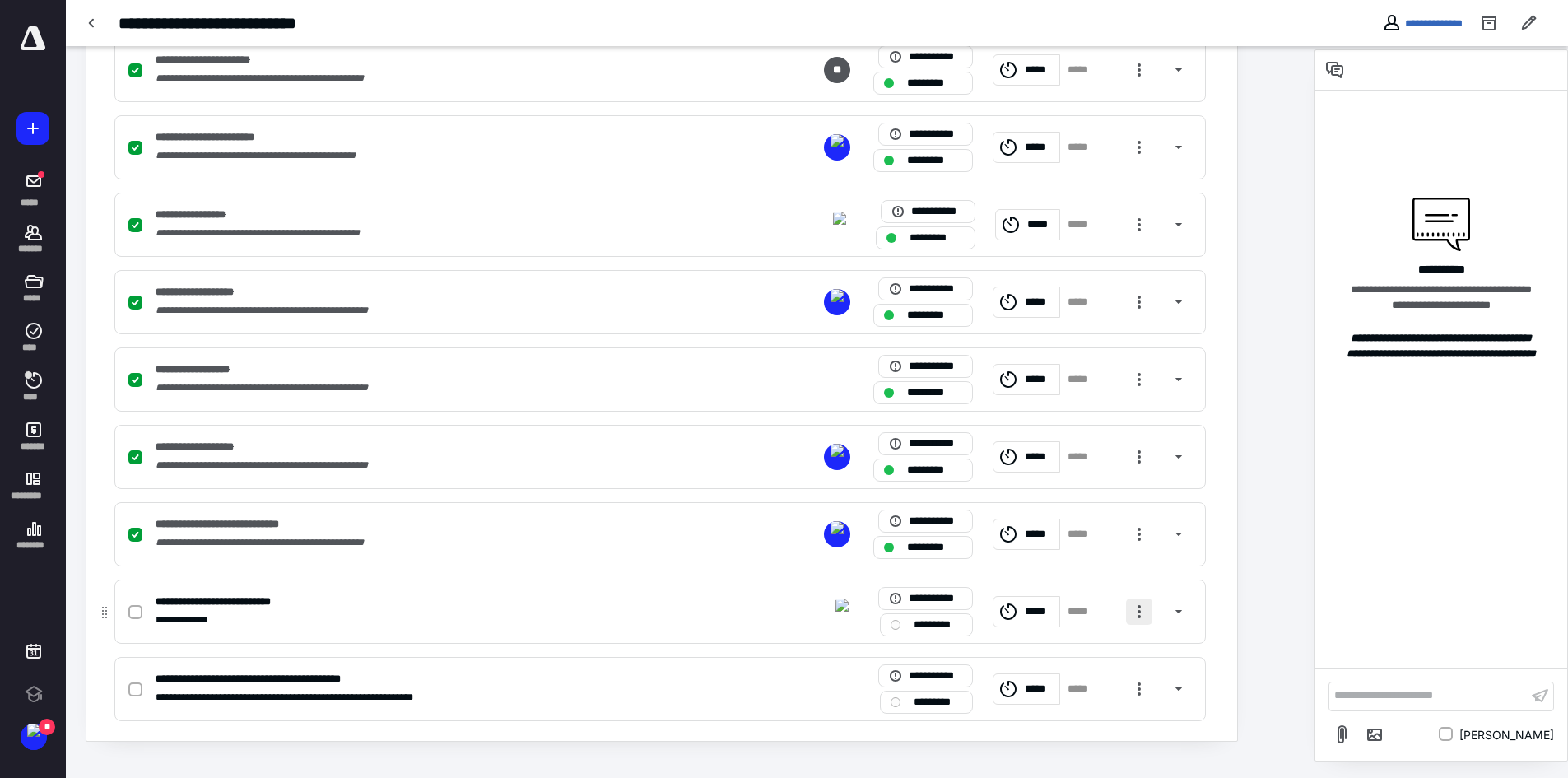 click at bounding box center [1139, 612] 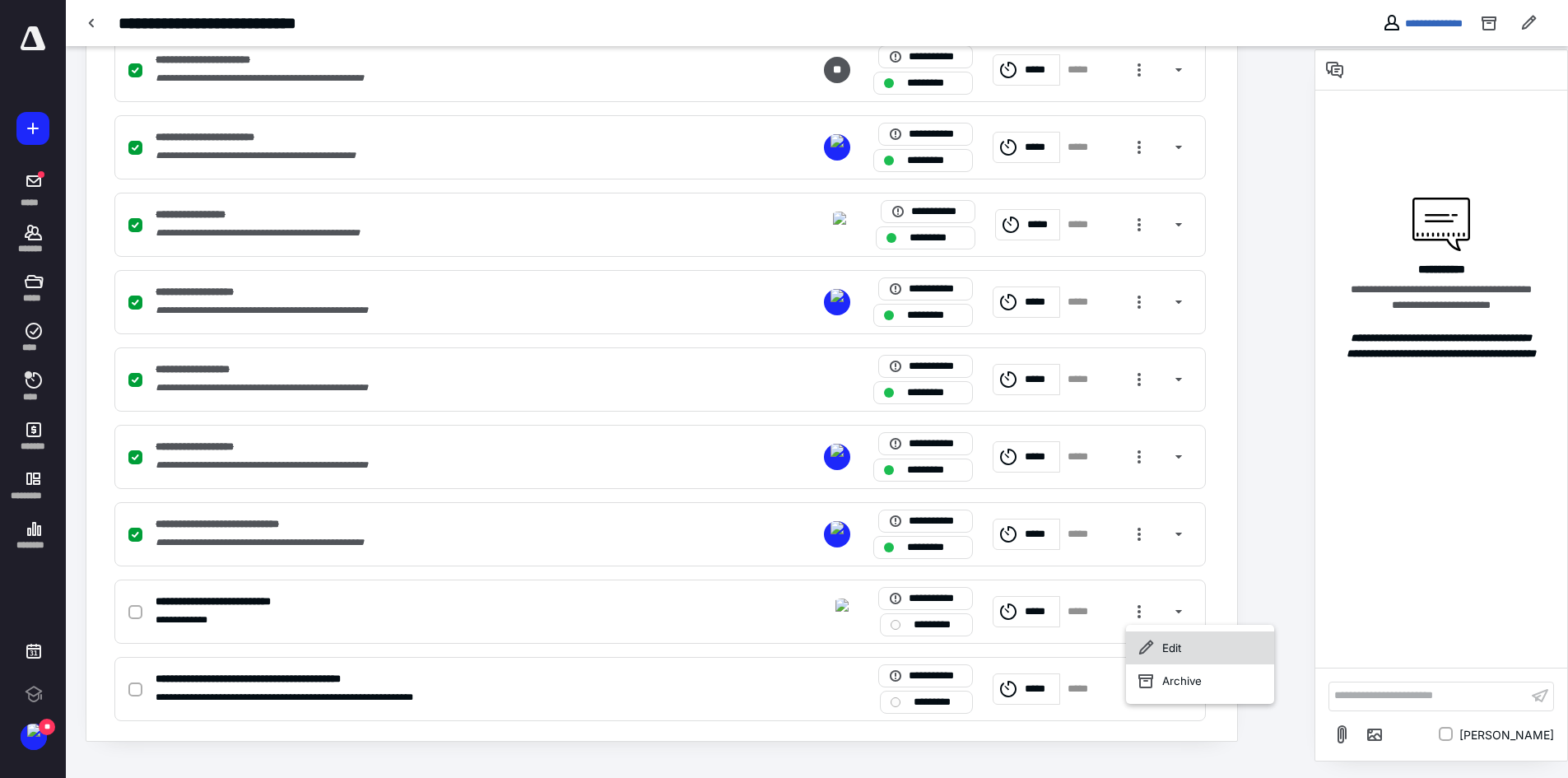 click on "Edit" at bounding box center (1200, 648) 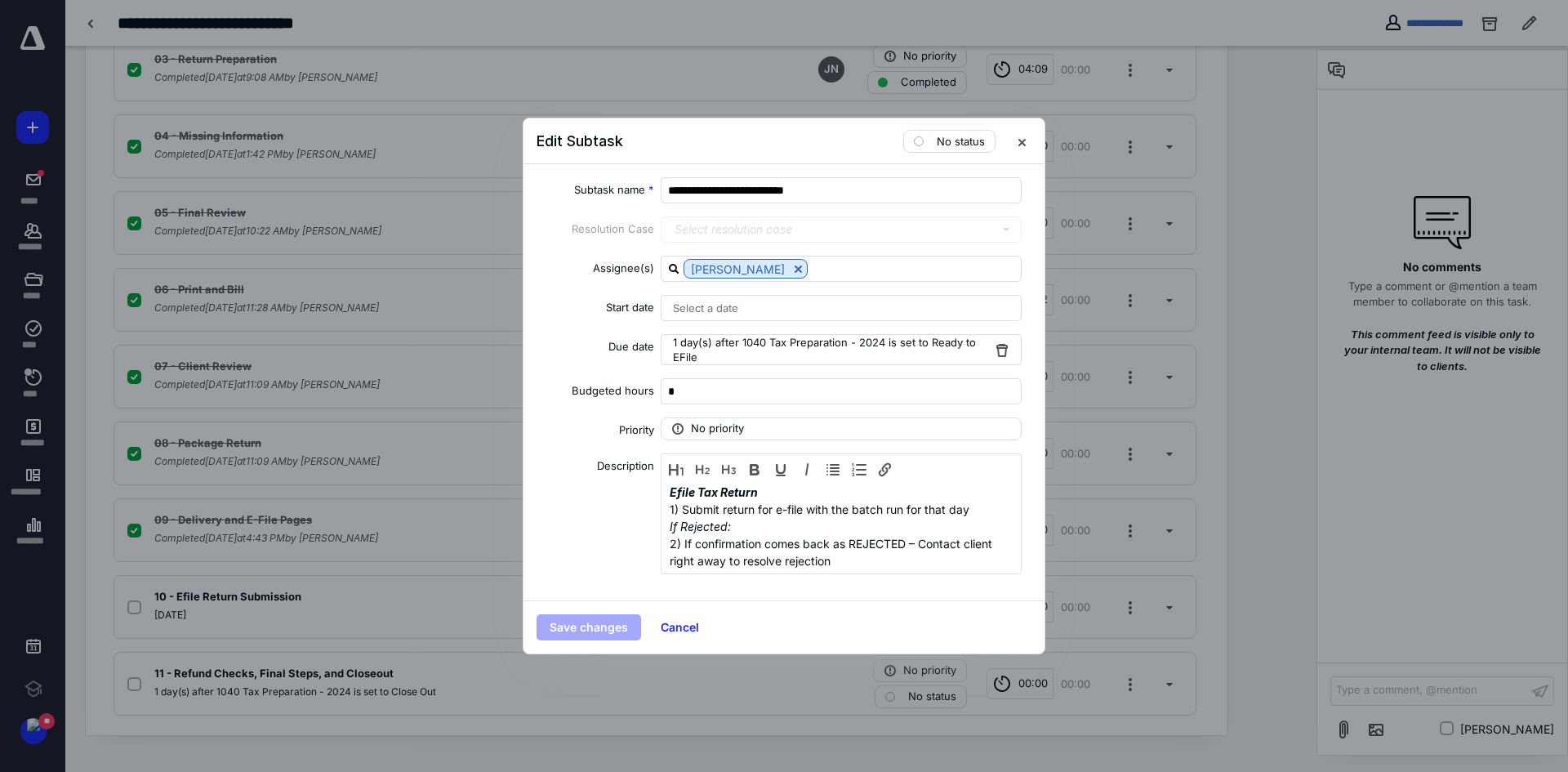 click on "Select a date" at bounding box center [706, 308] 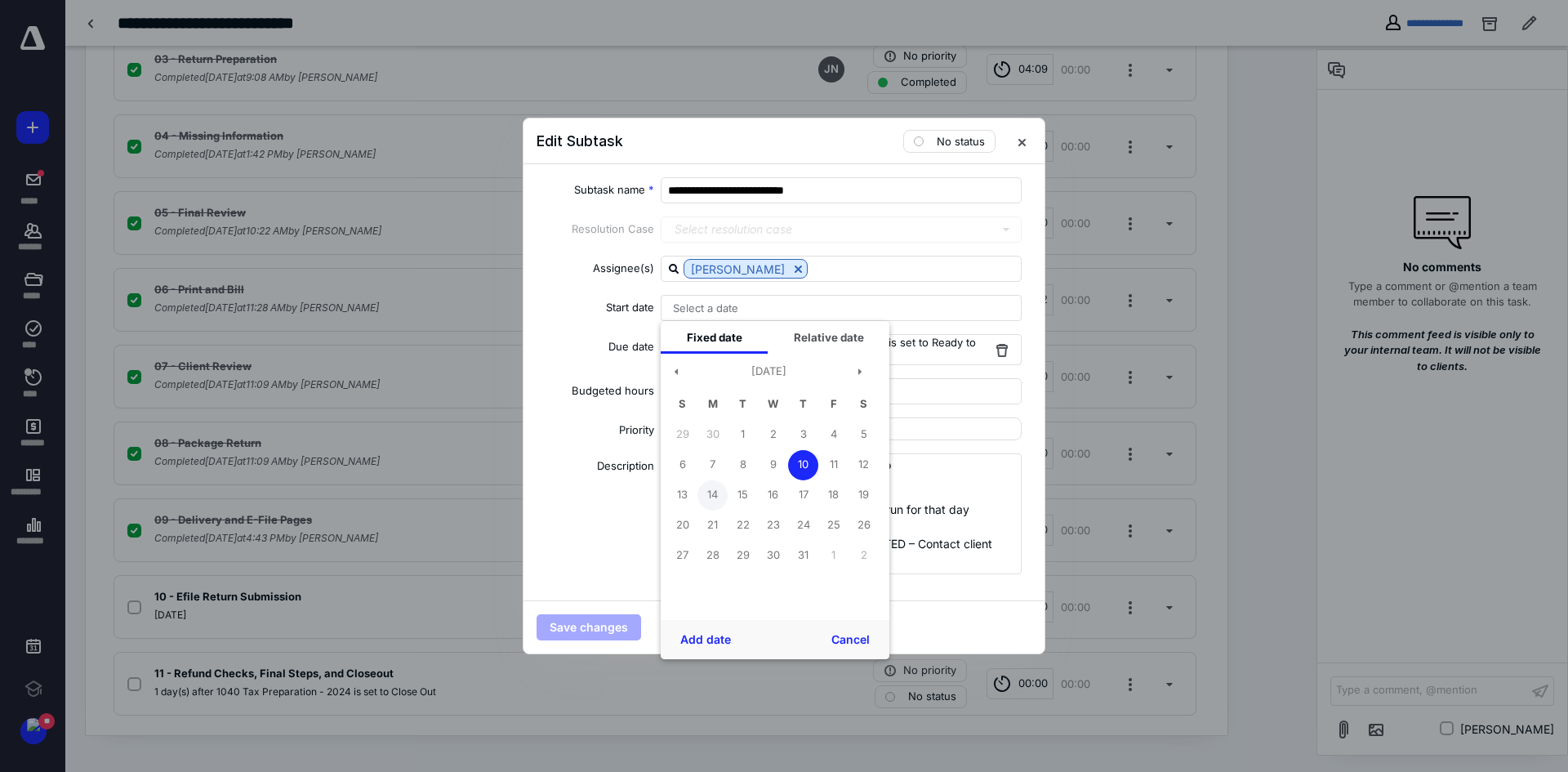 click on "Add date" at bounding box center (706, 640) 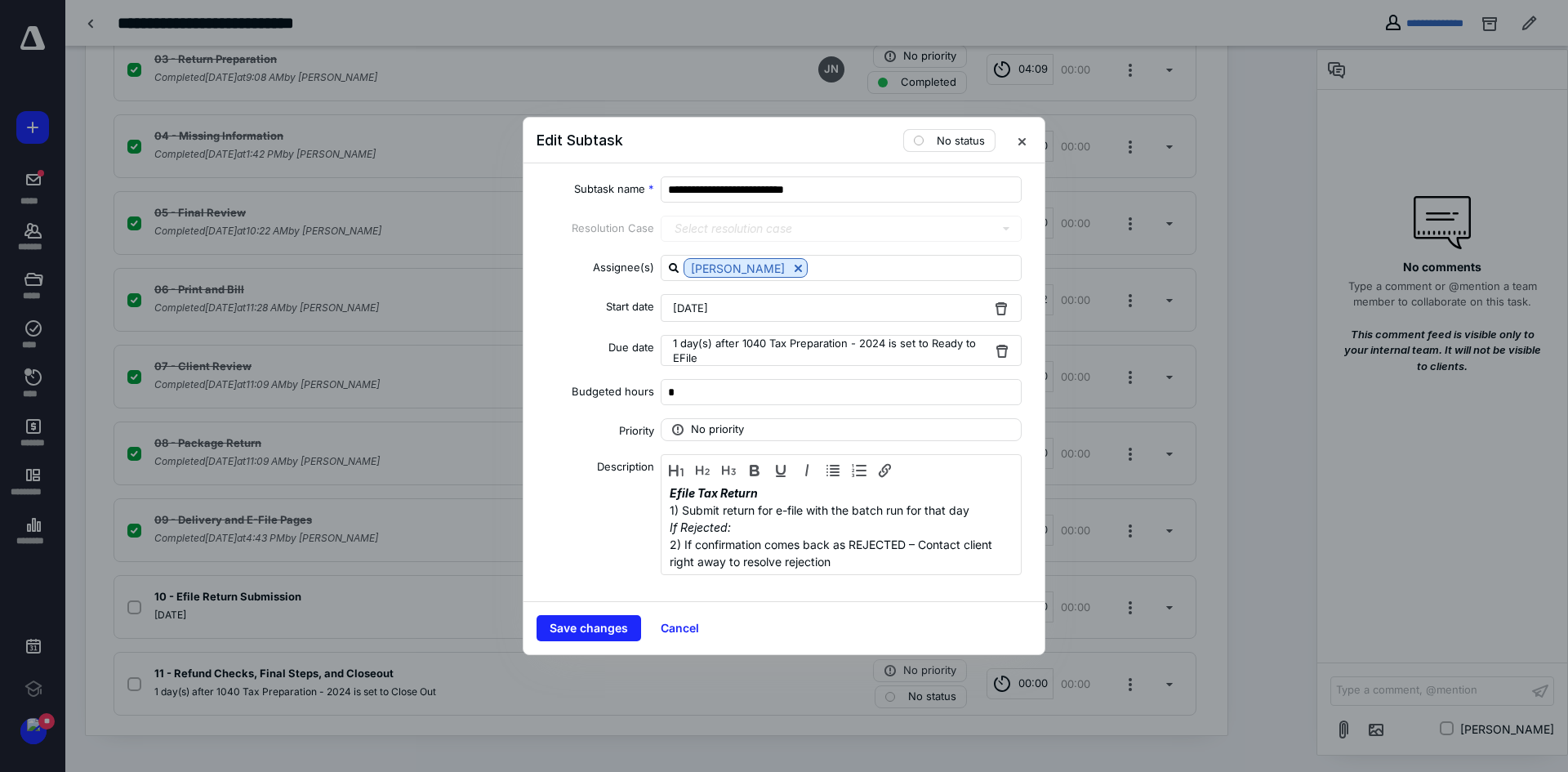 click on "No status" at bounding box center [949, 141] 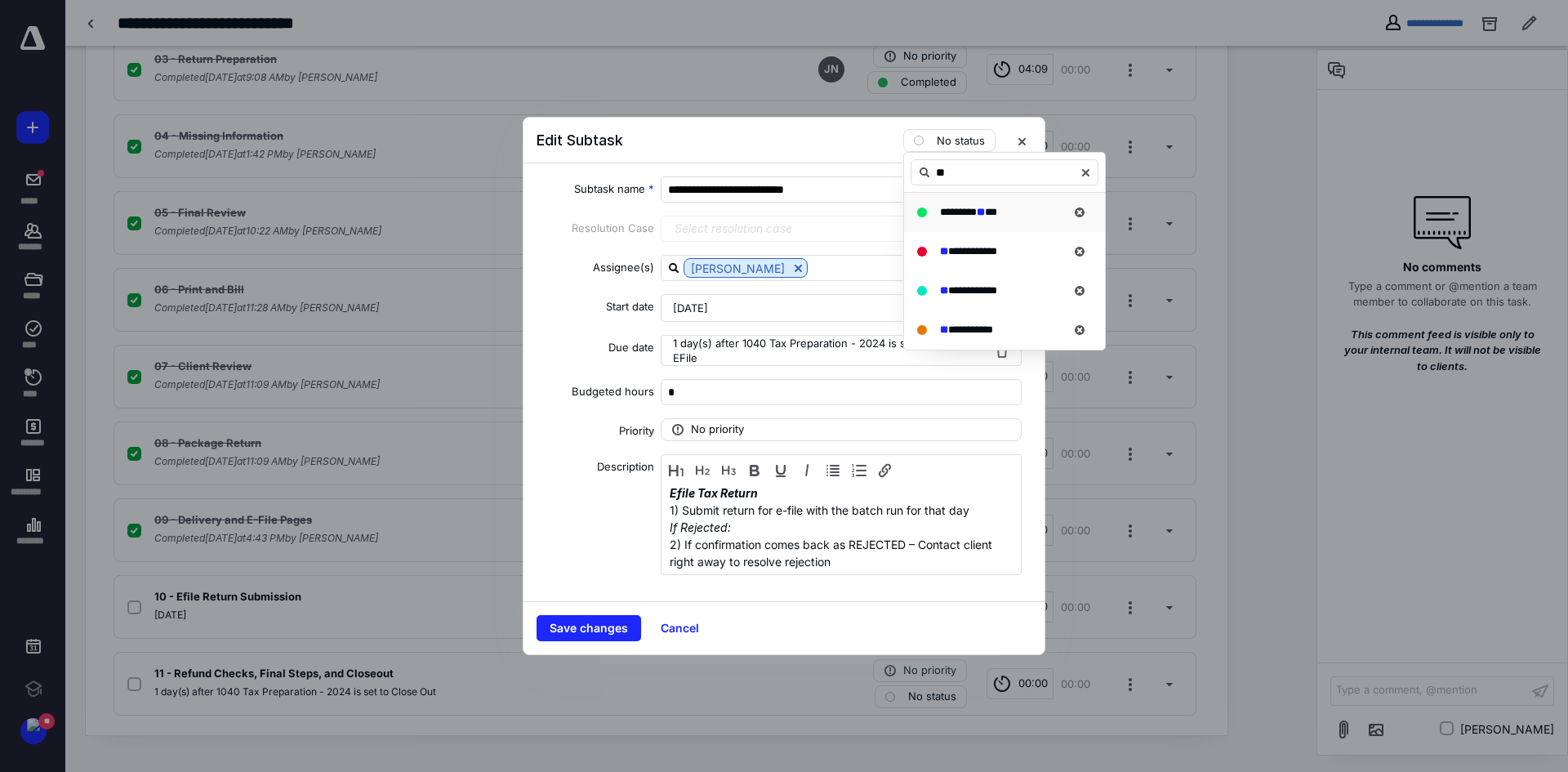 type on "**" 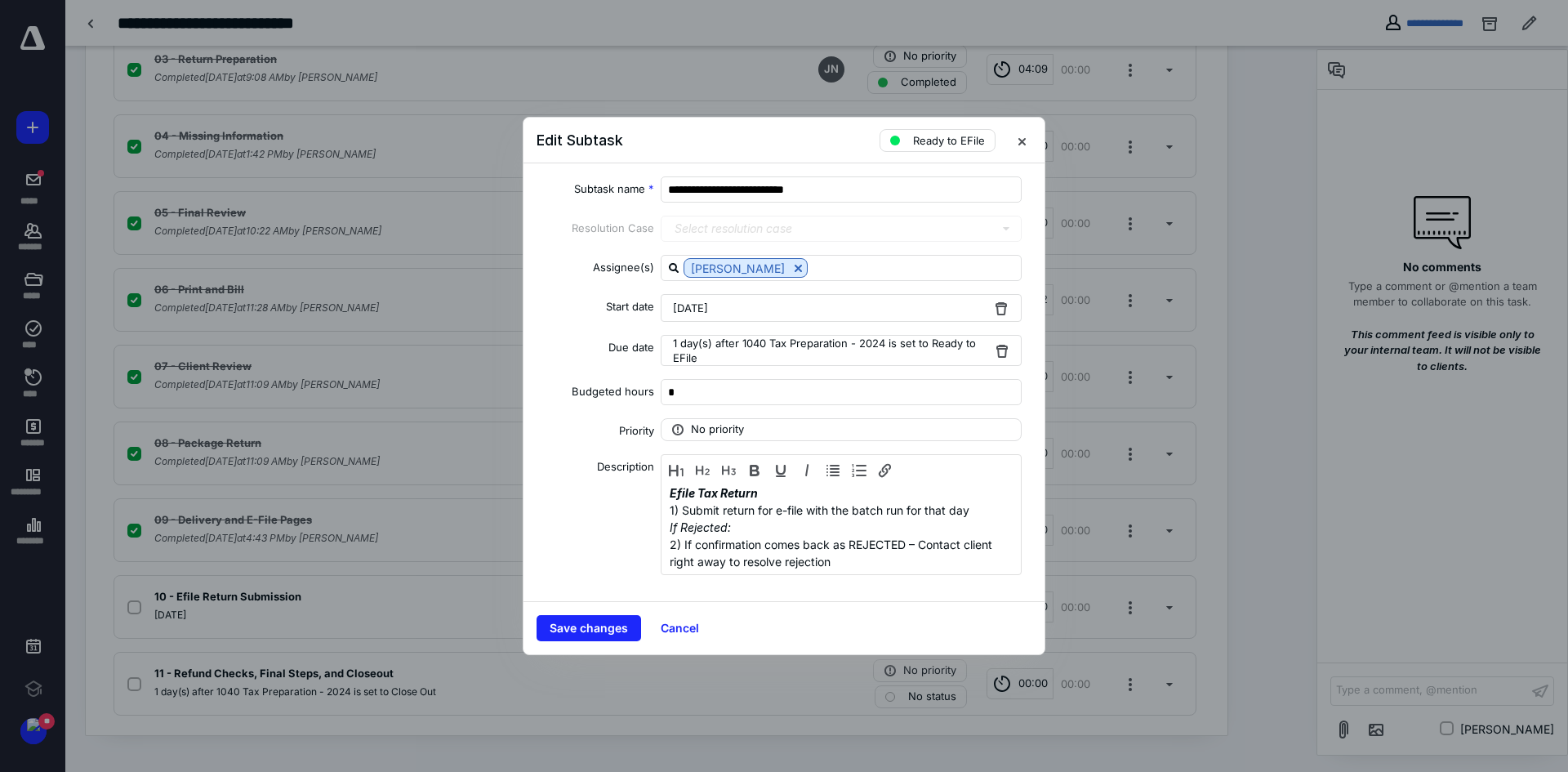 type 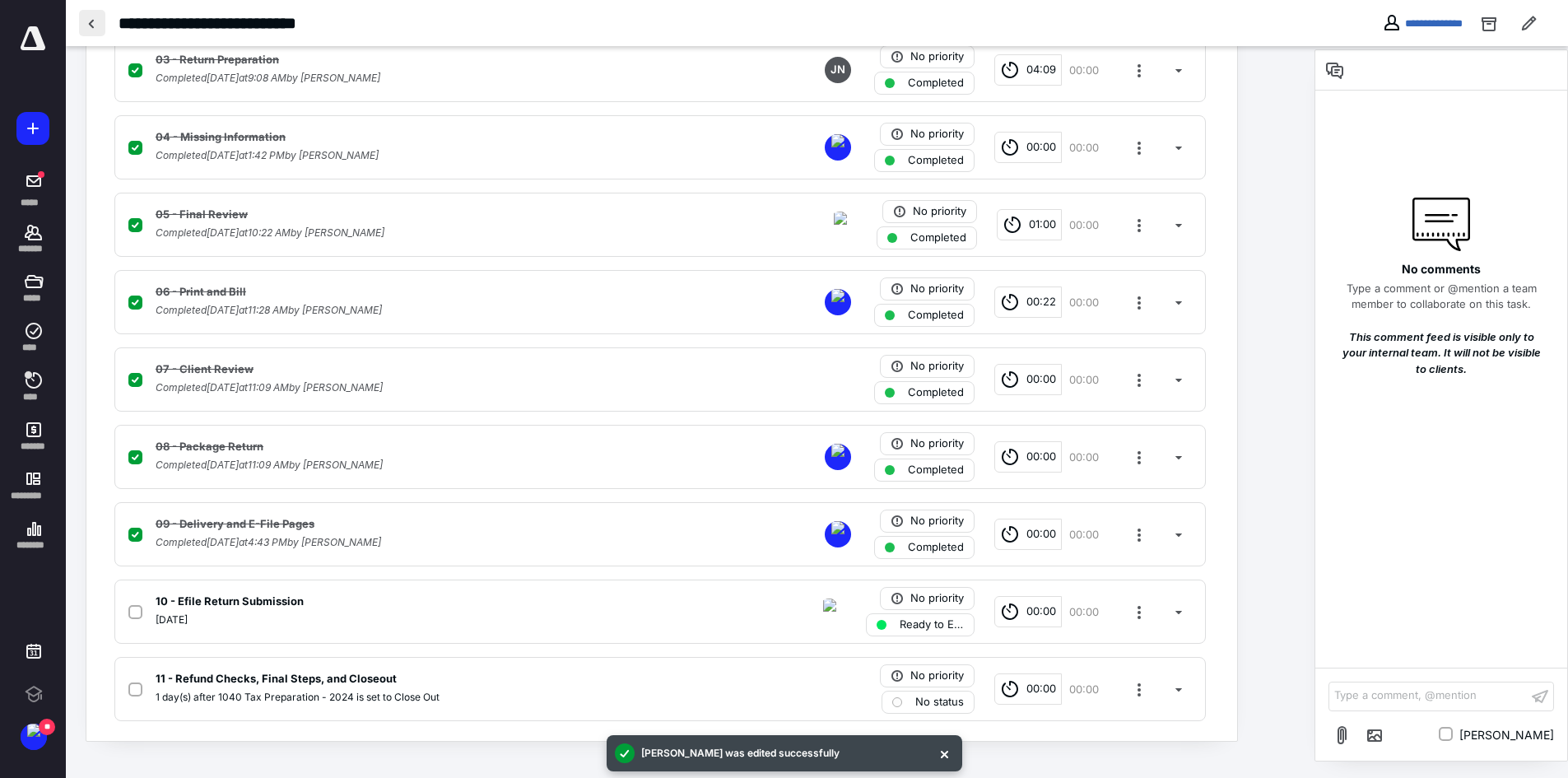 click at bounding box center (92, 23) 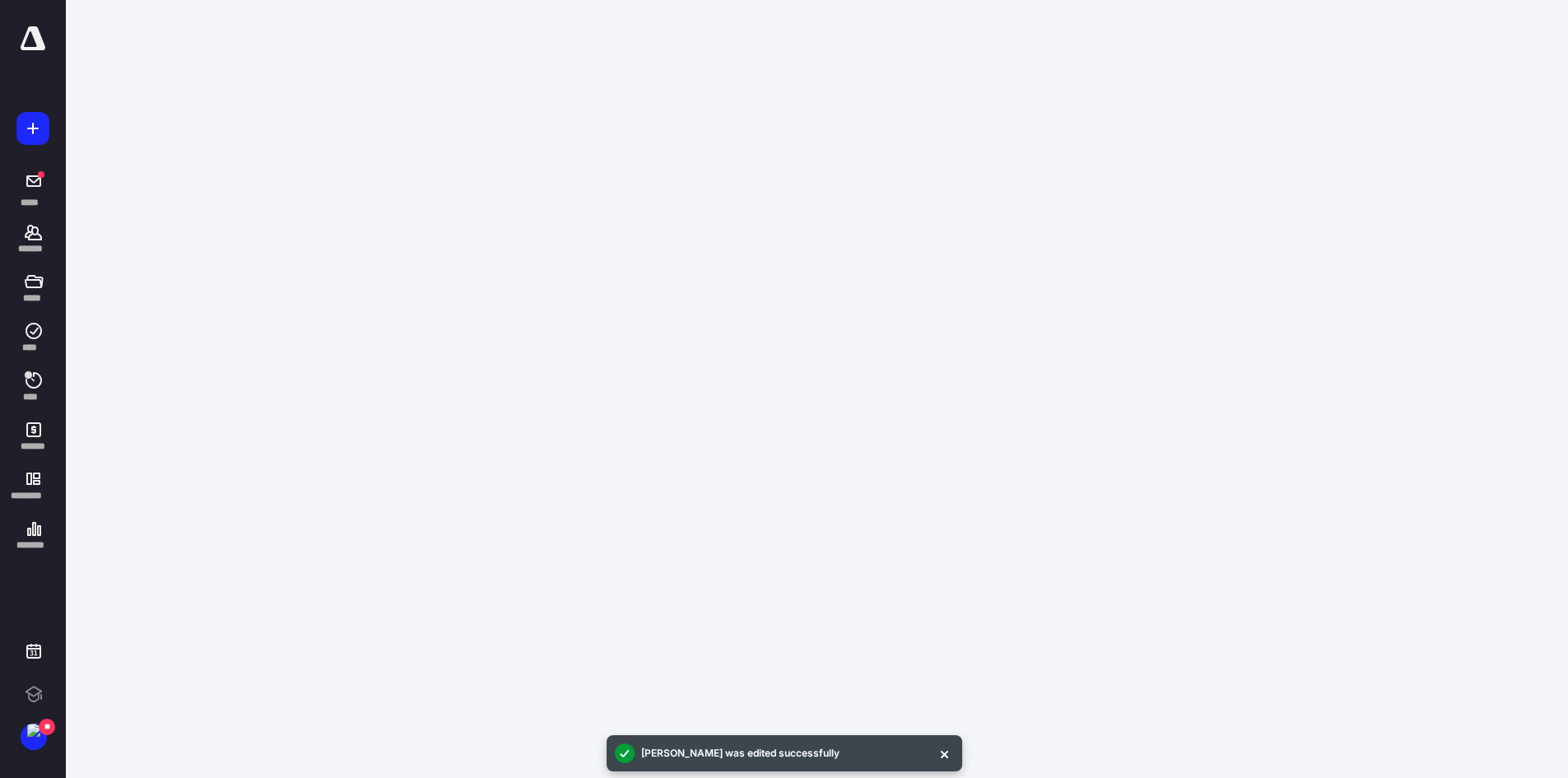 scroll, scrollTop: 0, scrollLeft: 0, axis: both 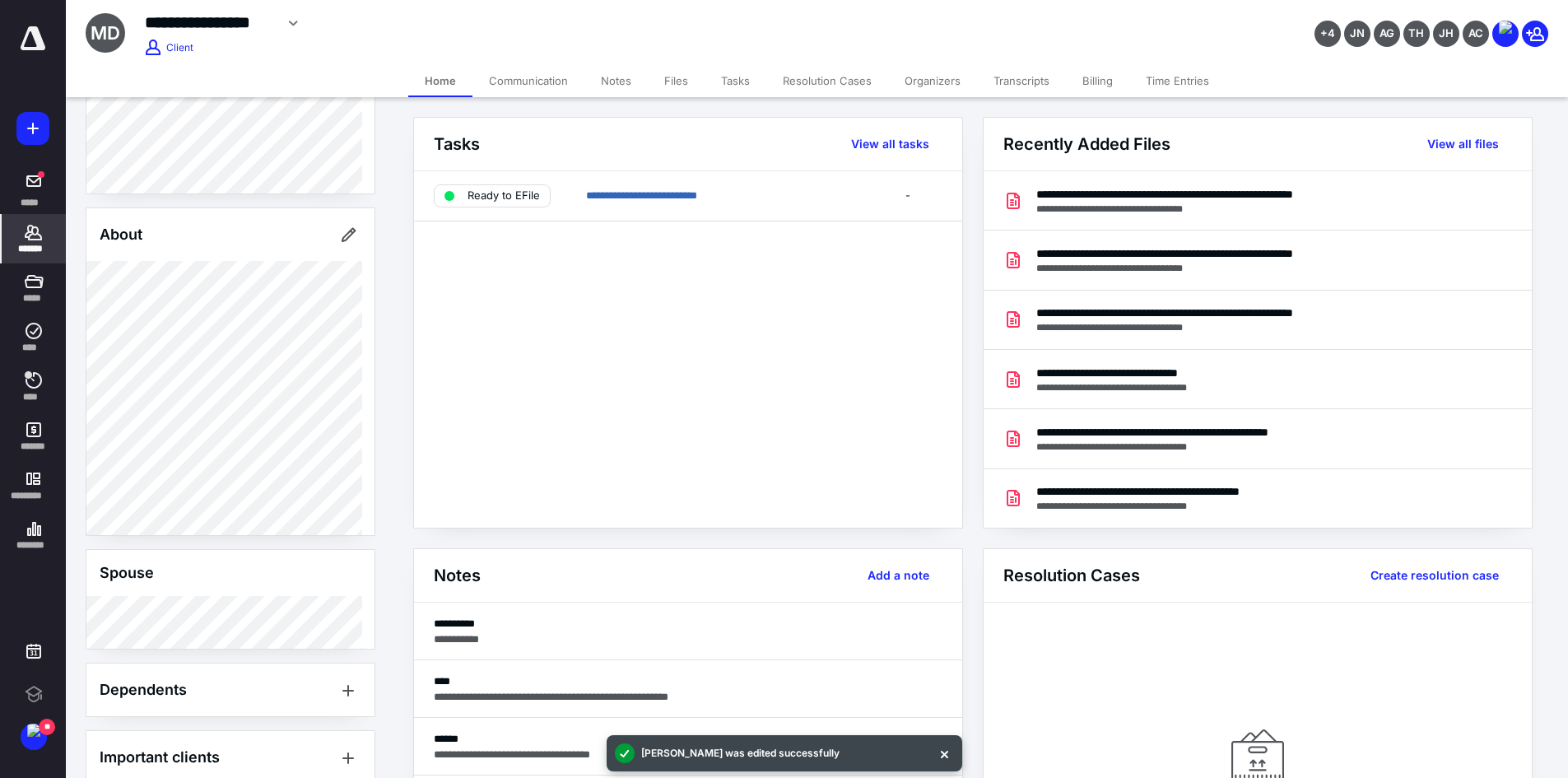 click on "*******" at bounding box center [34, 239] 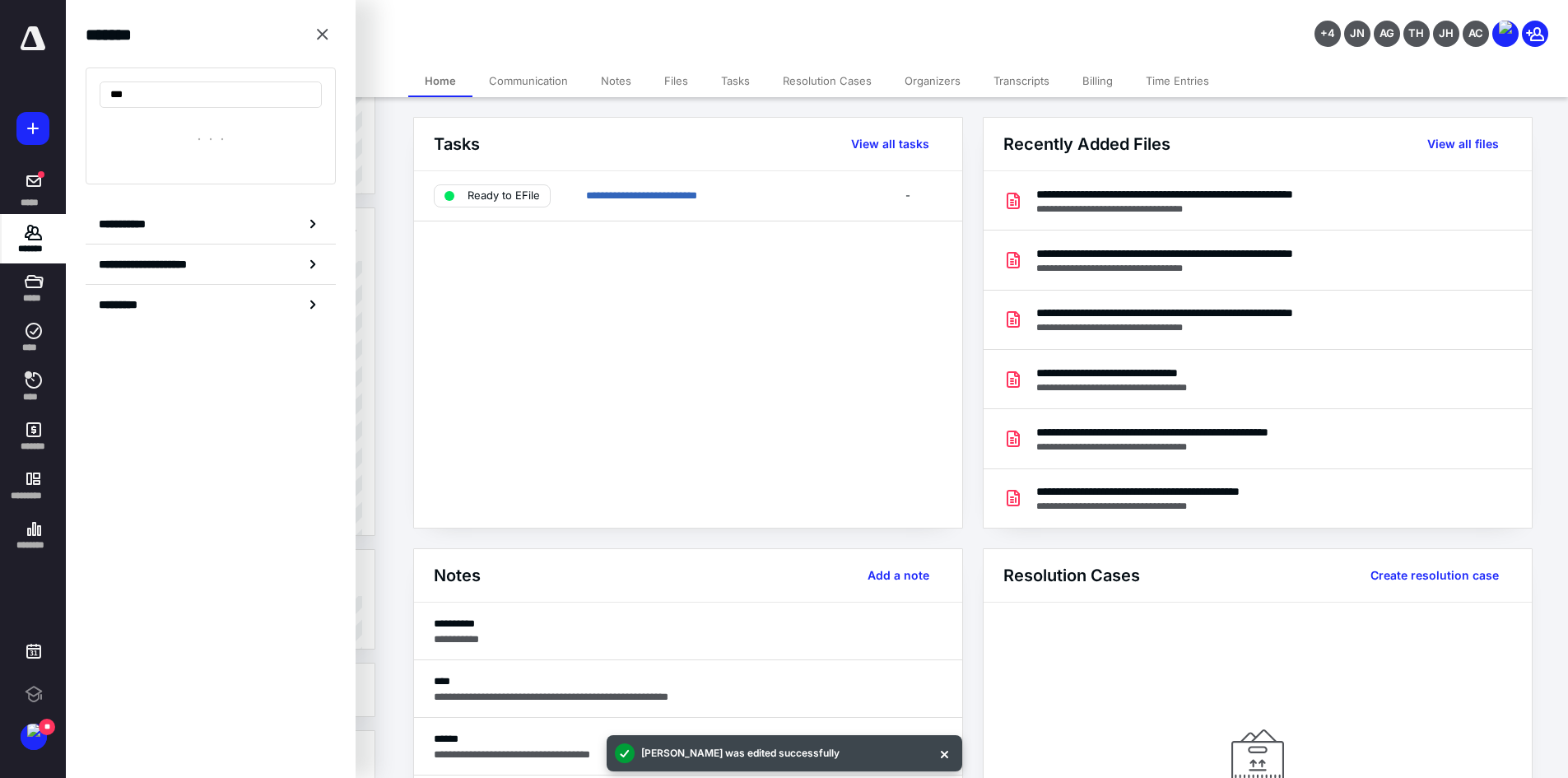 type on "****" 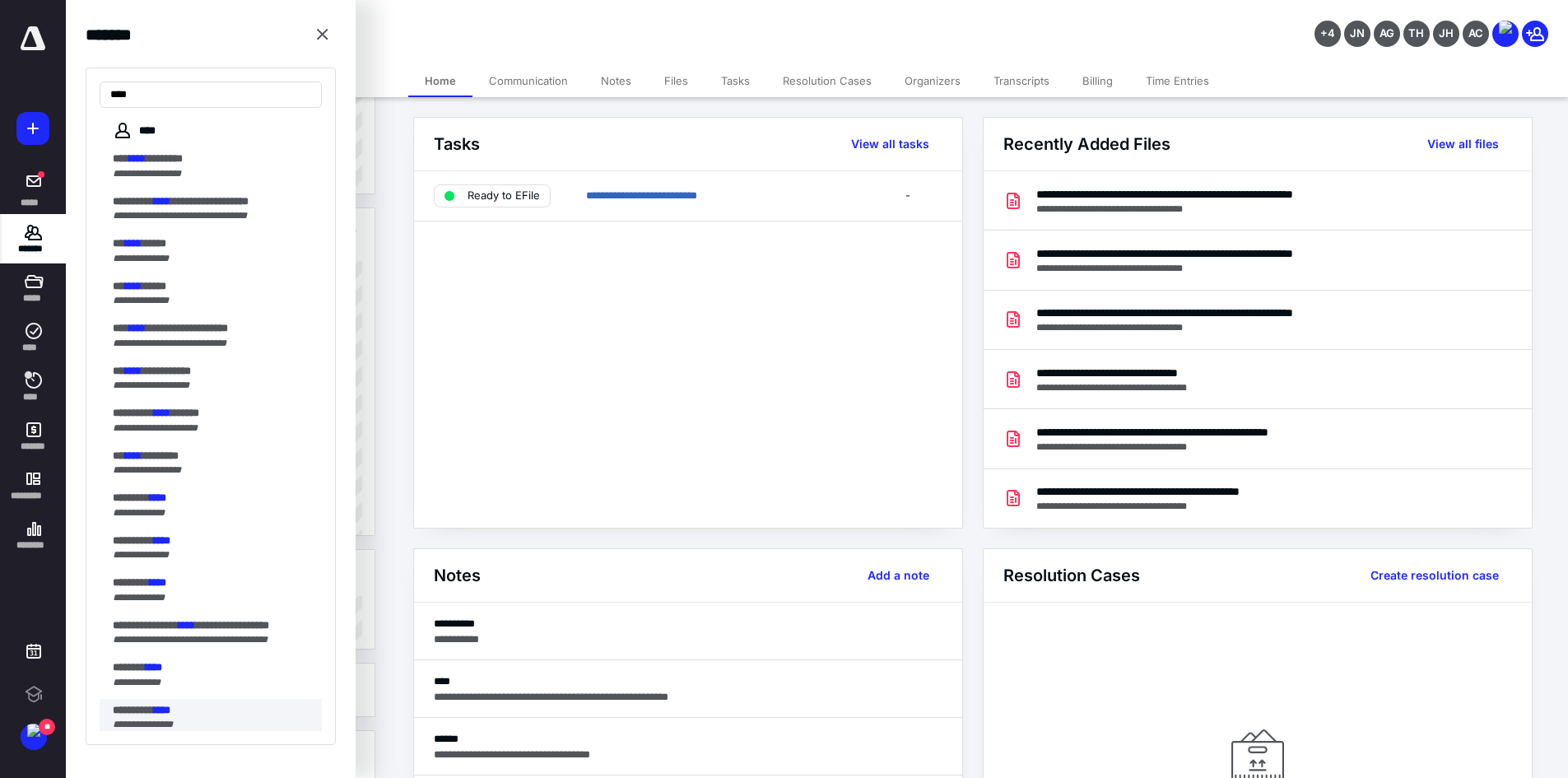 click on "**********" at bounding box center [142, 724] 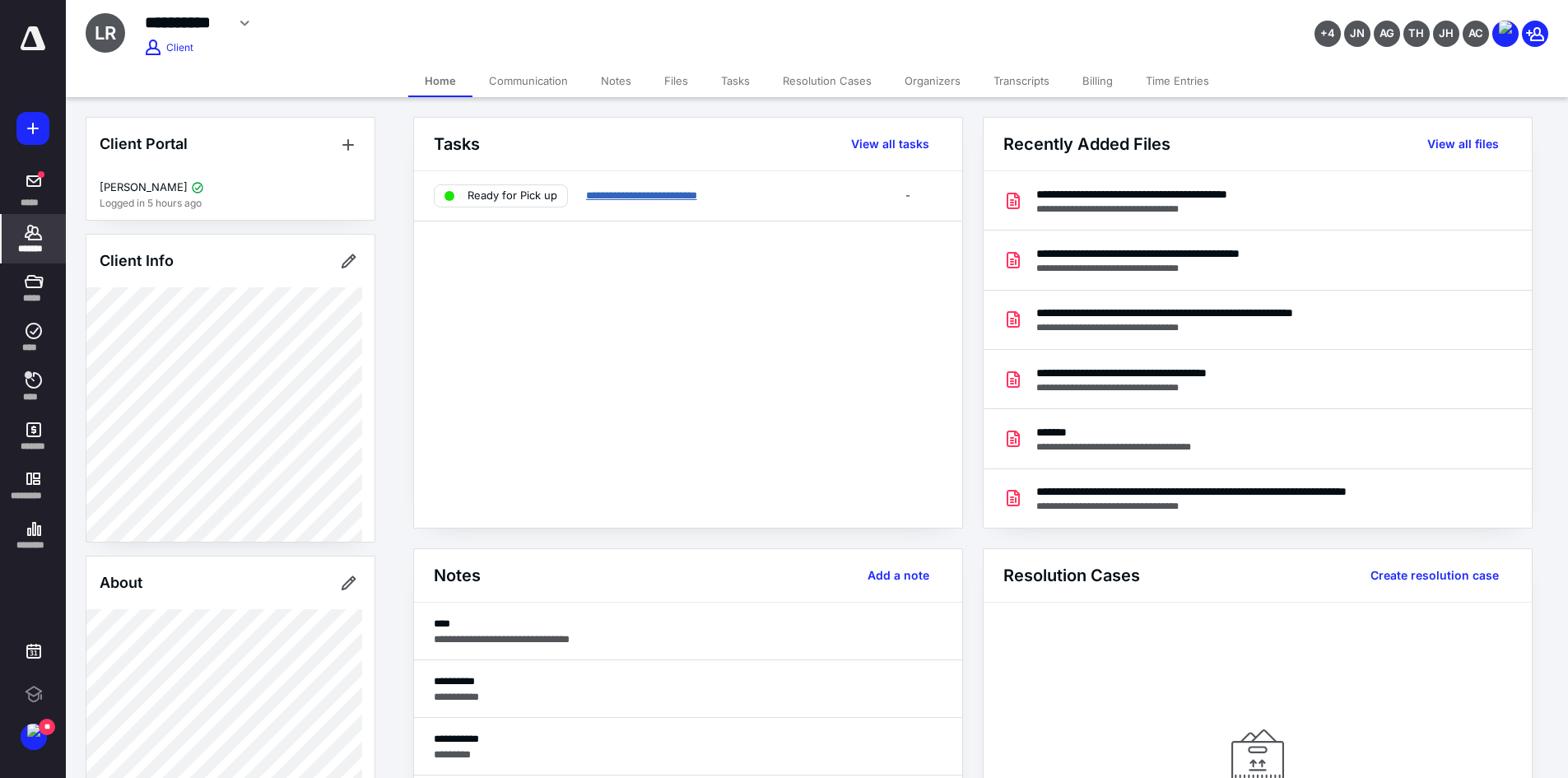 click on "**********" at bounding box center (641, 195) 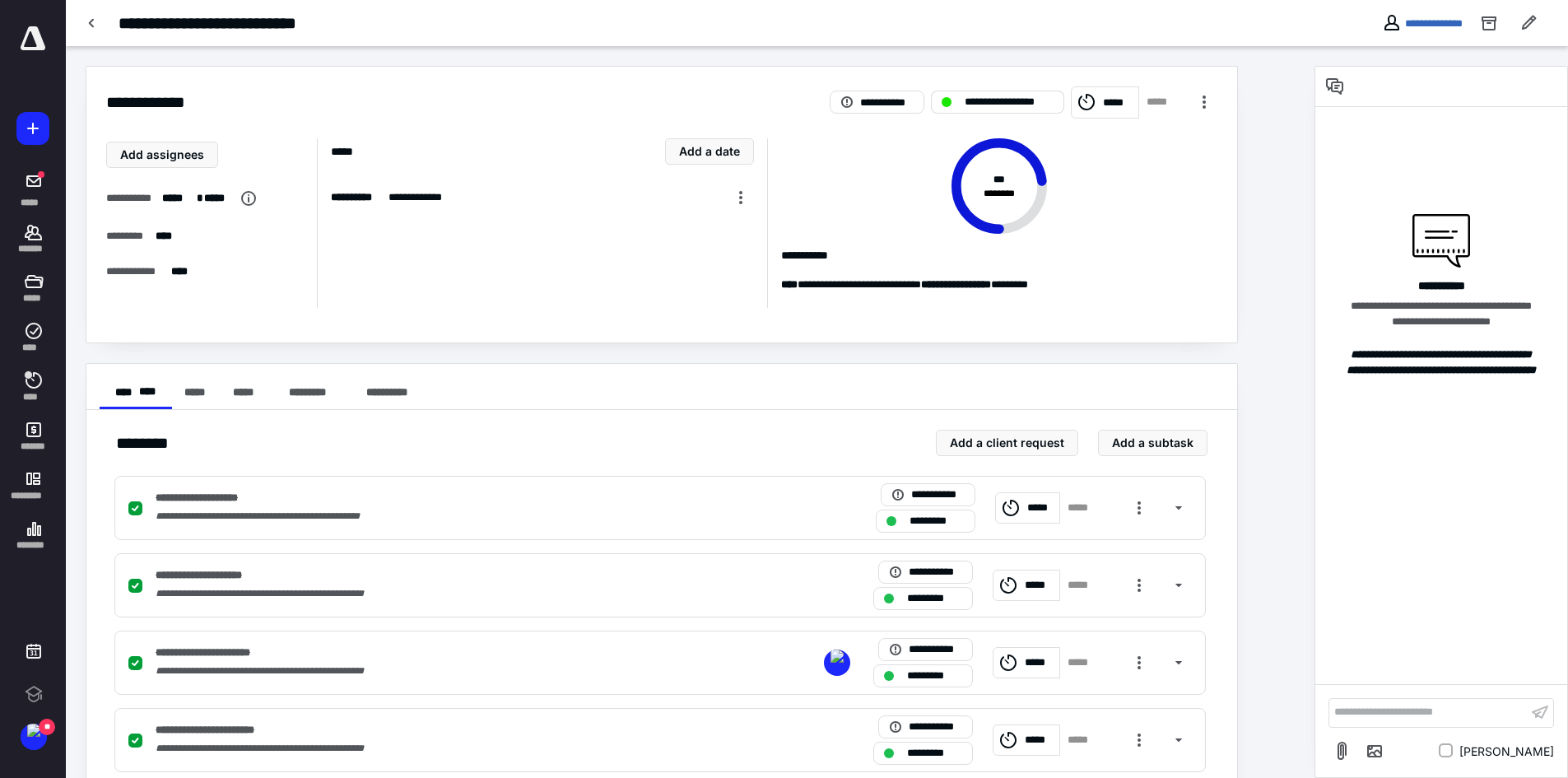 click at bounding box center (947, 102) 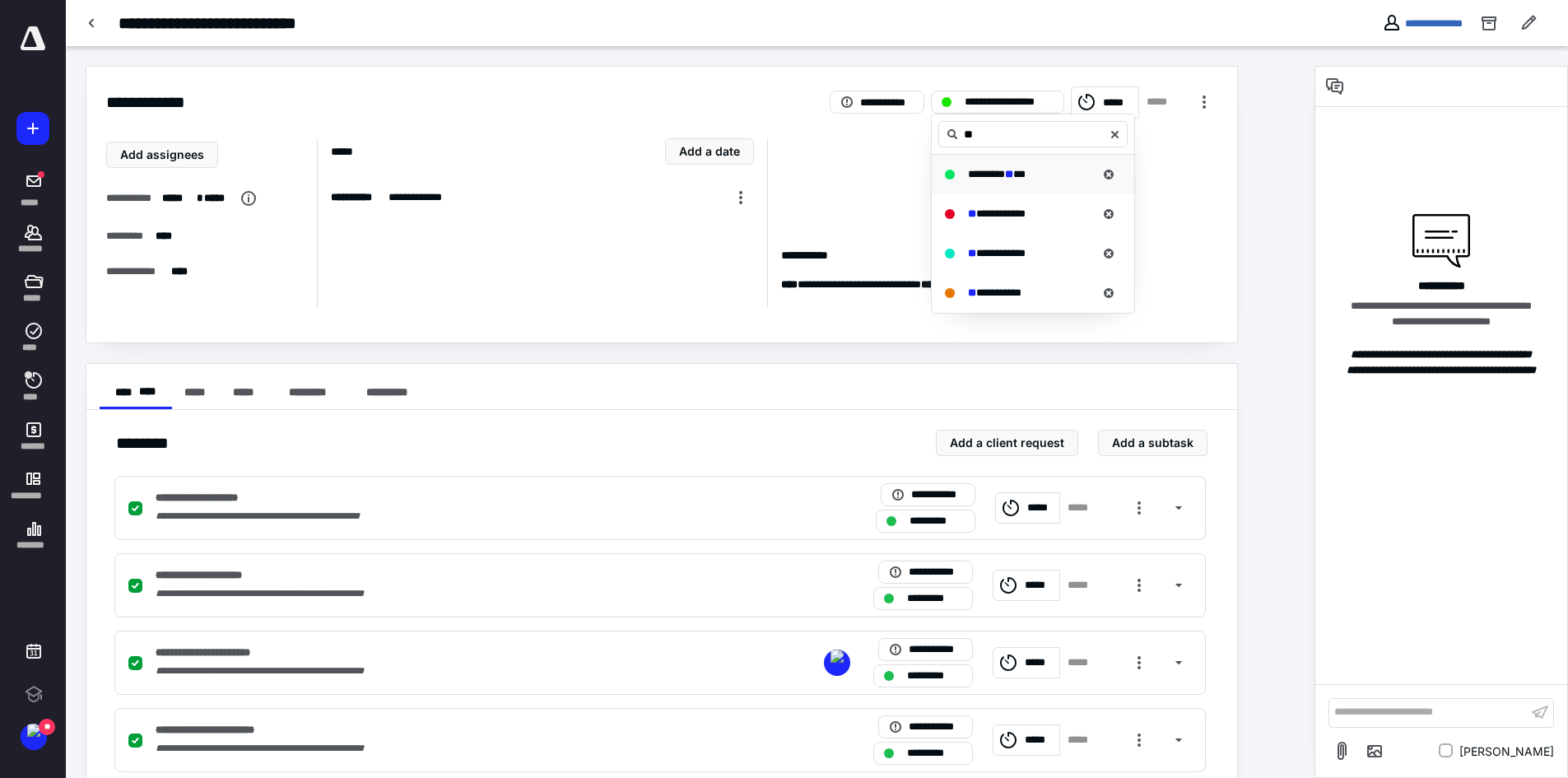 type on "**" 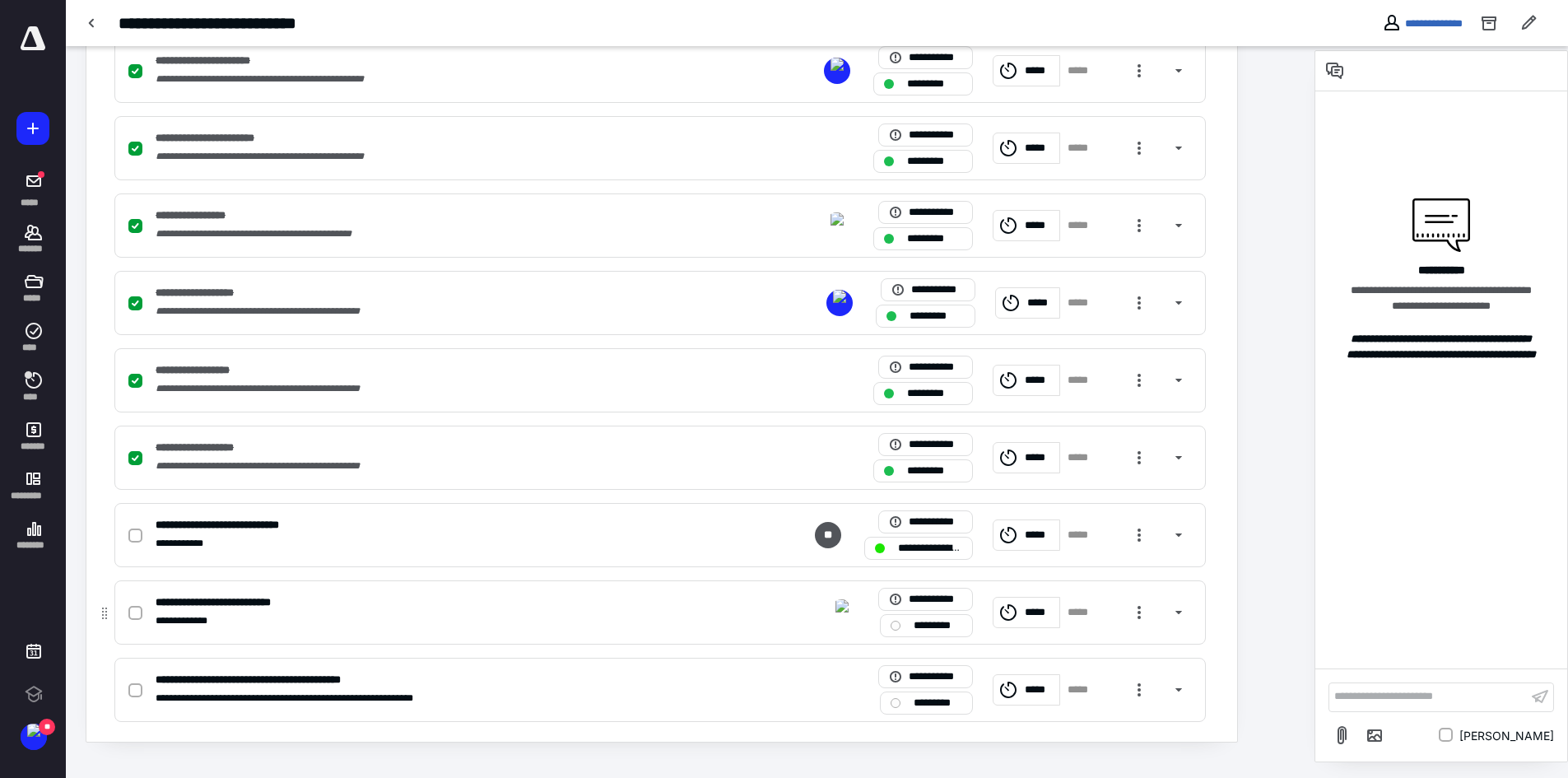 scroll, scrollTop: 593, scrollLeft: 0, axis: vertical 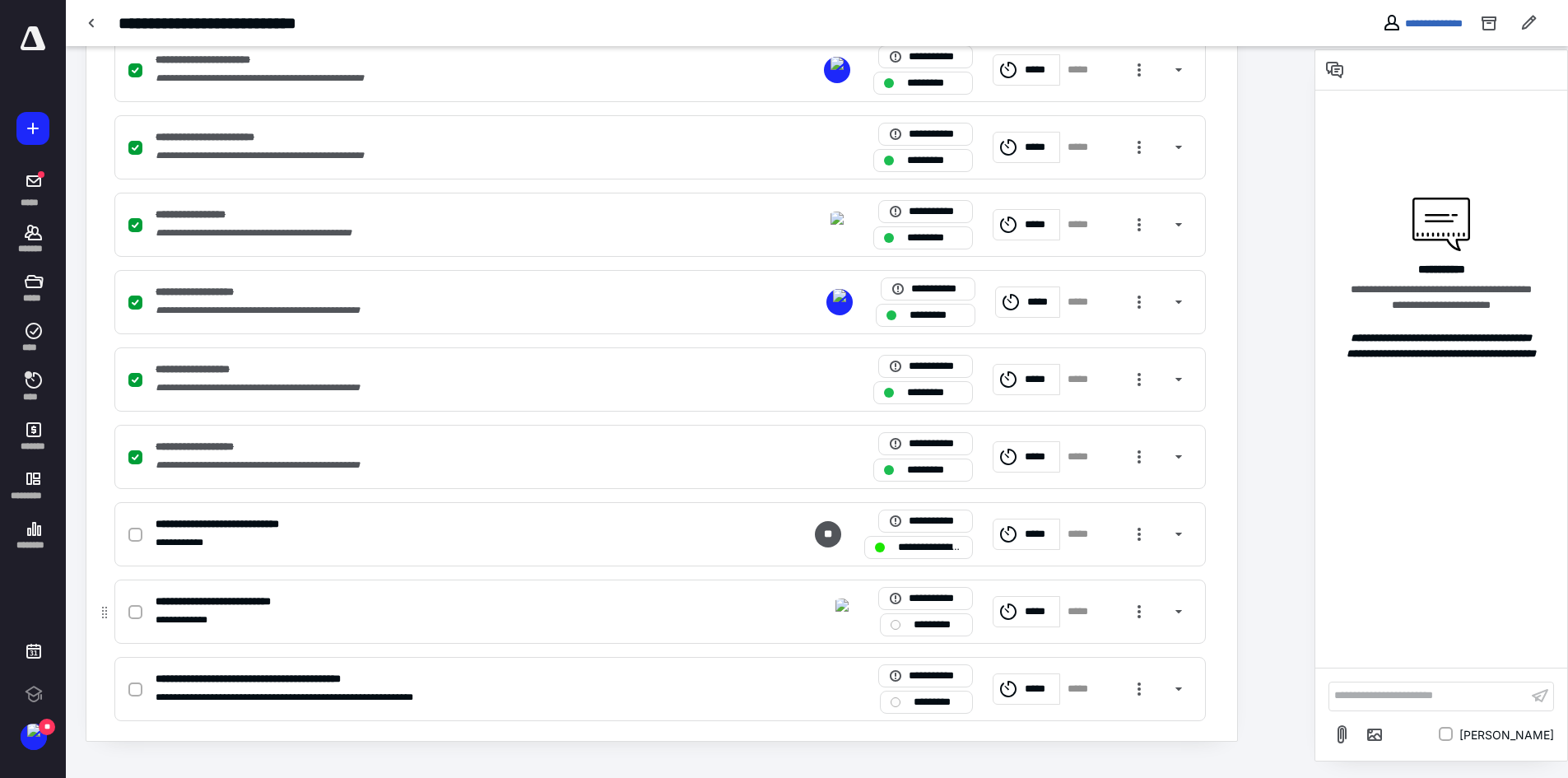 click 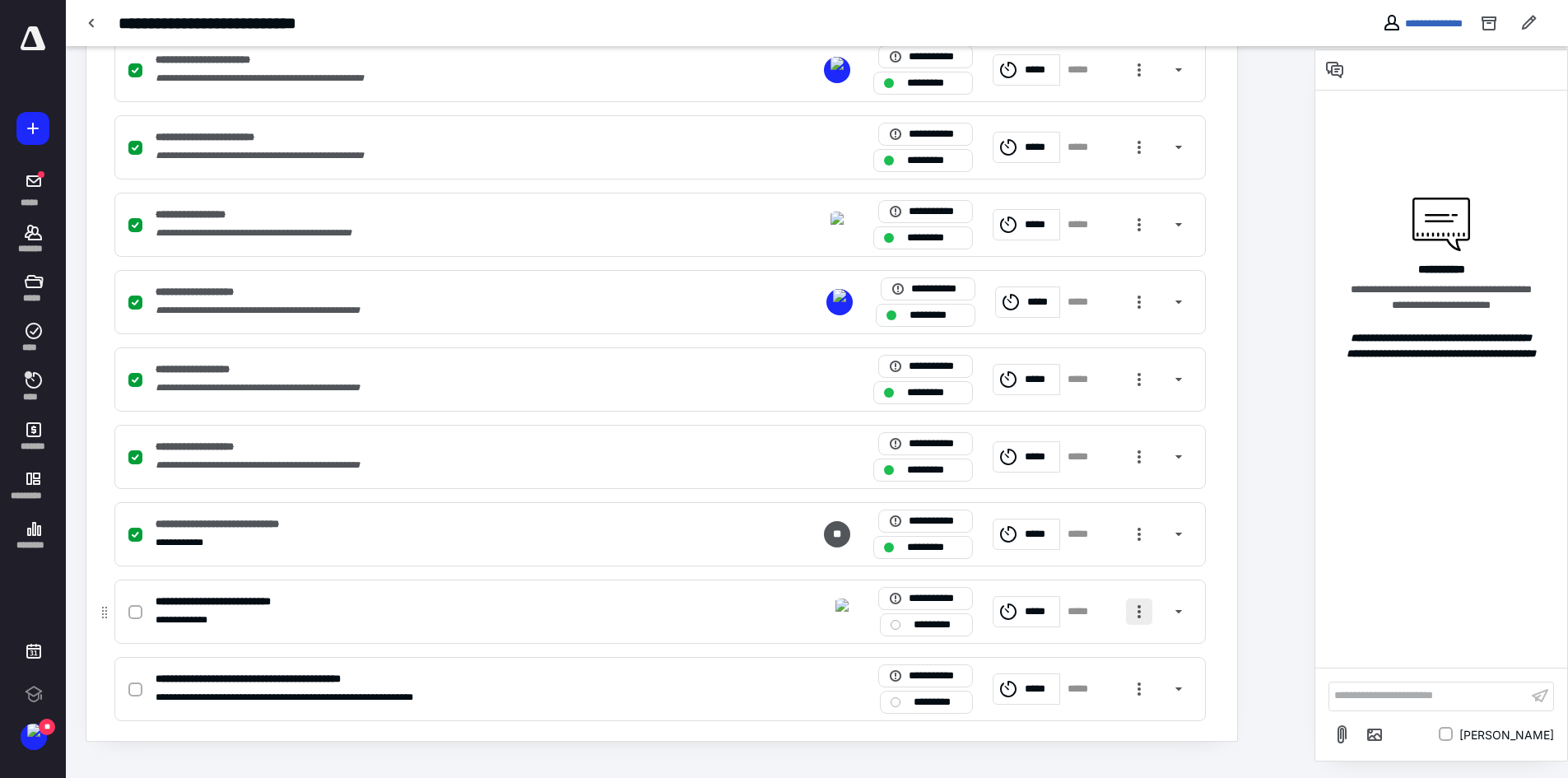 click at bounding box center [1139, 612] 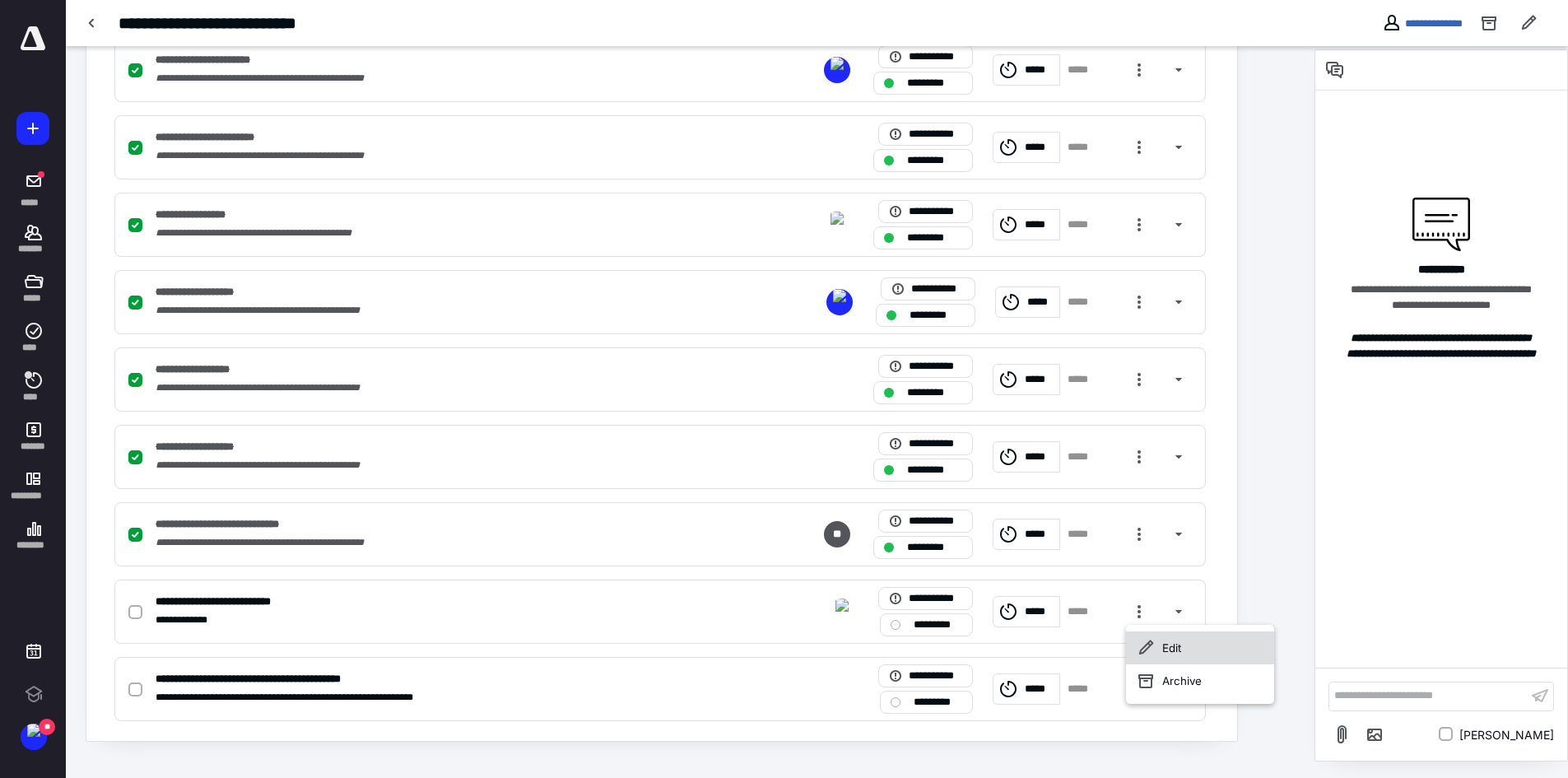 click on "Edit" at bounding box center [1200, 648] 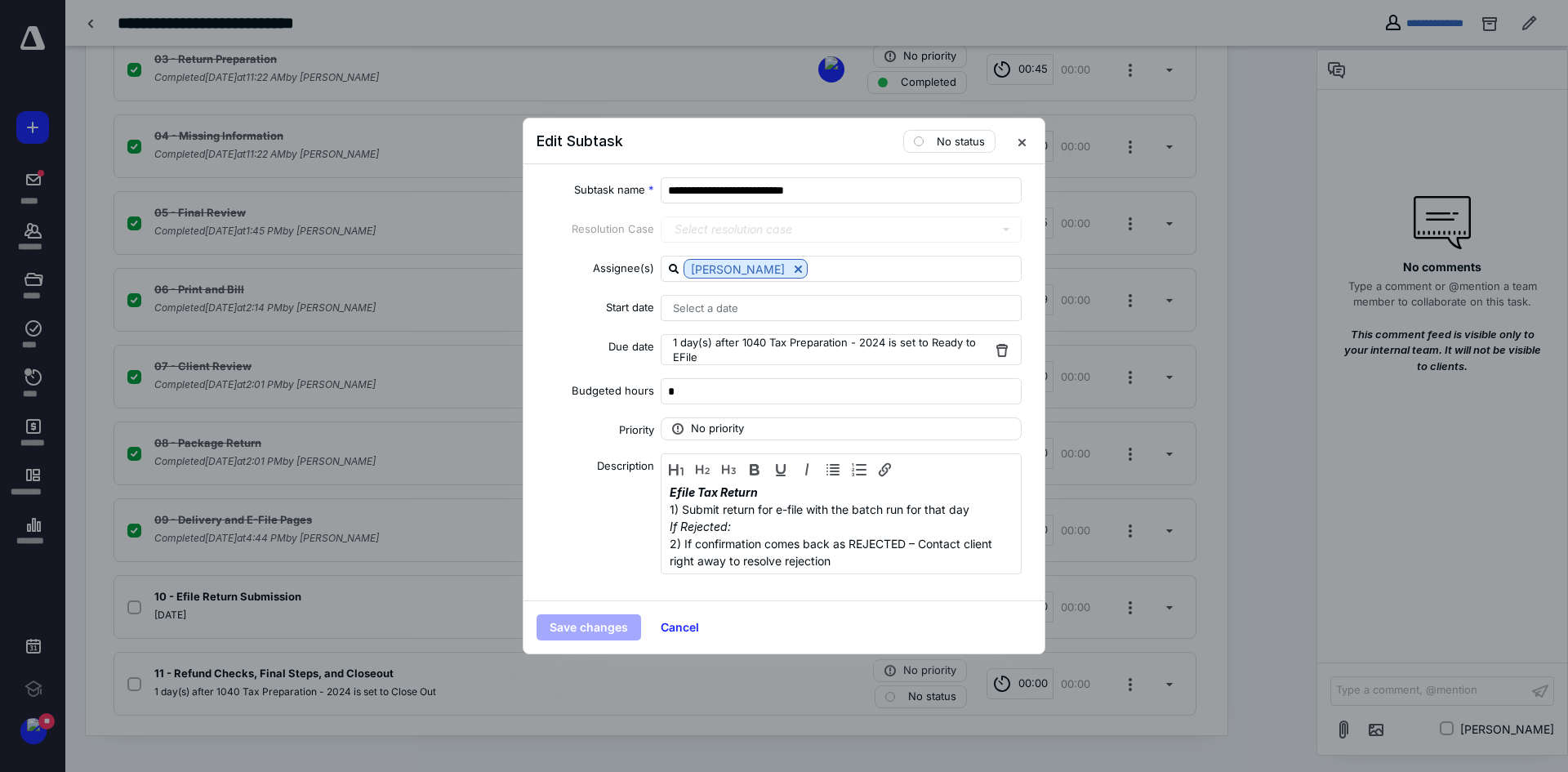 click on "Select a date" at bounding box center (706, 308) 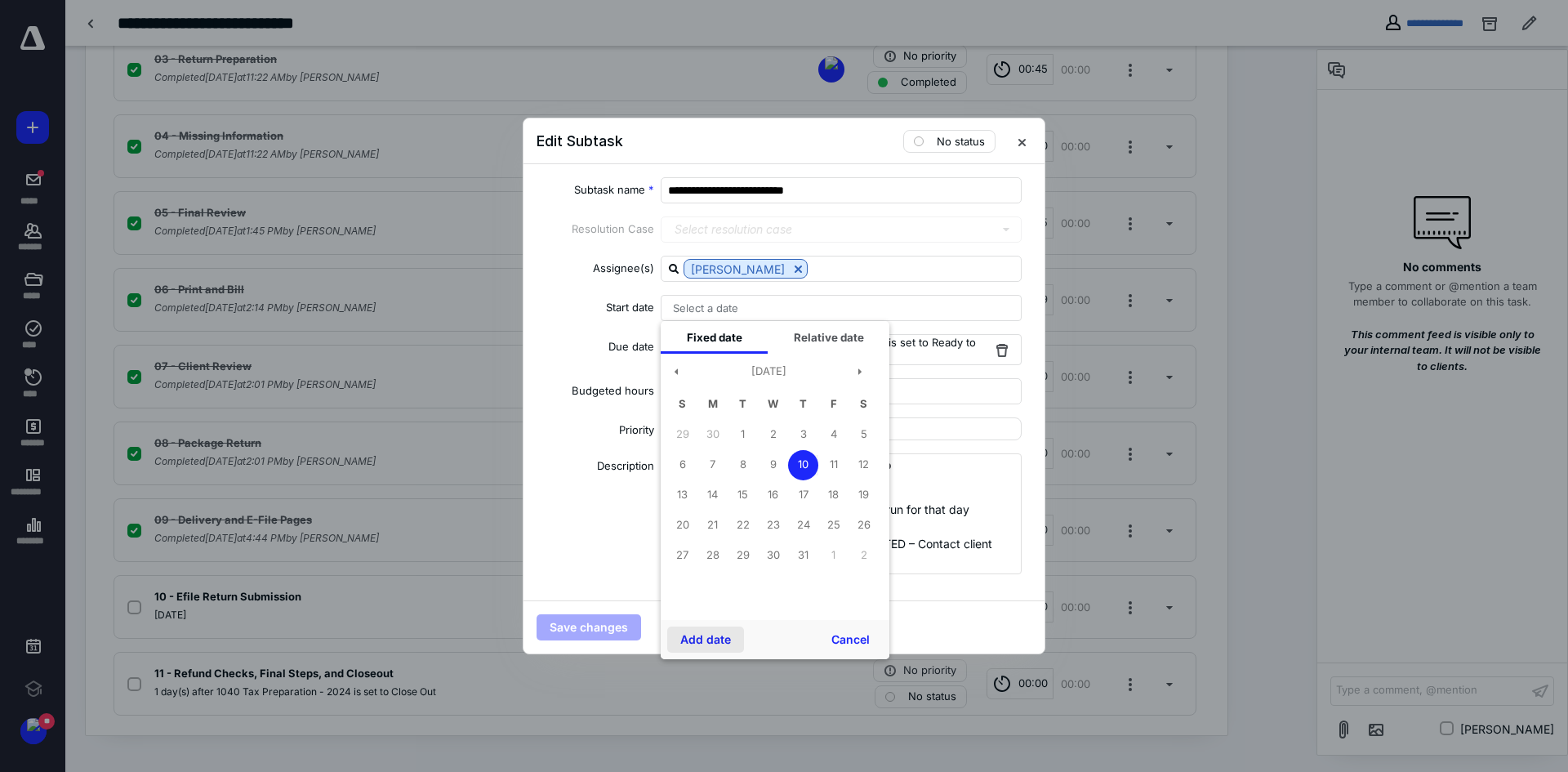 click on "Add date" at bounding box center (706, 640) 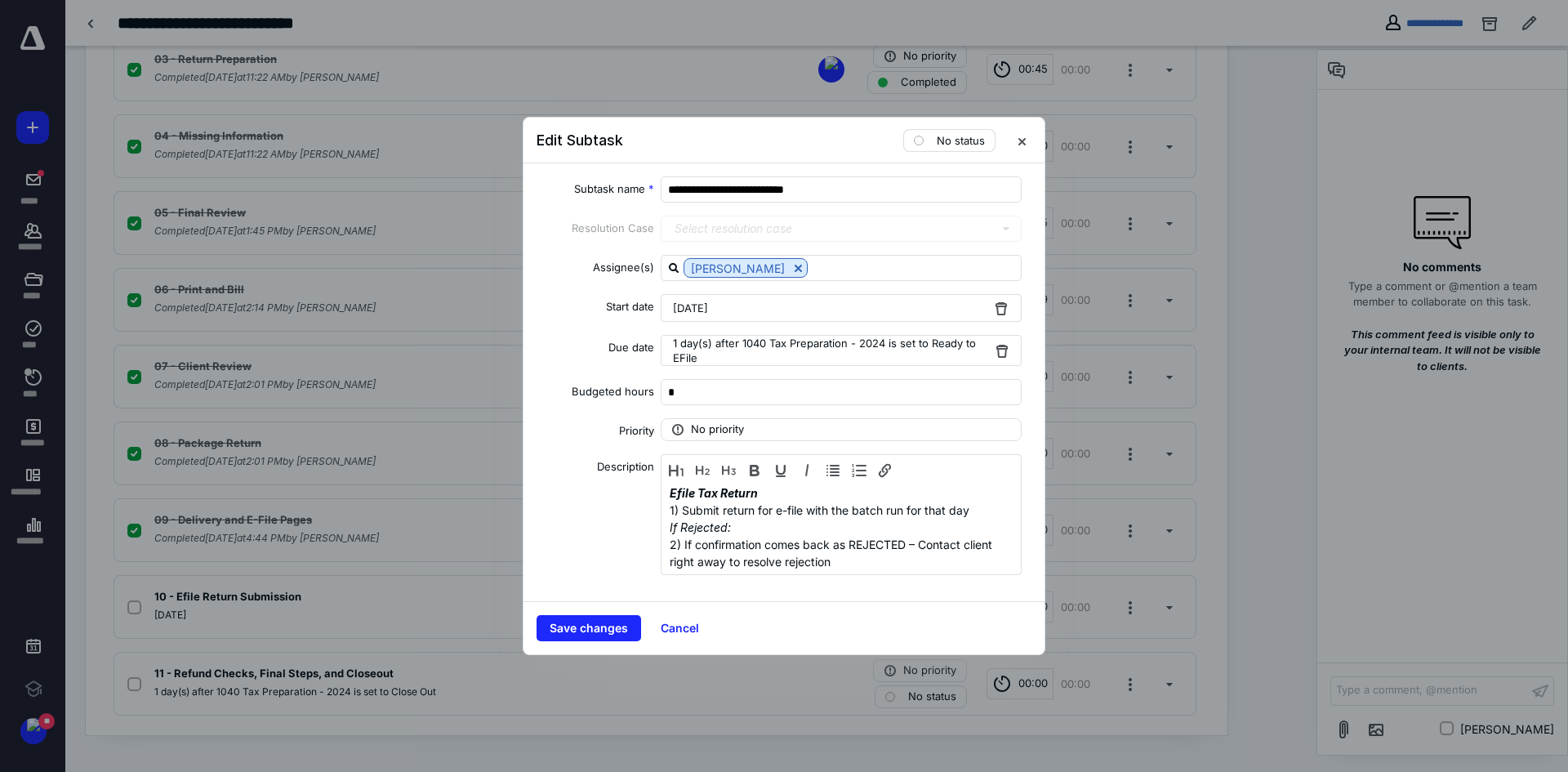click on "No status" at bounding box center (949, 141) 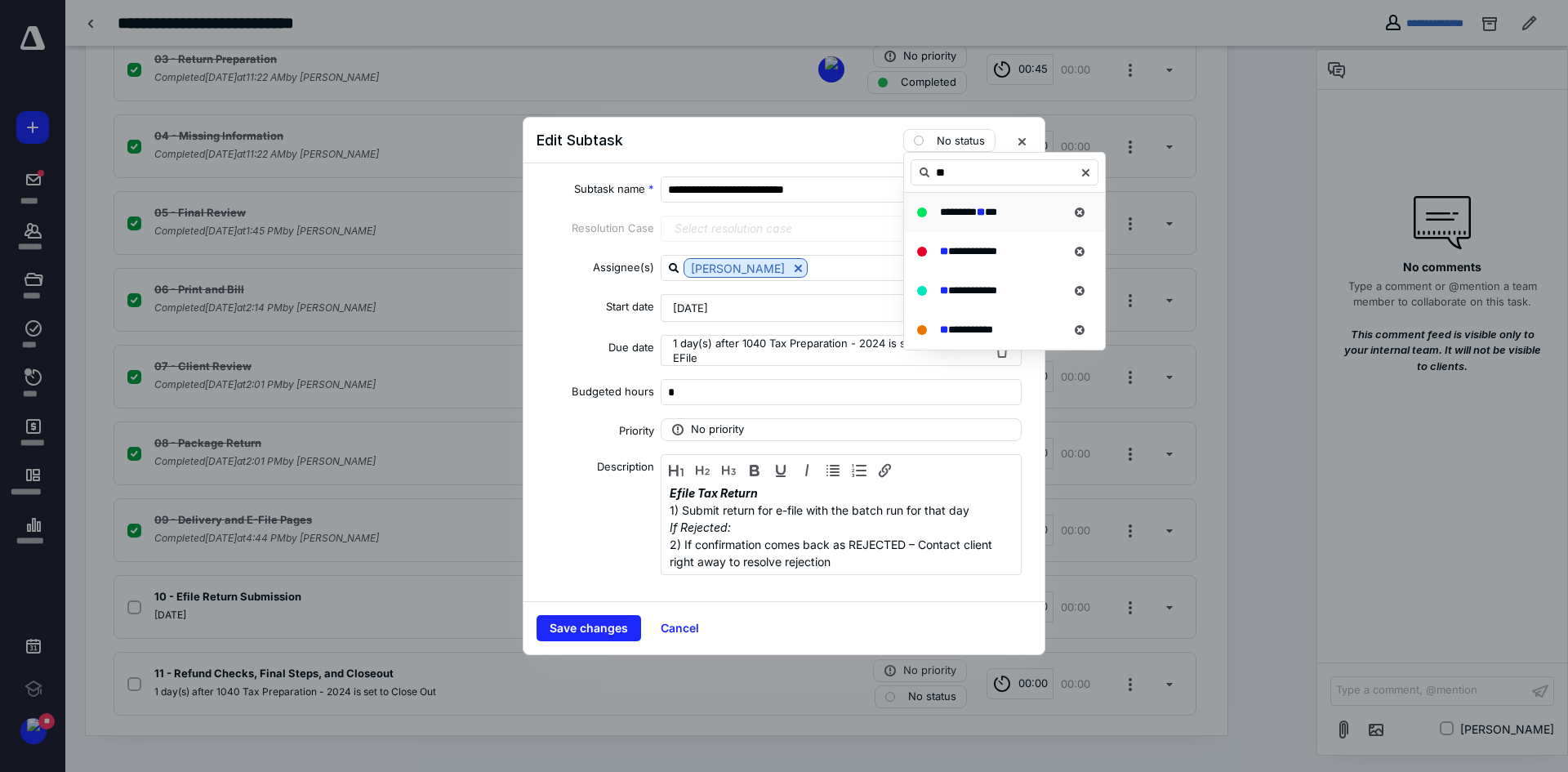 type on "**" 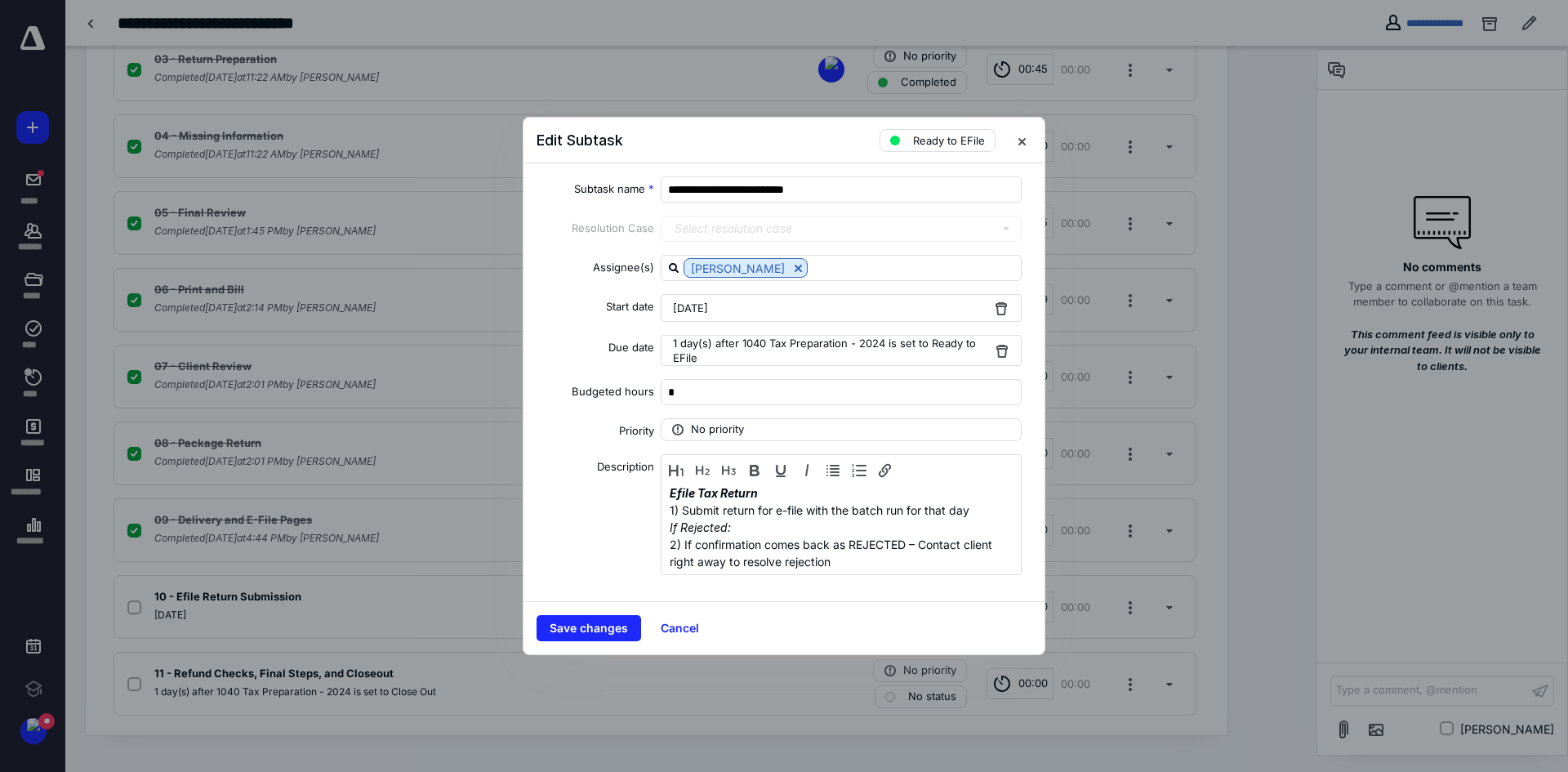type 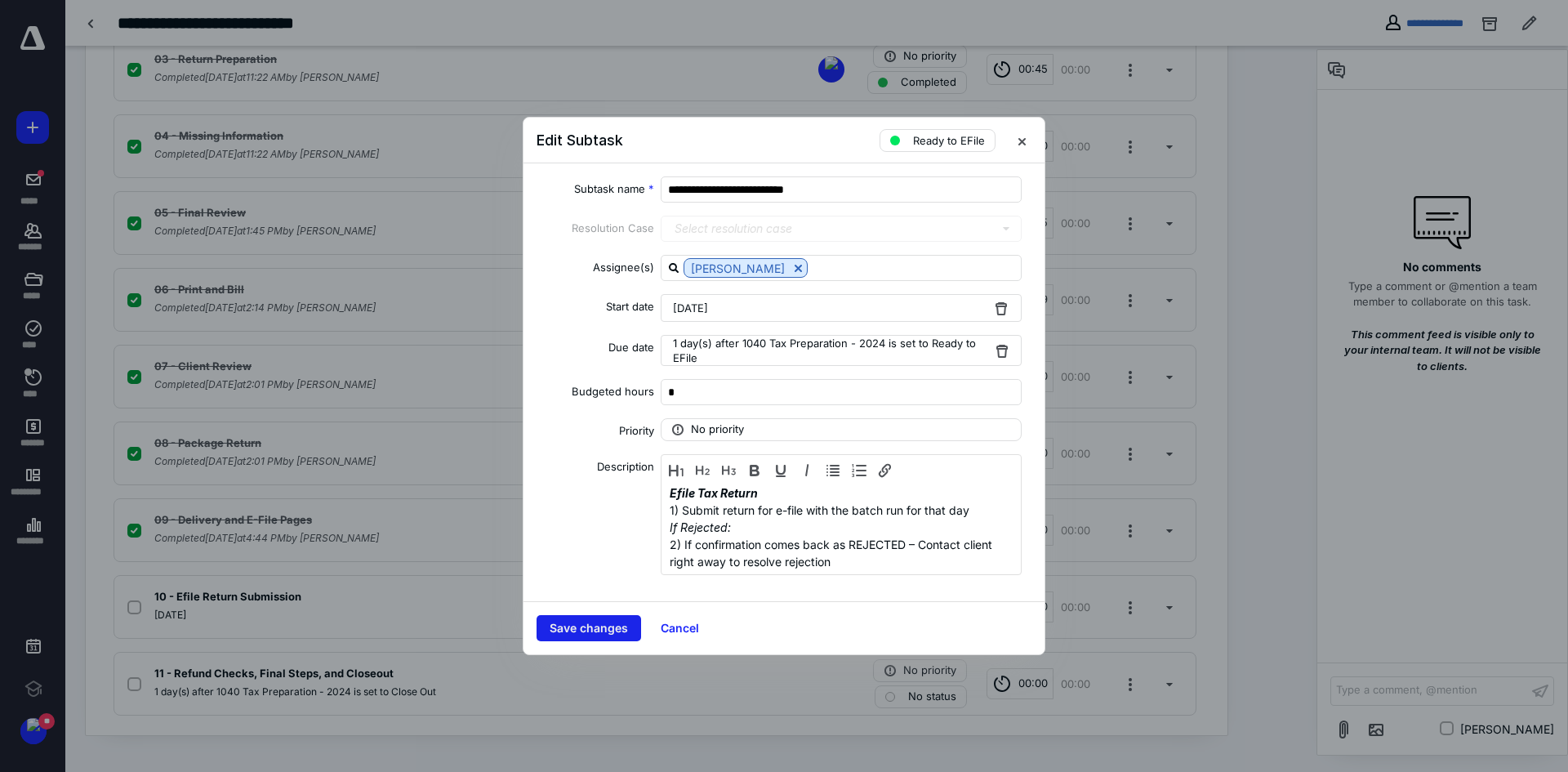 click on "Save changes" at bounding box center [589, 628] 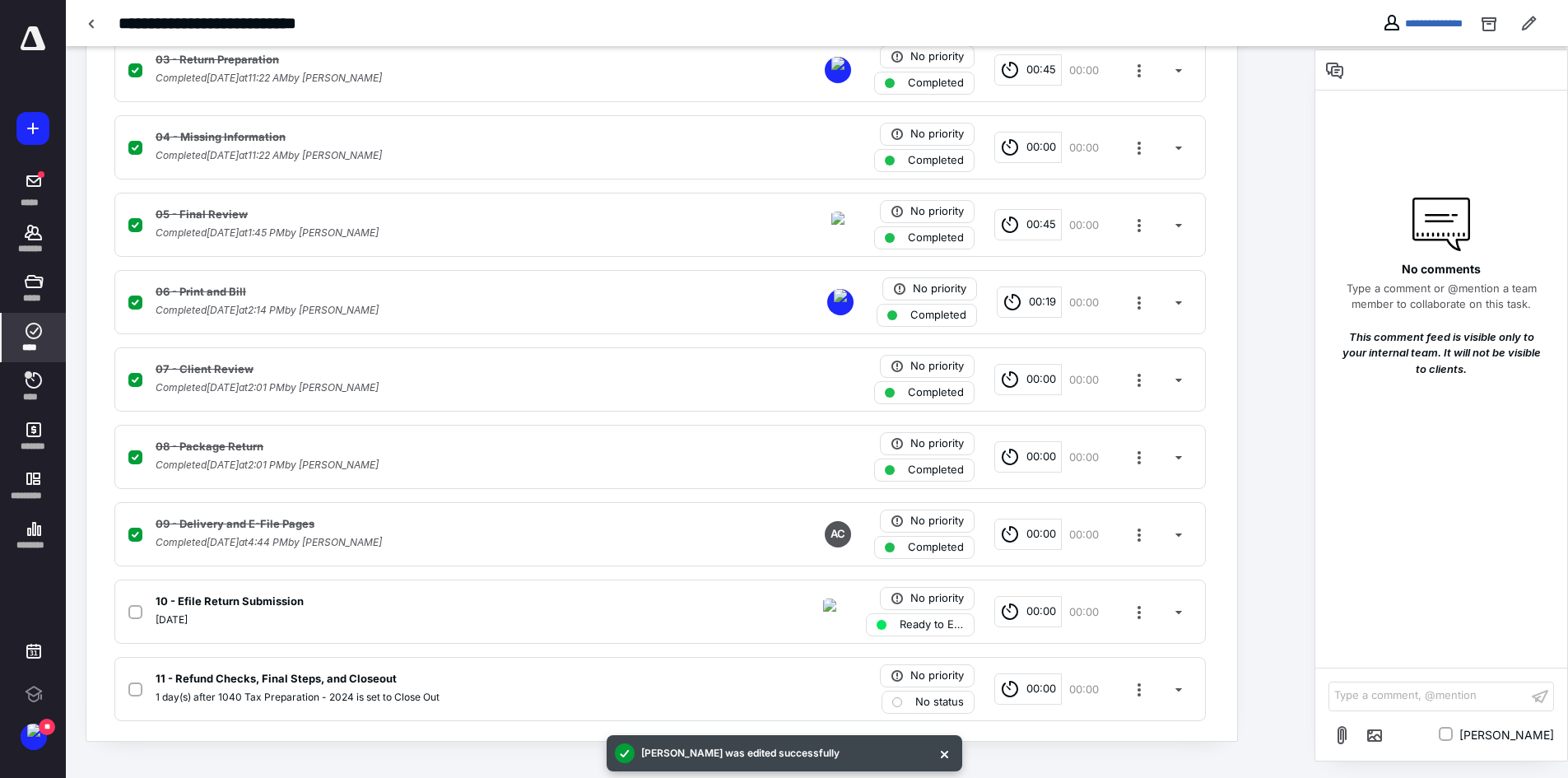 click 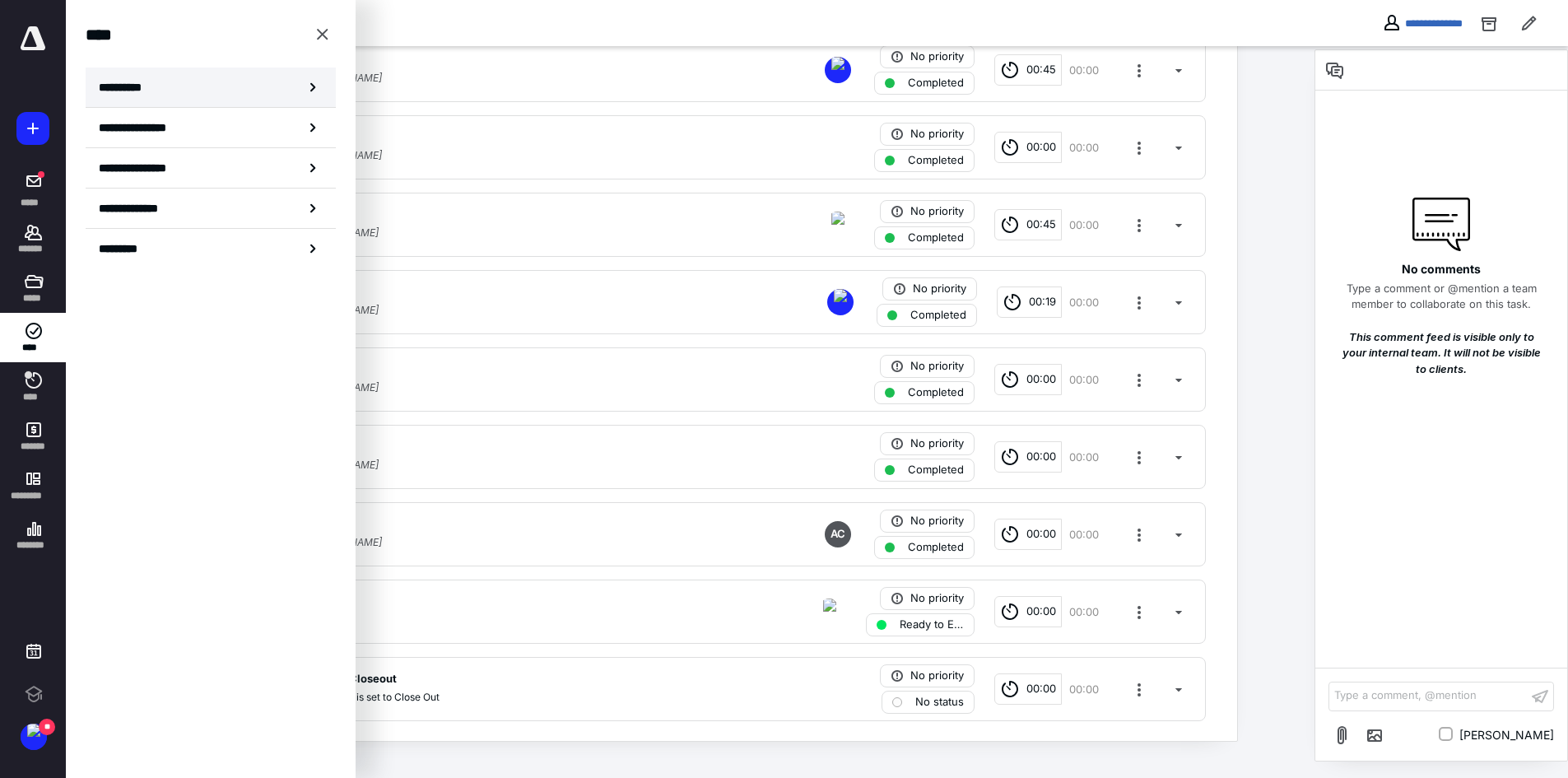 click on "**********" at bounding box center (126, 87) 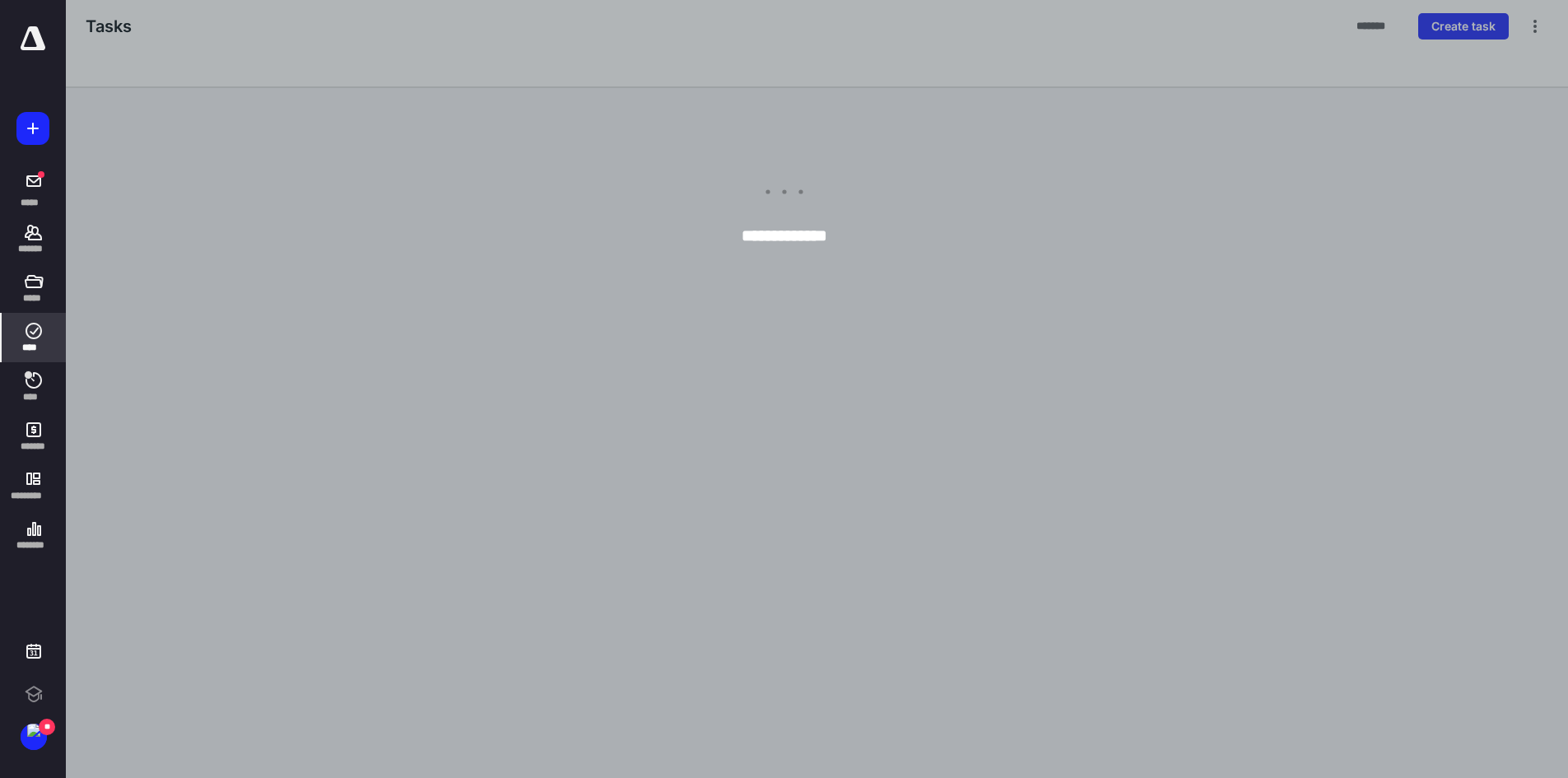 scroll, scrollTop: 0, scrollLeft: 0, axis: both 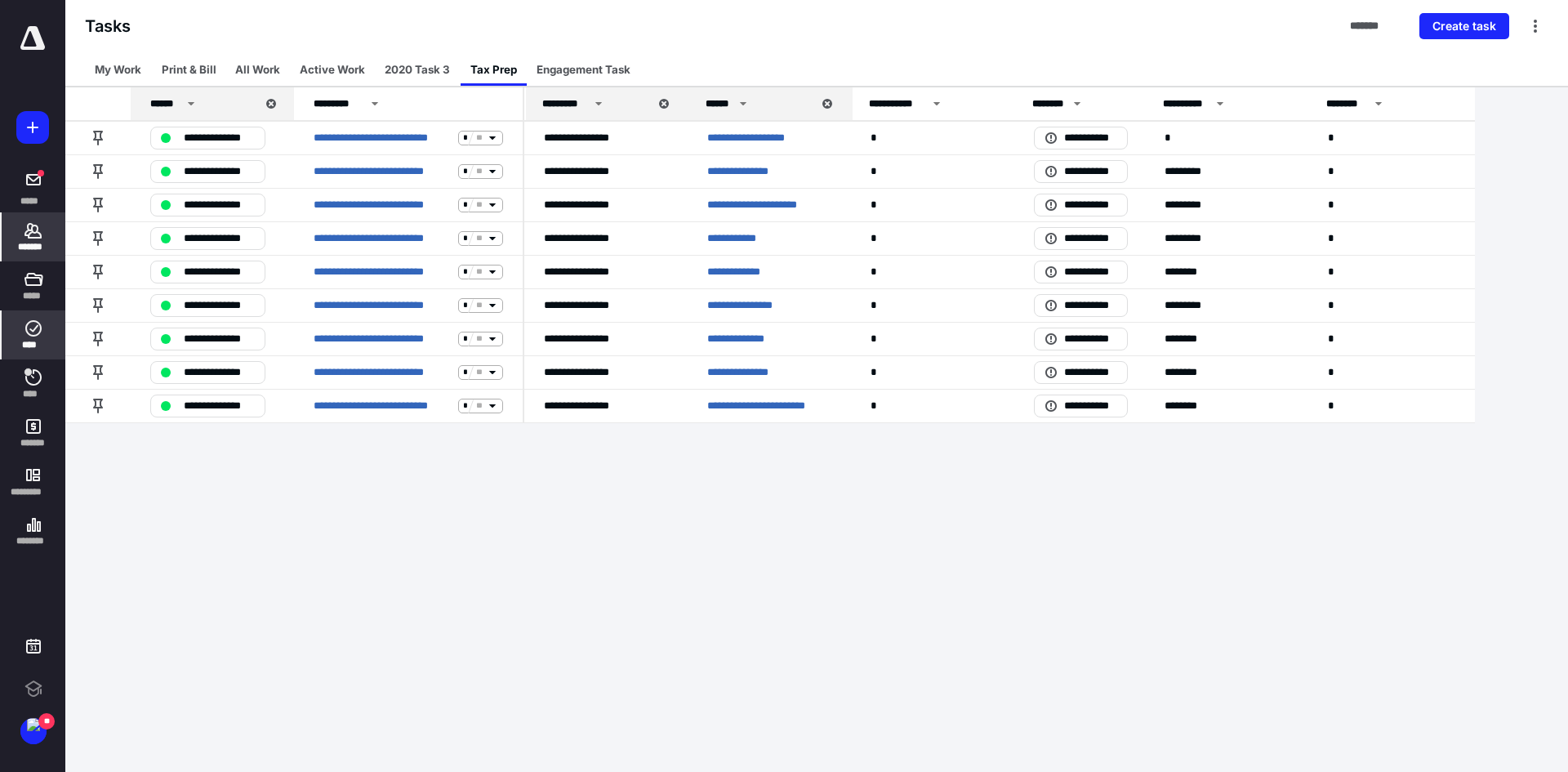 click on "*******" at bounding box center (33, 247) 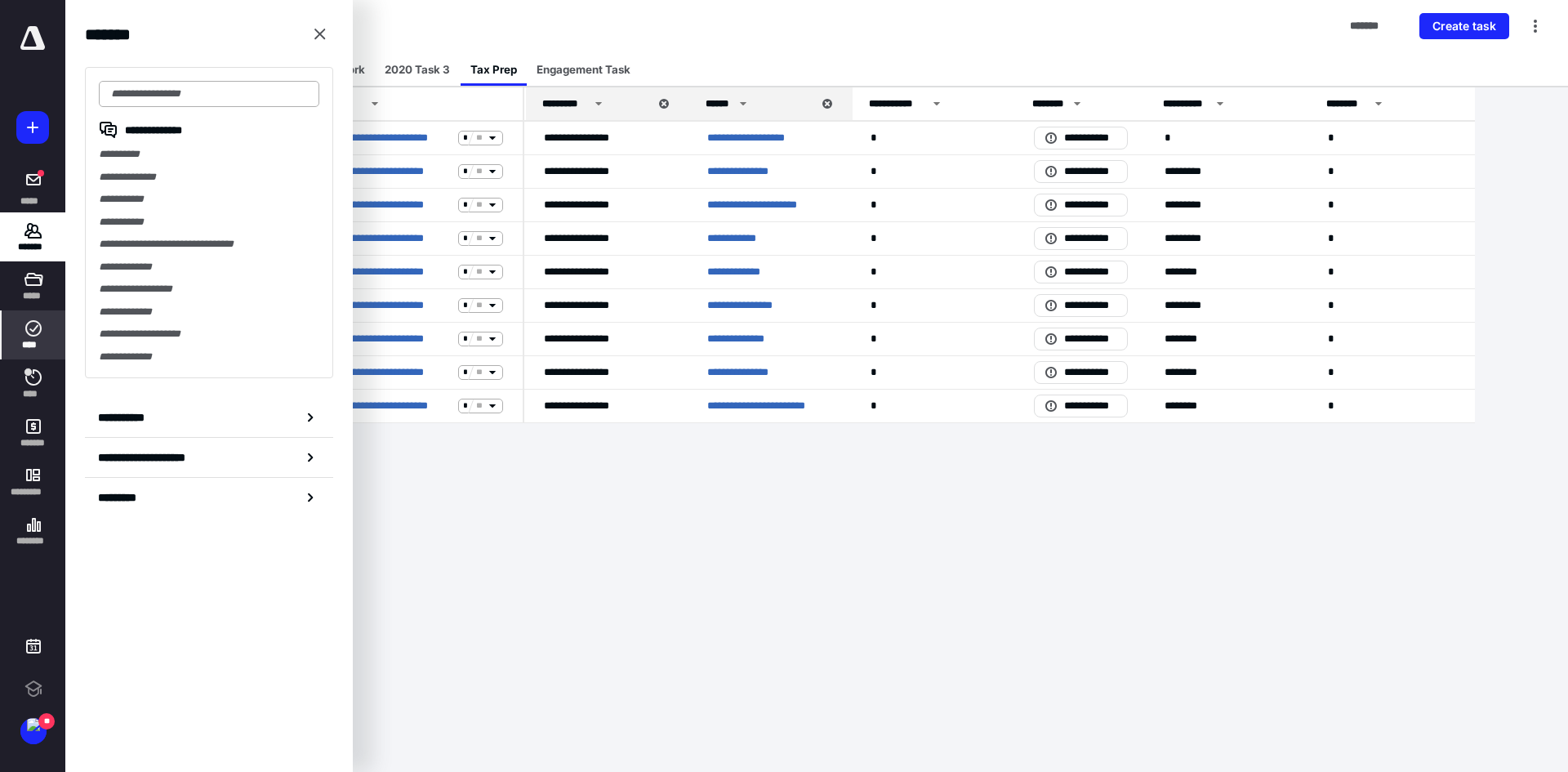 click at bounding box center [209, 94] 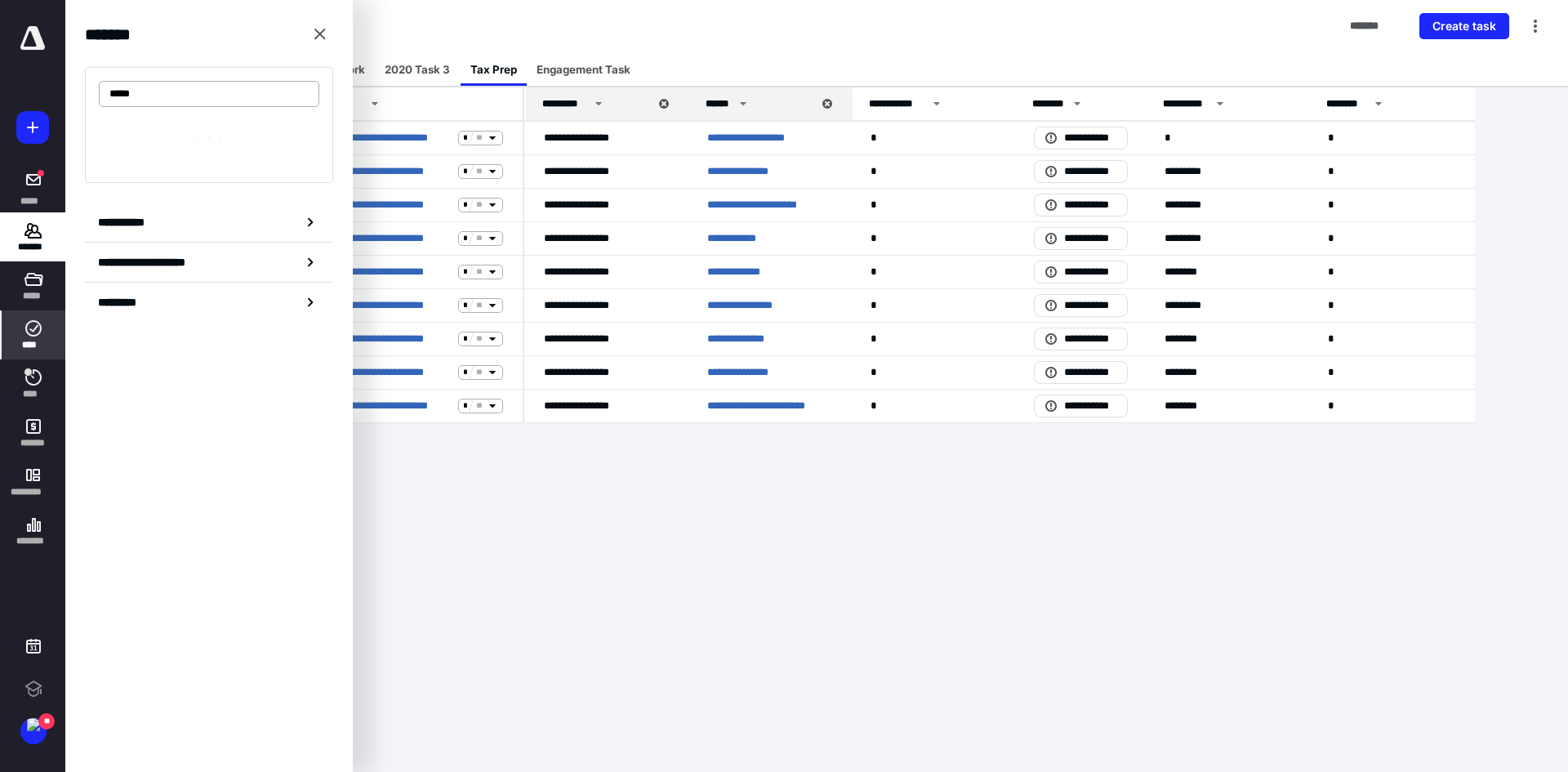 type on "******" 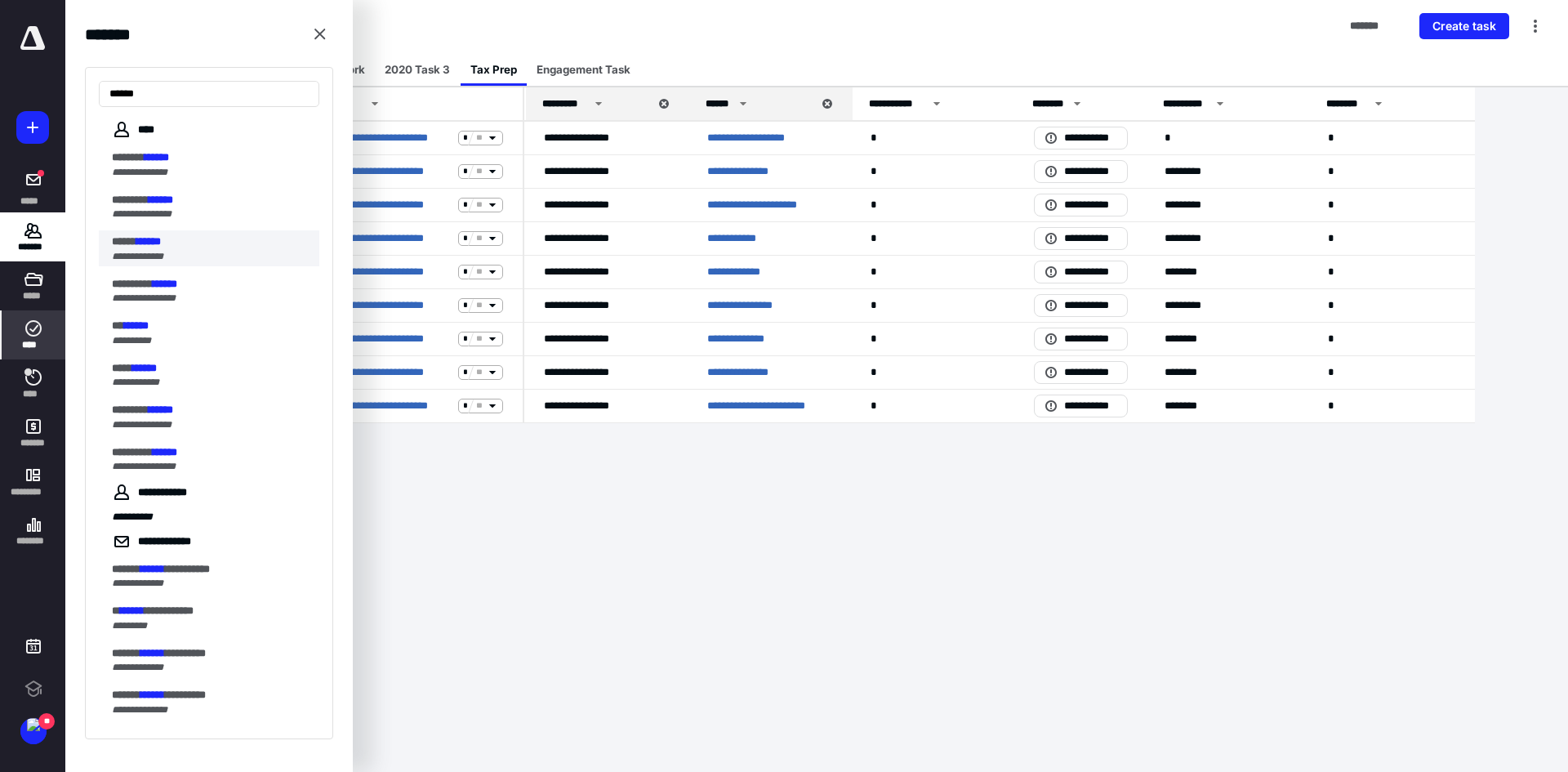 click on "**********" at bounding box center (216, 248) 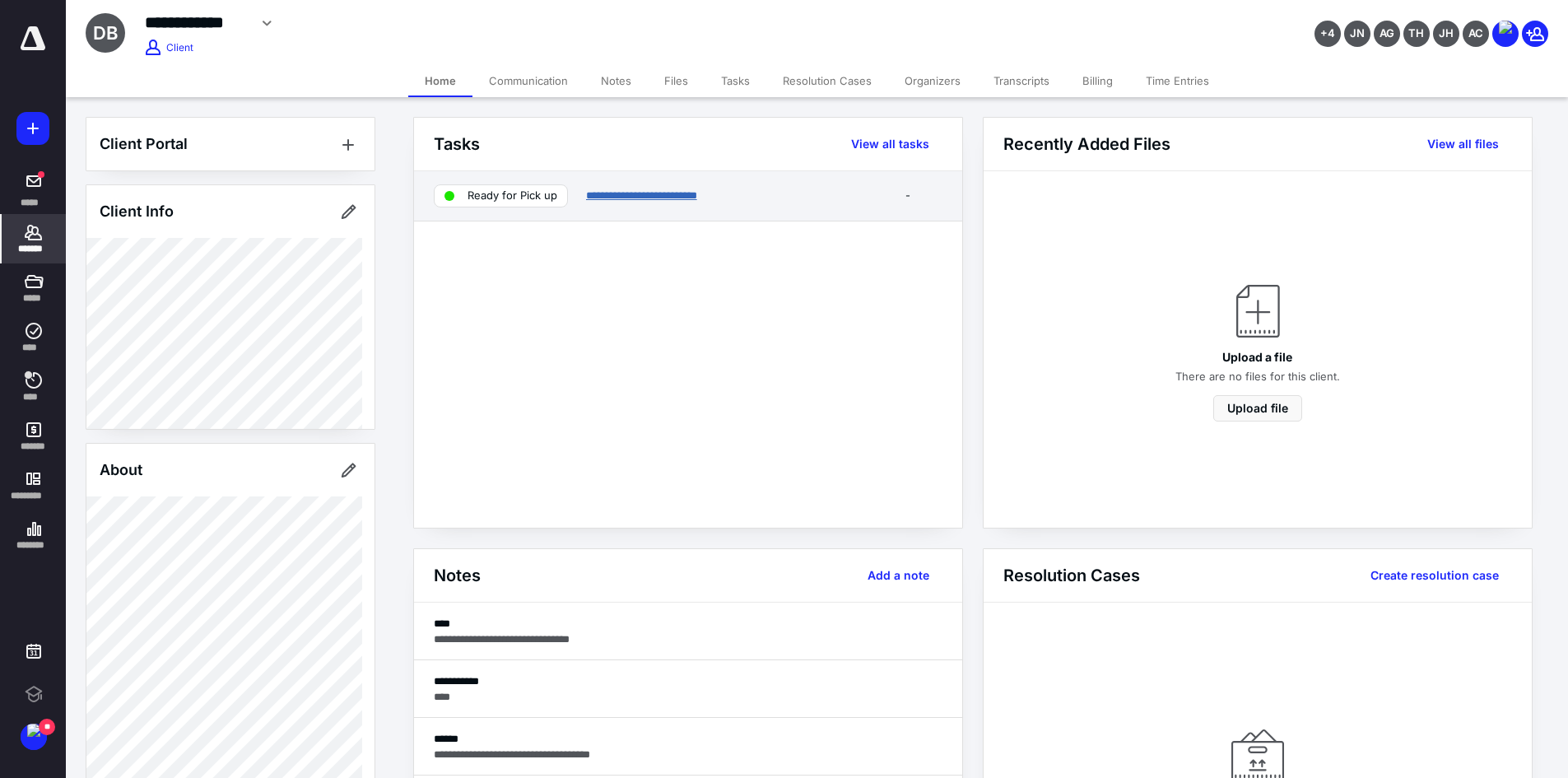 click on "**********" at bounding box center [641, 195] 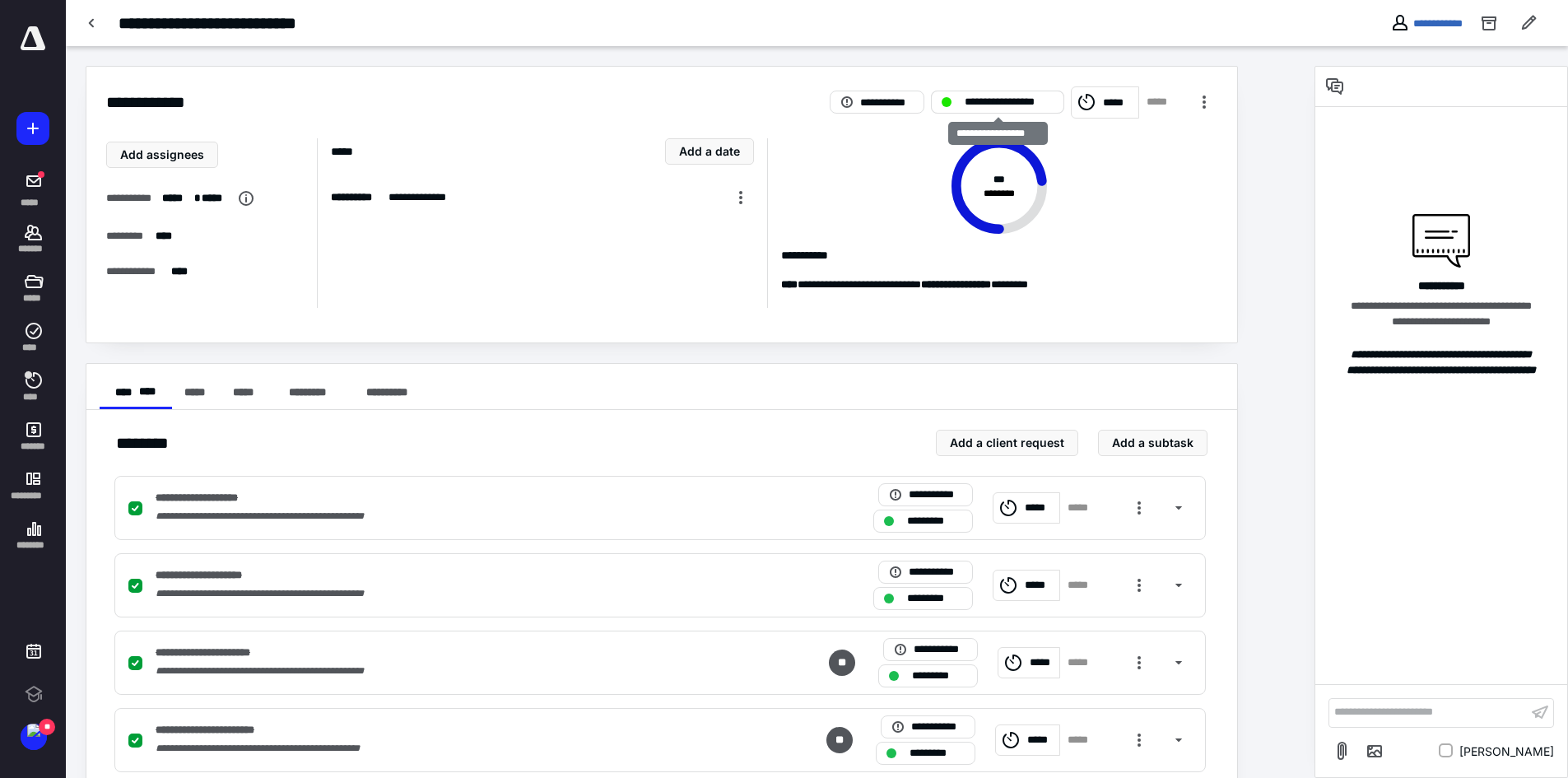 click on "**********" at bounding box center [998, 102] 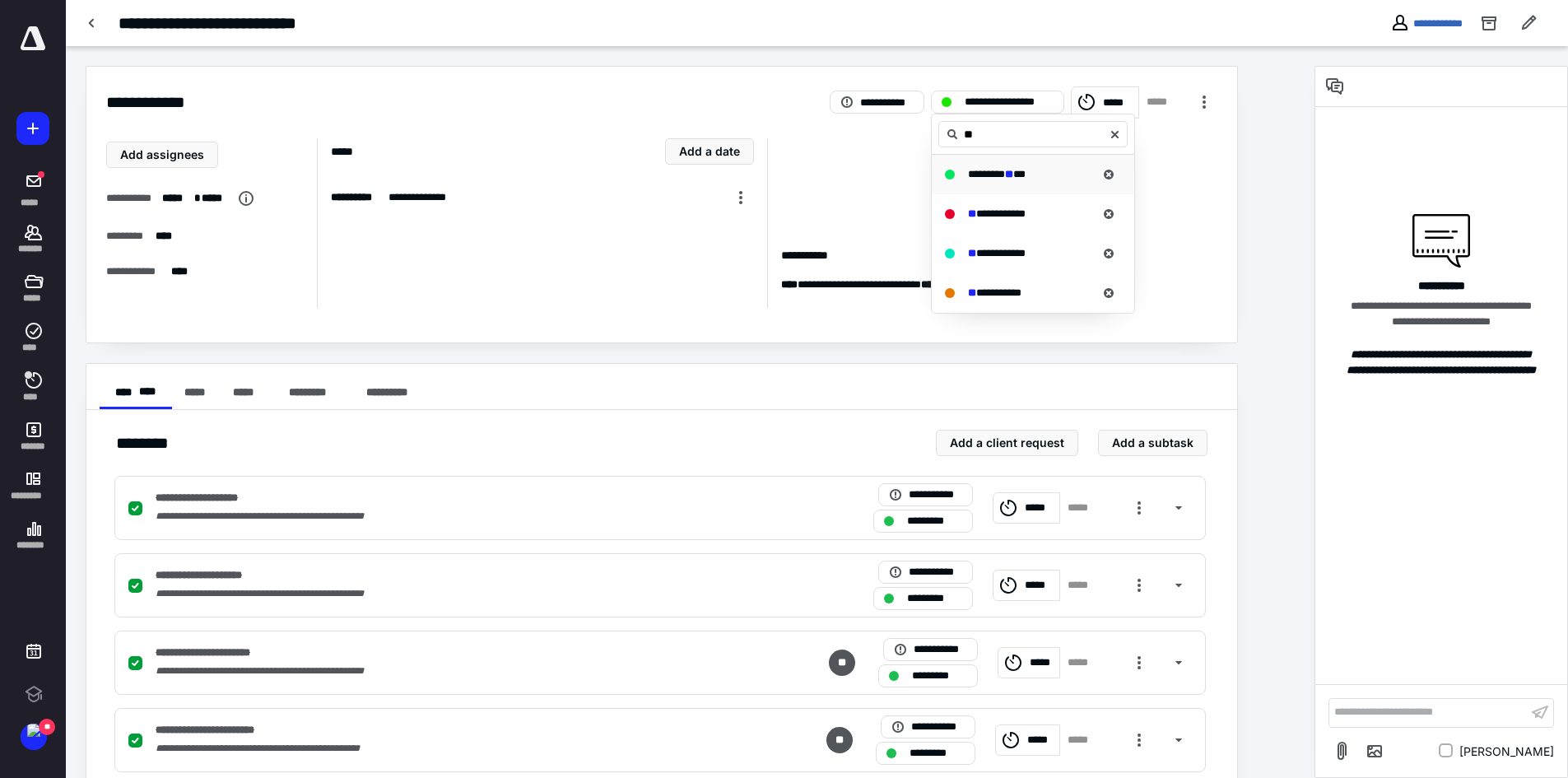 type on "**" 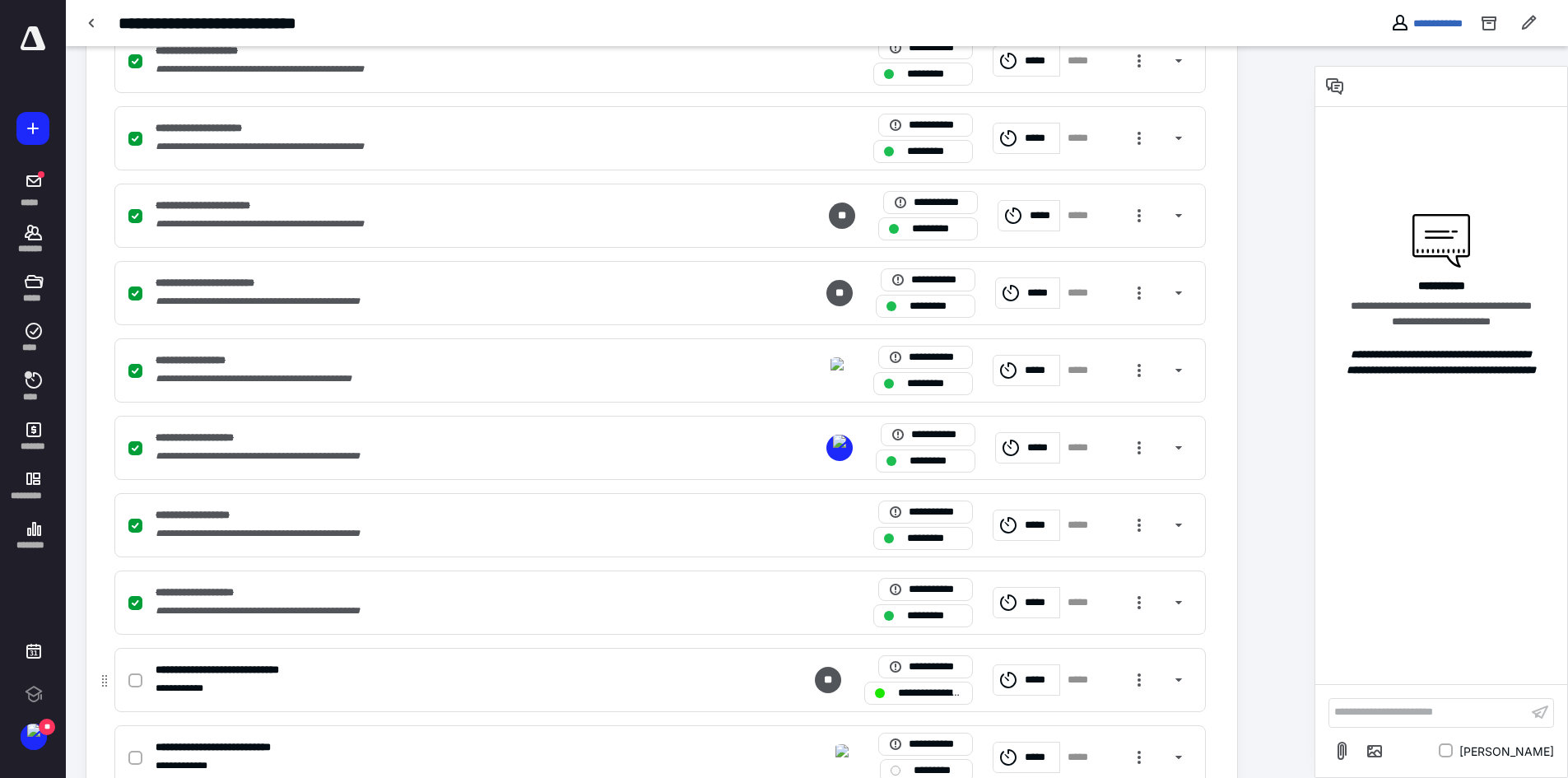 scroll, scrollTop: 593, scrollLeft: 0, axis: vertical 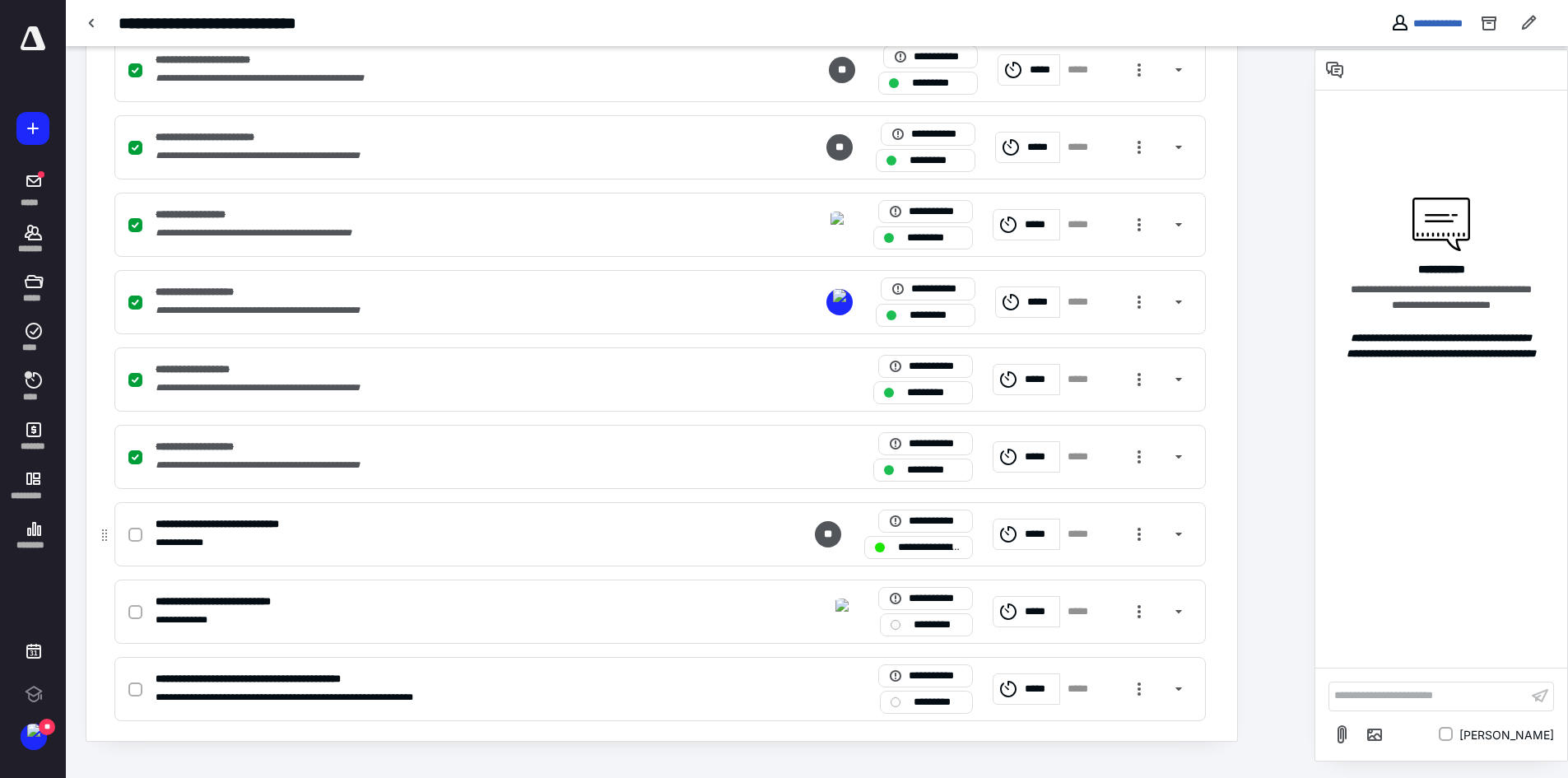 click 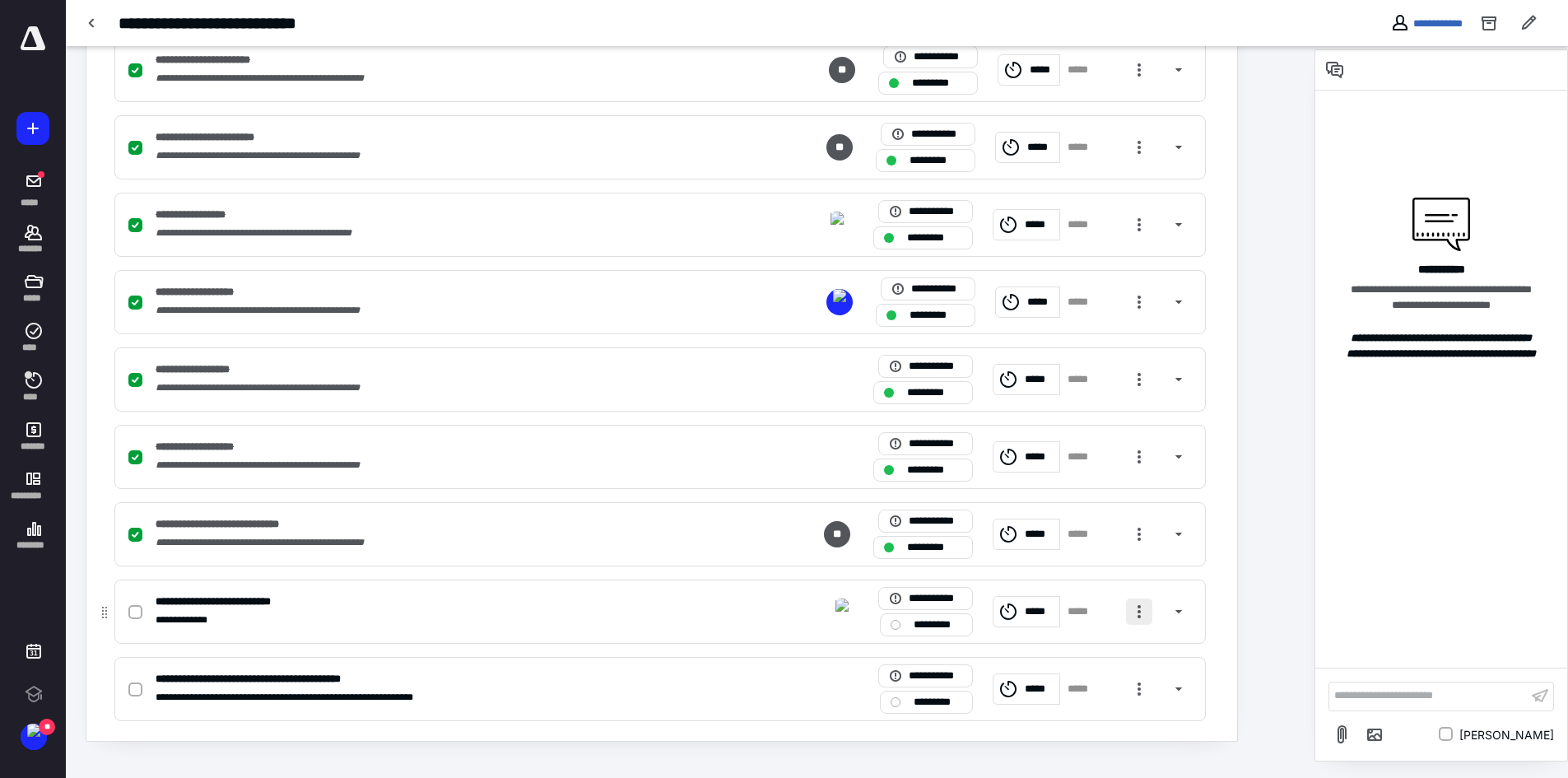 click at bounding box center [1139, 612] 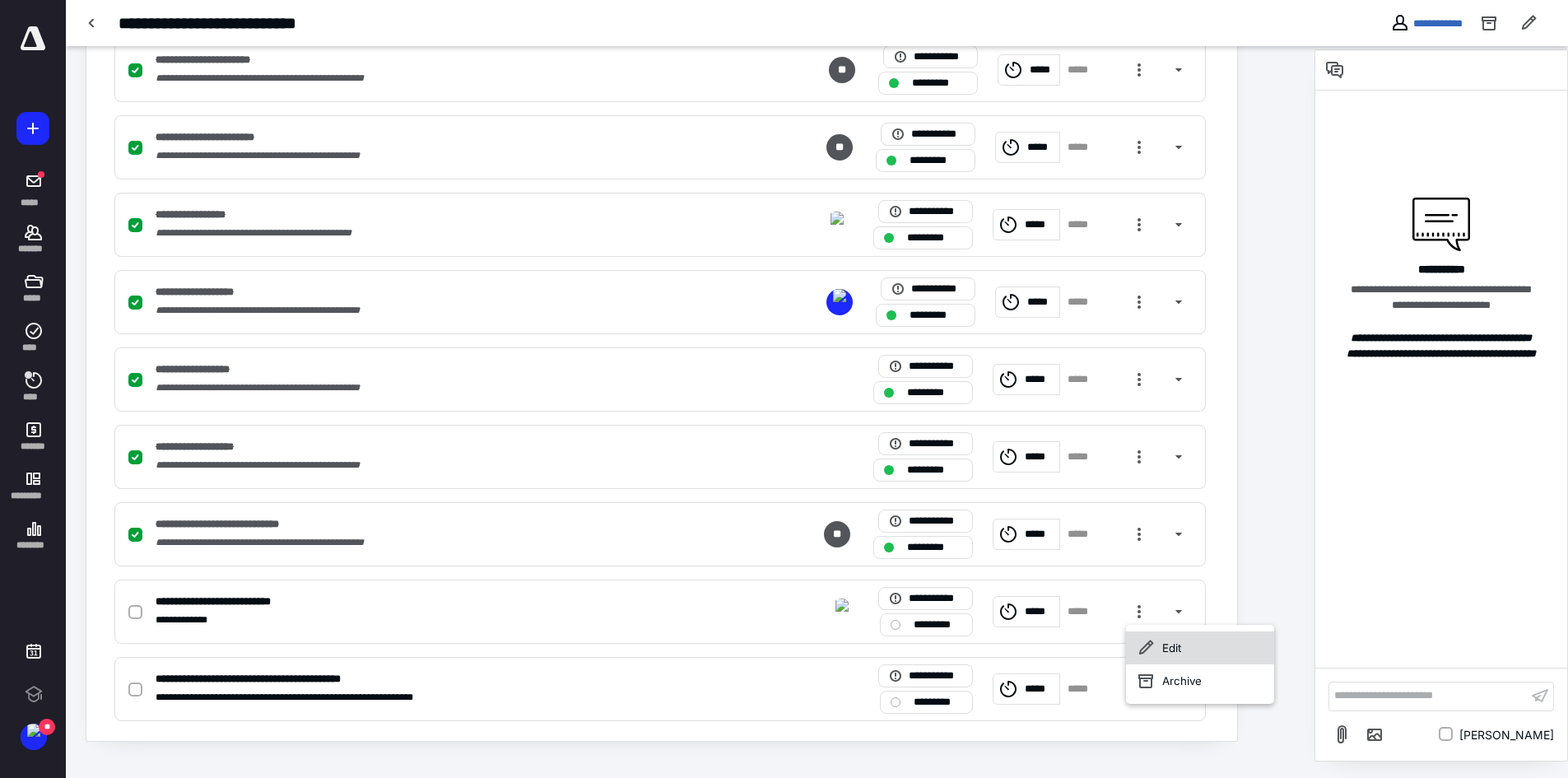 click on "Edit" at bounding box center [1200, 648] 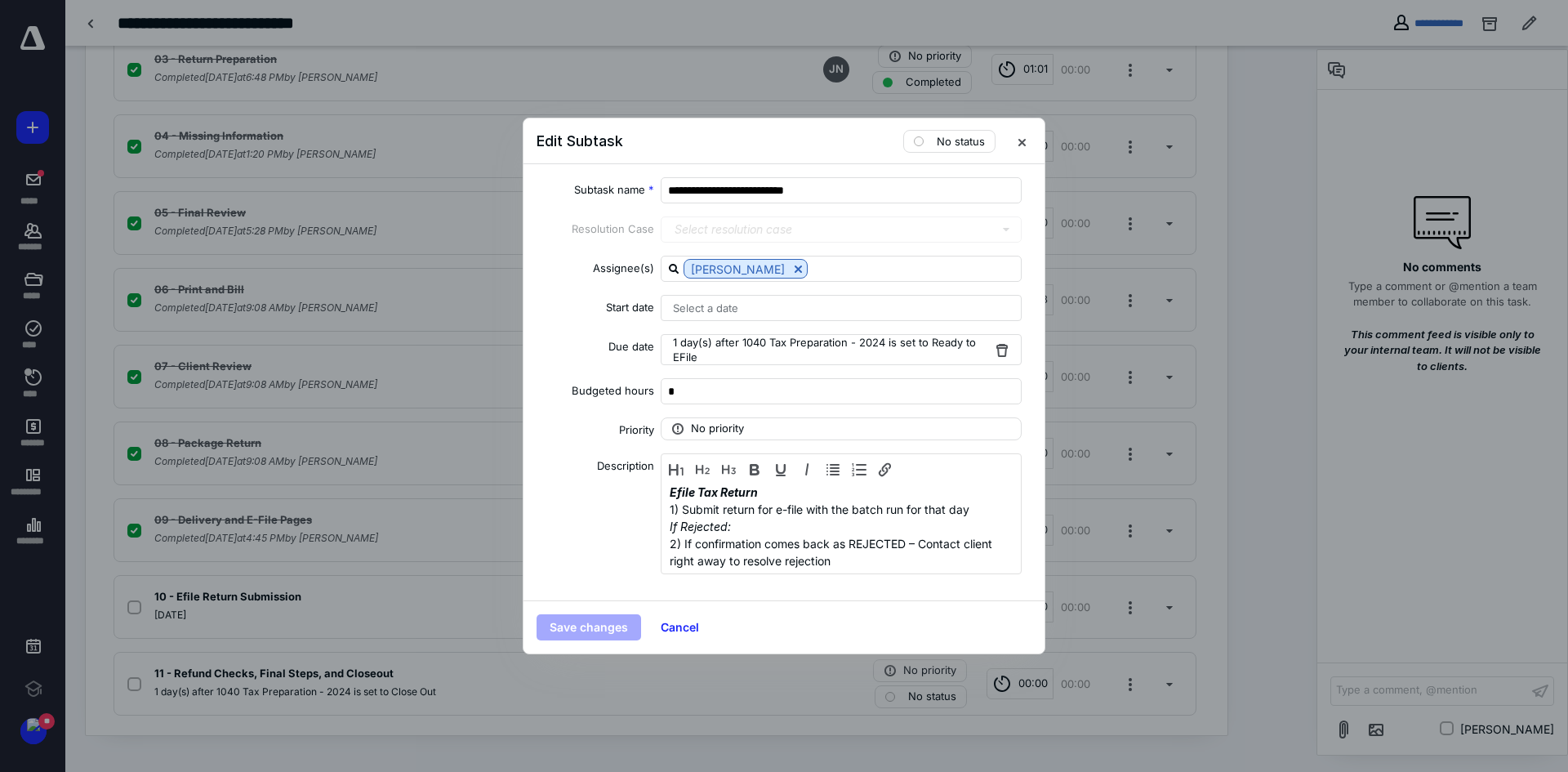 click on "Select a date" at bounding box center [706, 308] 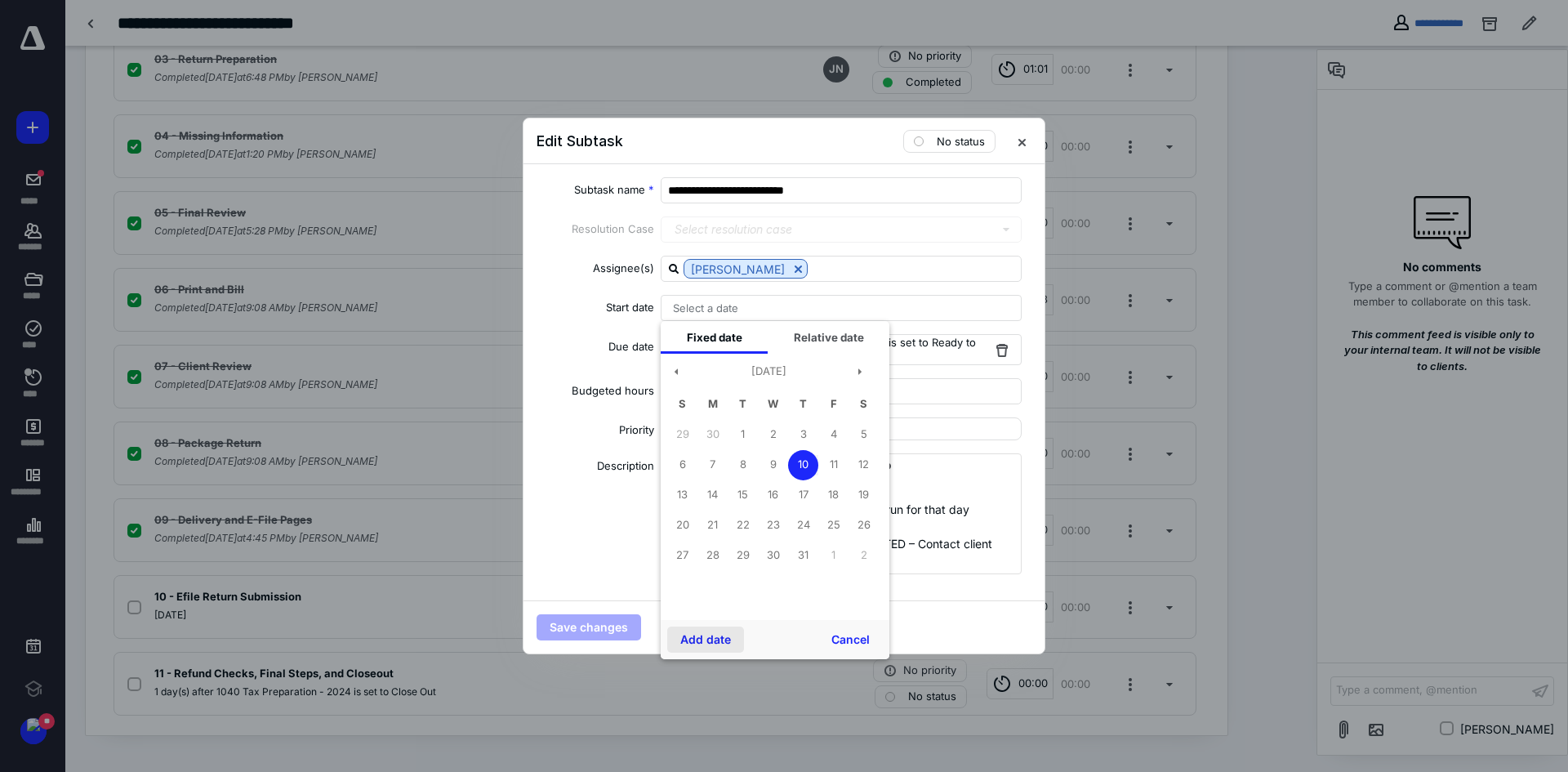 click on "Add date" at bounding box center [706, 640] 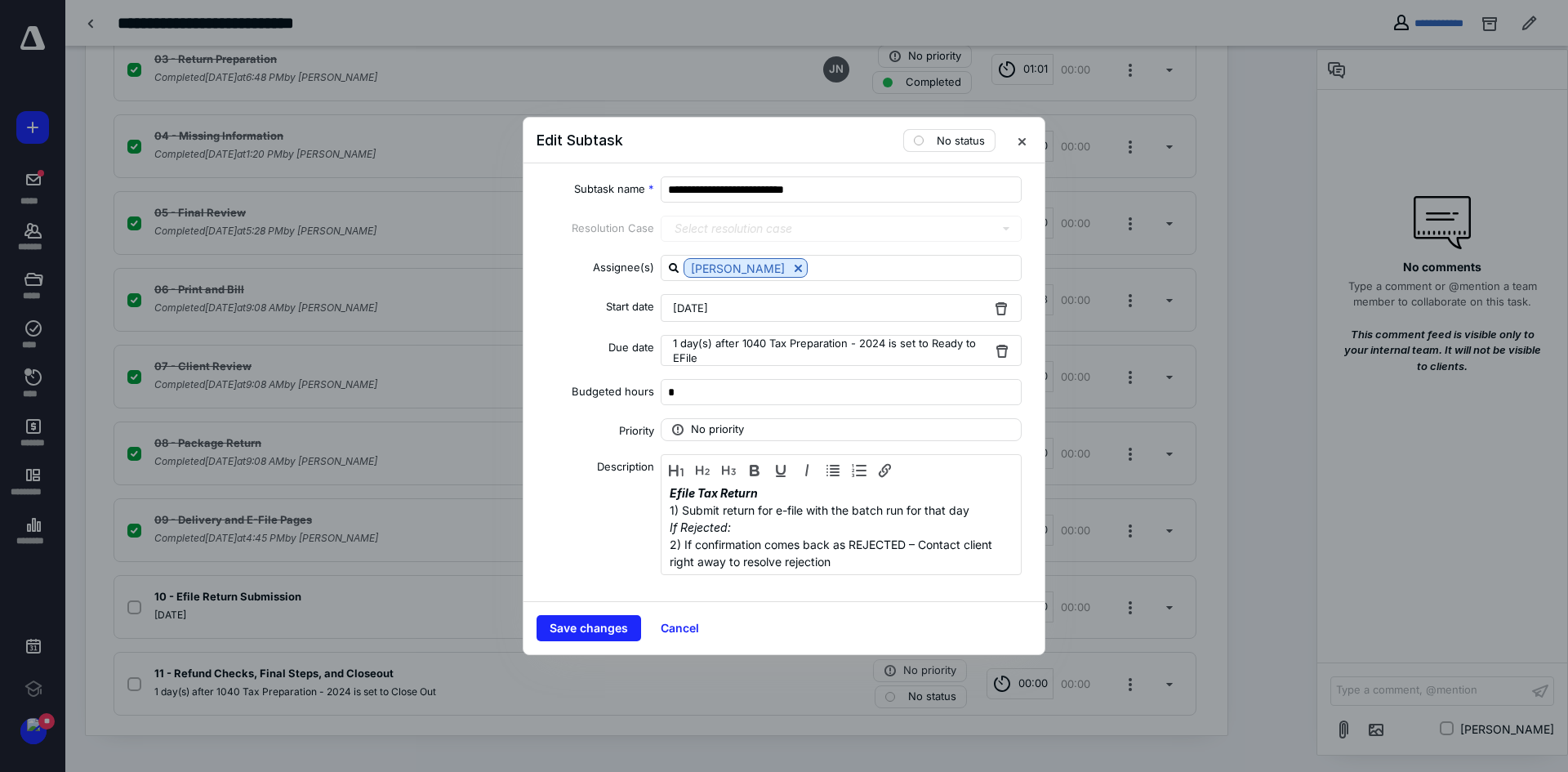 click on "No status" at bounding box center [949, 141] 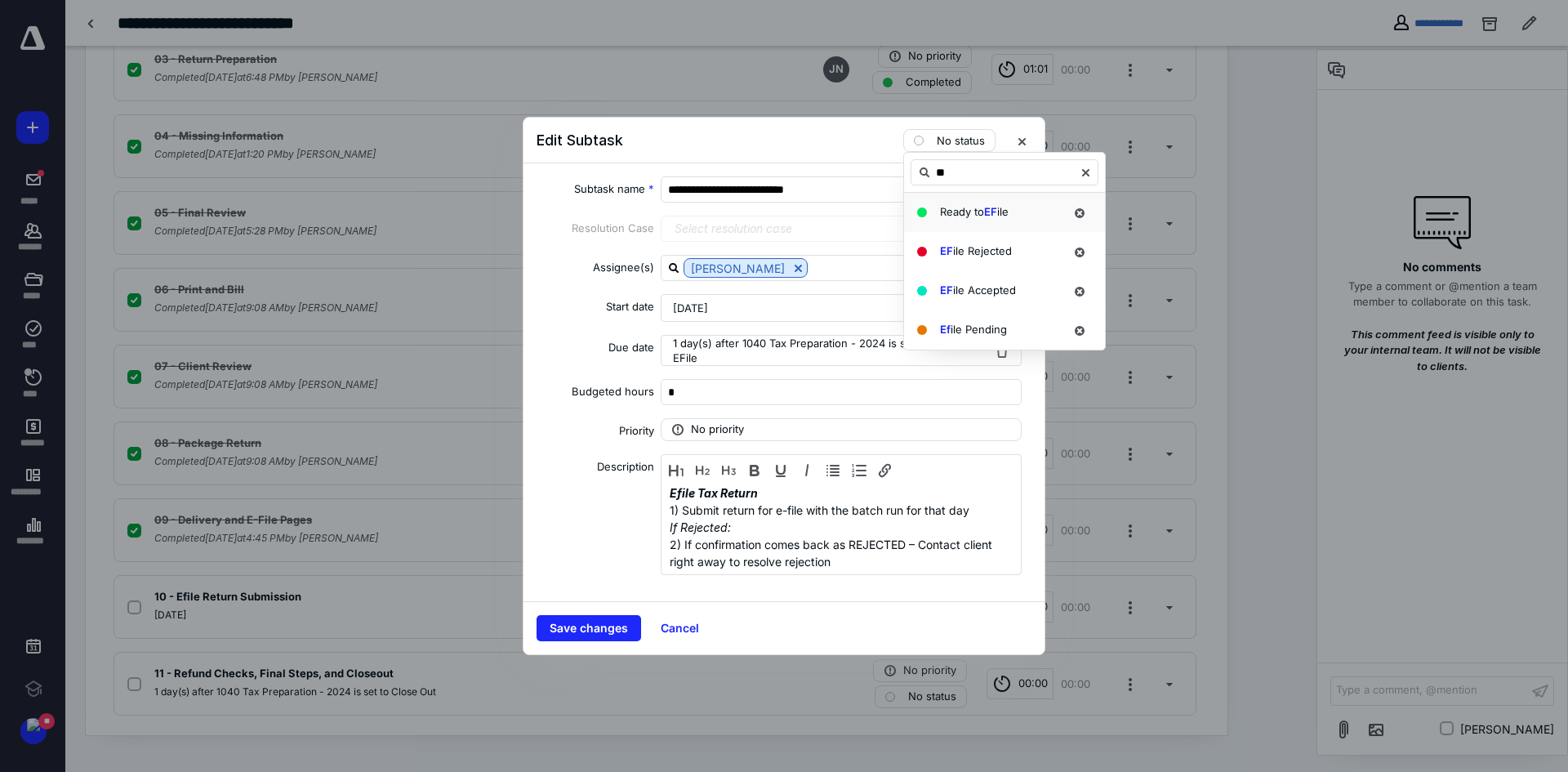 type on "**" 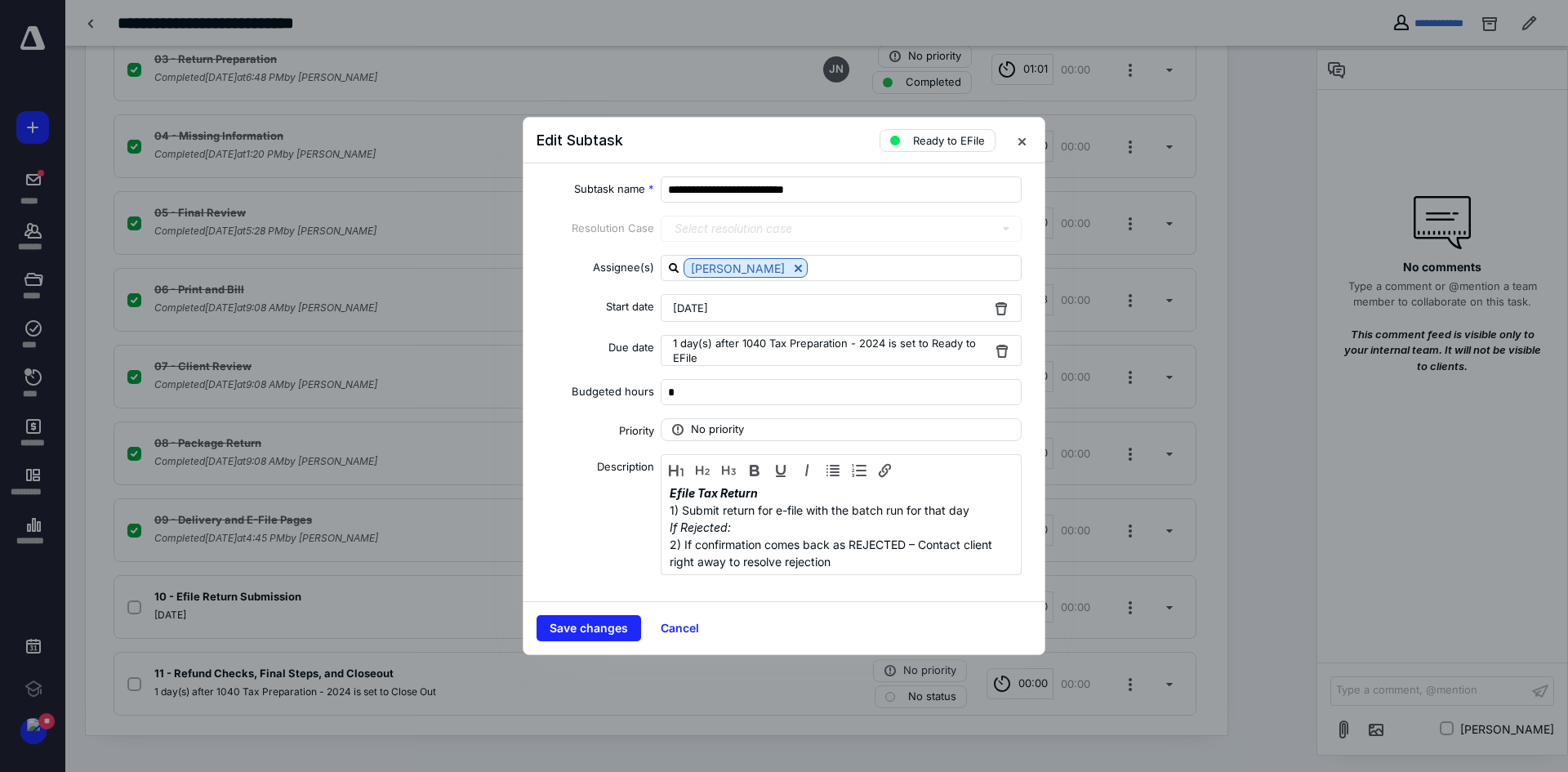 drag, startPoint x: 591, startPoint y: 629, endPoint x: 527, endPoint y: 610, distance: 66.76077 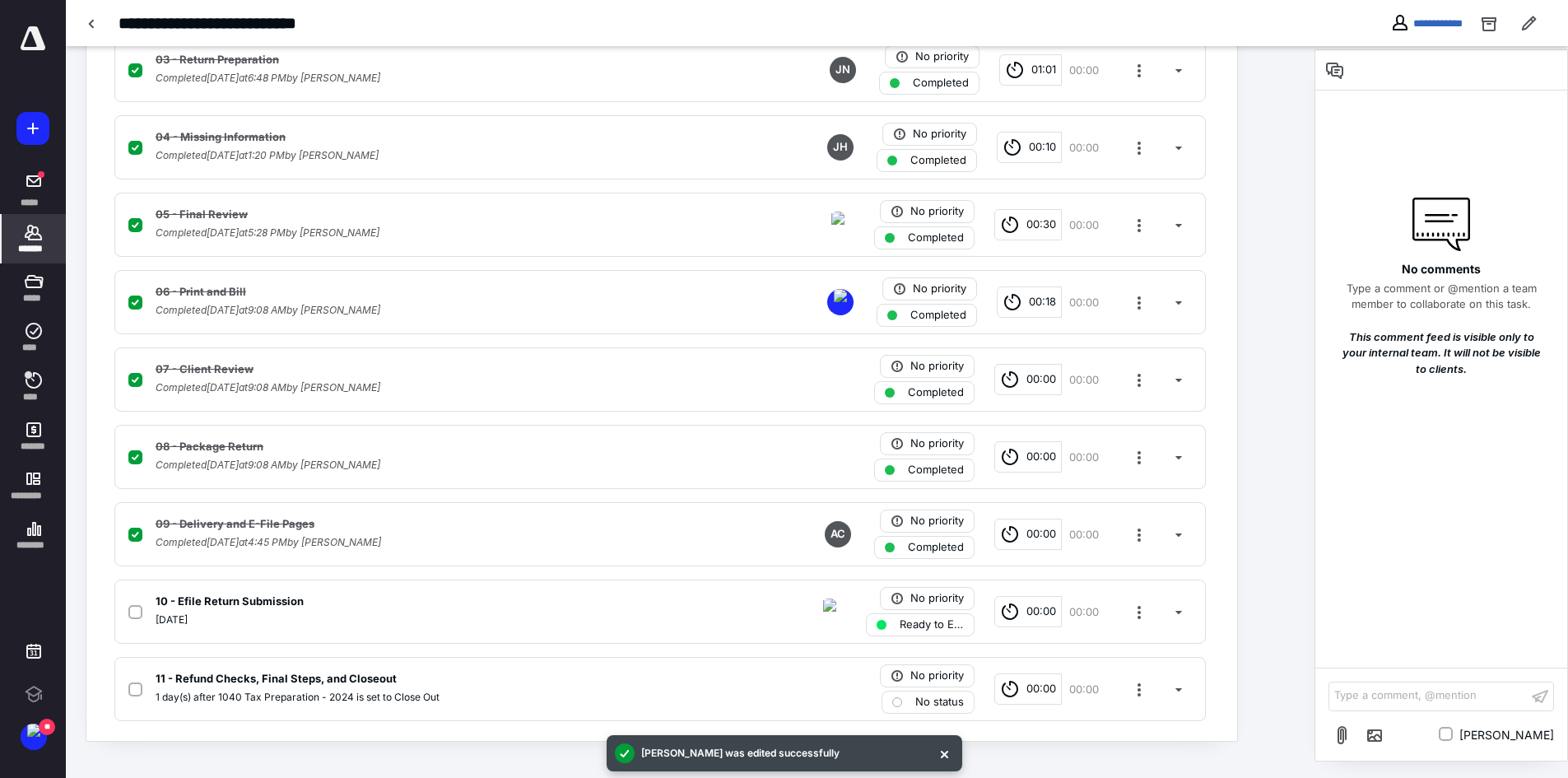 click on "*******" at bounding box center (34, 249) 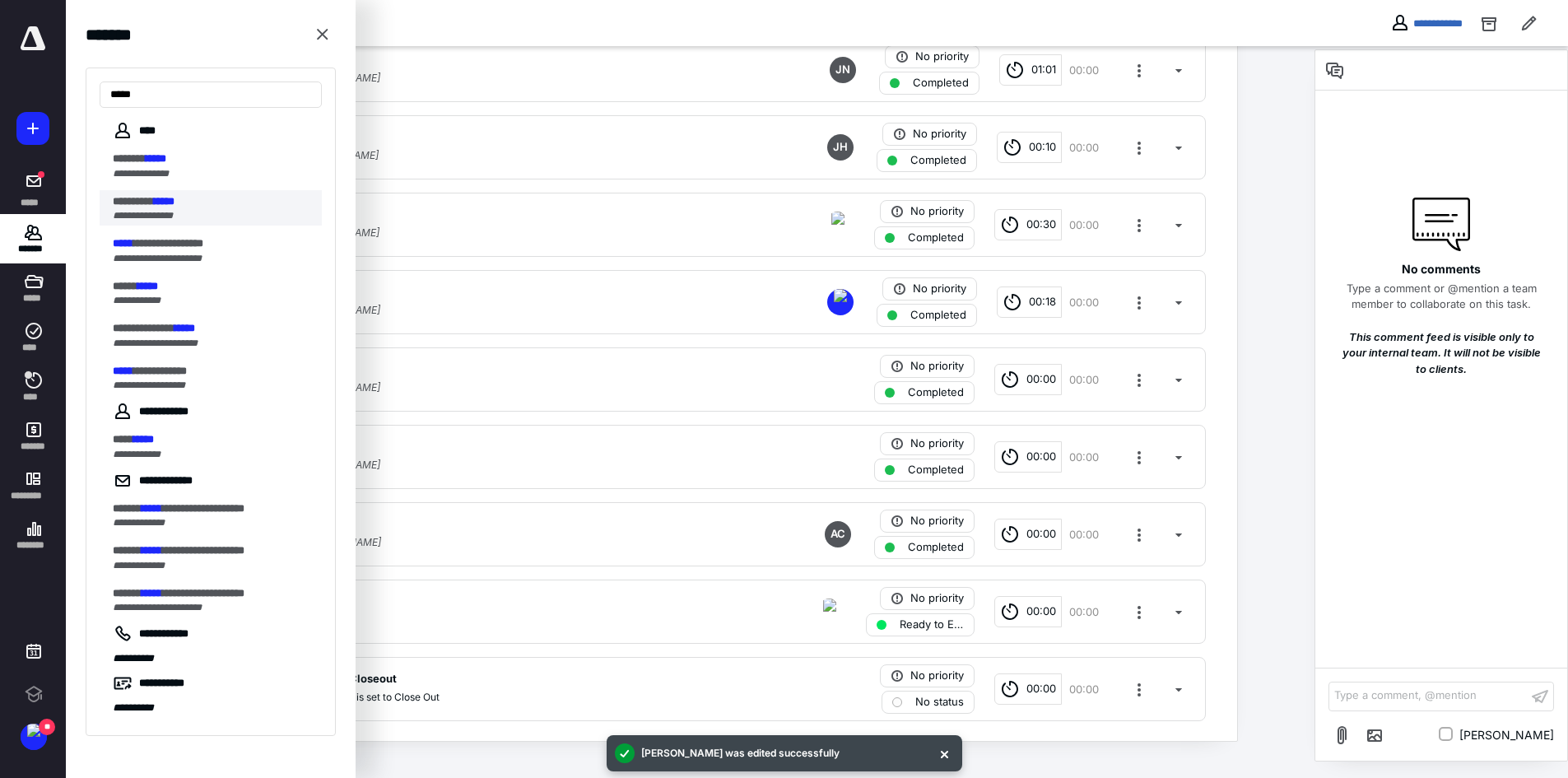 type on "*****" 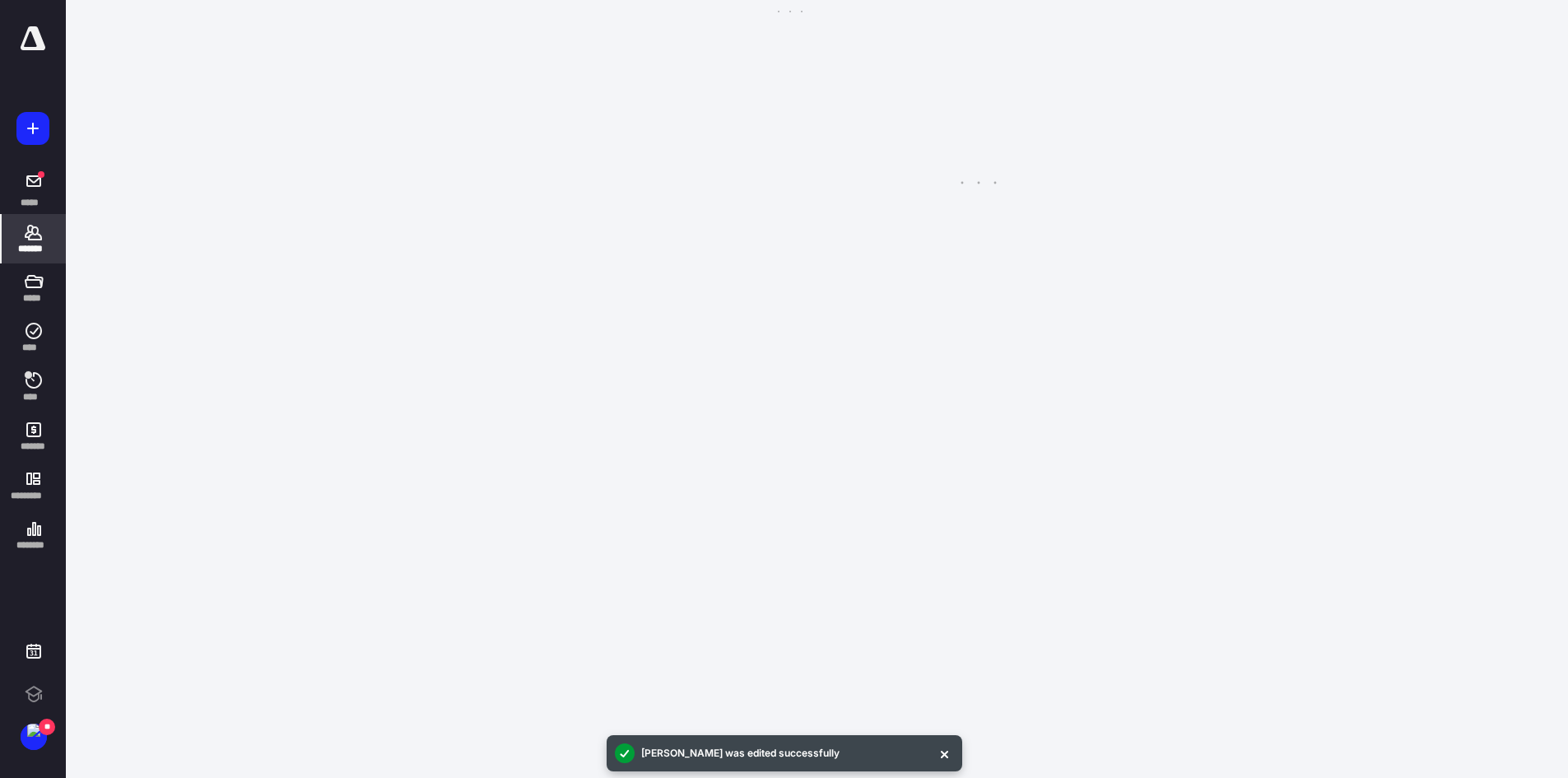 scroll, scrollTop: 0, scrollLeft: 0, axis: both 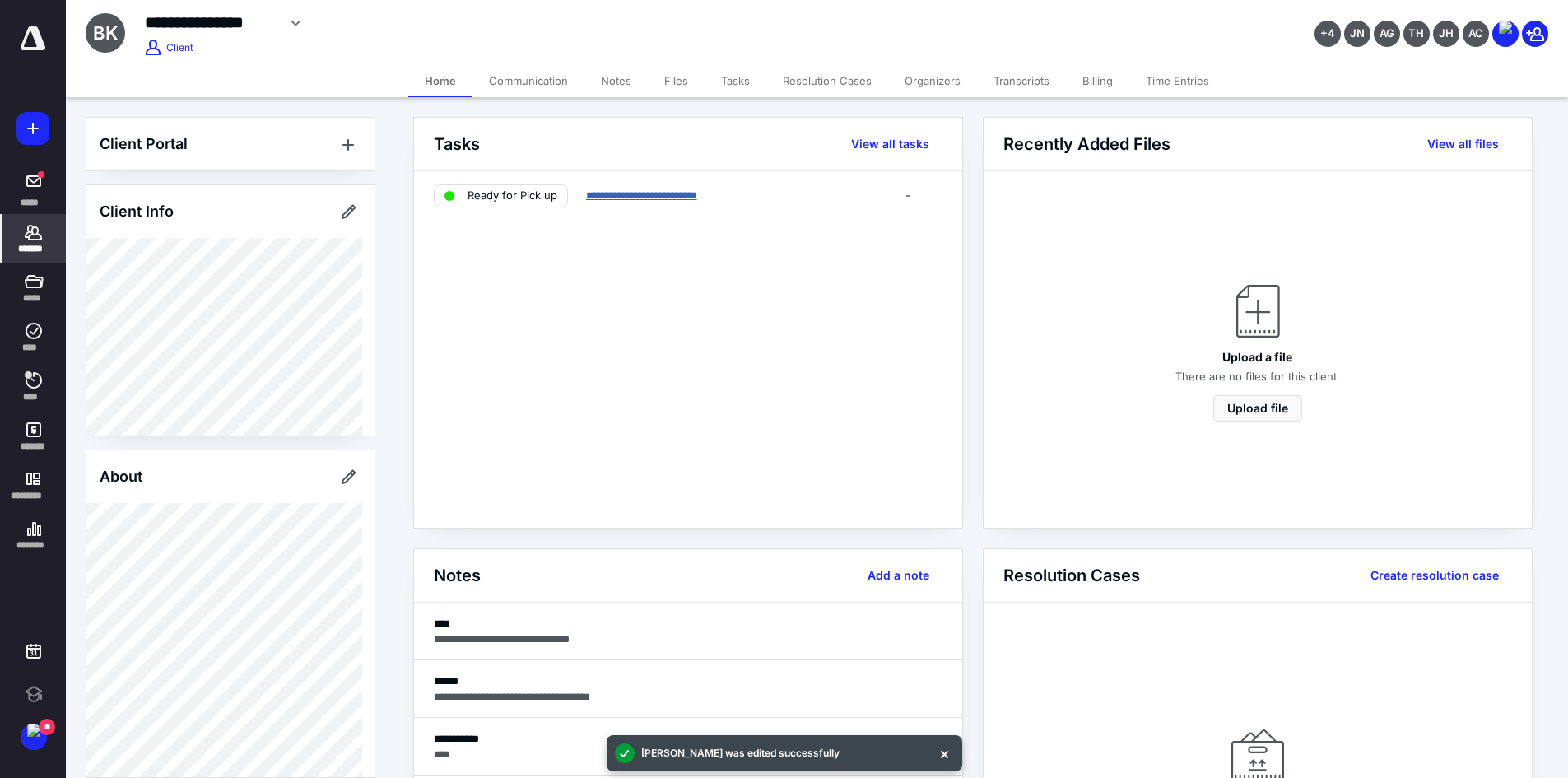click on "**********" at bounding box center (641, 195) 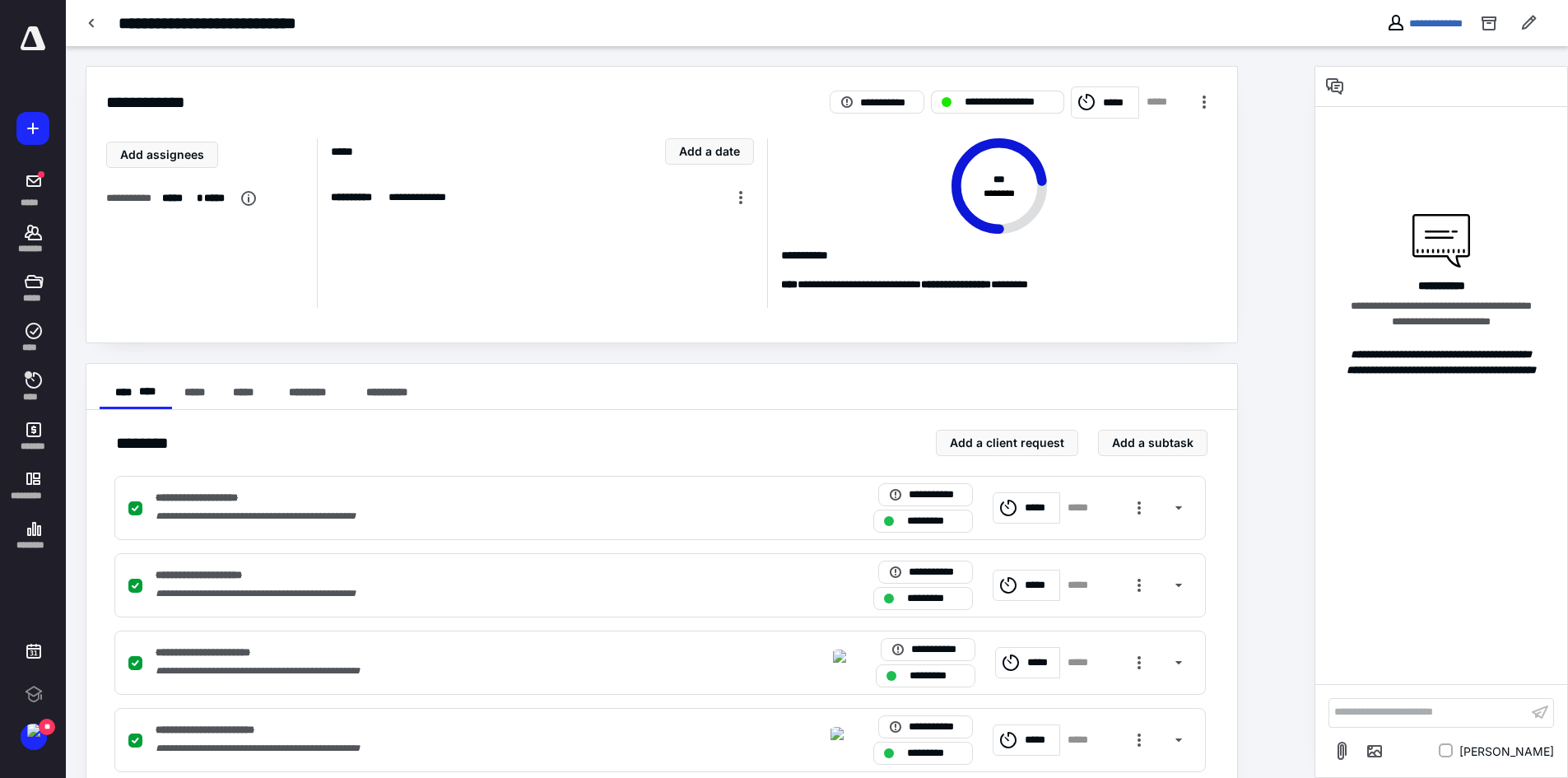 click at bounding box center (947, 102) 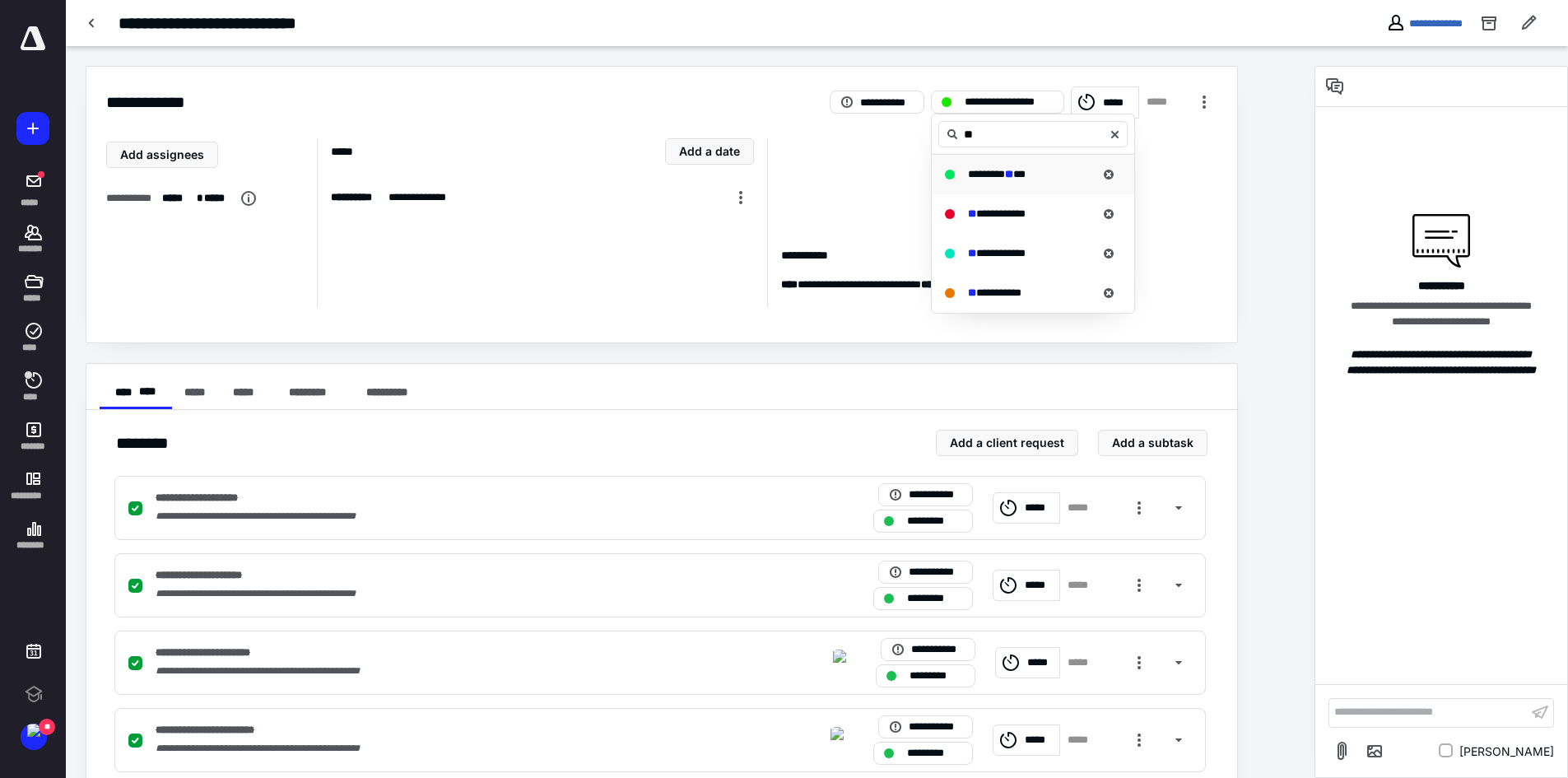 type on "**" 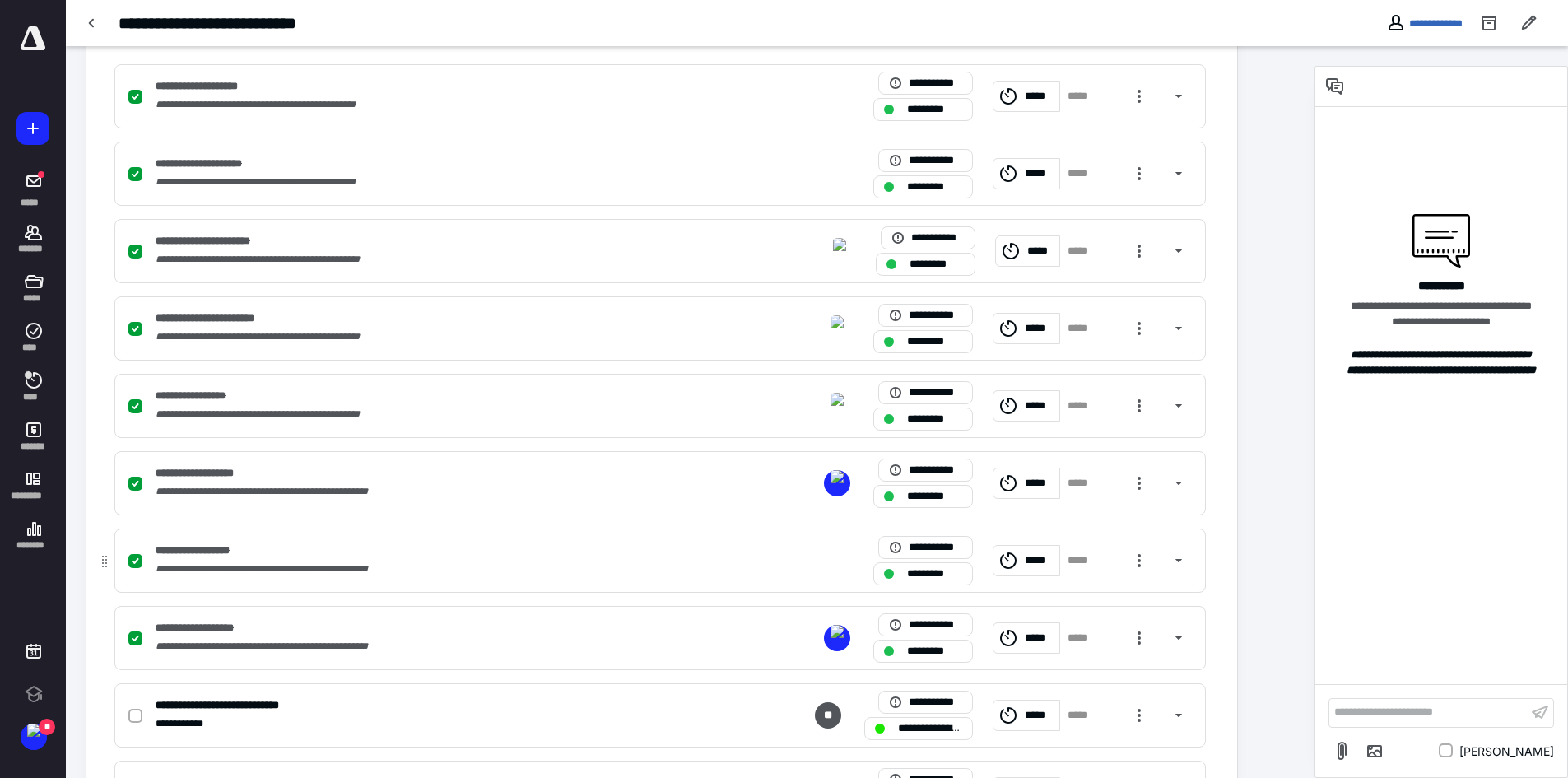 scroll, scrollTop: 593, scrollLeft: 0, axis: vertical 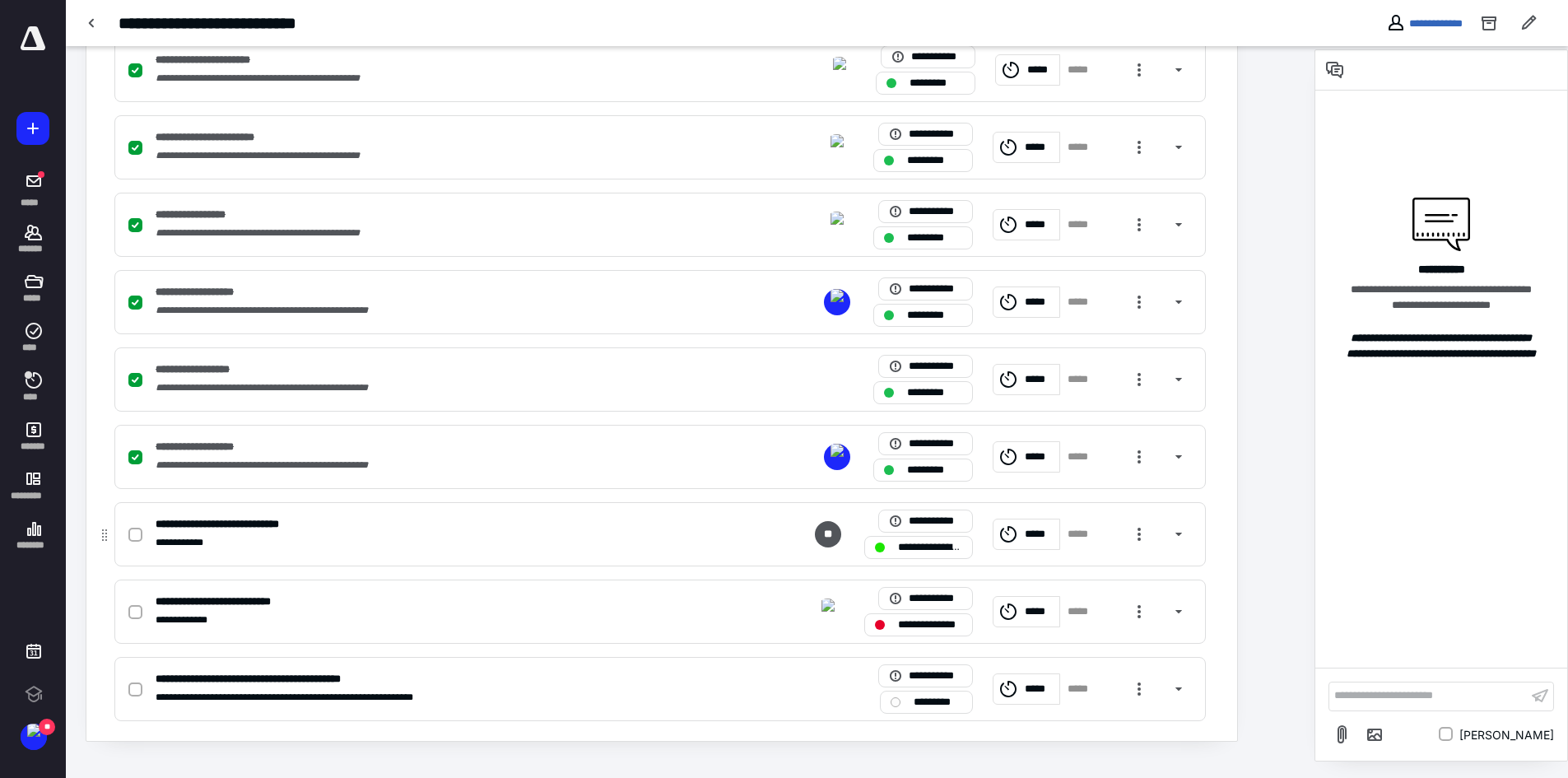 click 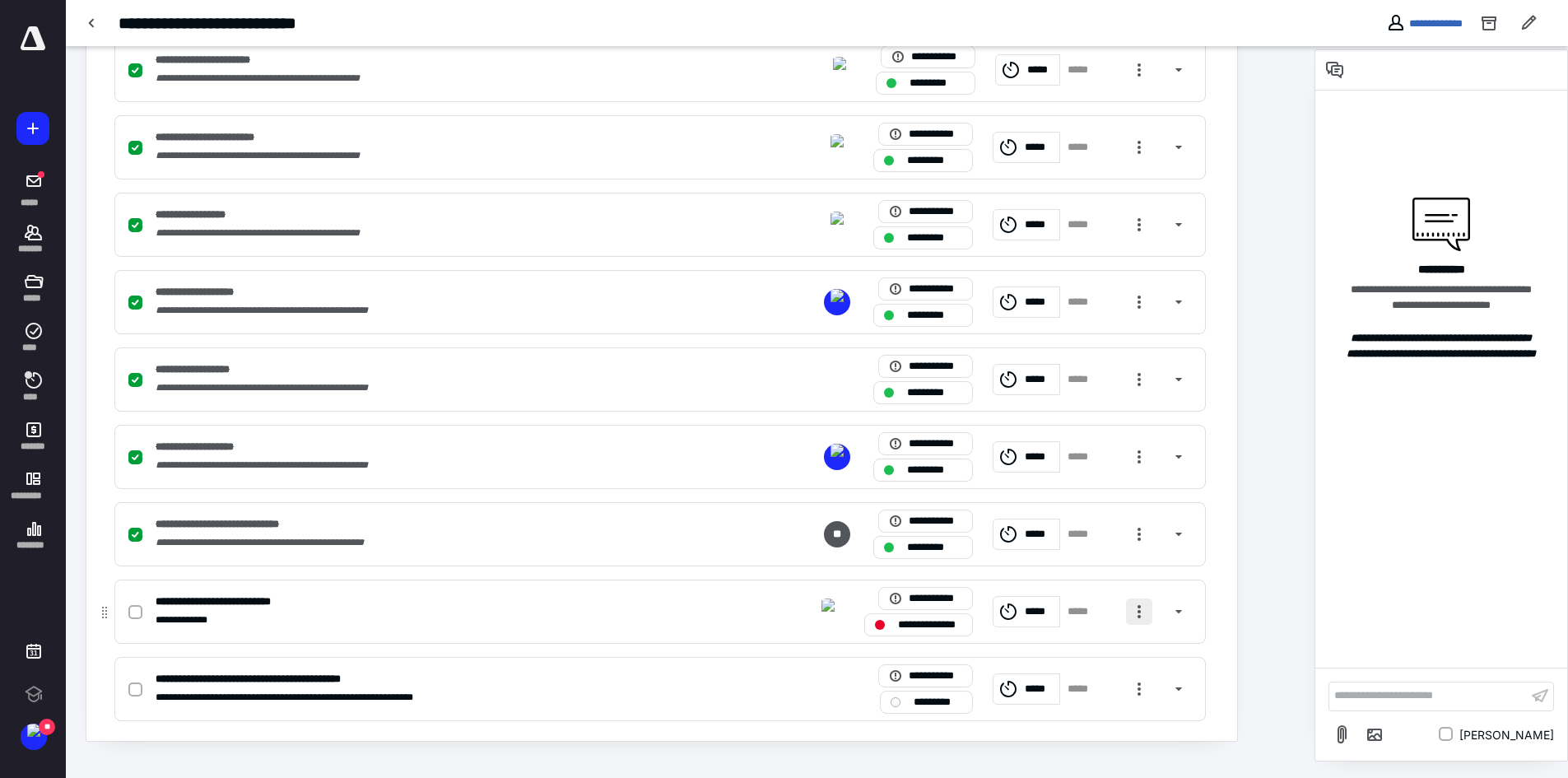 click at bounding box center [1139, 612] 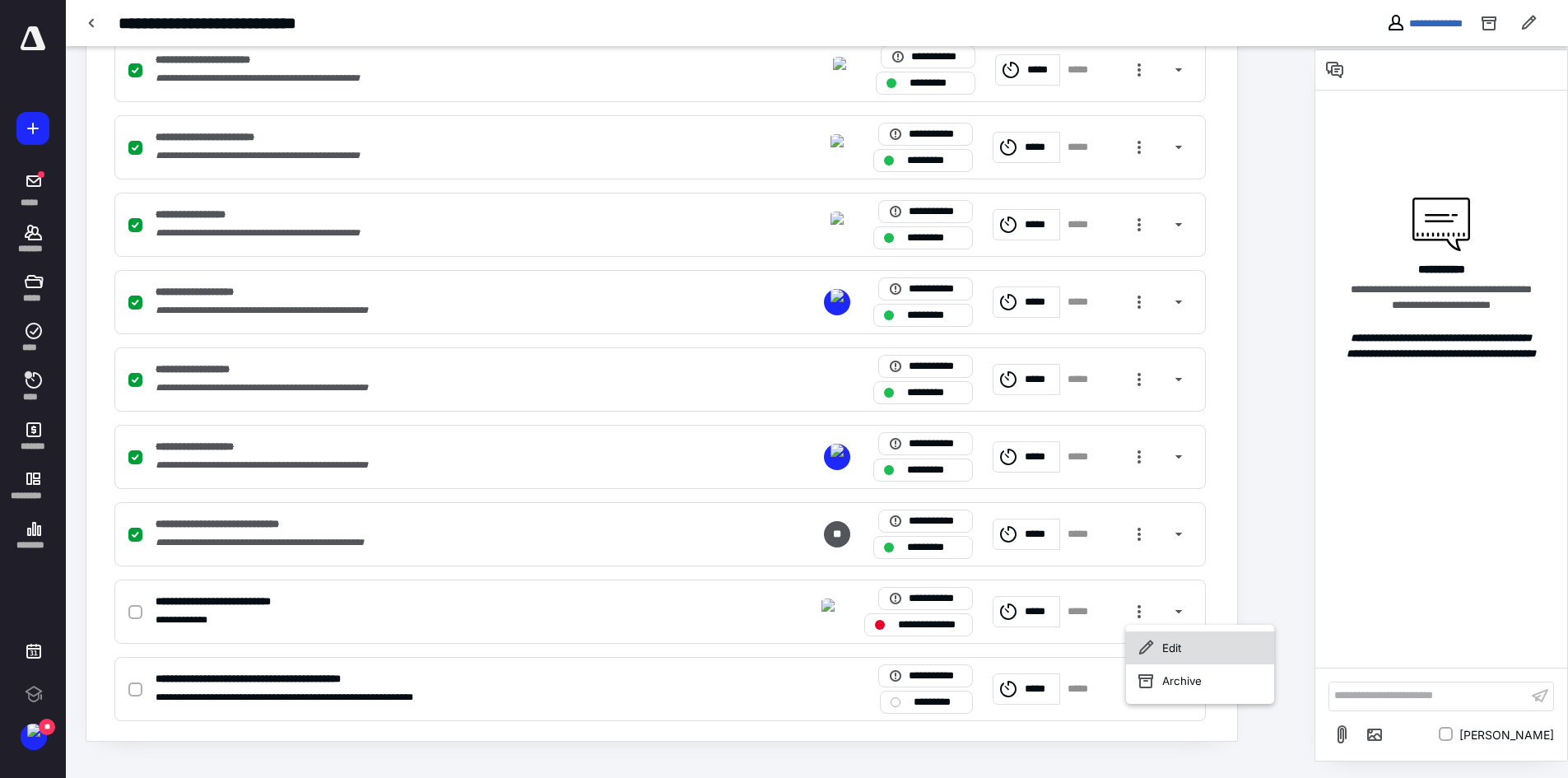 click on "Edit" at bounding box center [1200, 648] 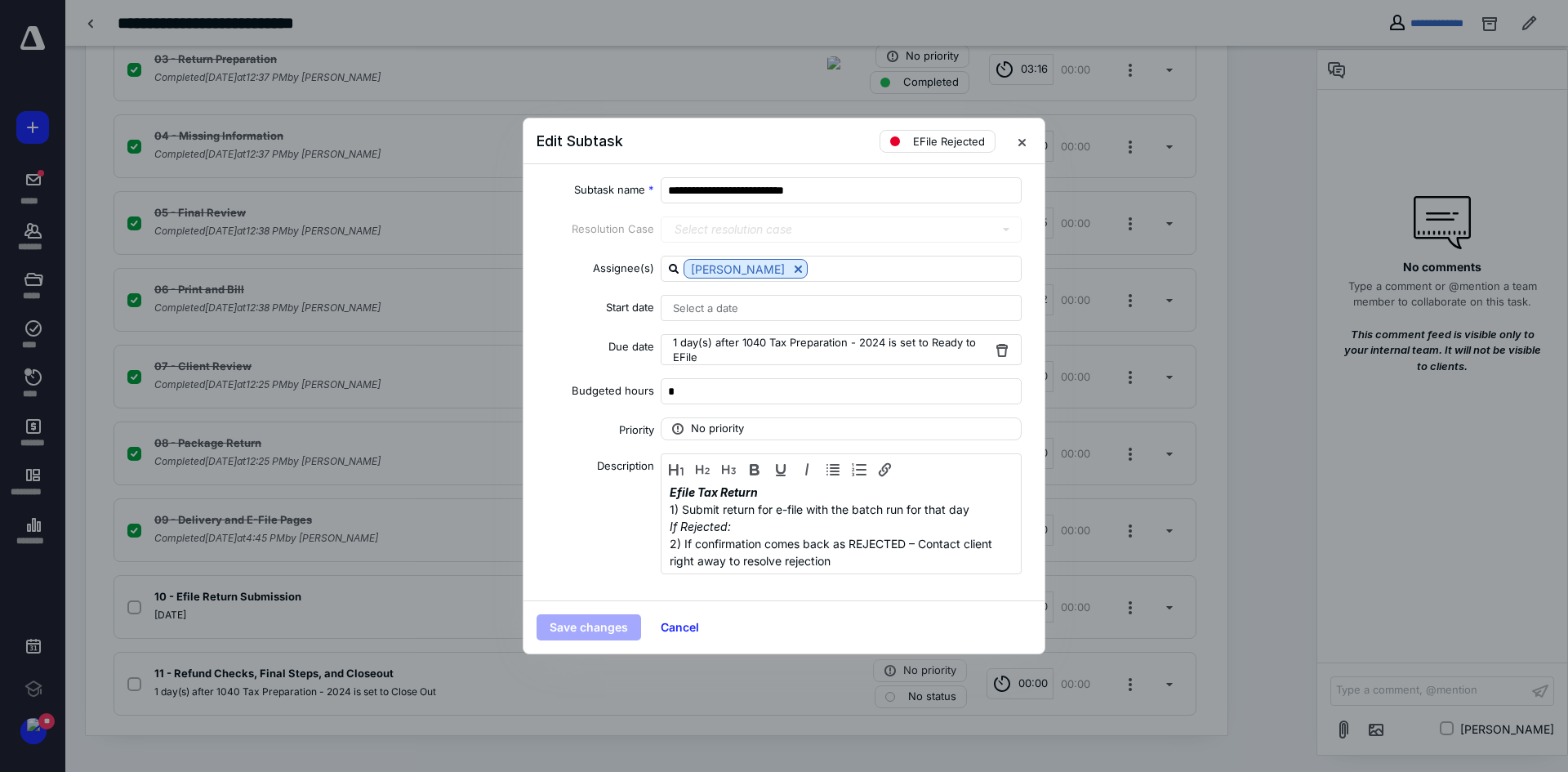 click on "Select a date" at bounding box center (706, 308) 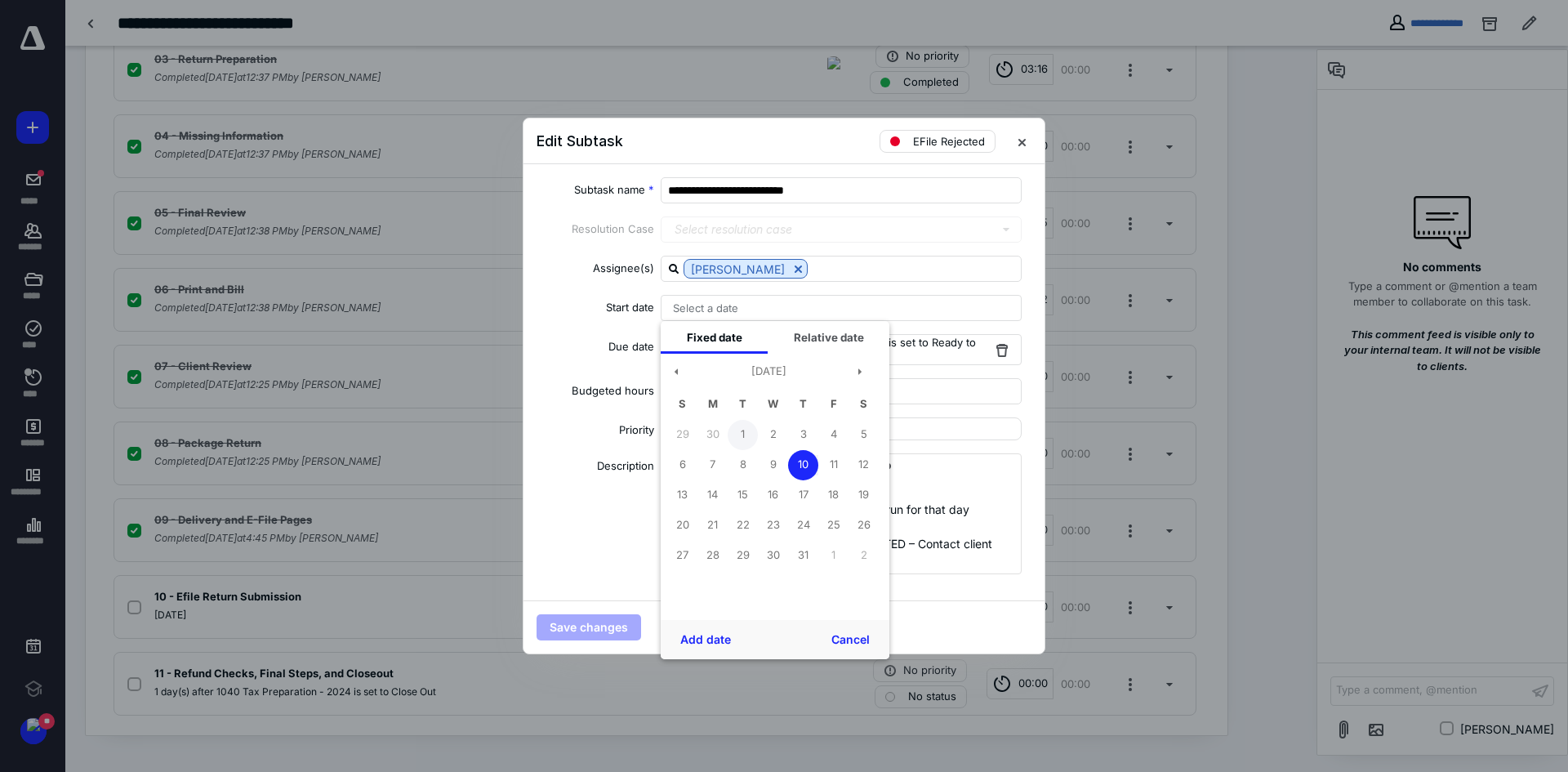 drag, startPoint x: 683, startPoint y: 637, endPoint x: 748, endPoint y: 448, distance: 199.86495 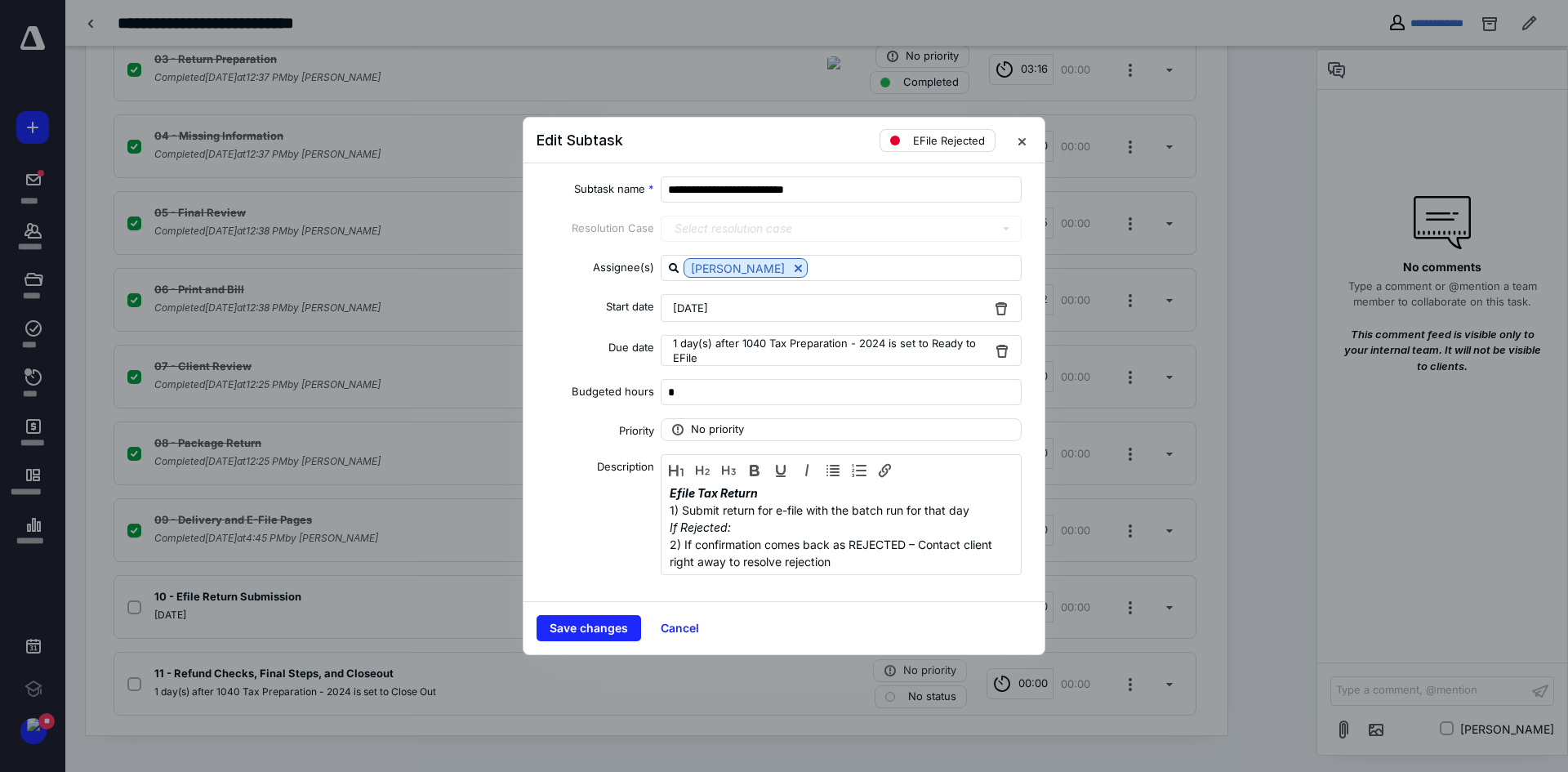 click on "EFile Rejected" at bounding box center (938, 141) 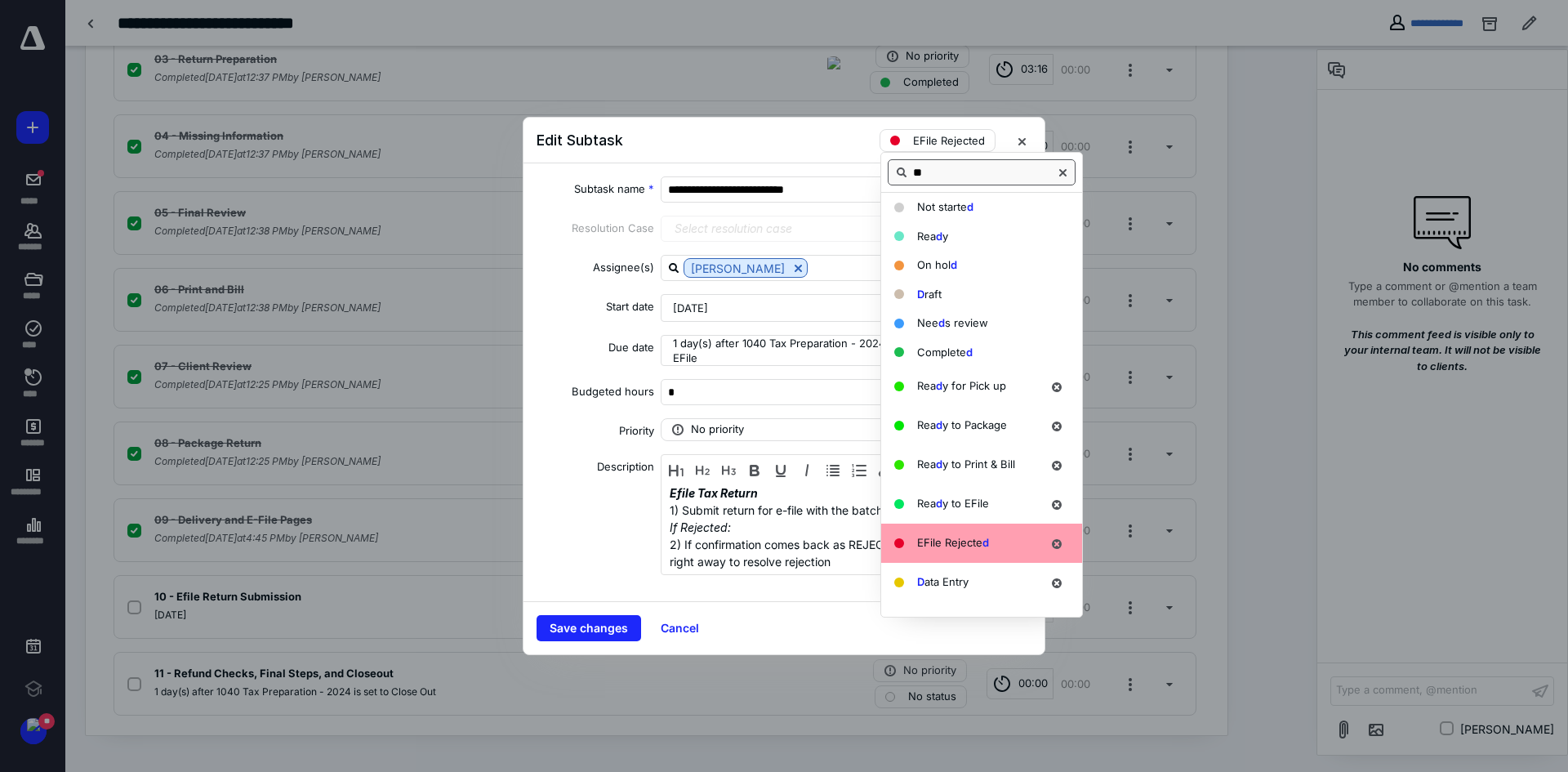 type on "*" 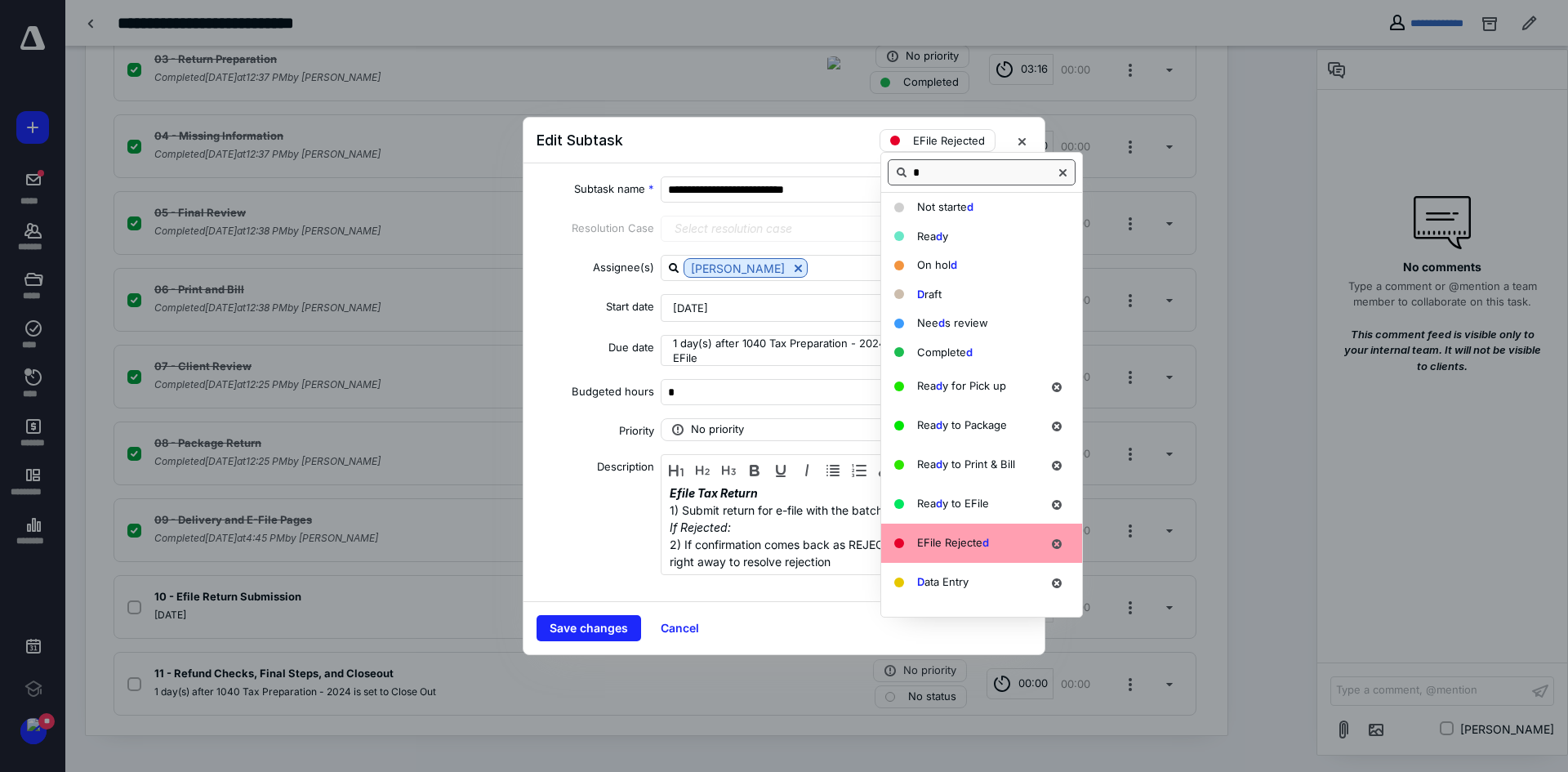type 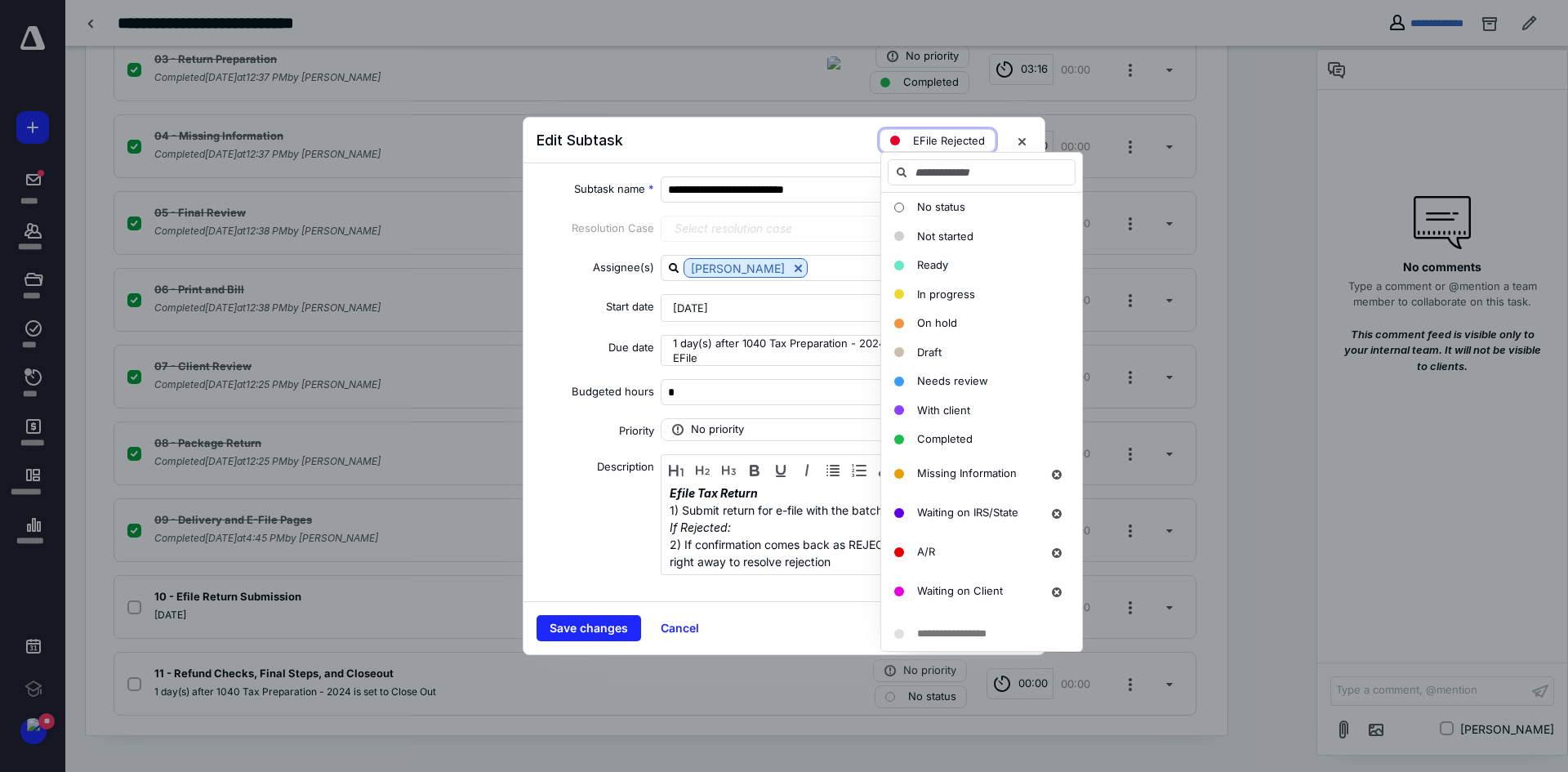 click on "EFile Rejected" at bounding box center [938, 141] 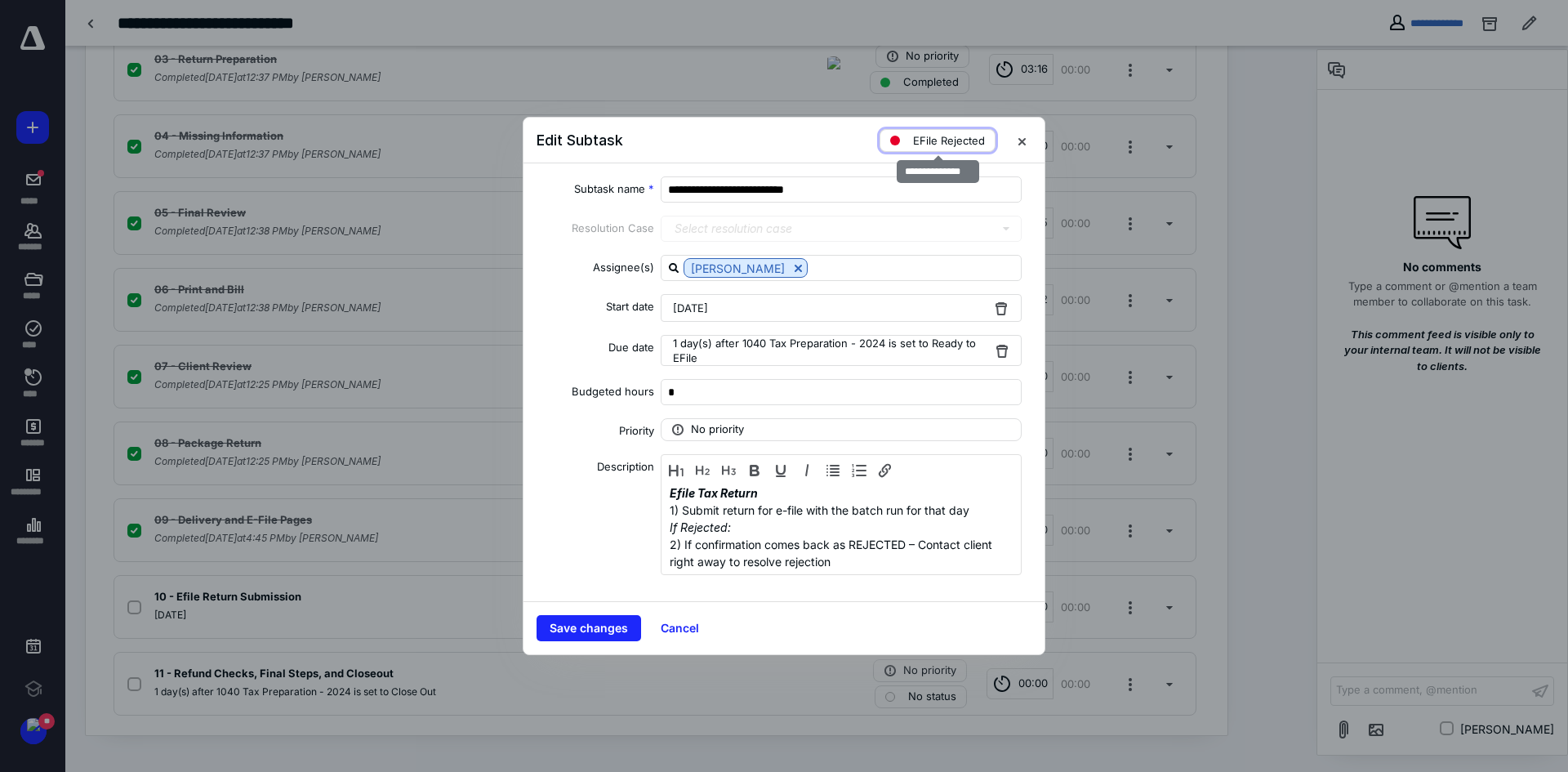click on "EFile Rejected" at bounding box center (938, 141) 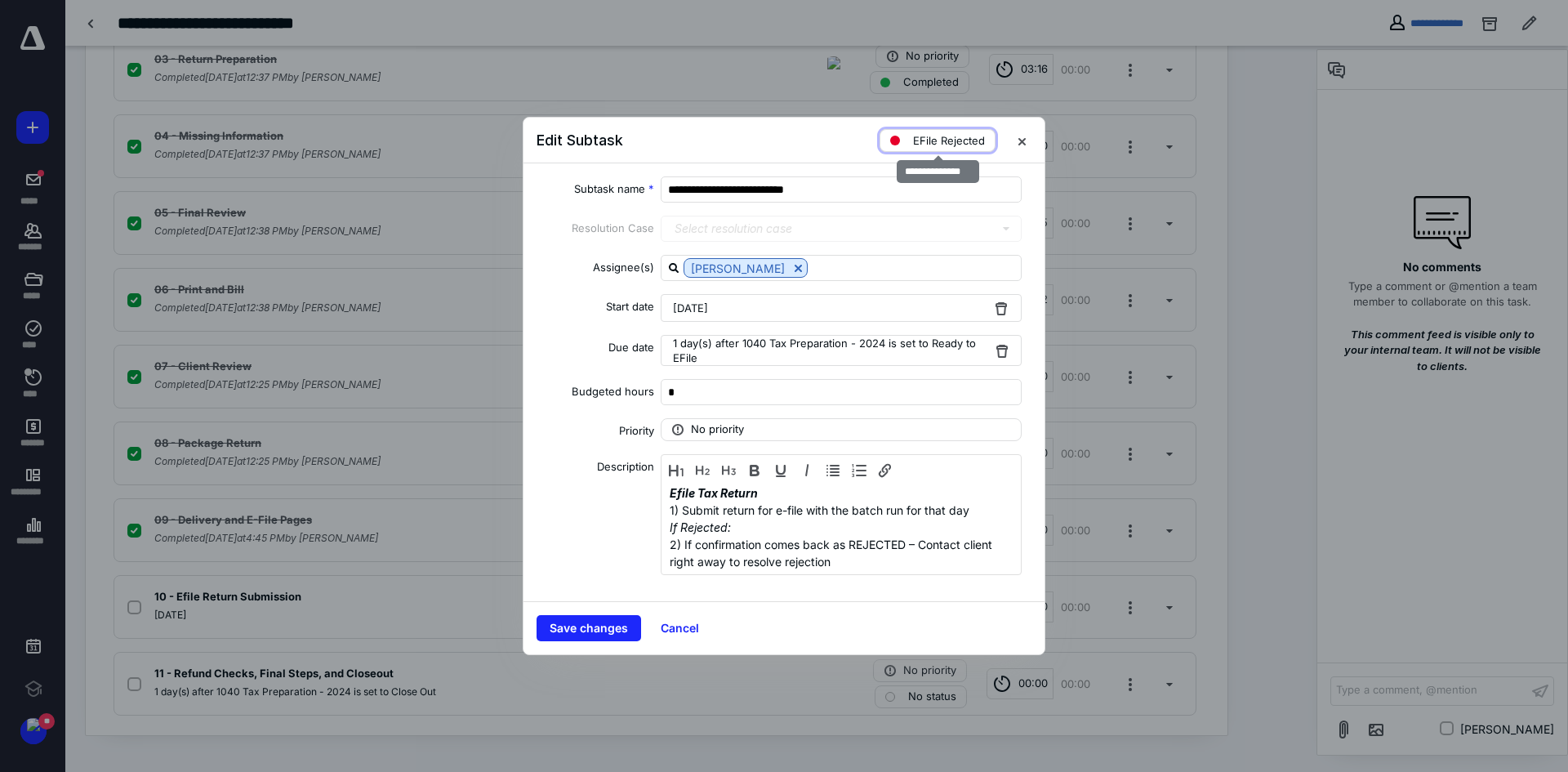 click on "EFile Rejected" at bounding box center [938, 141] 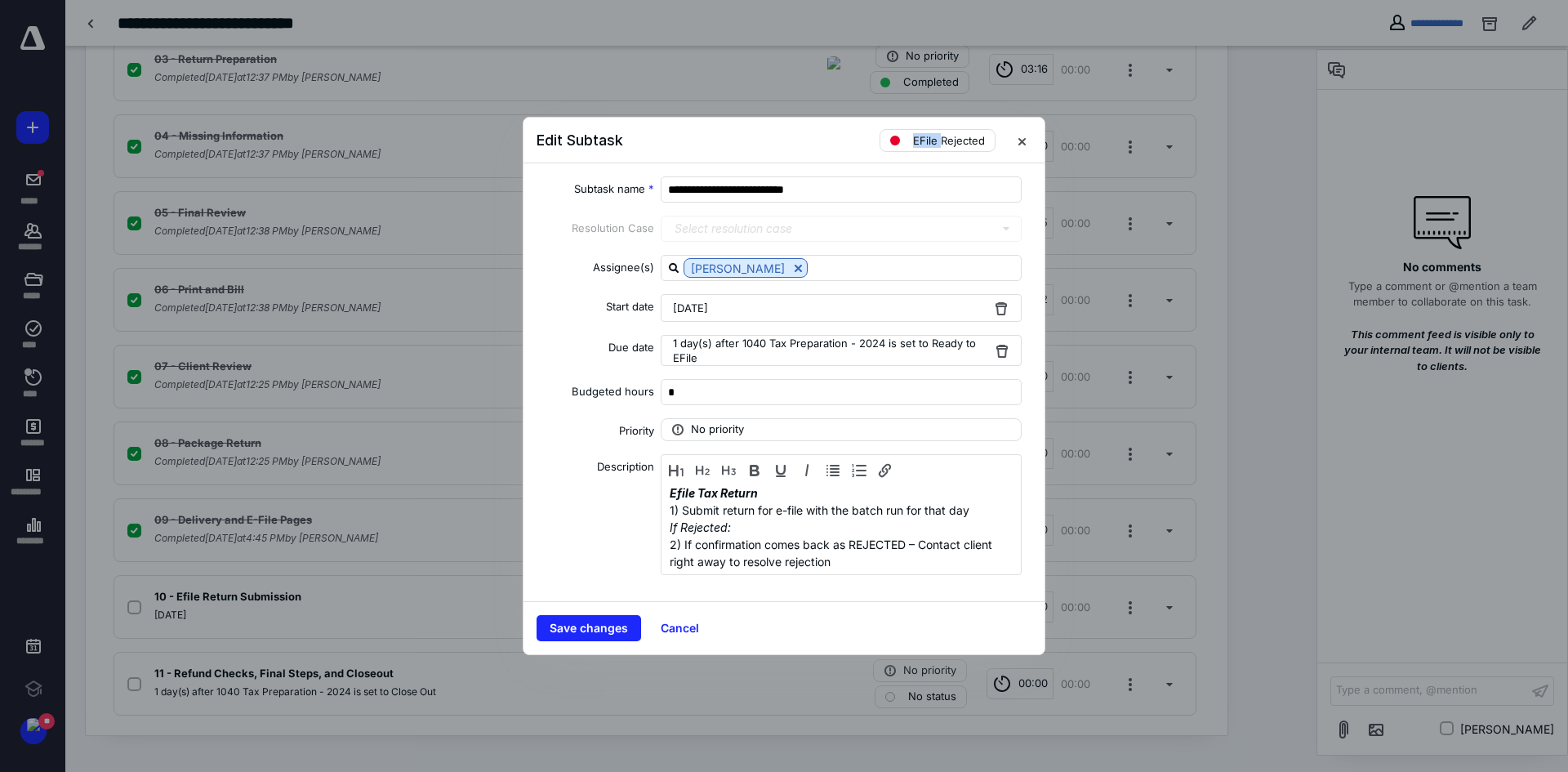 click on "[DATE]" at bounding box center (841, 308) 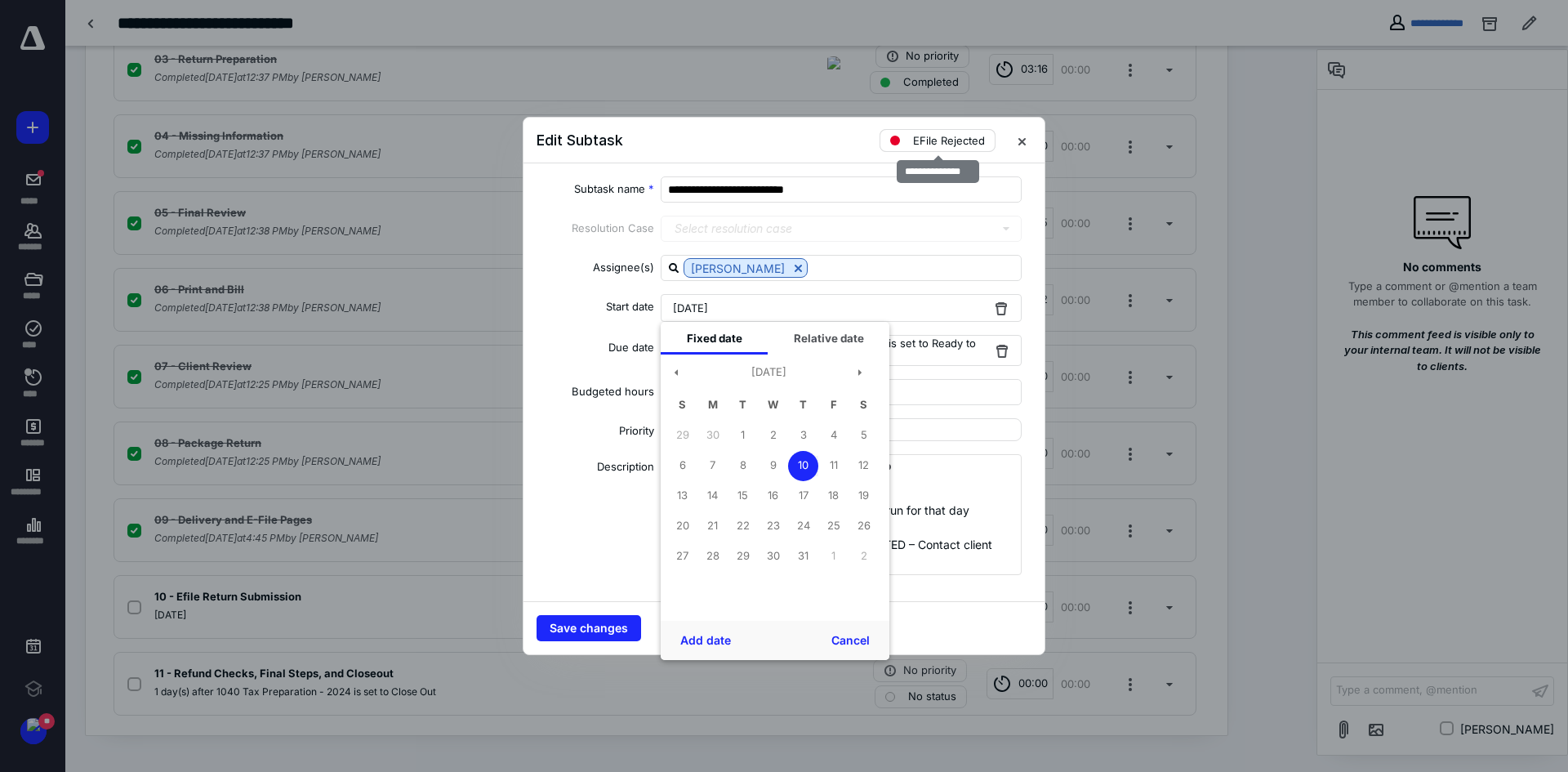 click at bounding box center [895, 141] 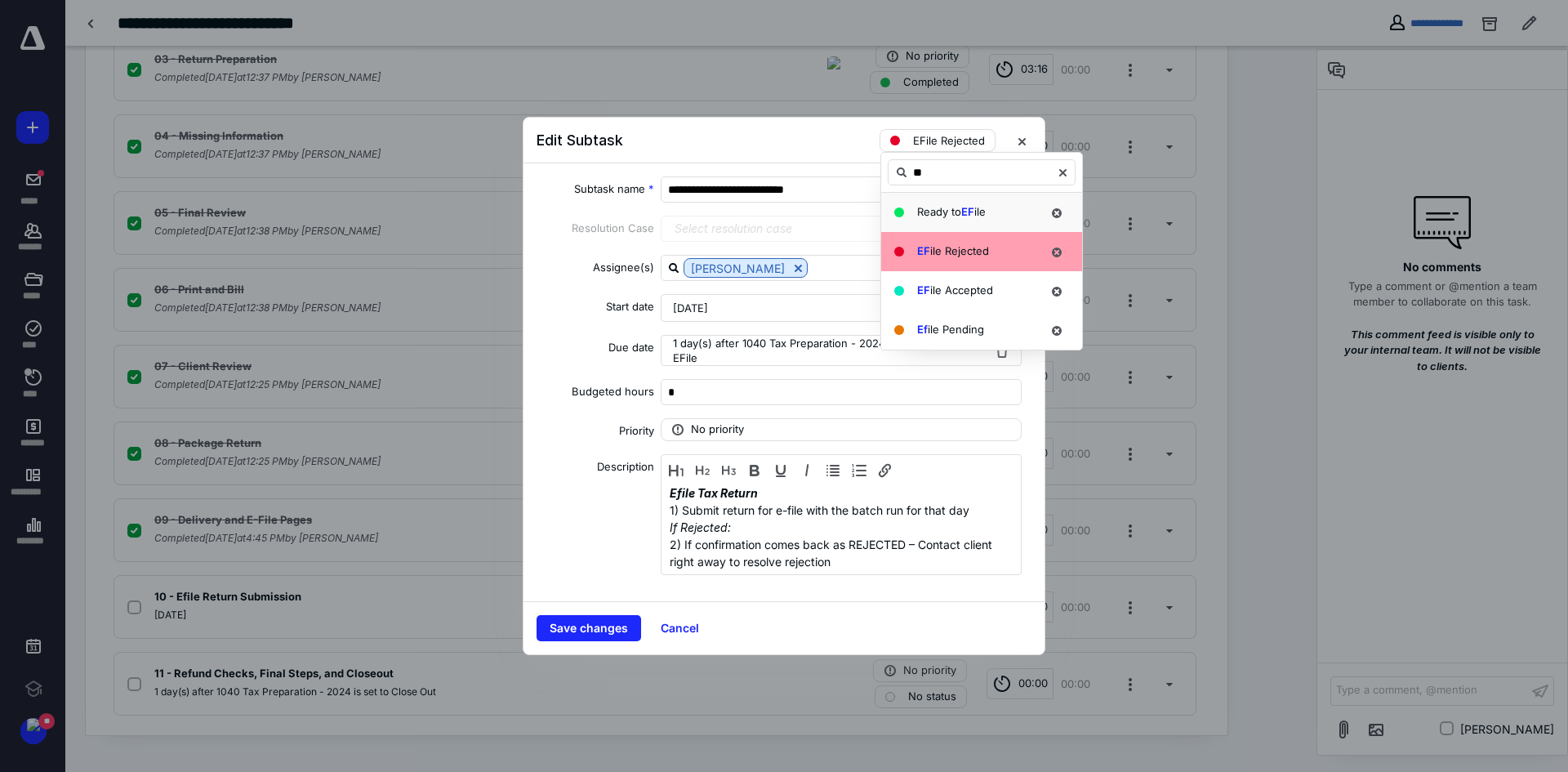 type on "**" 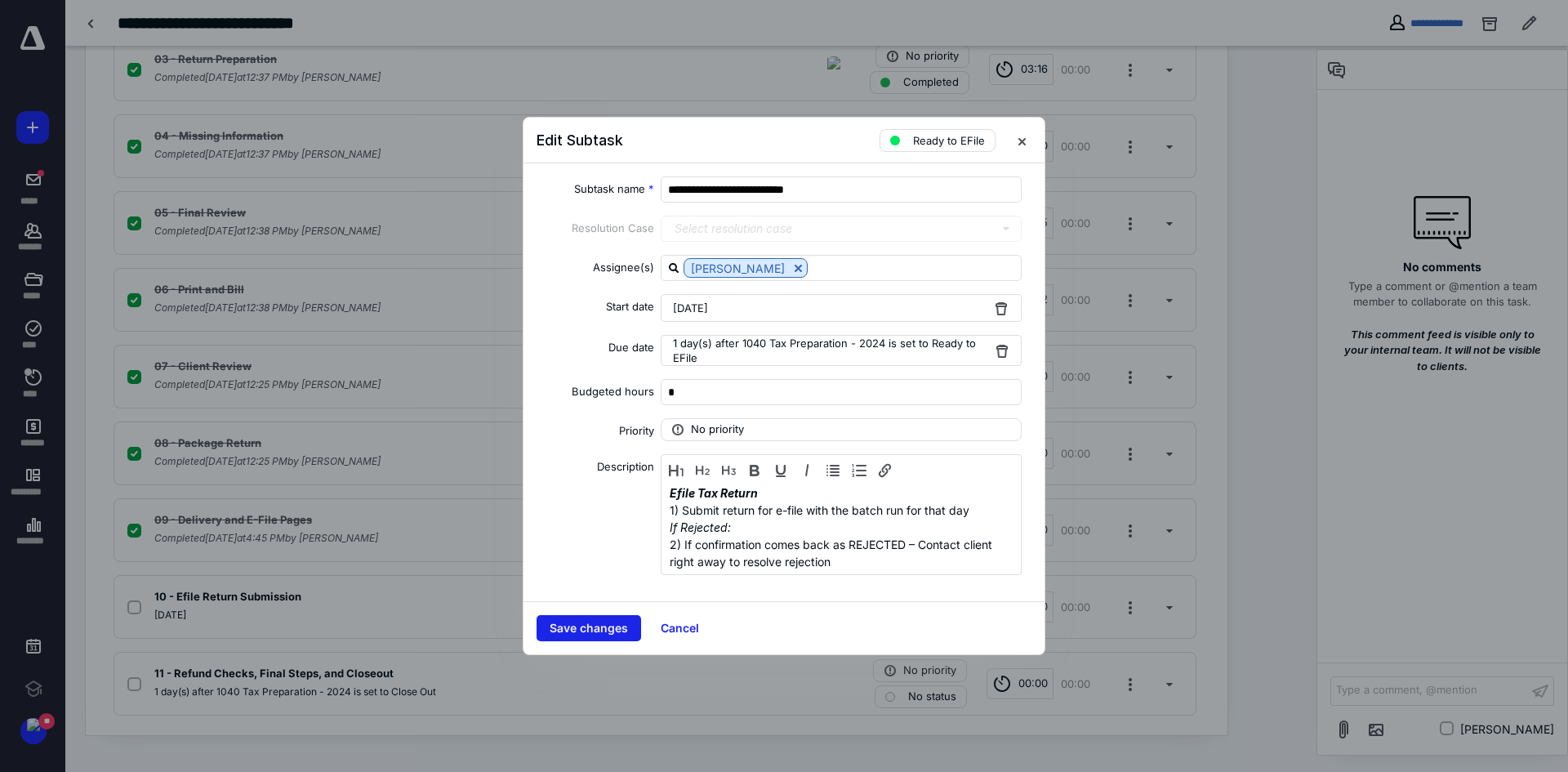 click on "Save changes" at bounding box center (589, 628) 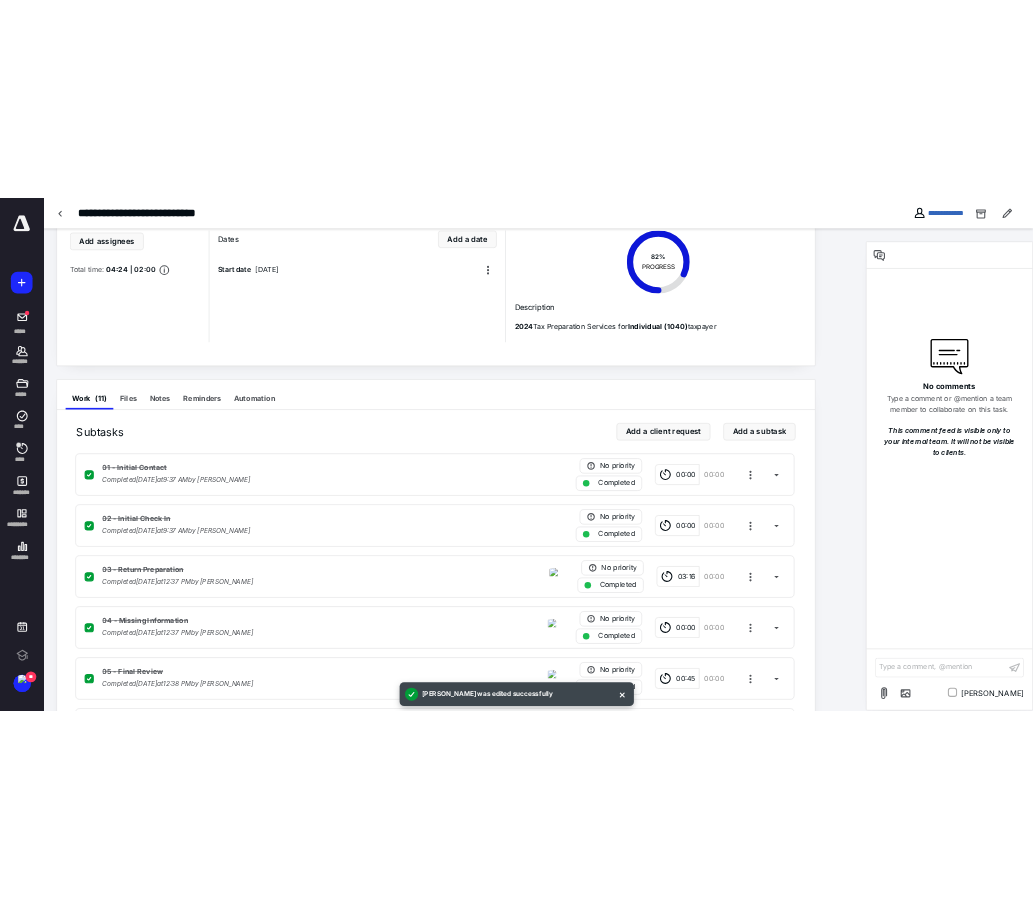 scroll, scrollTop: 0, scrollLeft: 0, axis: both 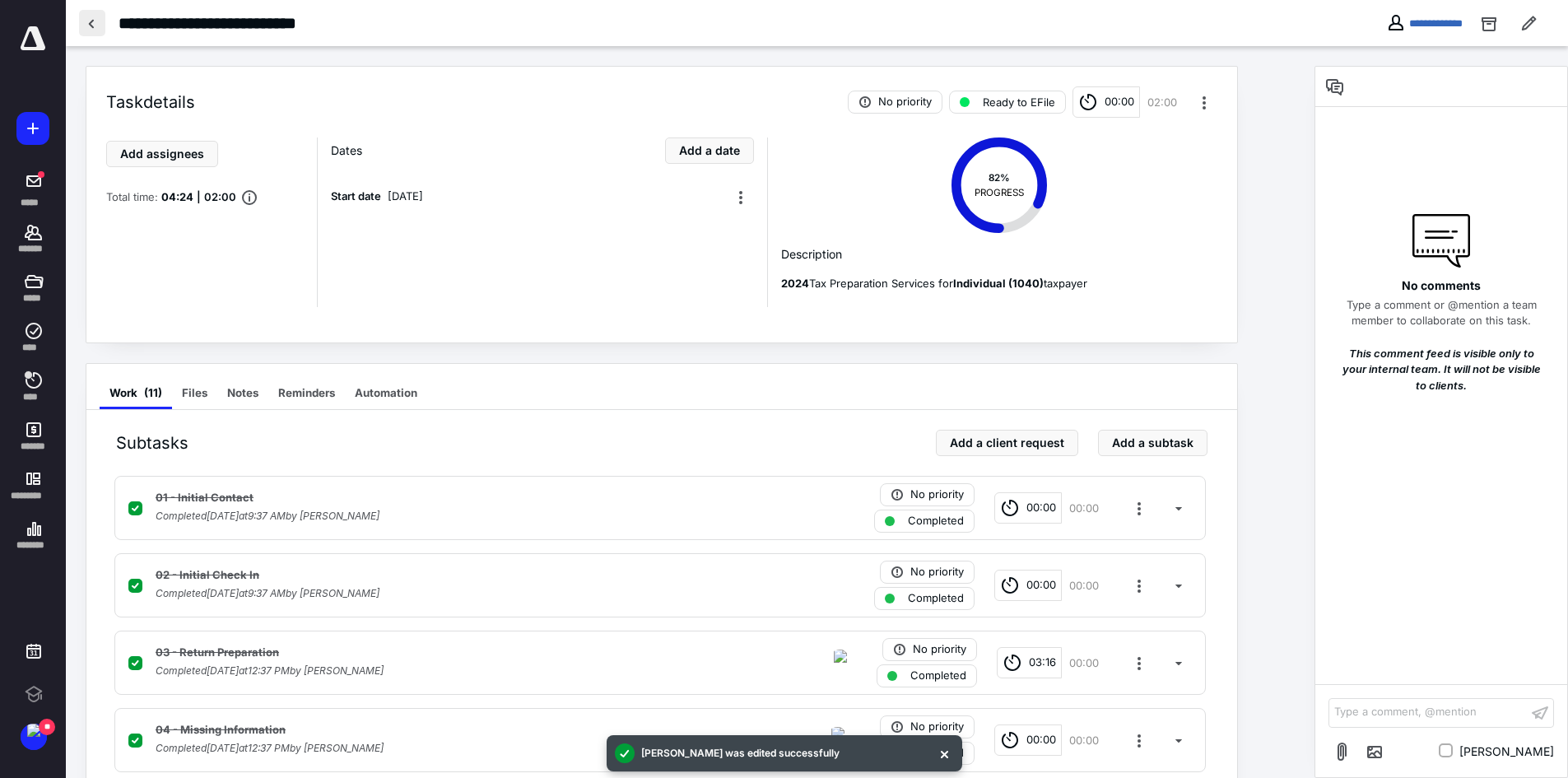 click at bounding box center [92, 23] 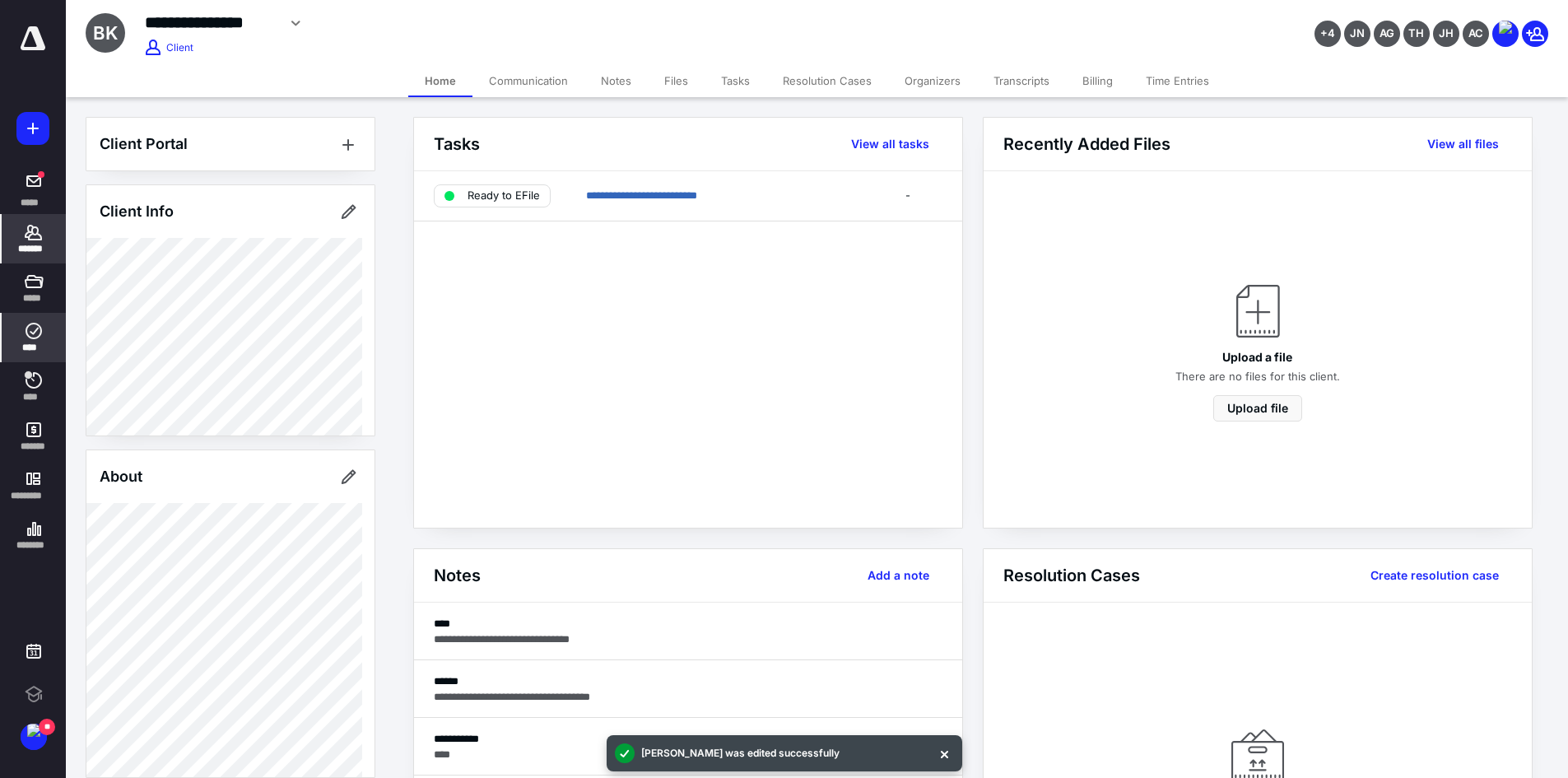 click on "****" at bounding box center (34, 347) 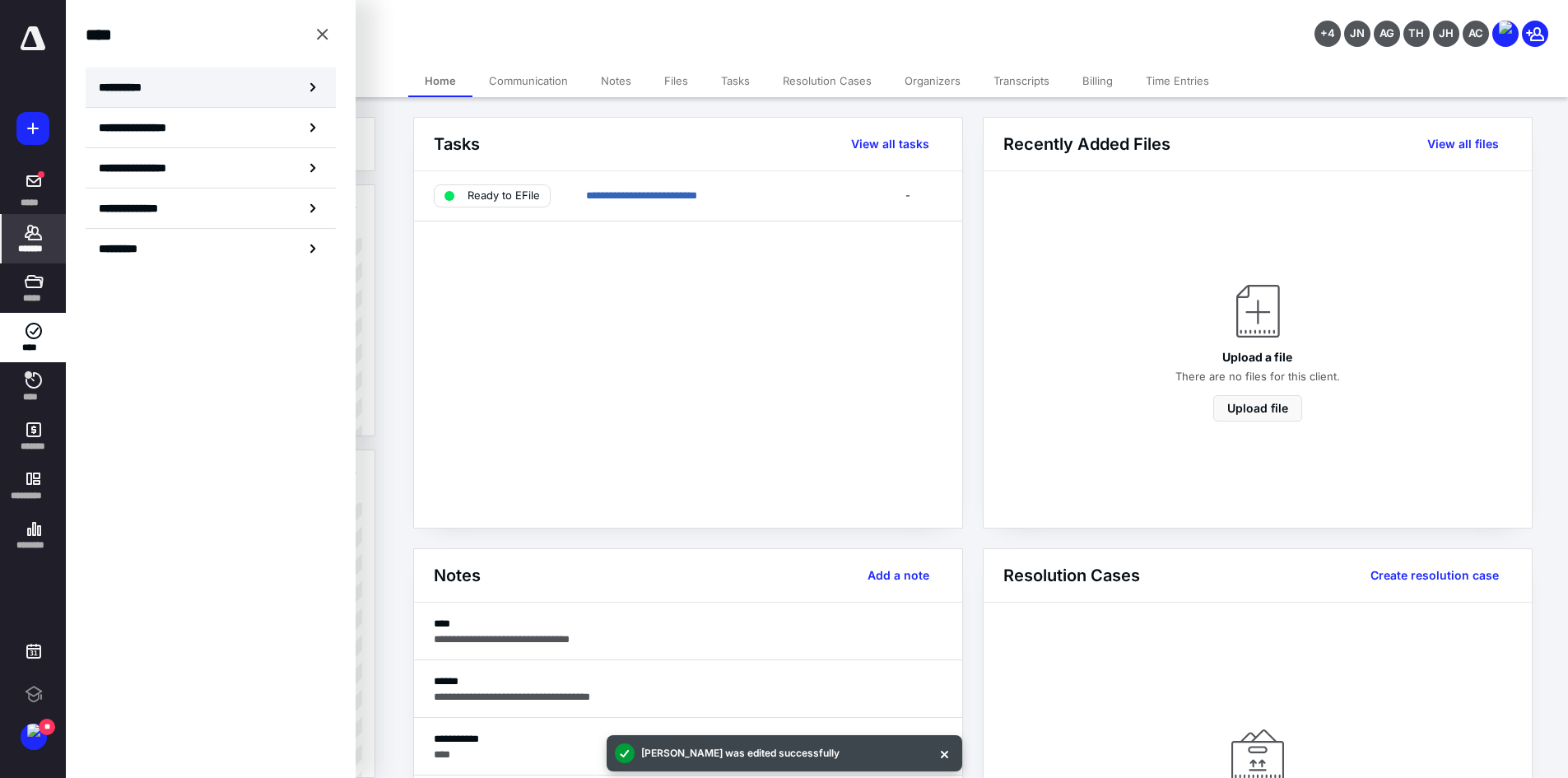 click on "**********" at bounding box center [126, 87] 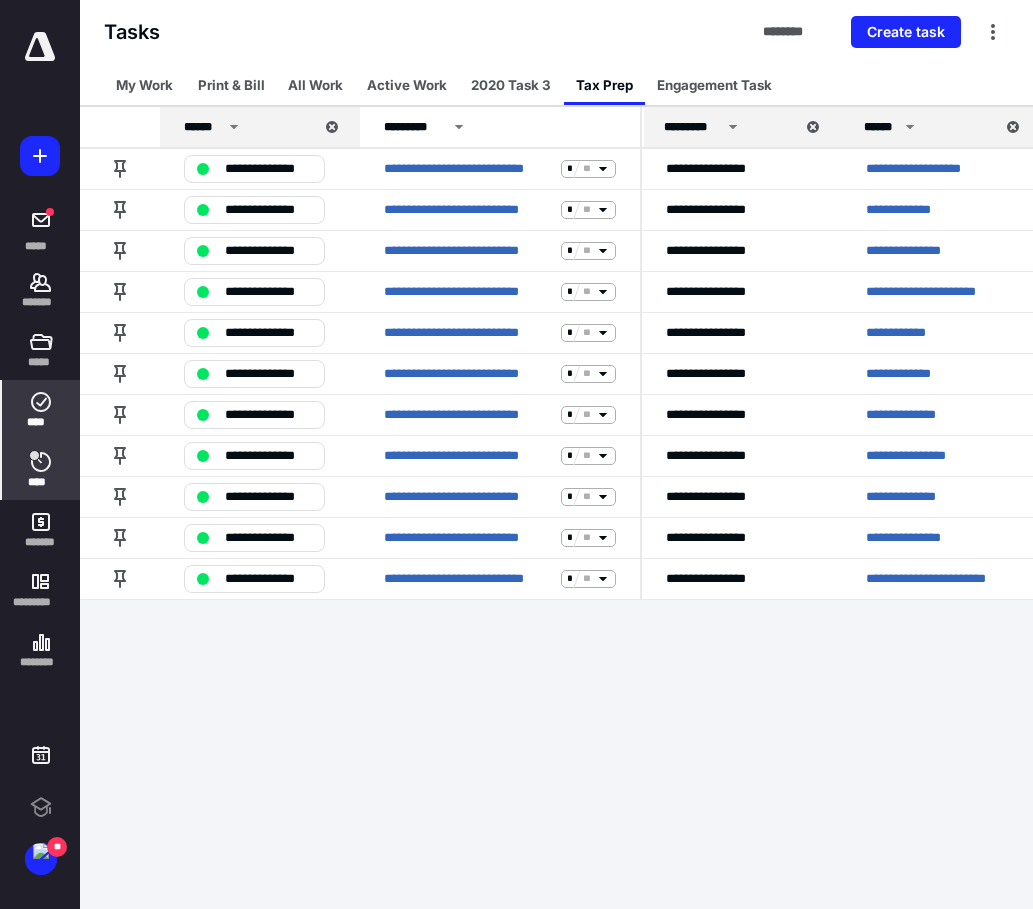 click on "****" at bounding box center (41, 482) 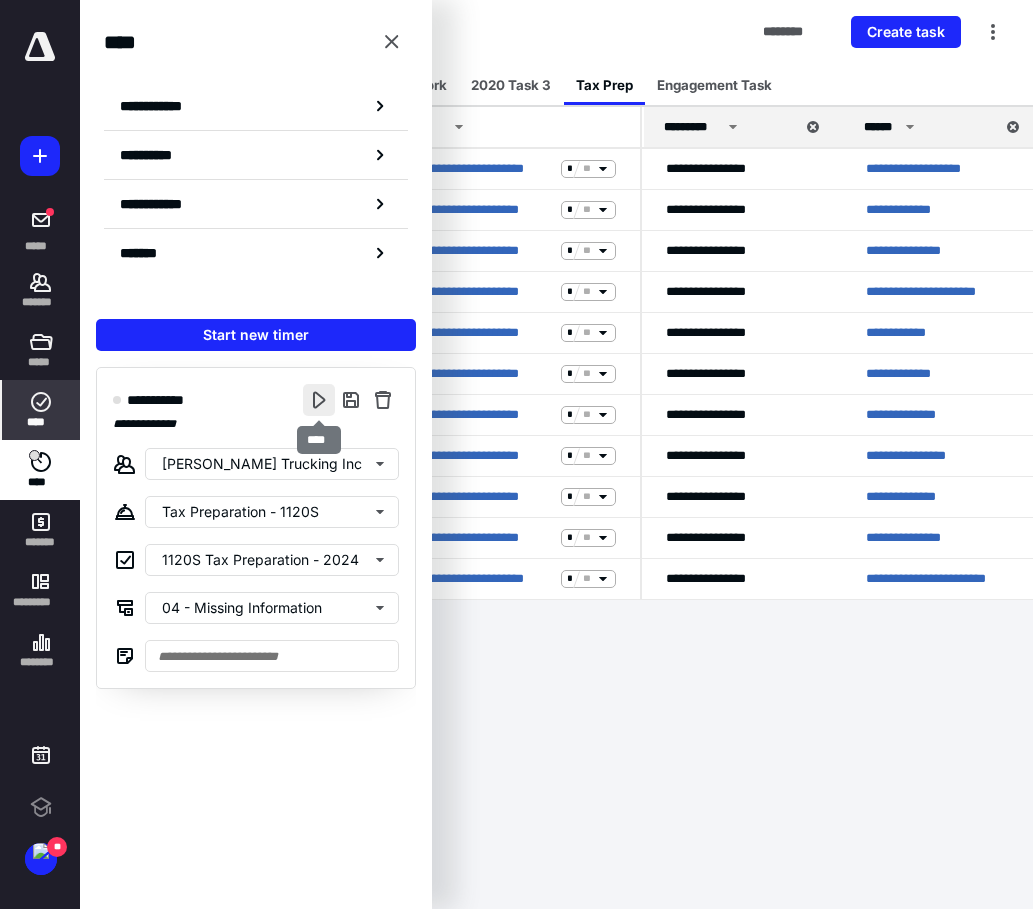 click at bounding box center [319, 400] 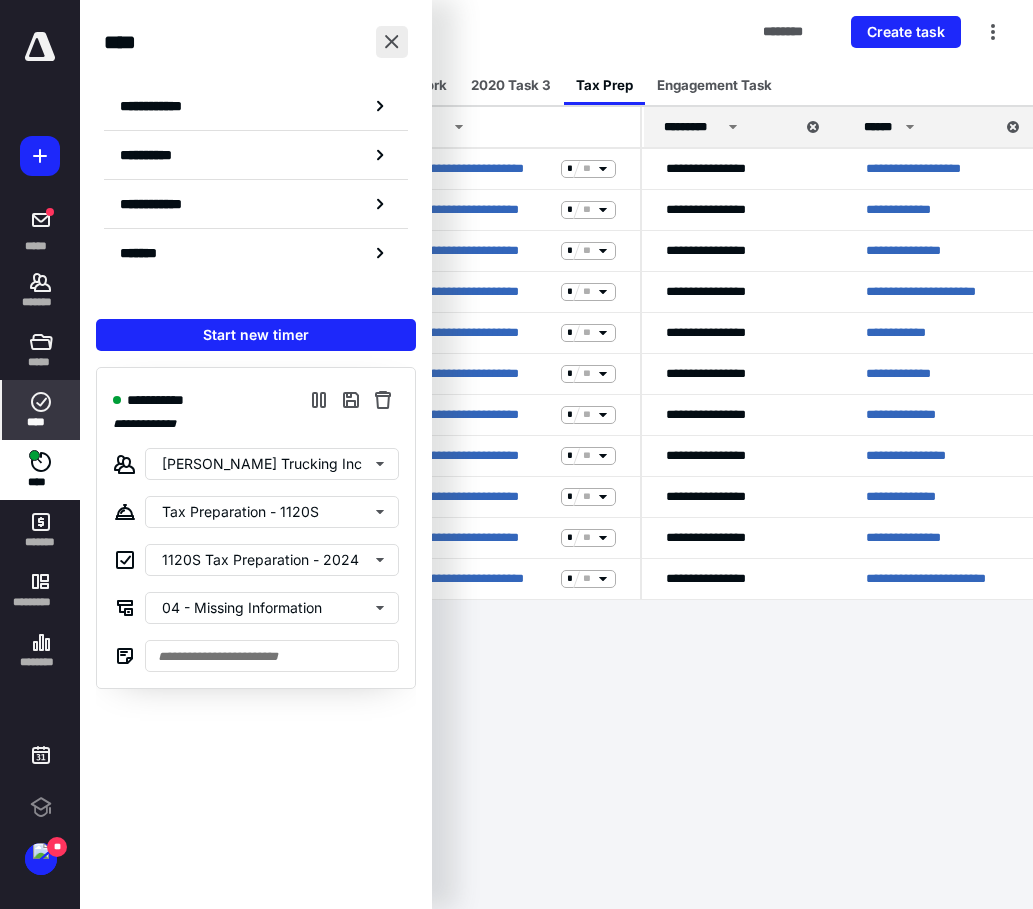 click at bounding box center [392, 42] 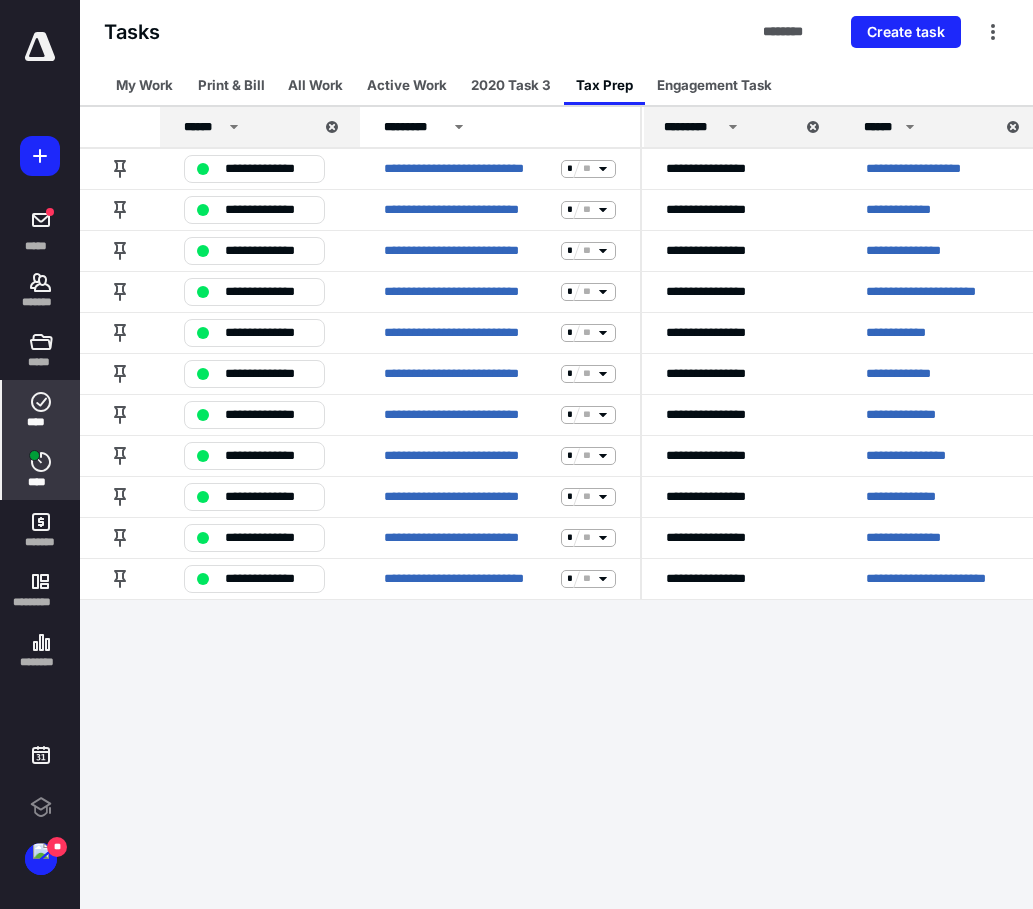 click on "****" at bounding box center [41, 470] 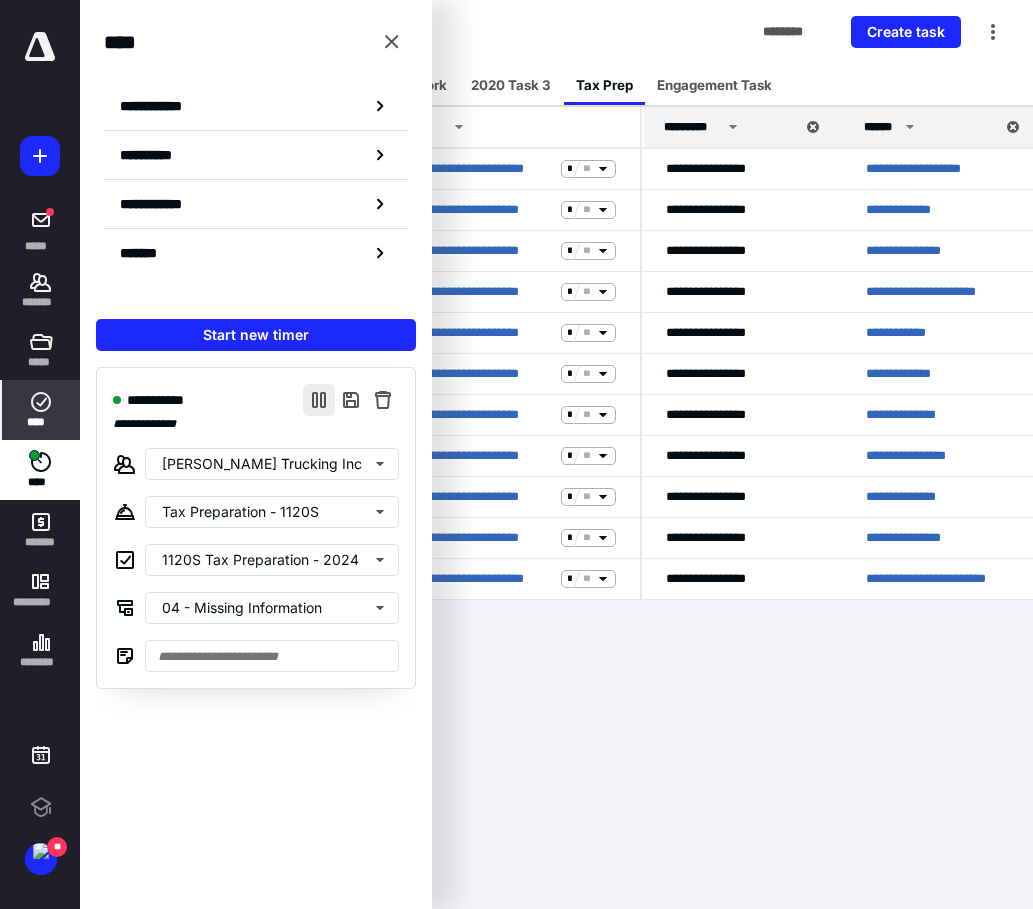 click at bounding box center (319, 400) 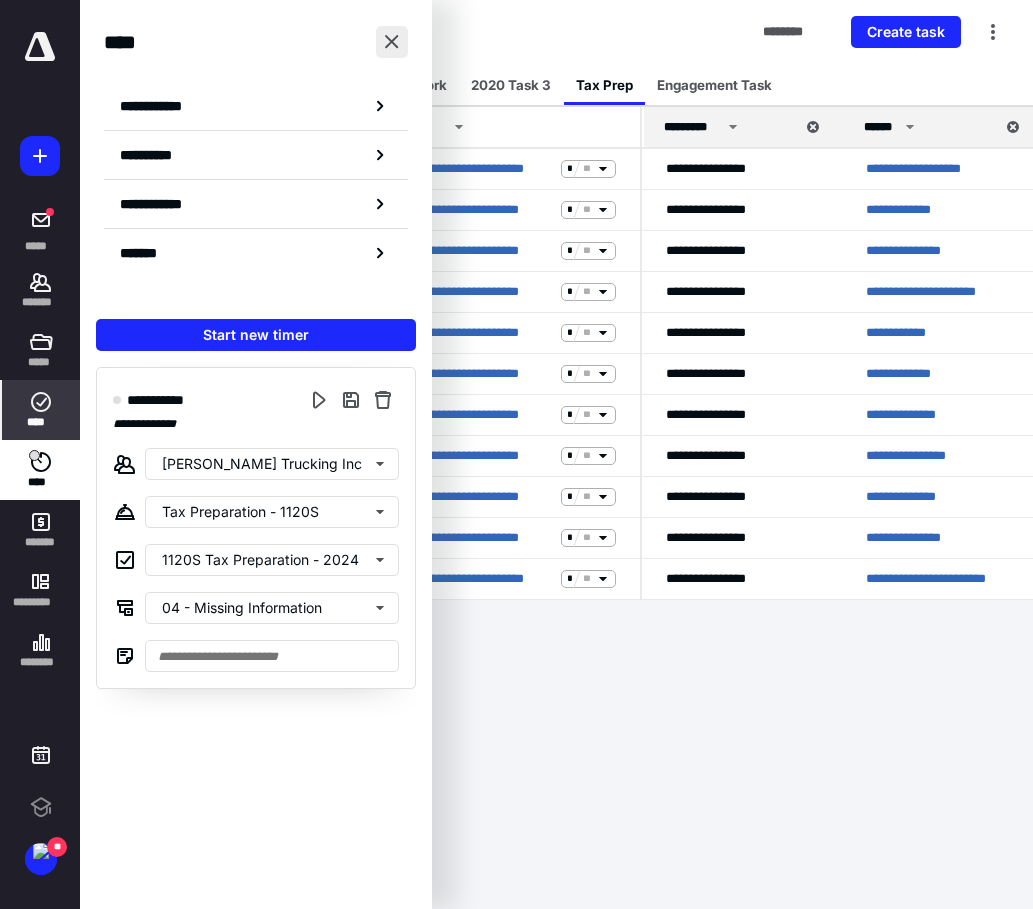 click at bounding box center (392, 42) 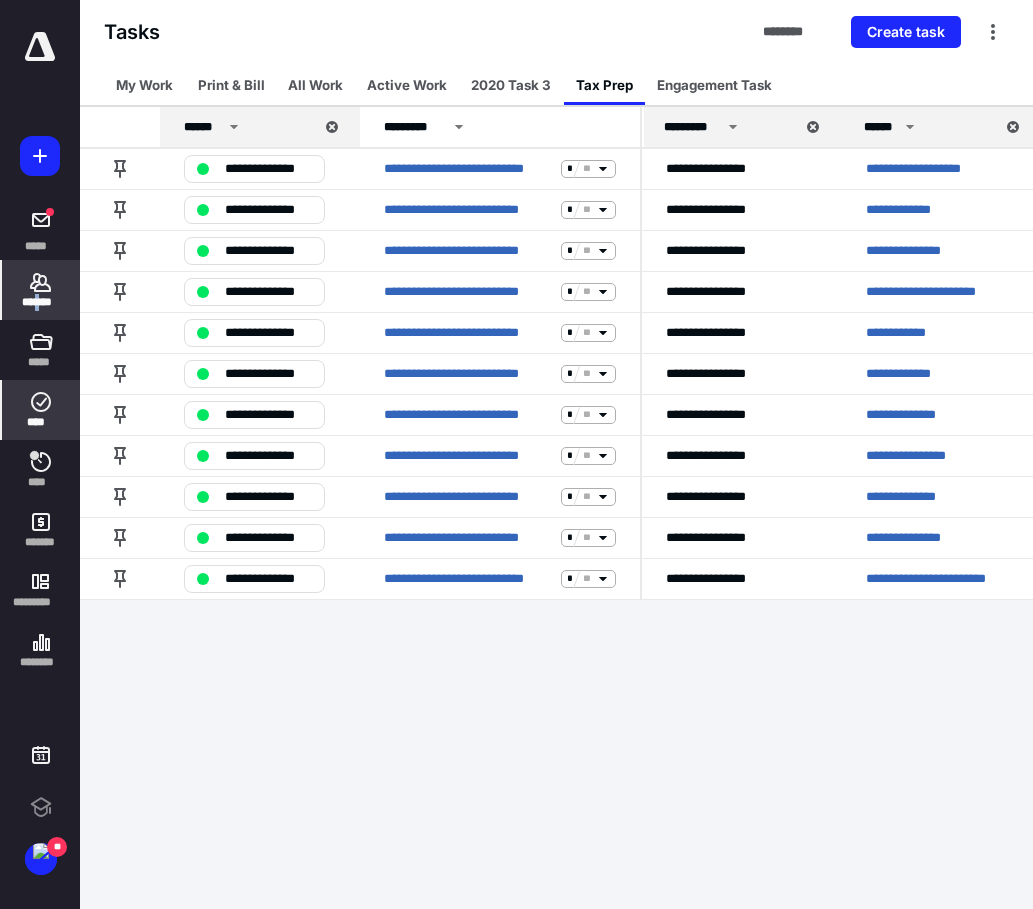 click on "*******" at bounding box center [41, 302] 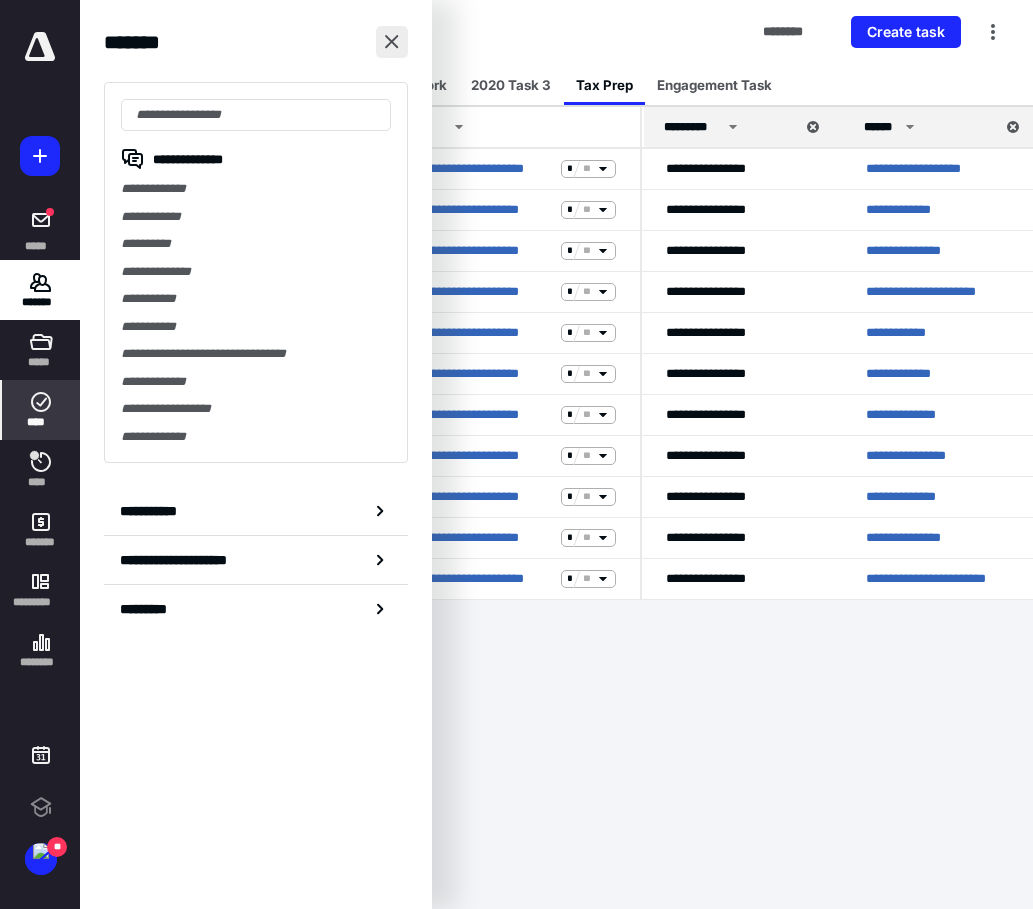 click at bounding box center (392, 42) 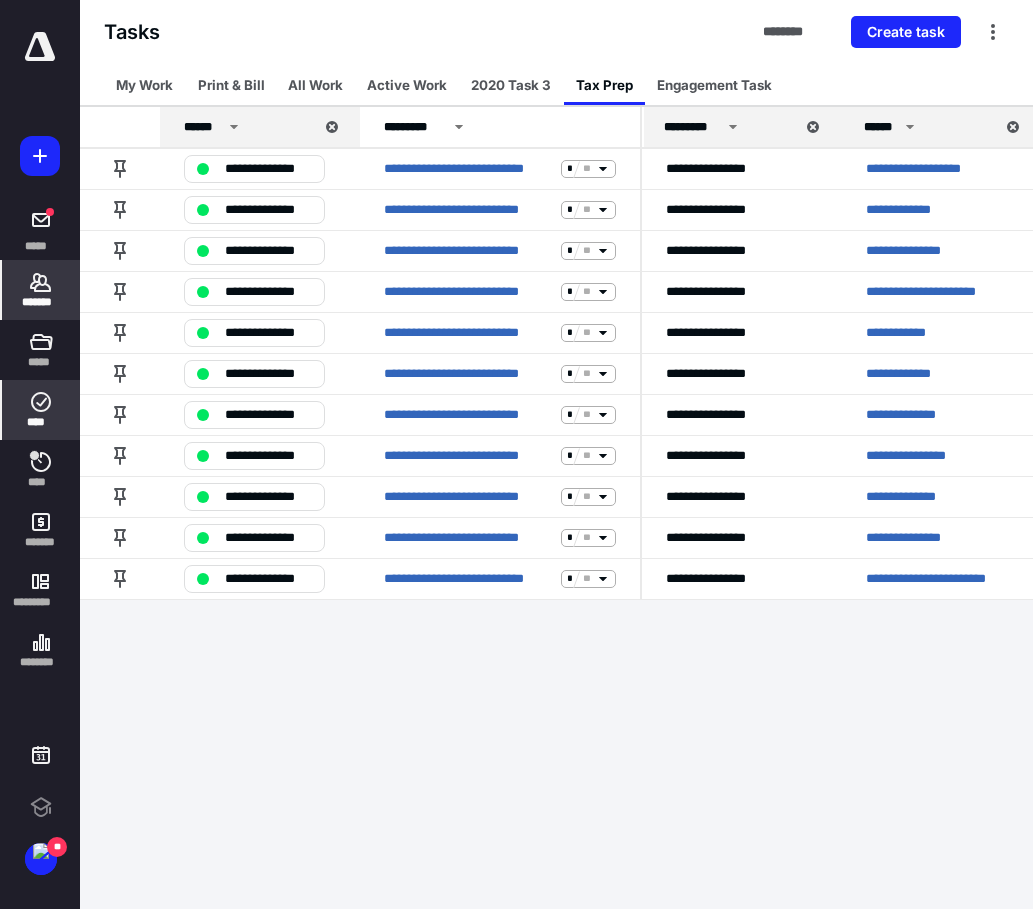 click 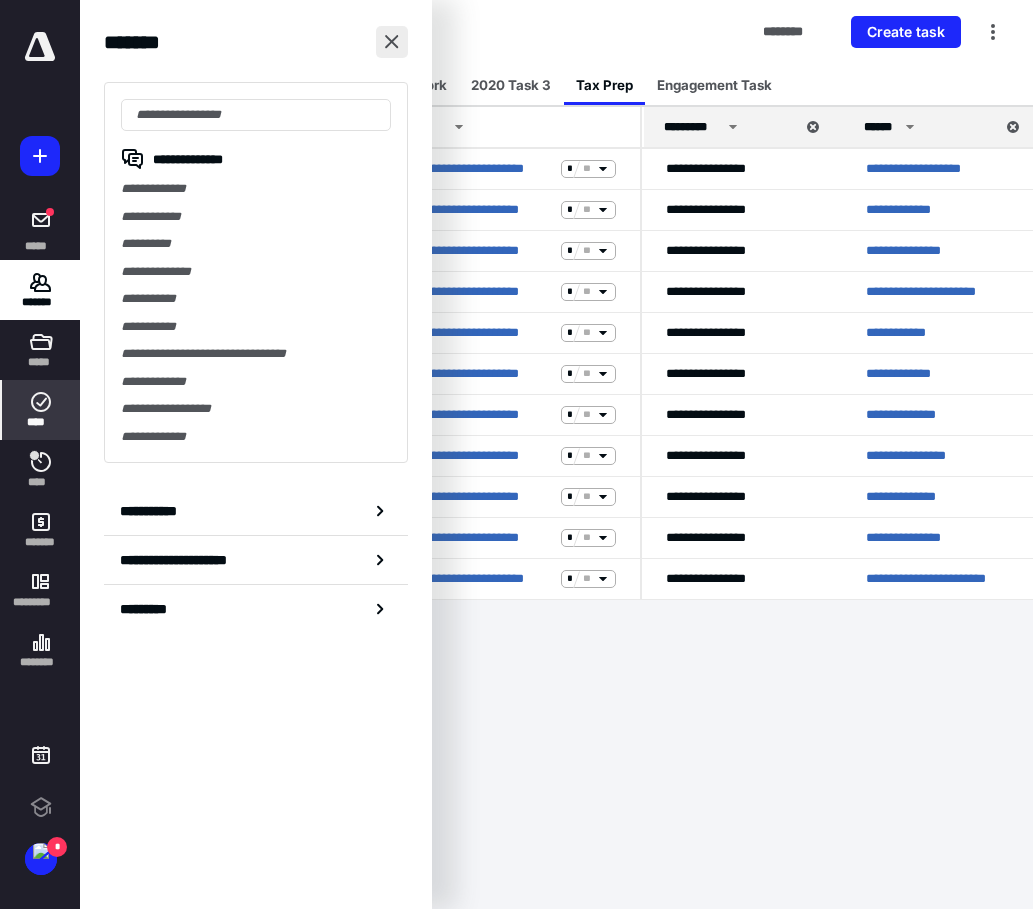 click at bounding box center (392, 42) 